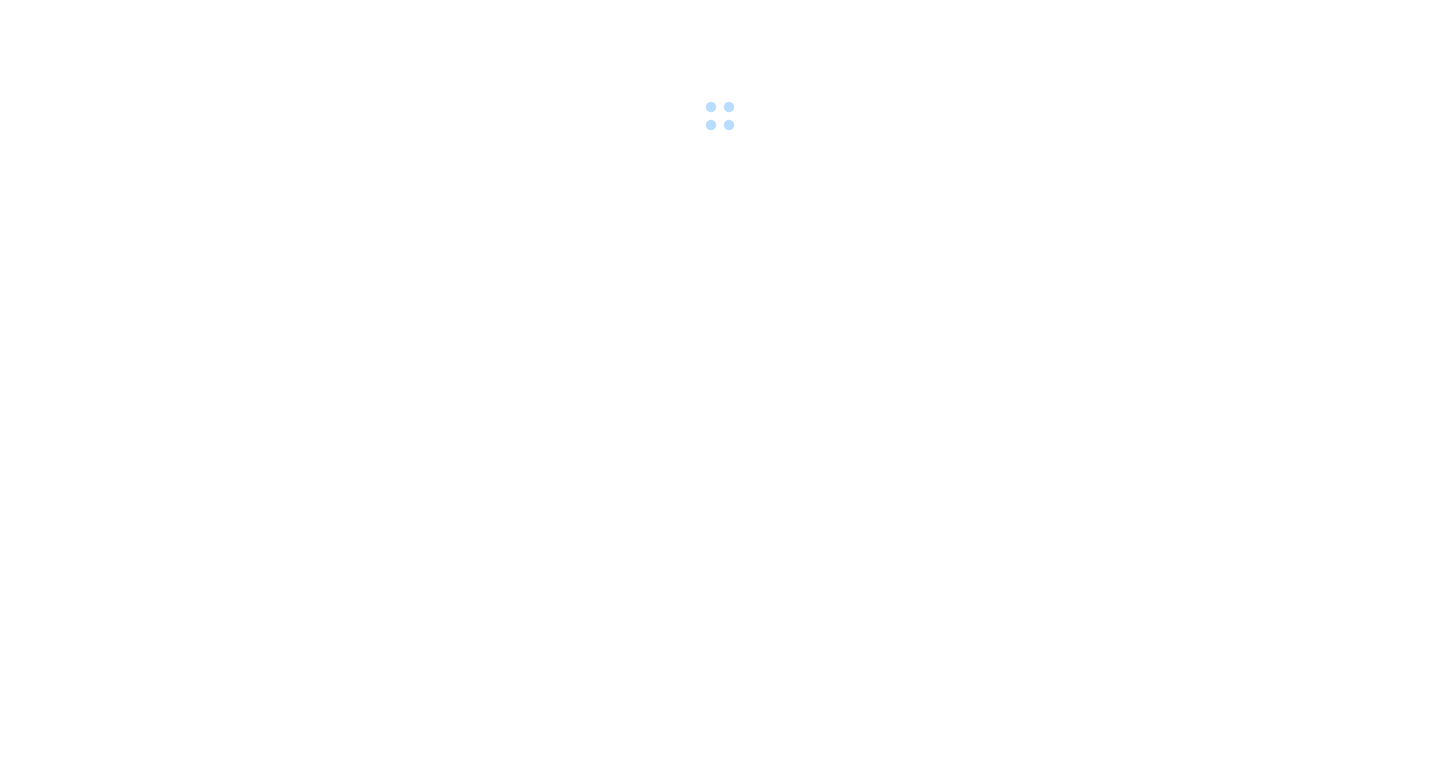 scroll, scrollTop: 0, scrollLeft: 0, axis: both 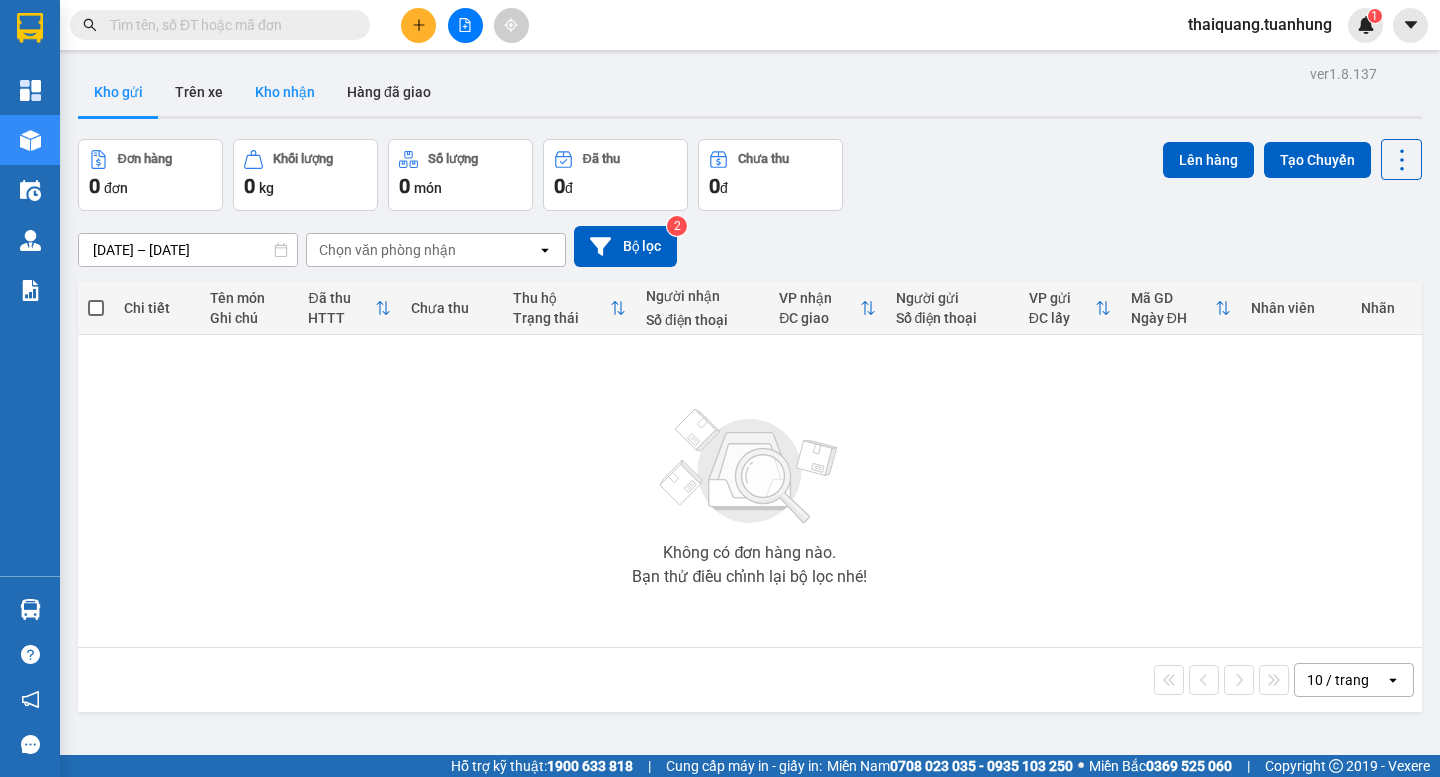 click on "Kho nhận" at bounding box center [285, 92] 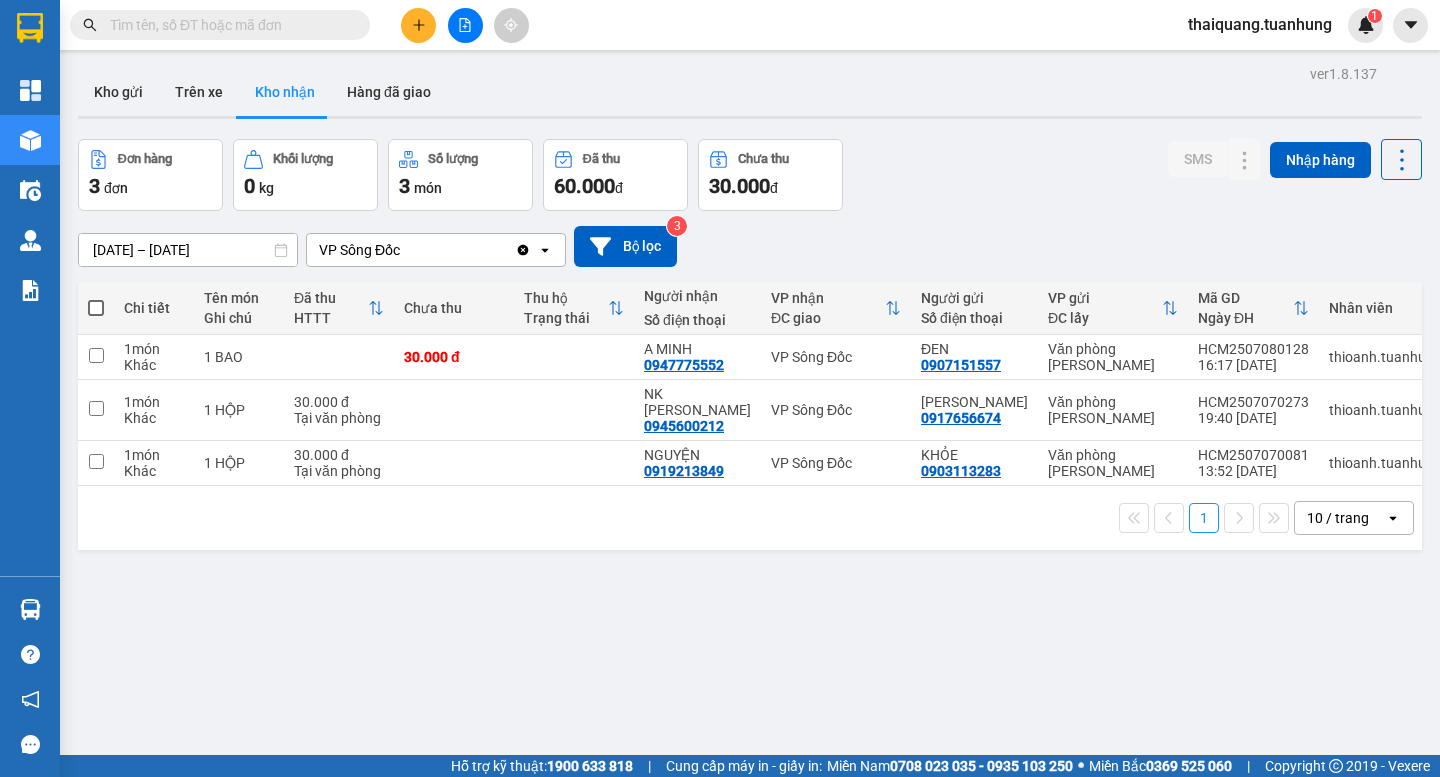 click on "Đơn hàng 3 đơn Khối lượng 0 kg Số lượng 3 món Đã thu 60.000  đ Chưa thu 30.000  đ SMS Nhập hàng" at bounding box center [750, 175] 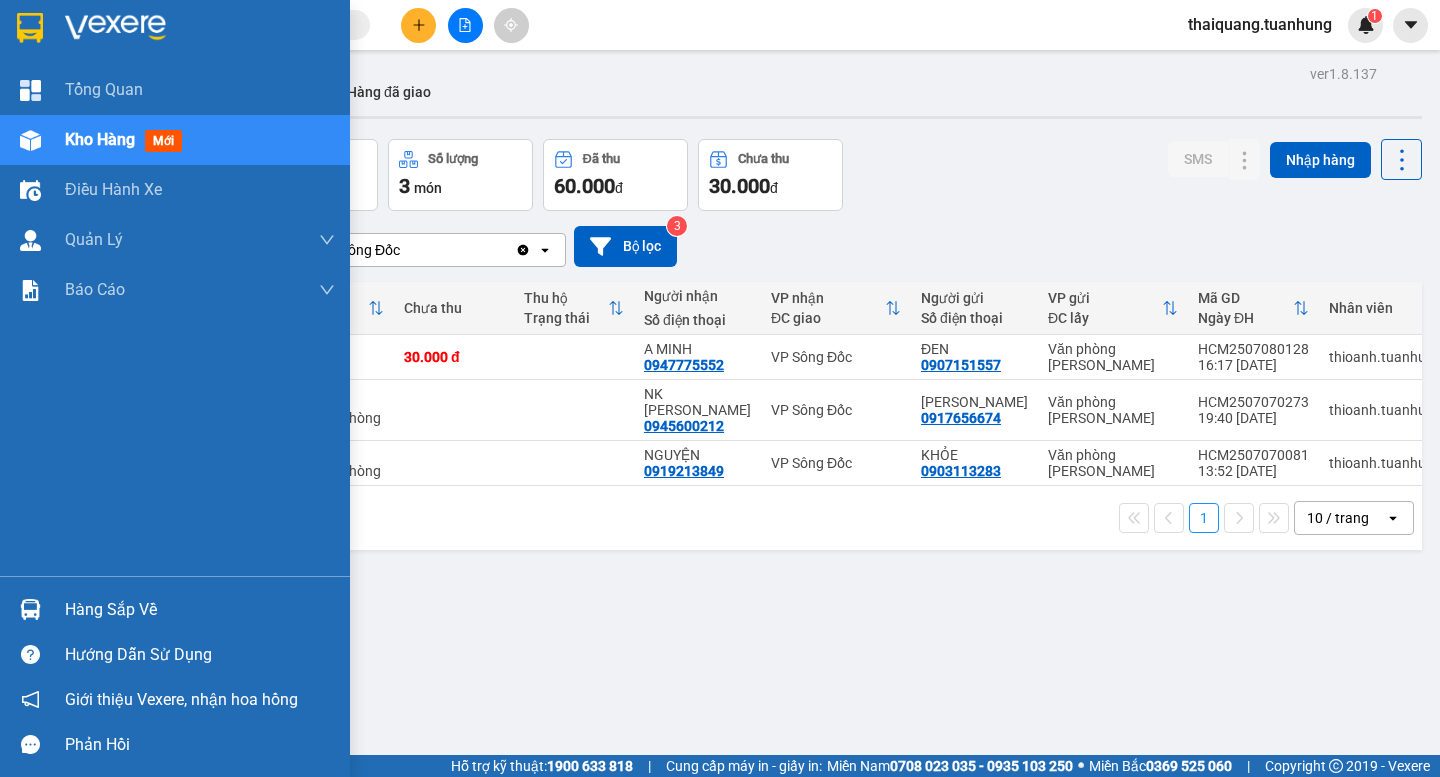 click on "Hàng sắp về" at bounding box center (200, 610) 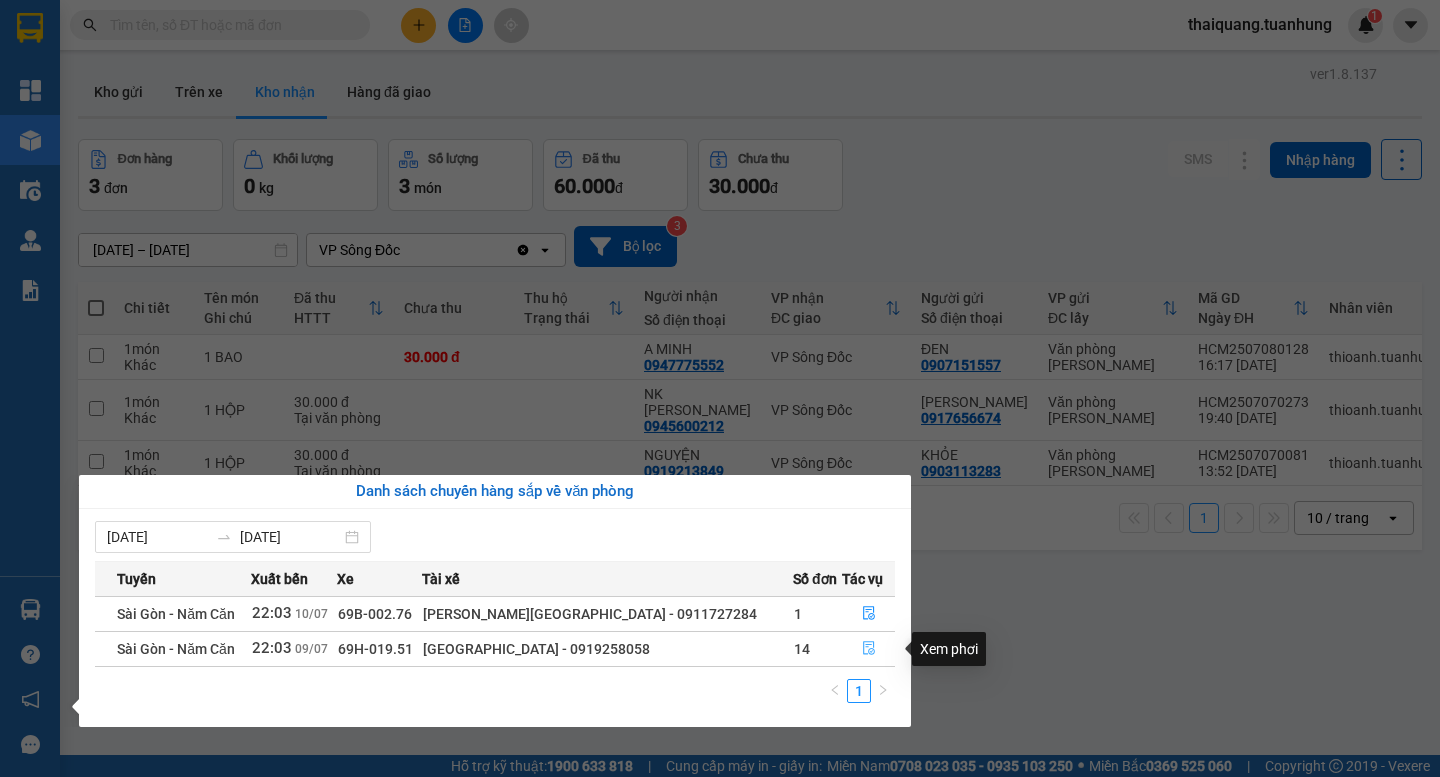 click 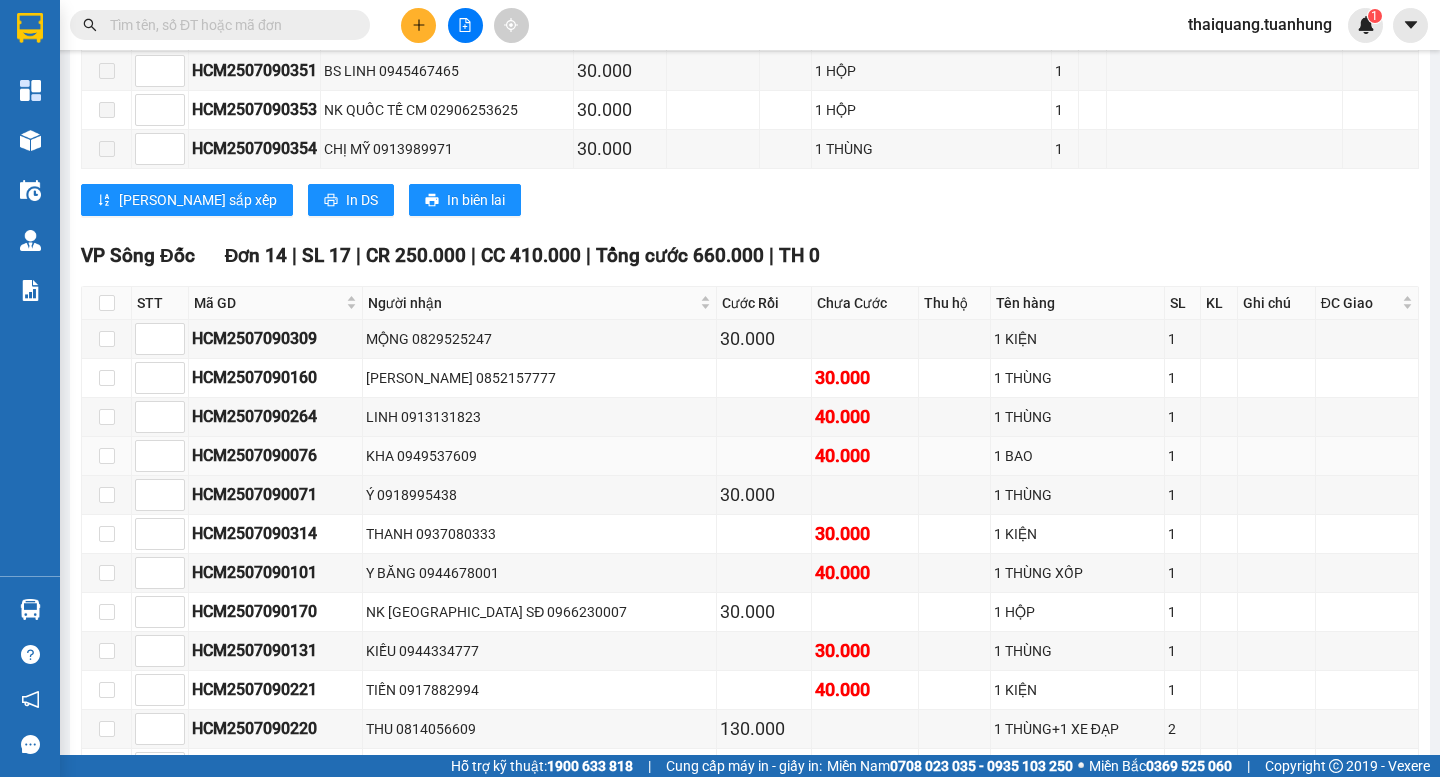 scroll, scrollTop: 11400, scrollLeft: 0, axis: vertical 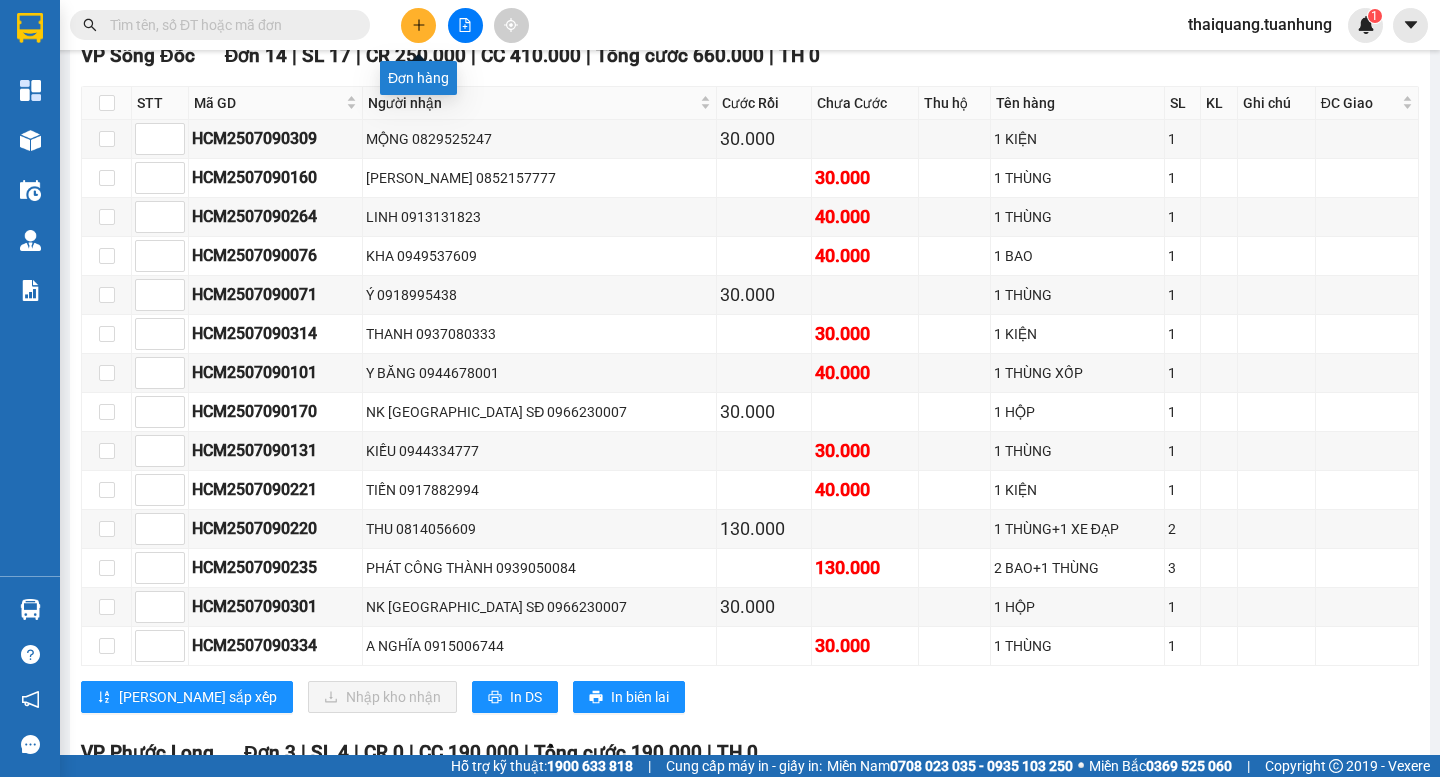click 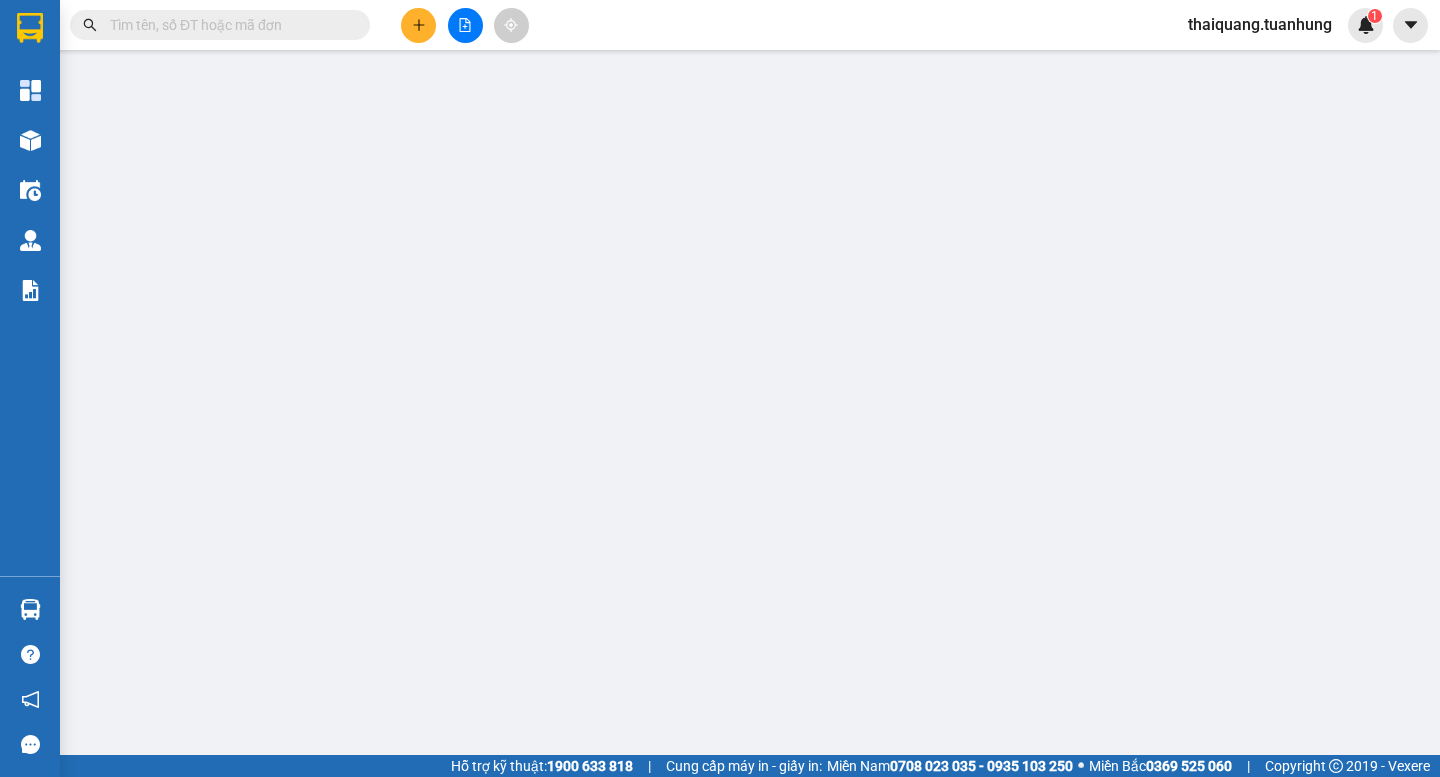 scroll, scrollTop: 0, scrollLeft: 0, axis: both 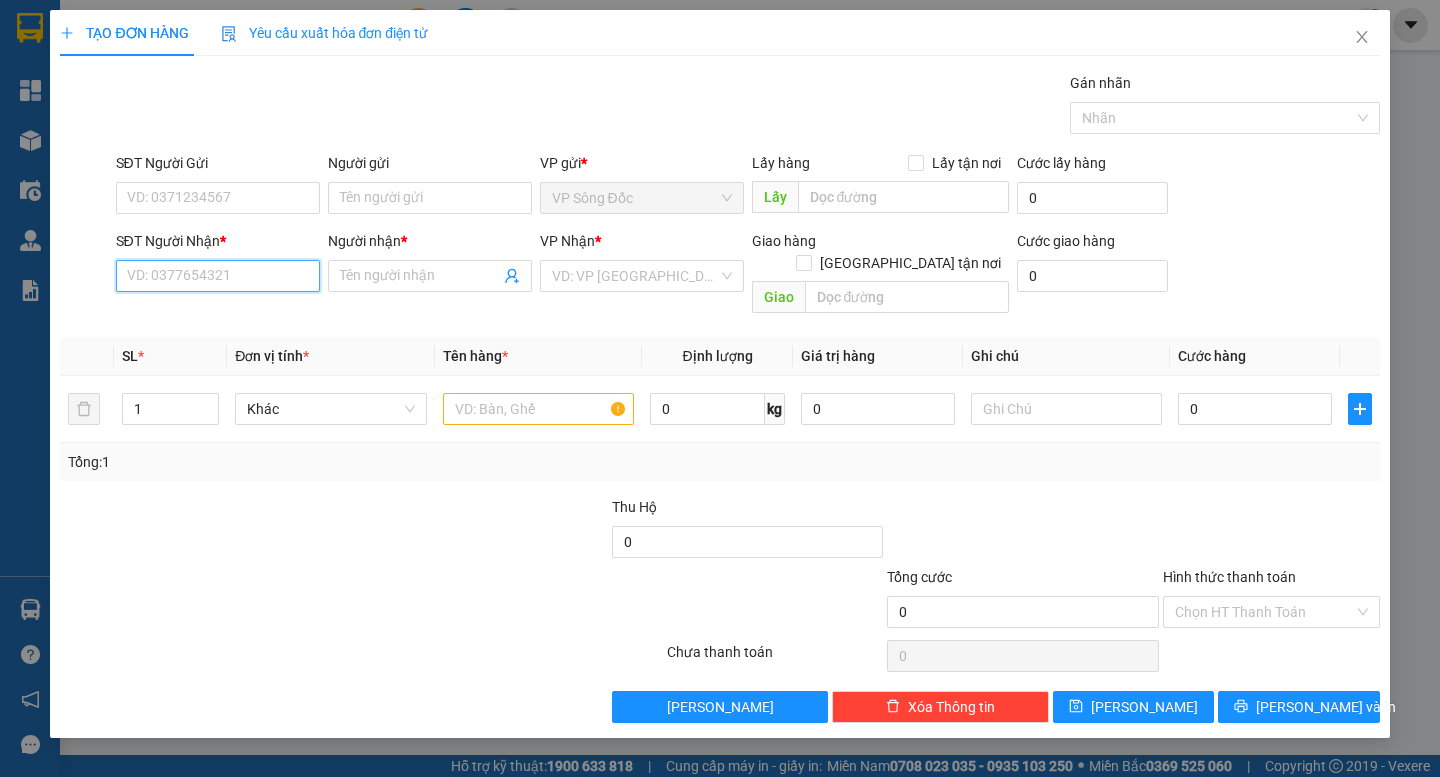 click on "SĐT Người Nhận  *" at bounding box center (218, 276) 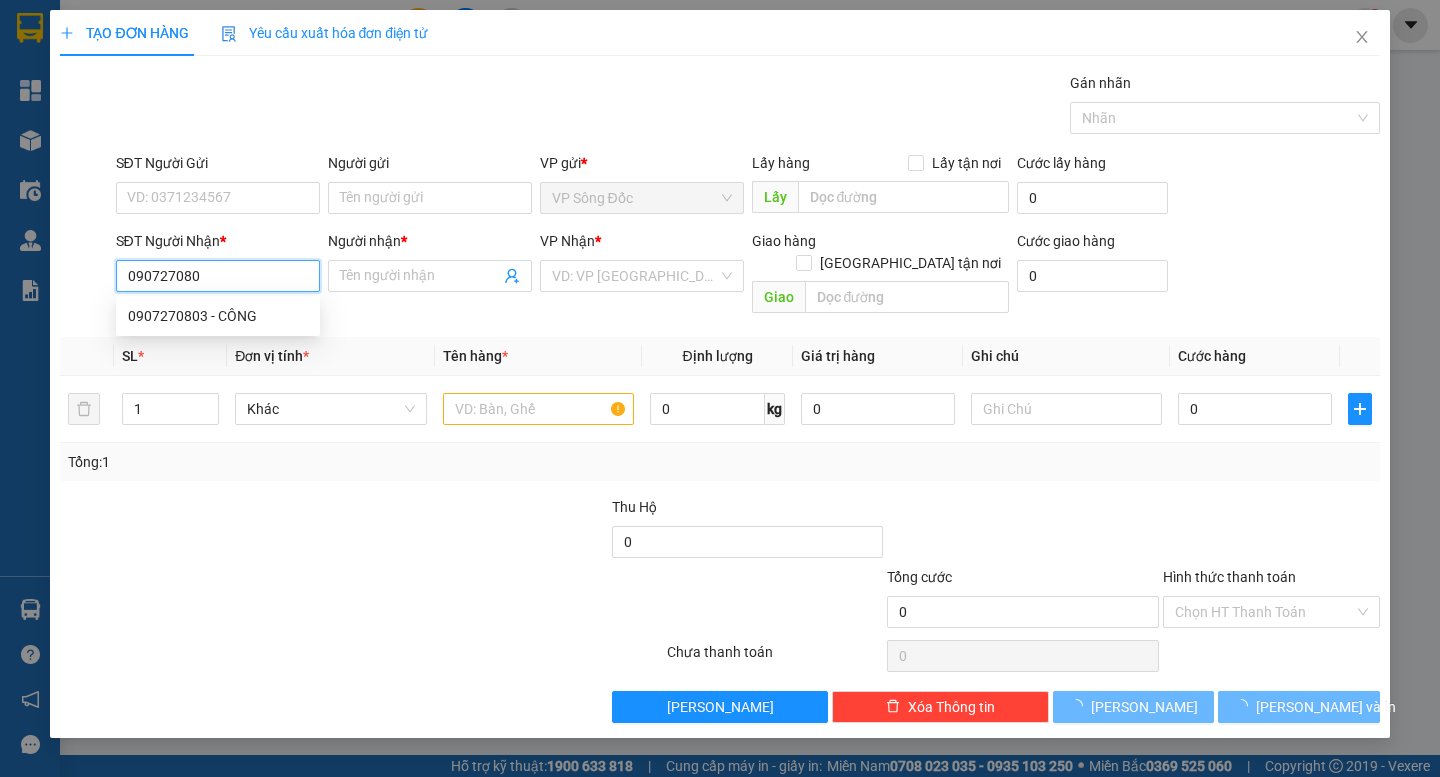 type on "0907270803" 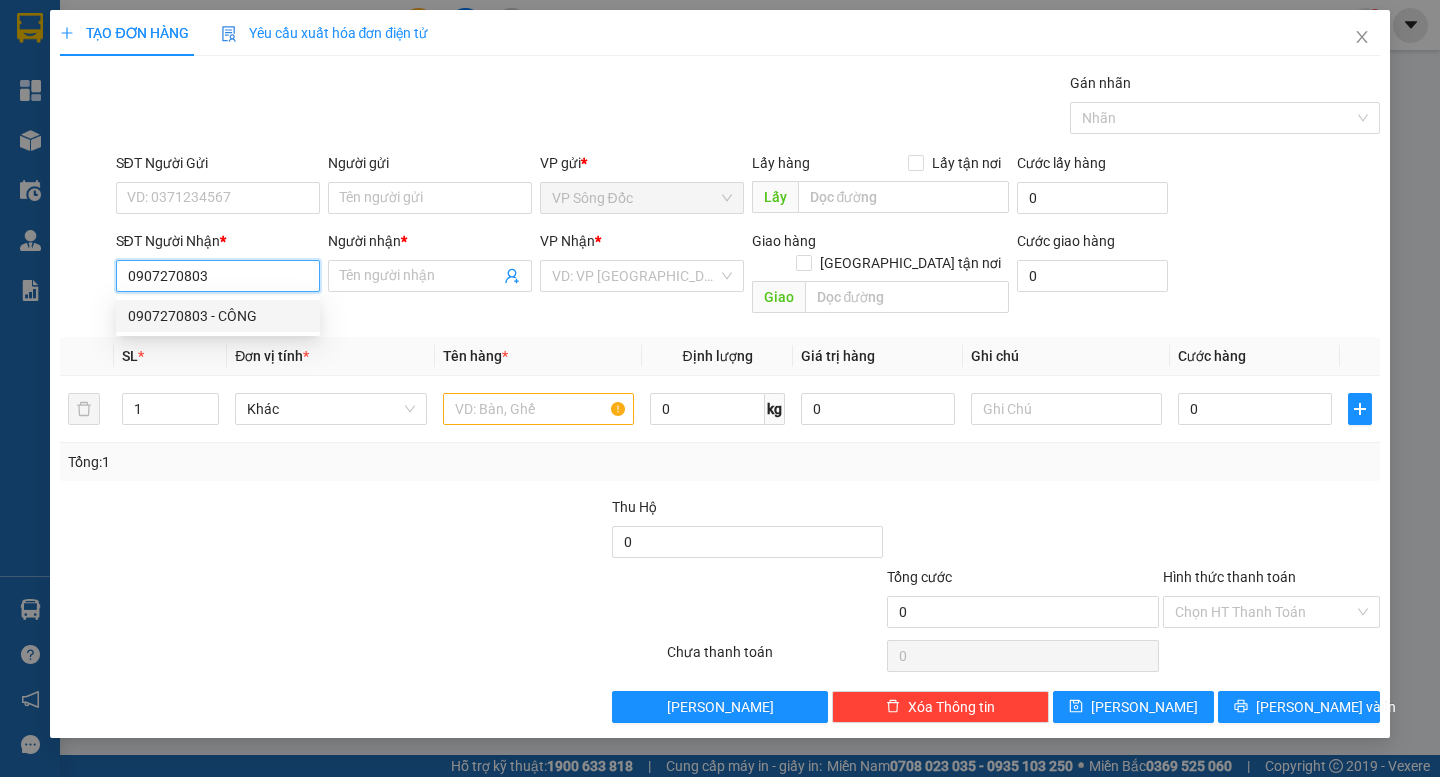 click on "0907270803 - CÔNG" at bounding box center (218, 316) 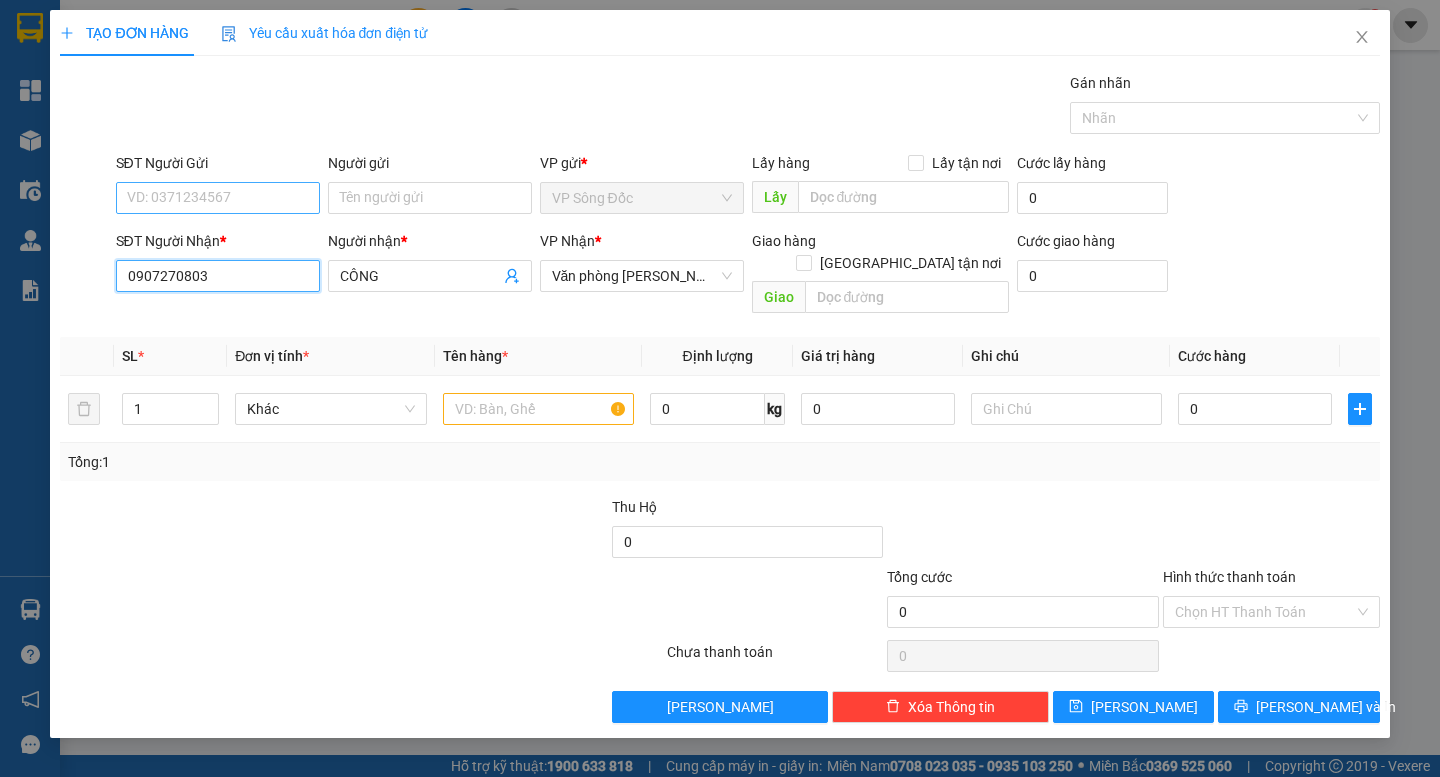 type on "0907270803" 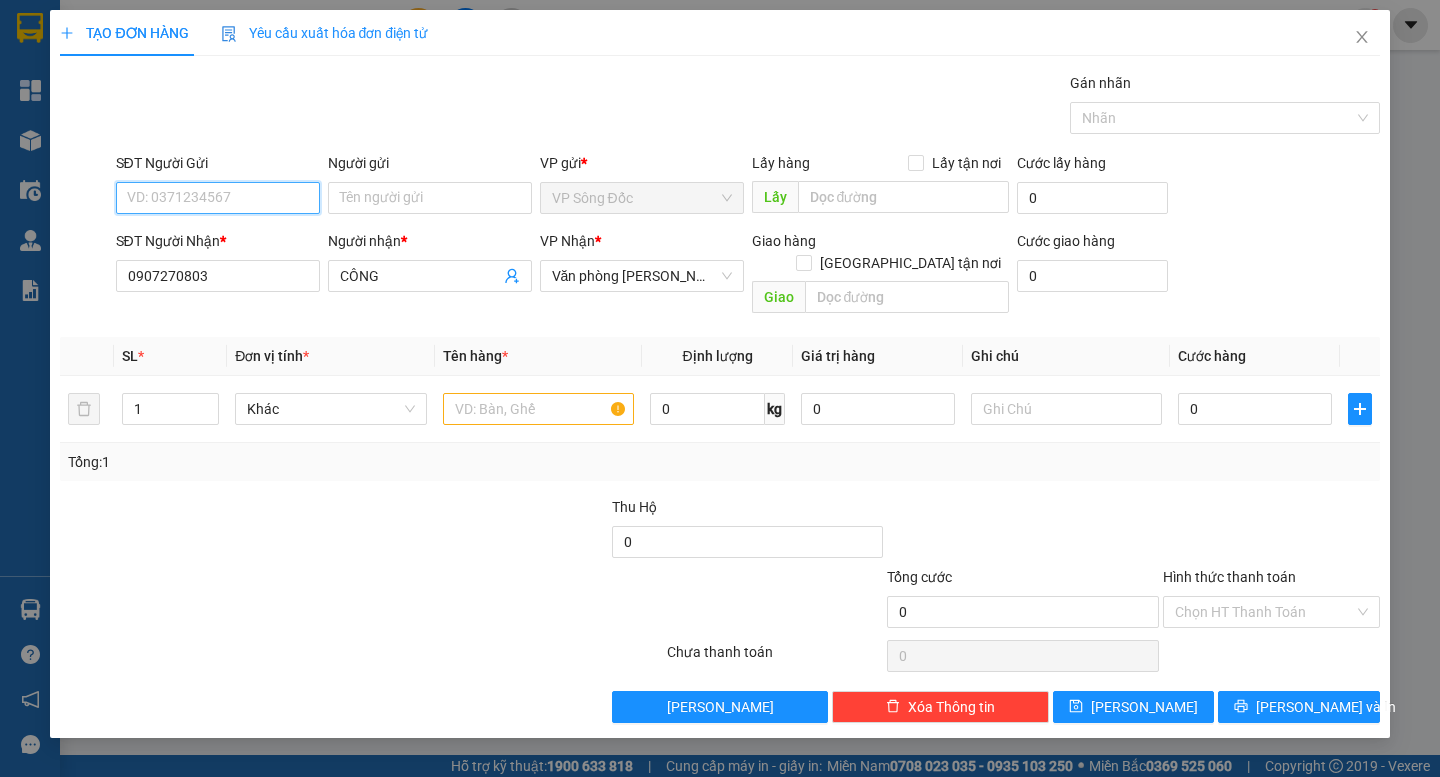 click on "SĐT Người Gửi" at bounding box center [218, 198] 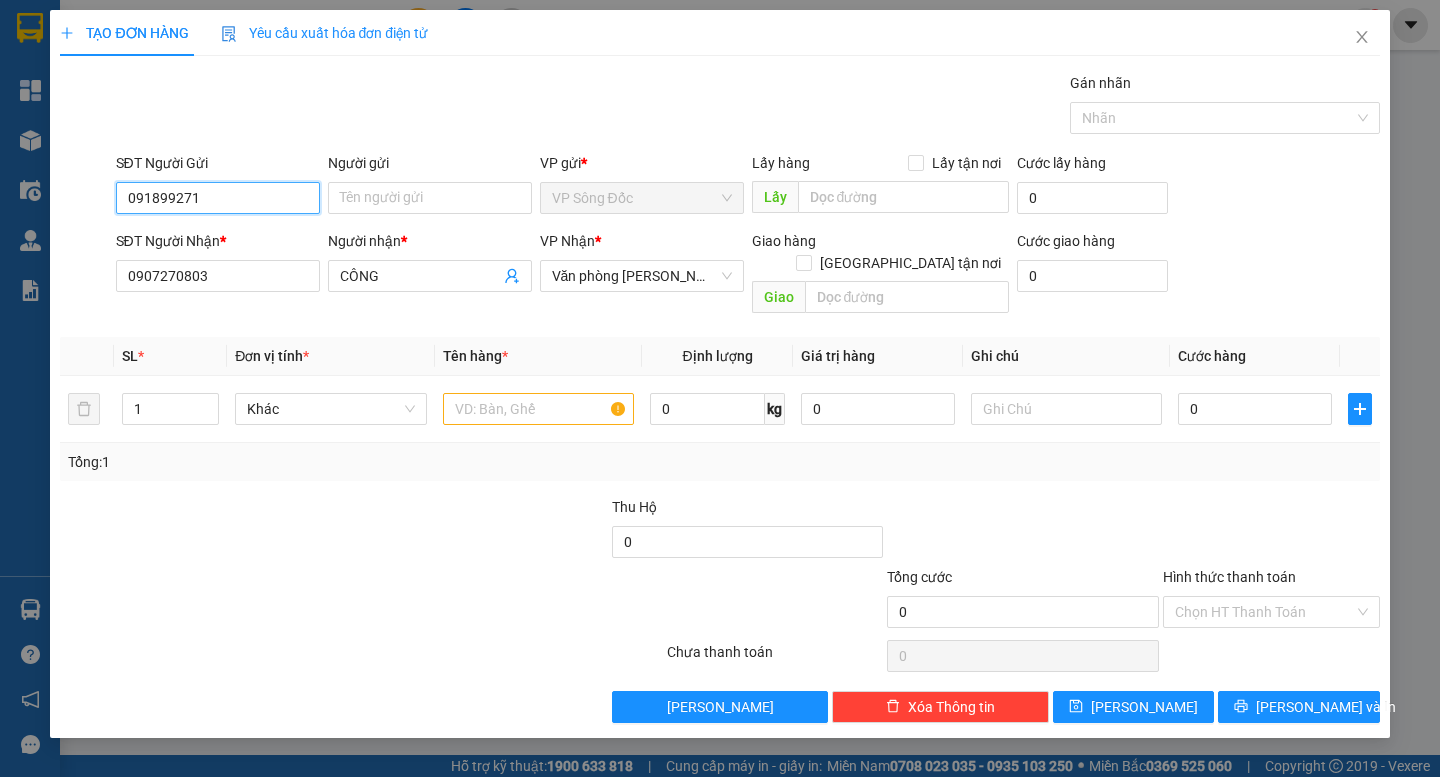 type on "0918992716" 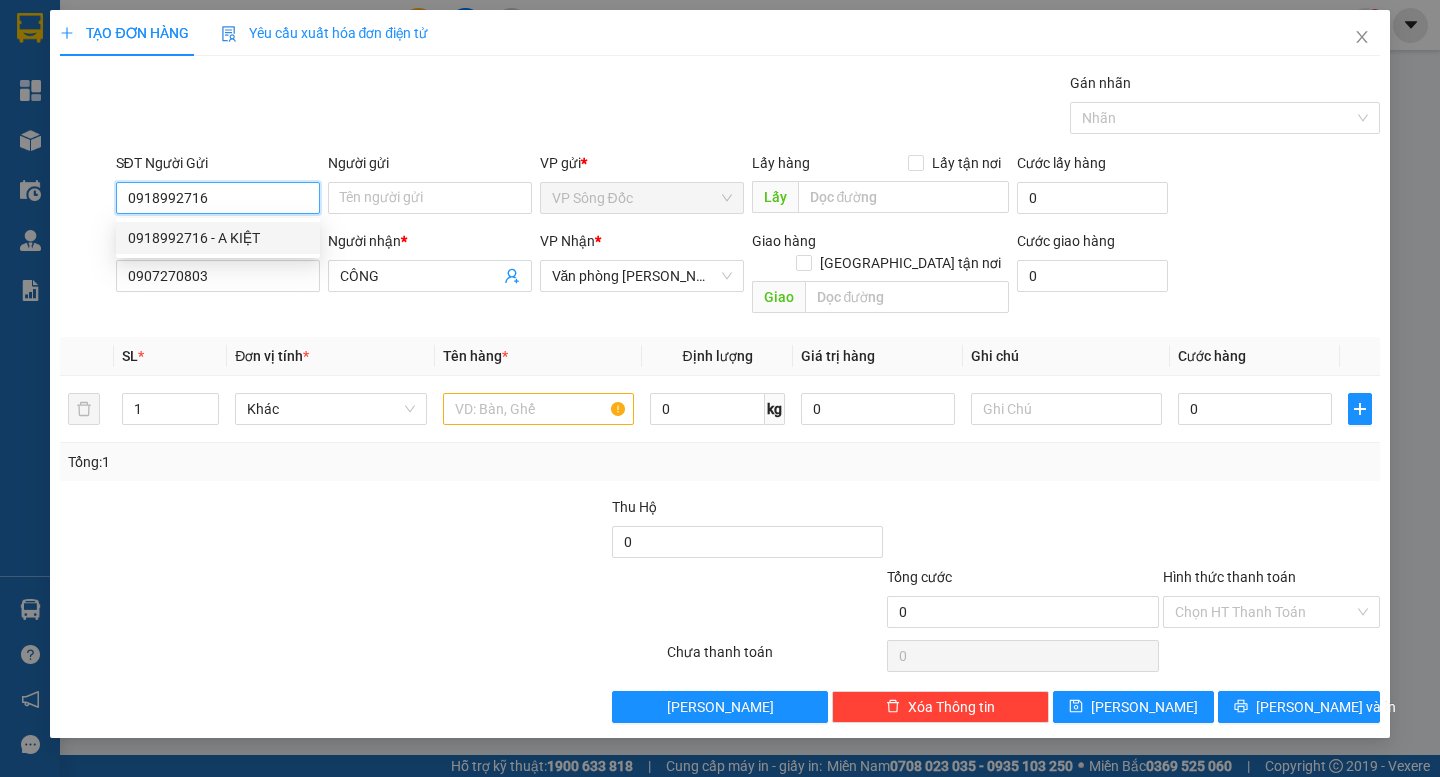 click on "0918992716 - A KIỆT" at bounding box center (218, 238) 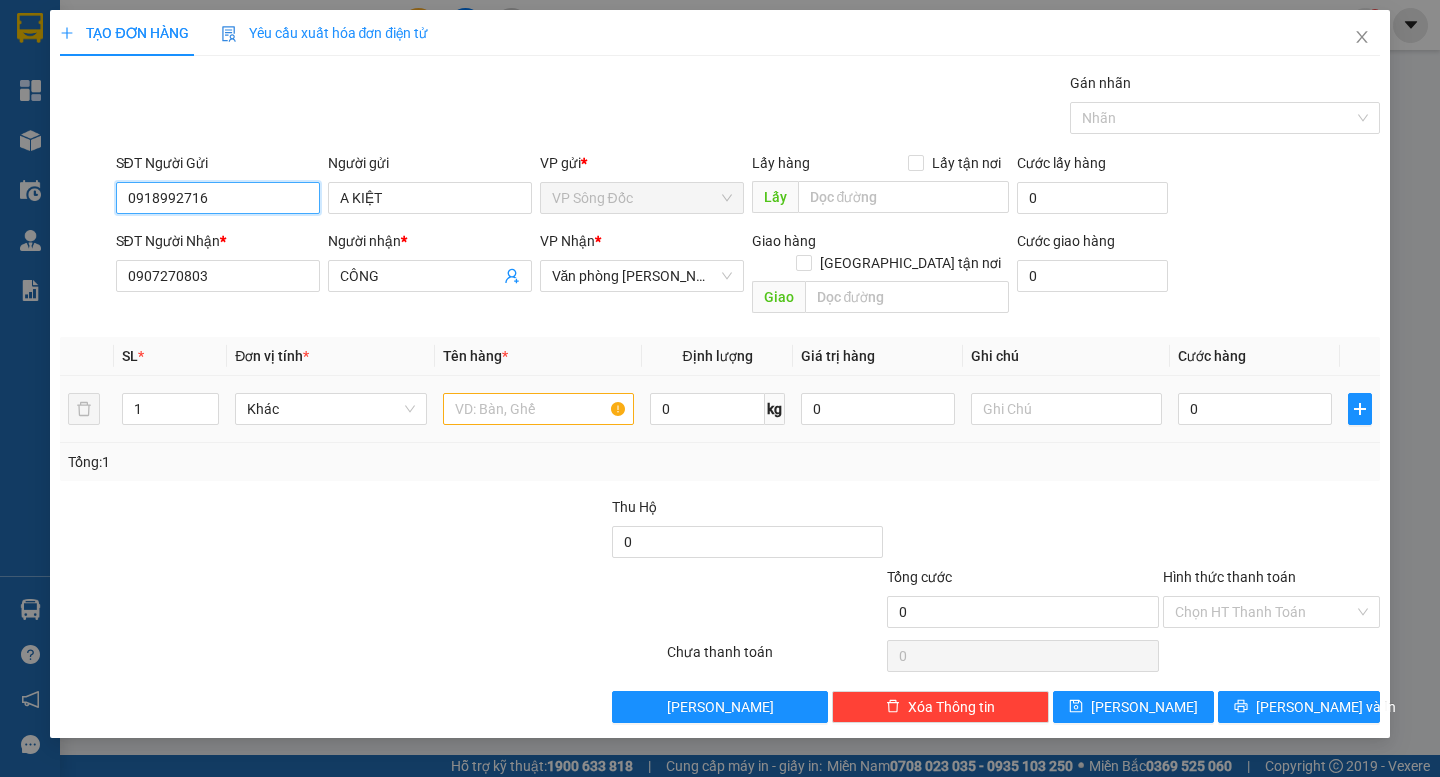 type on "0918992716" 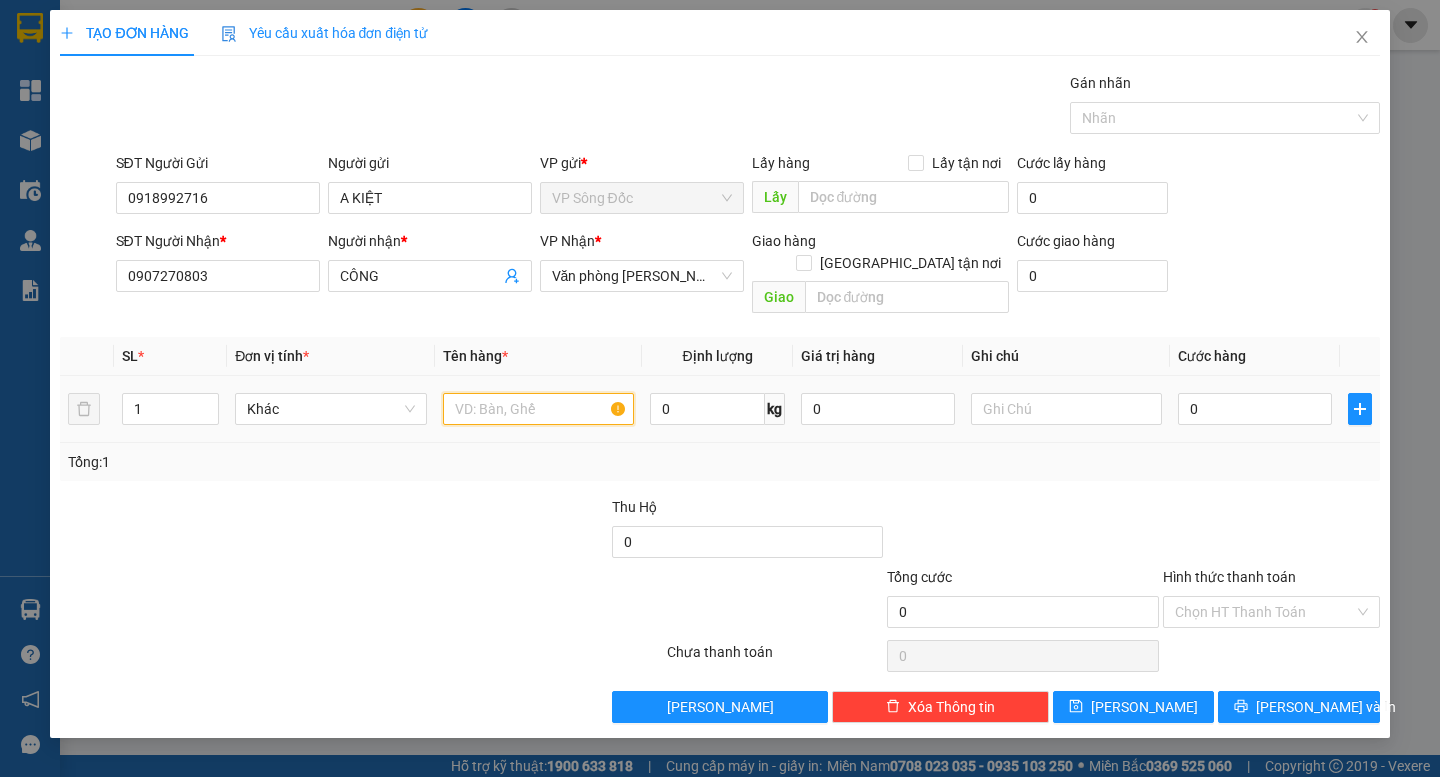 click at bounding box center (538, 409) 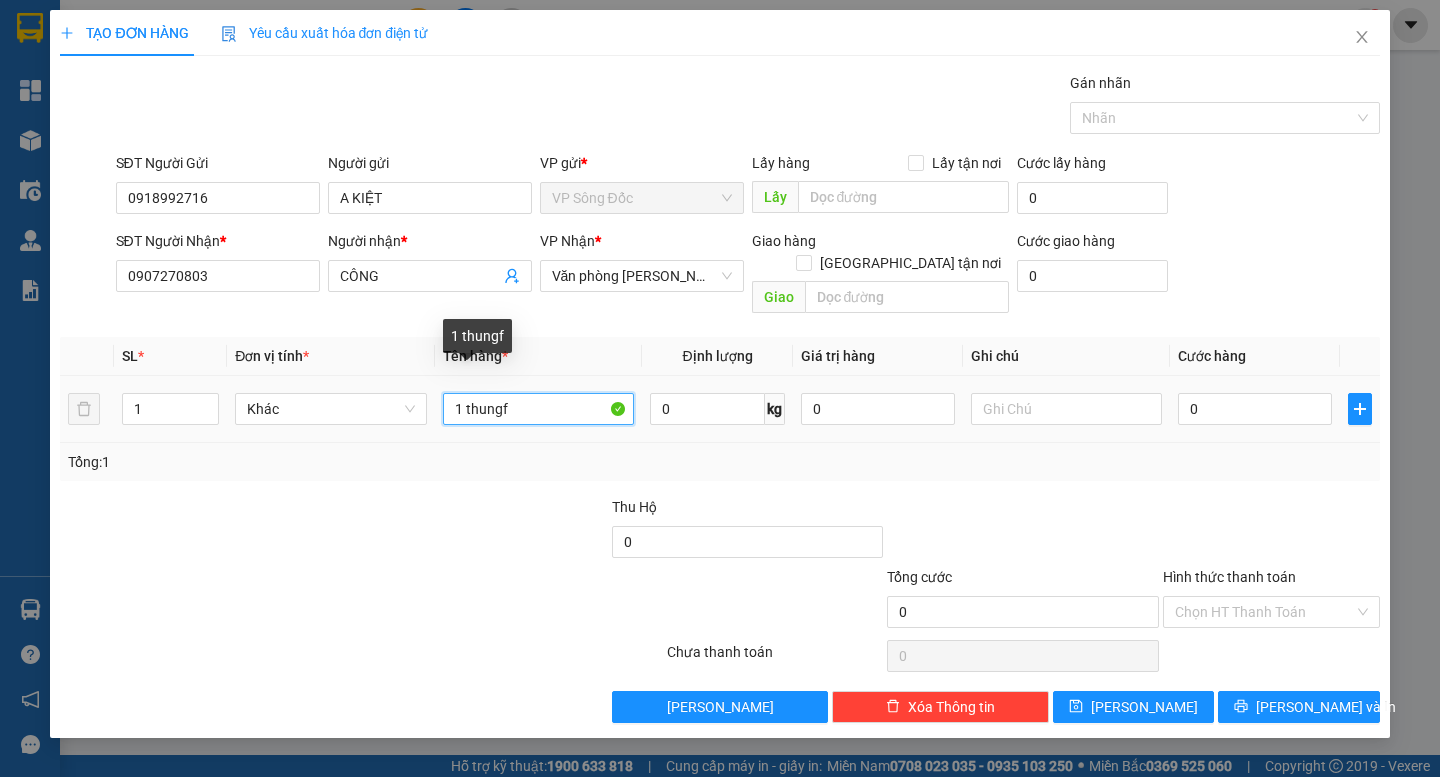 click on "1 thungf" at bounding box center [538, 409] 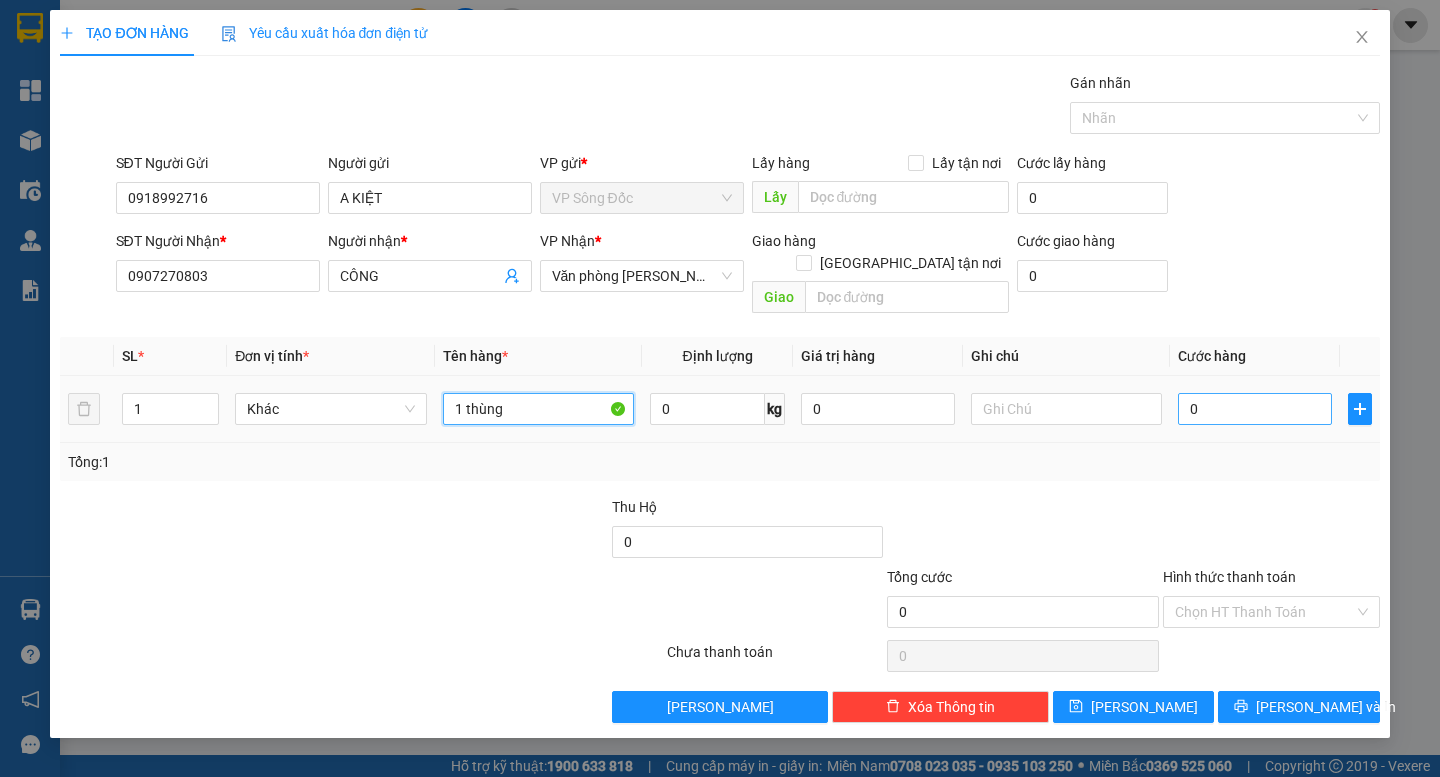 type on "1 thùng" 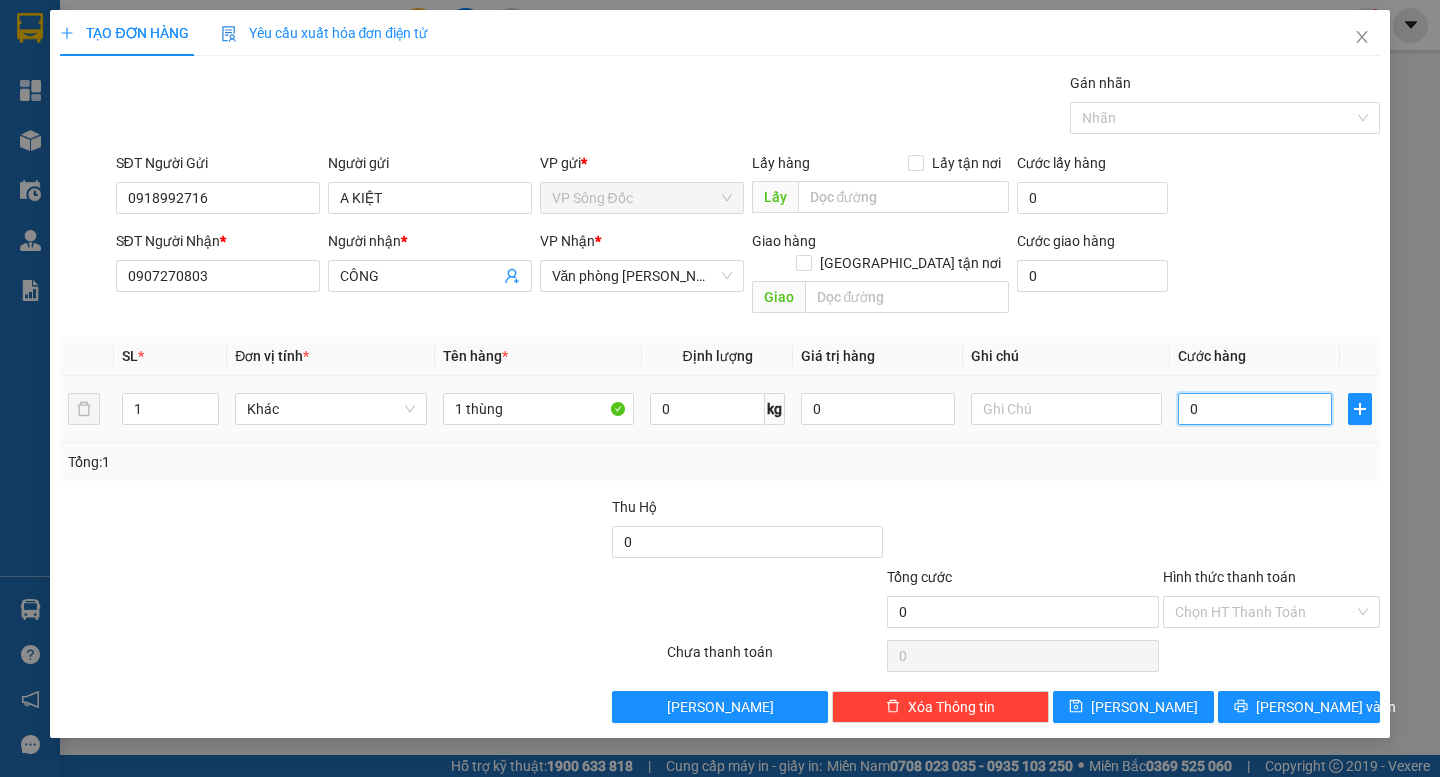 type on "4" 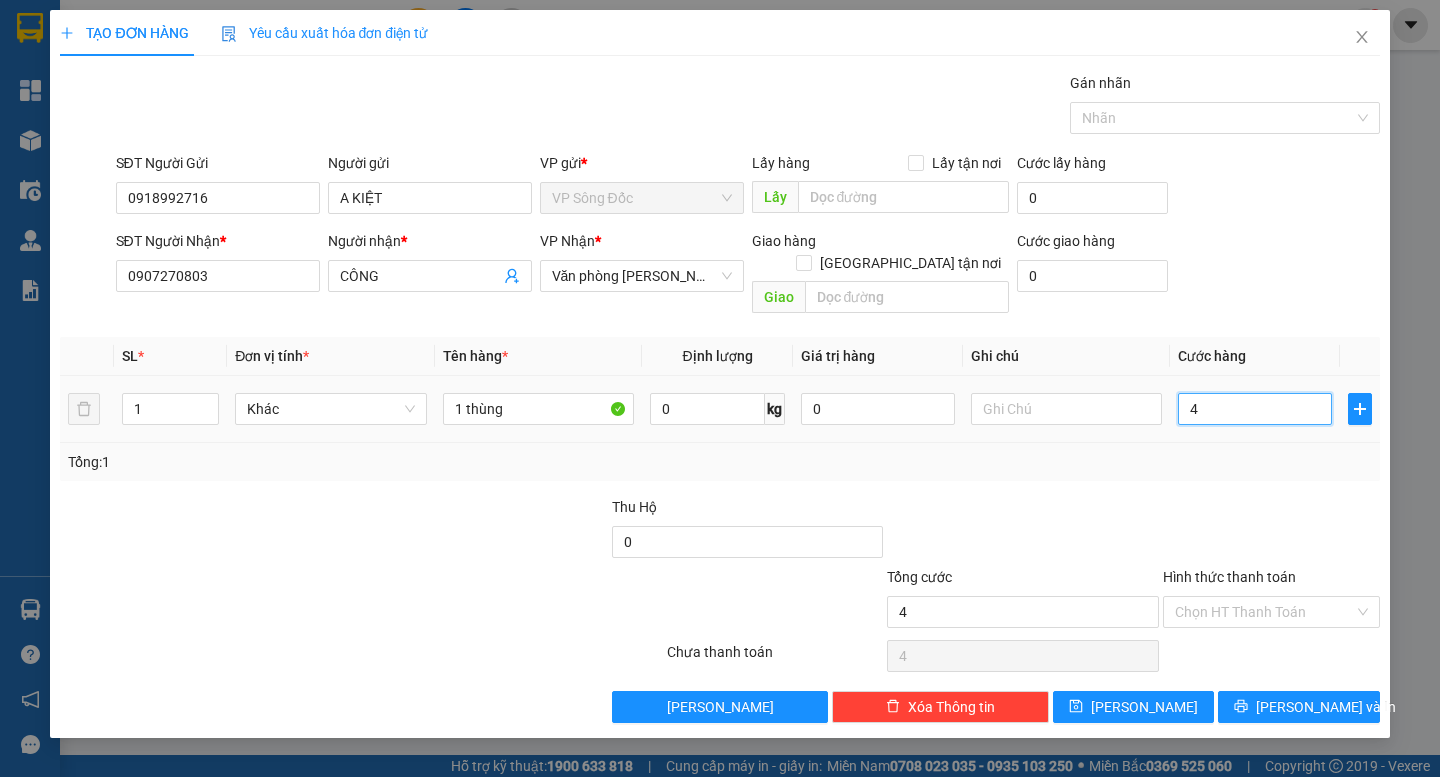 type on "40" 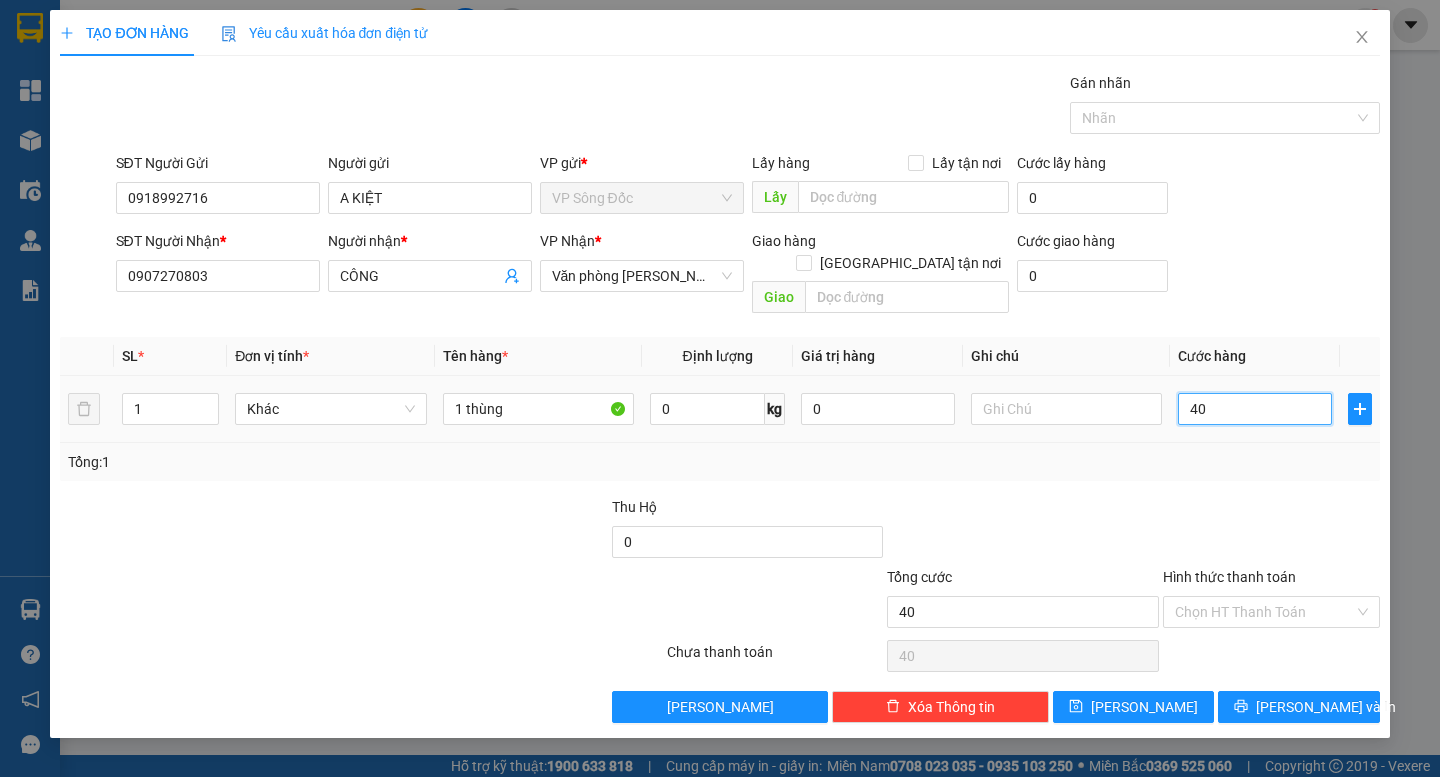 type on "400" 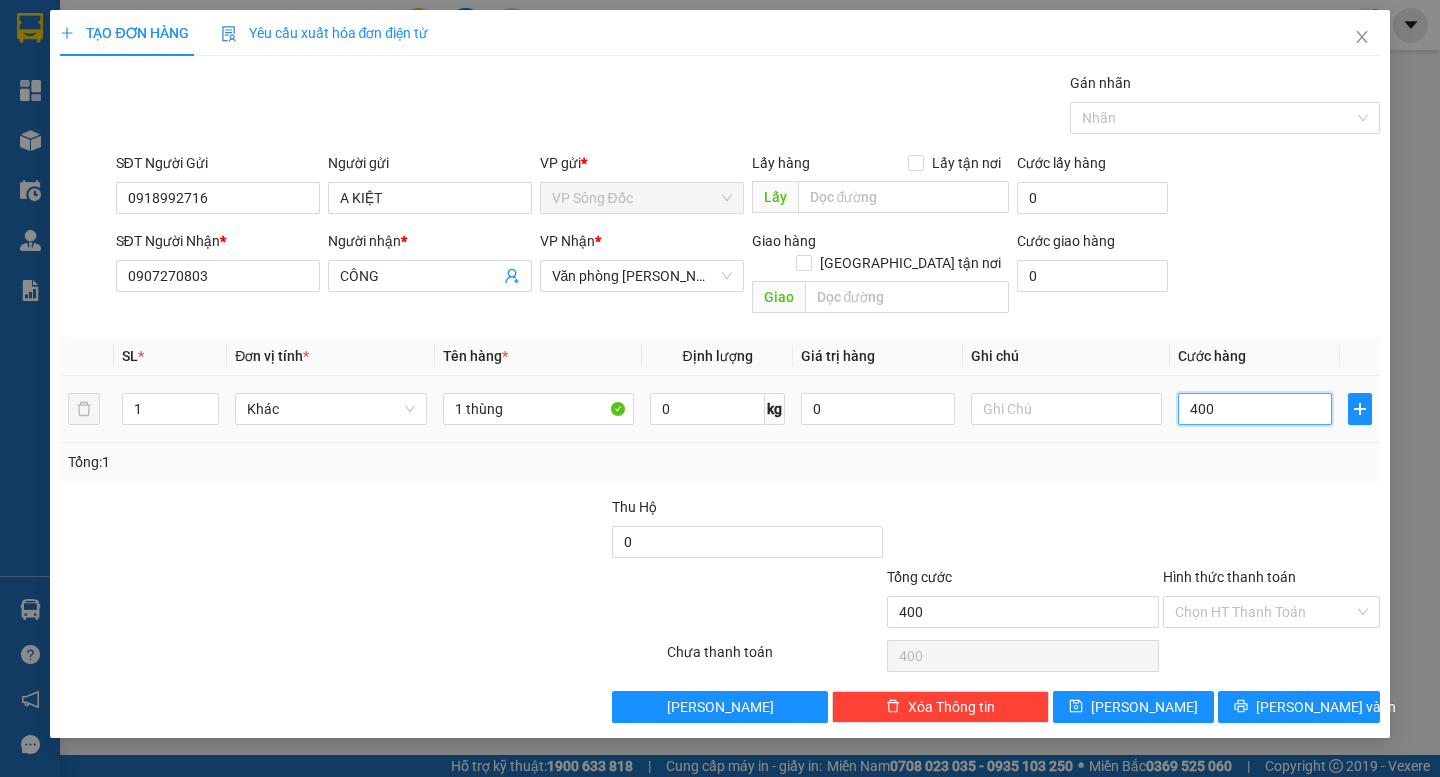 type on "4.000" 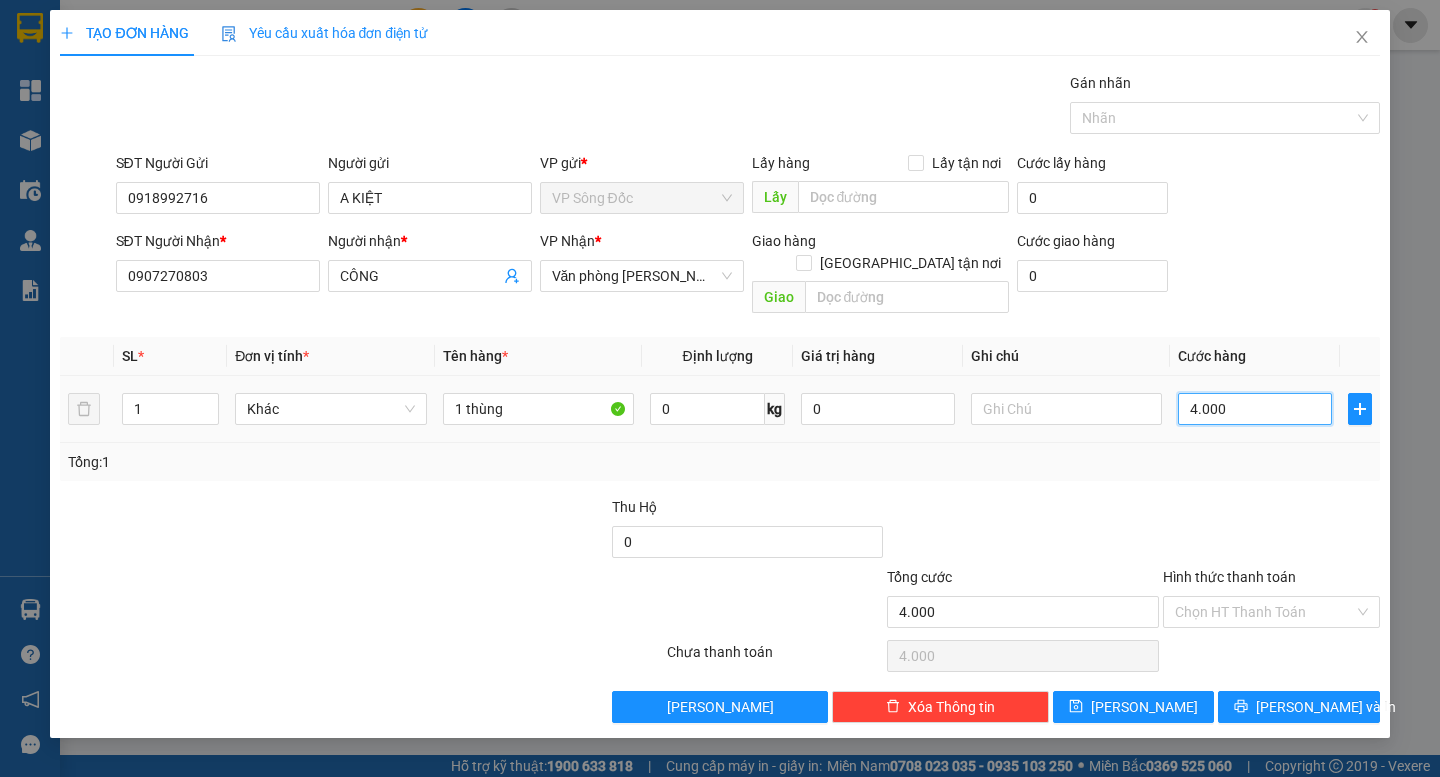 type on "40.000" 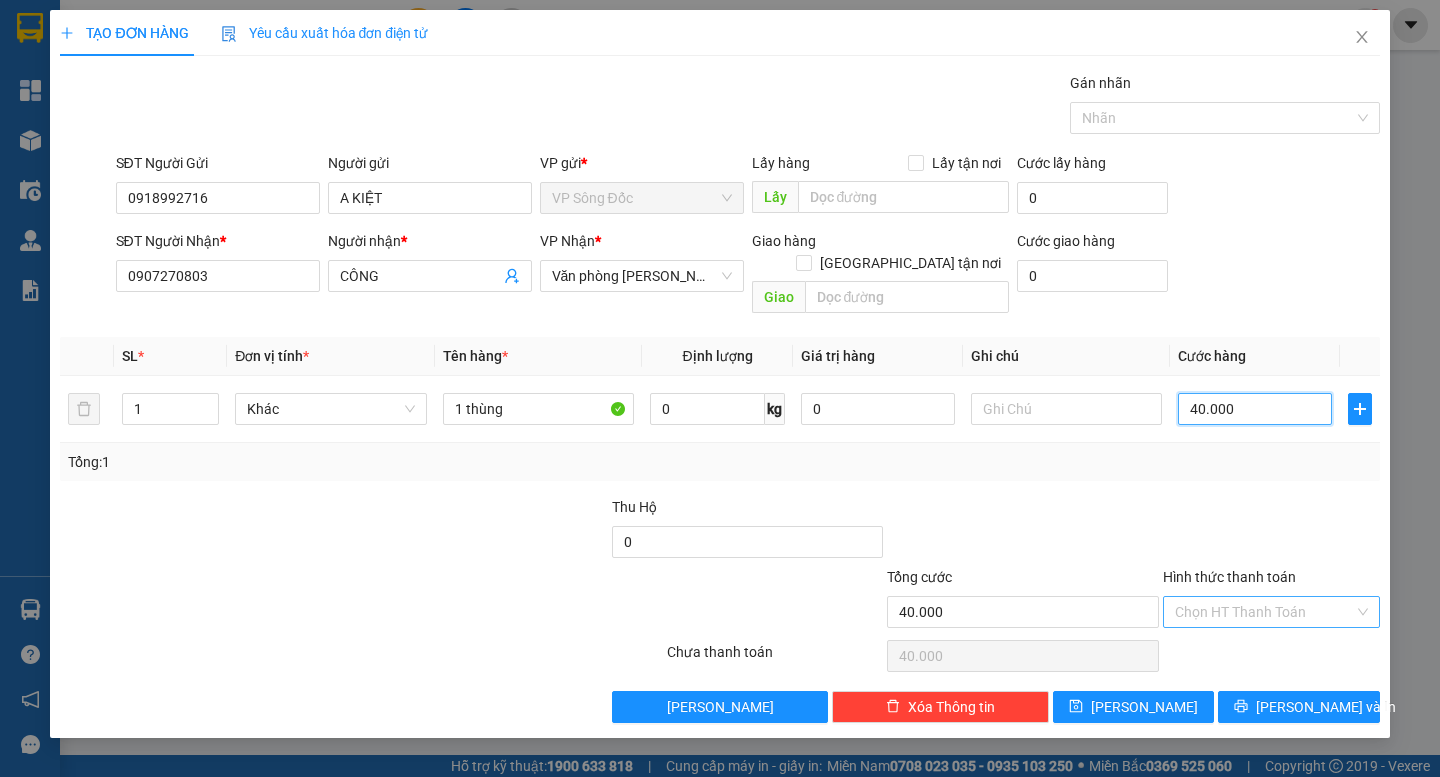 type on "40.000" 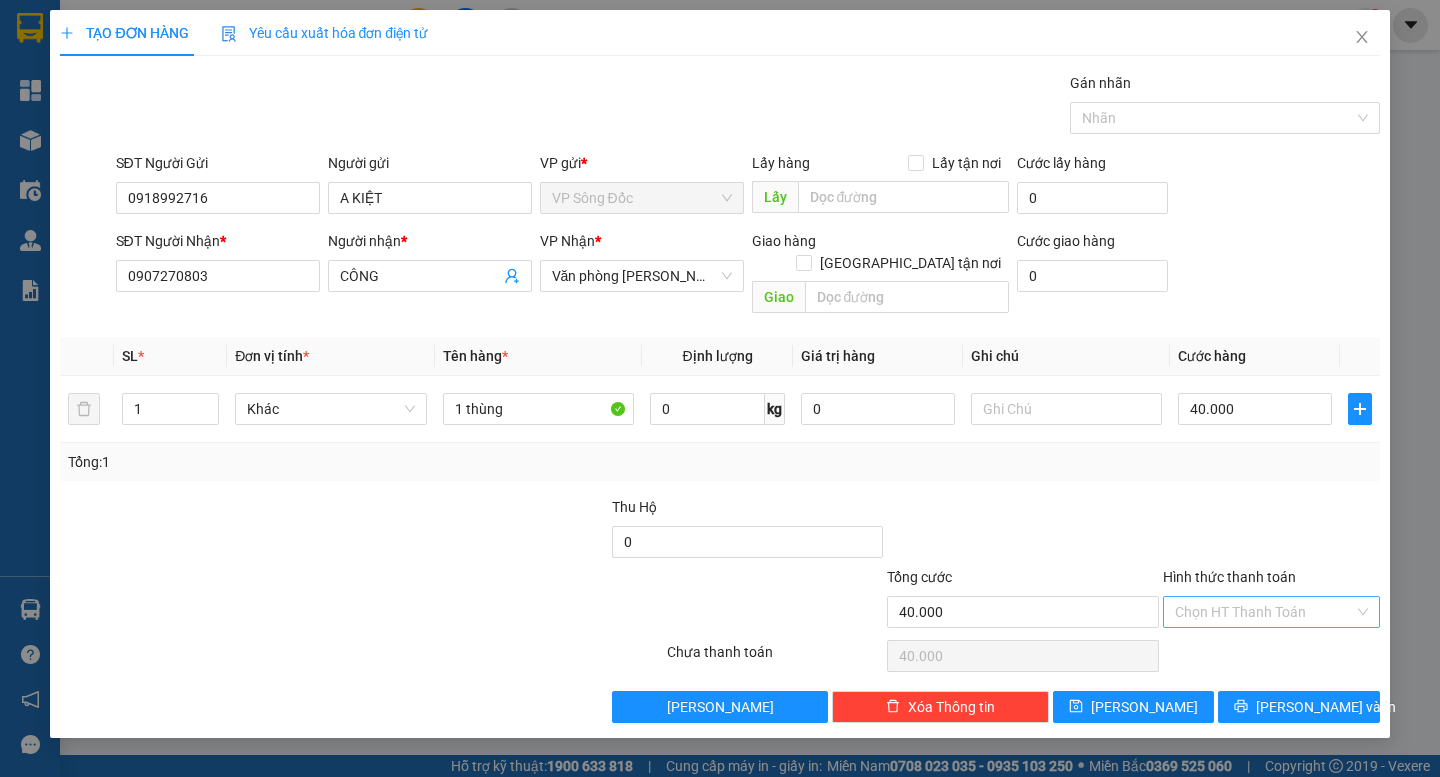 click on "Hình thức thanh toán" at bounding box center [1264, 612] 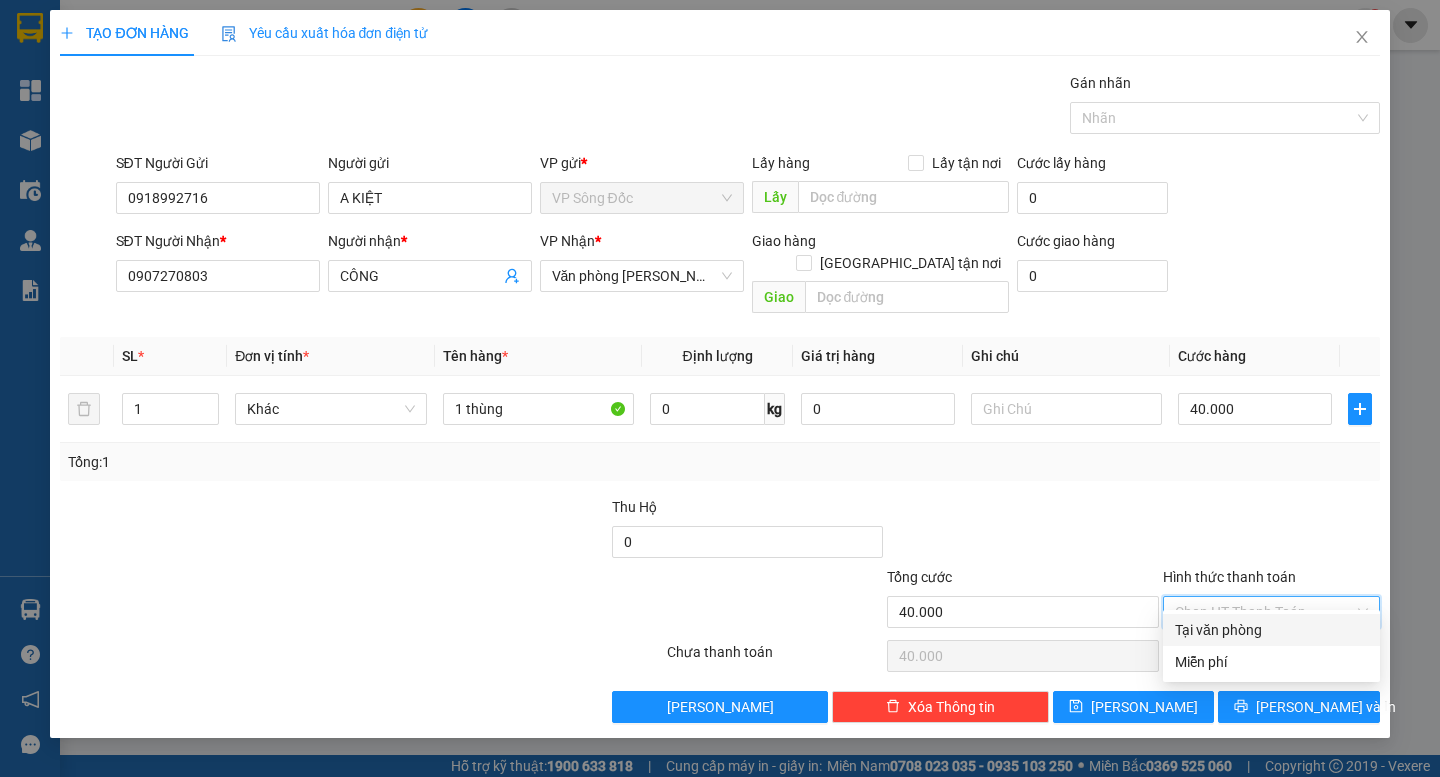 click on "Tại văn phòng" at bounding box center [1271, 630] 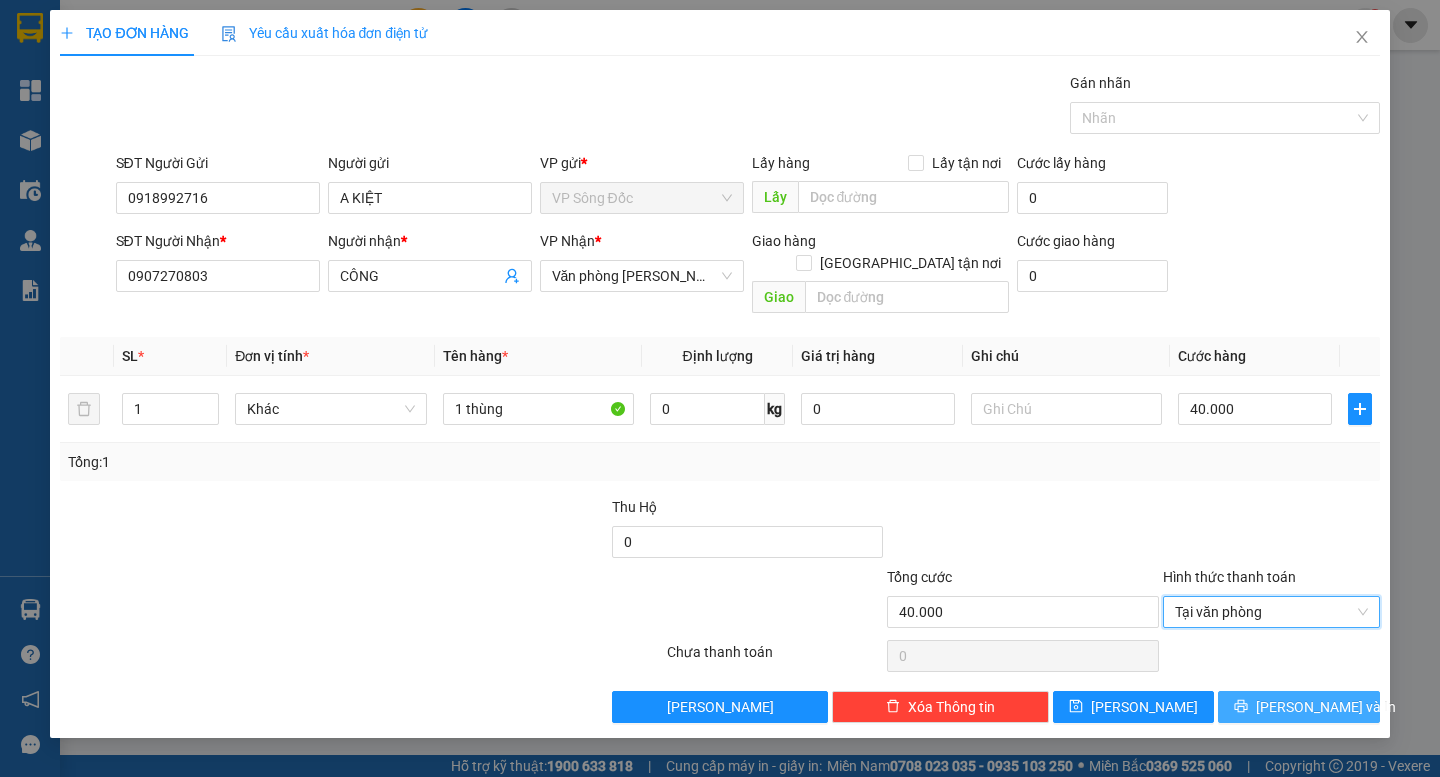 click 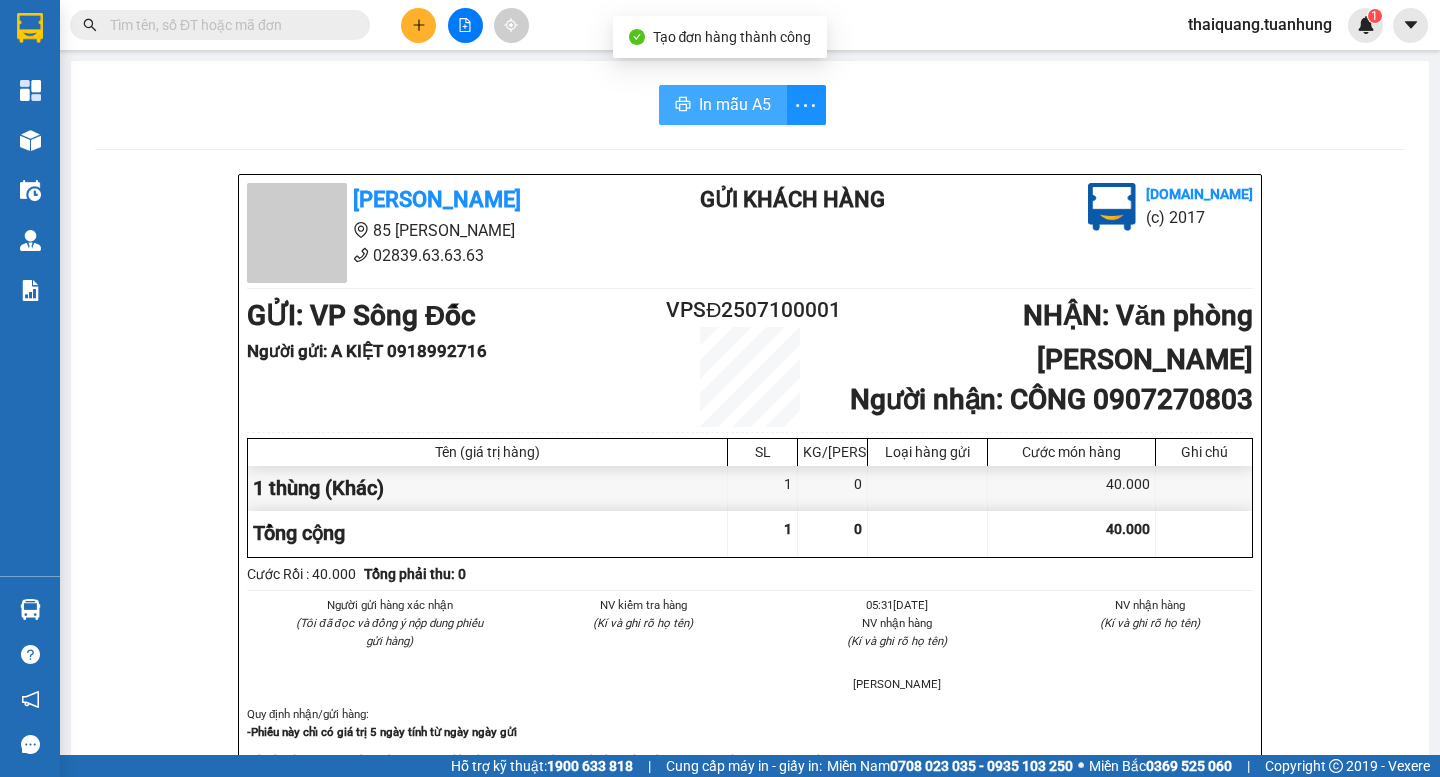 click on "In mẫu A5" at bounding box center [723, 105] 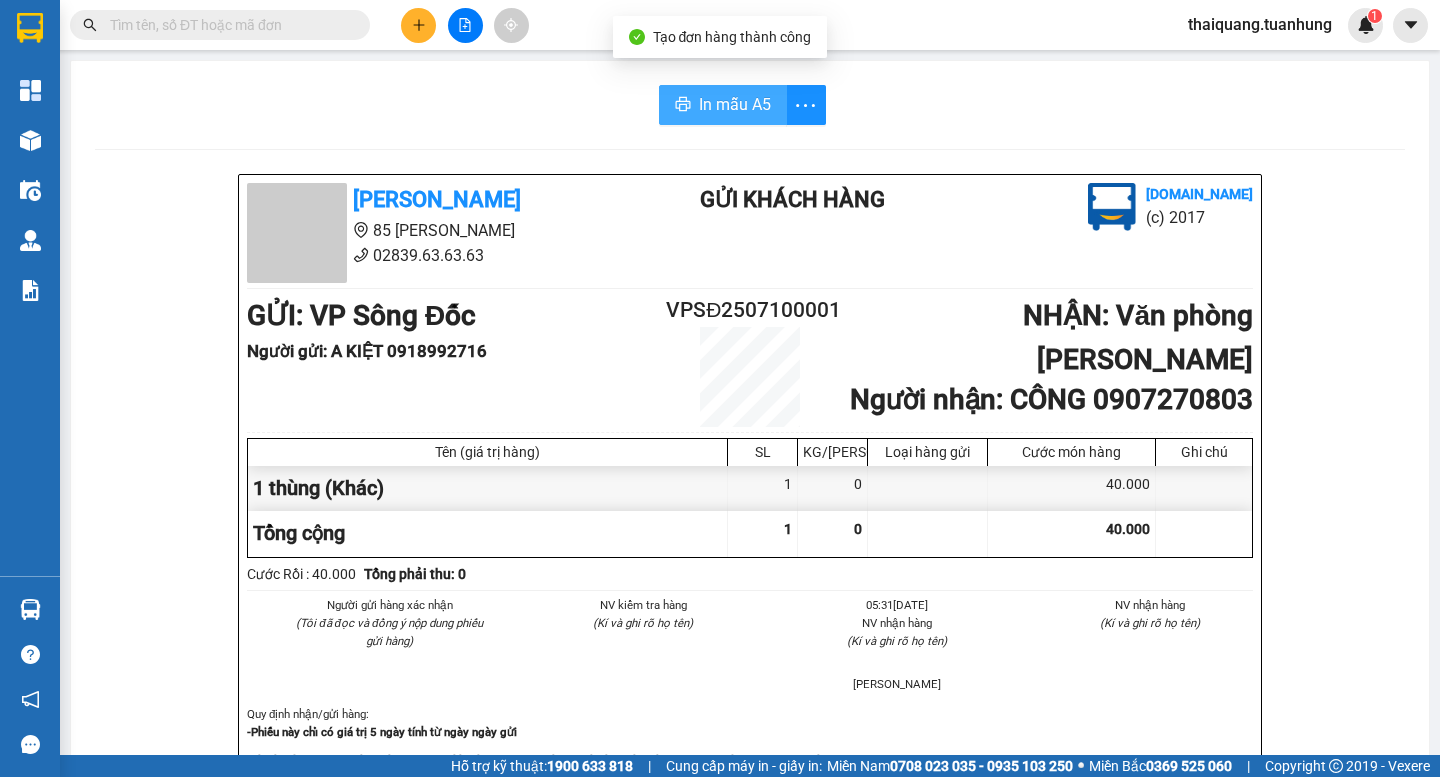 scroll, scrollTop: 0, scrollLeft: 0, axis: both 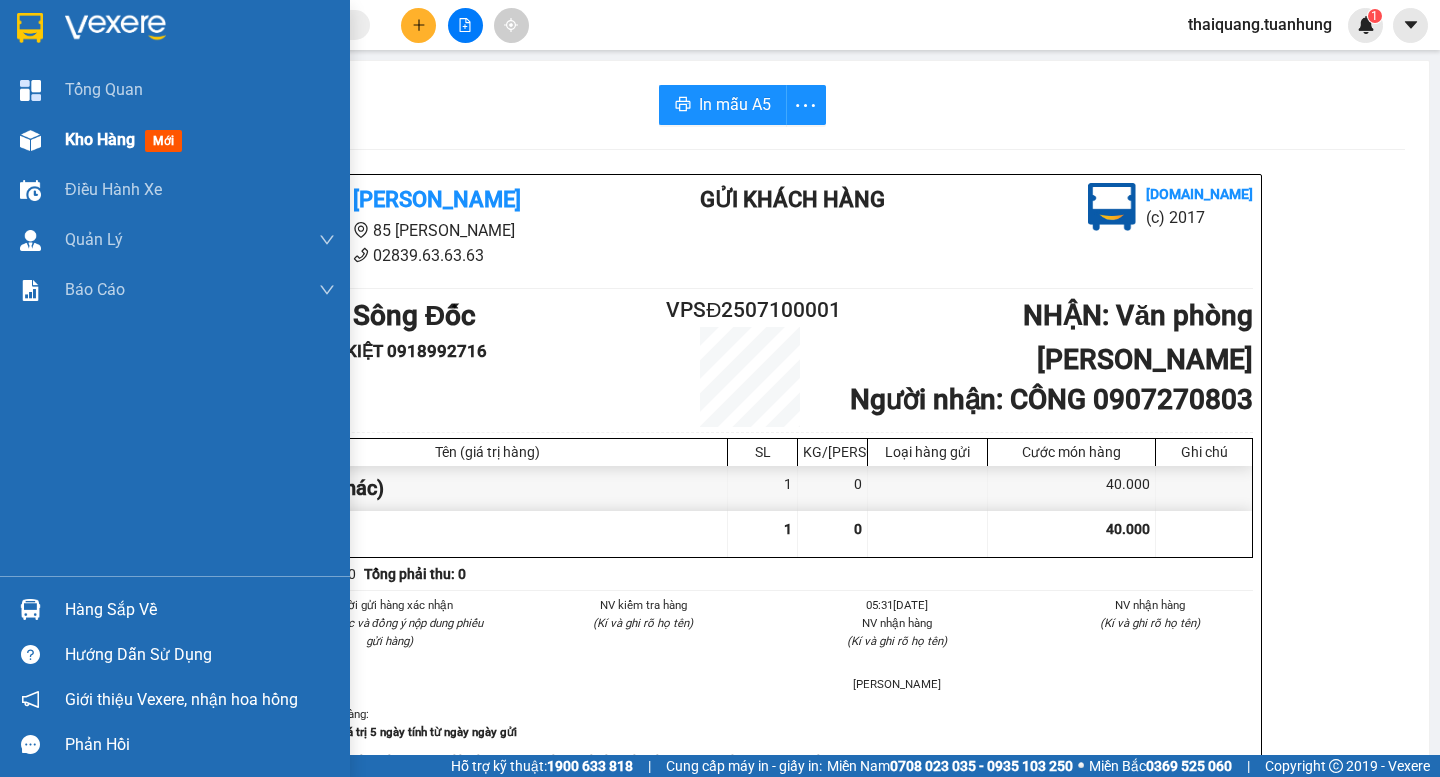 click on "Kho hàng" at bounding box center [100, 139] 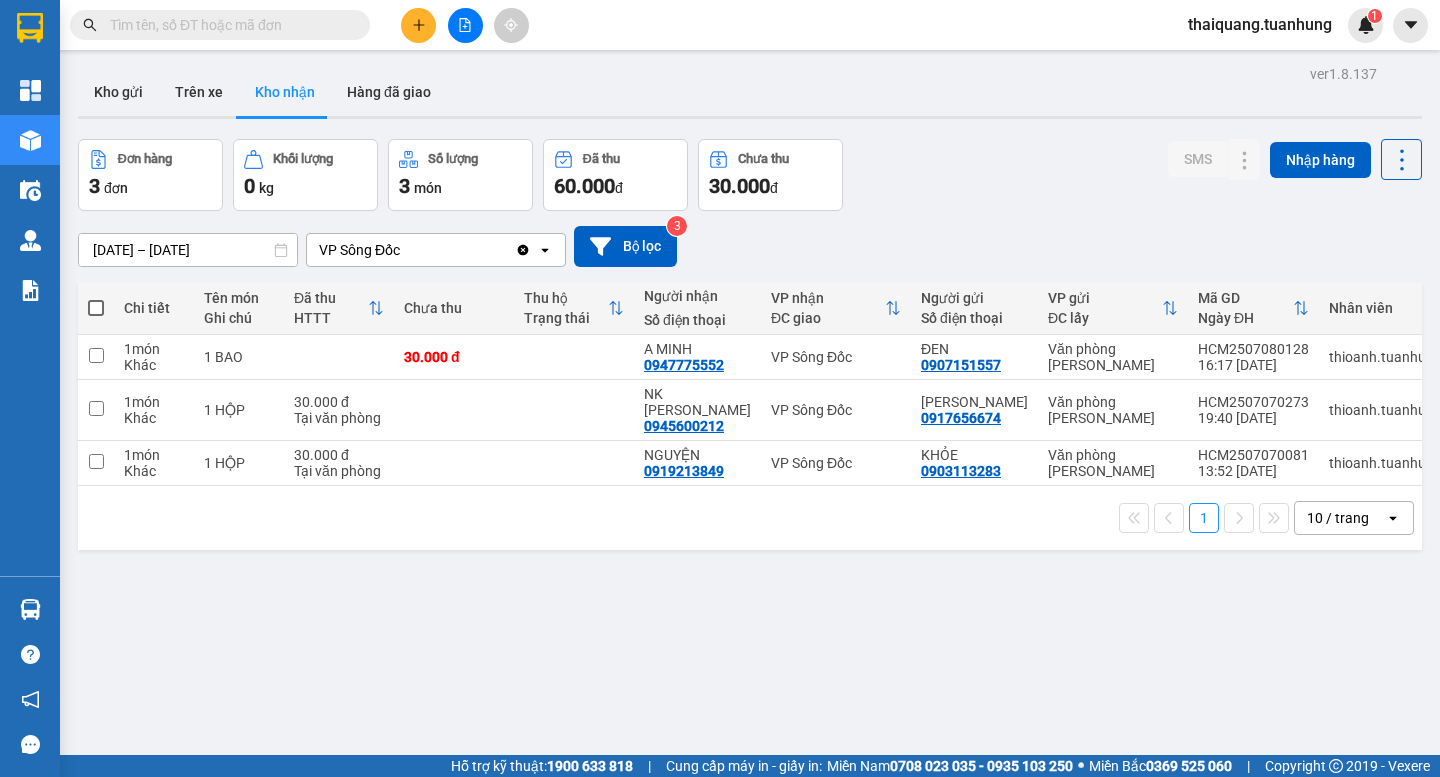 click on "Đơn hàng 3 đơn Khối lượng 0 kg Số lượng 3 món Đã thu 60.000  đ Chưa thu 30.000  đ SMS Nhập hàng" at bounding box center (750, 175) 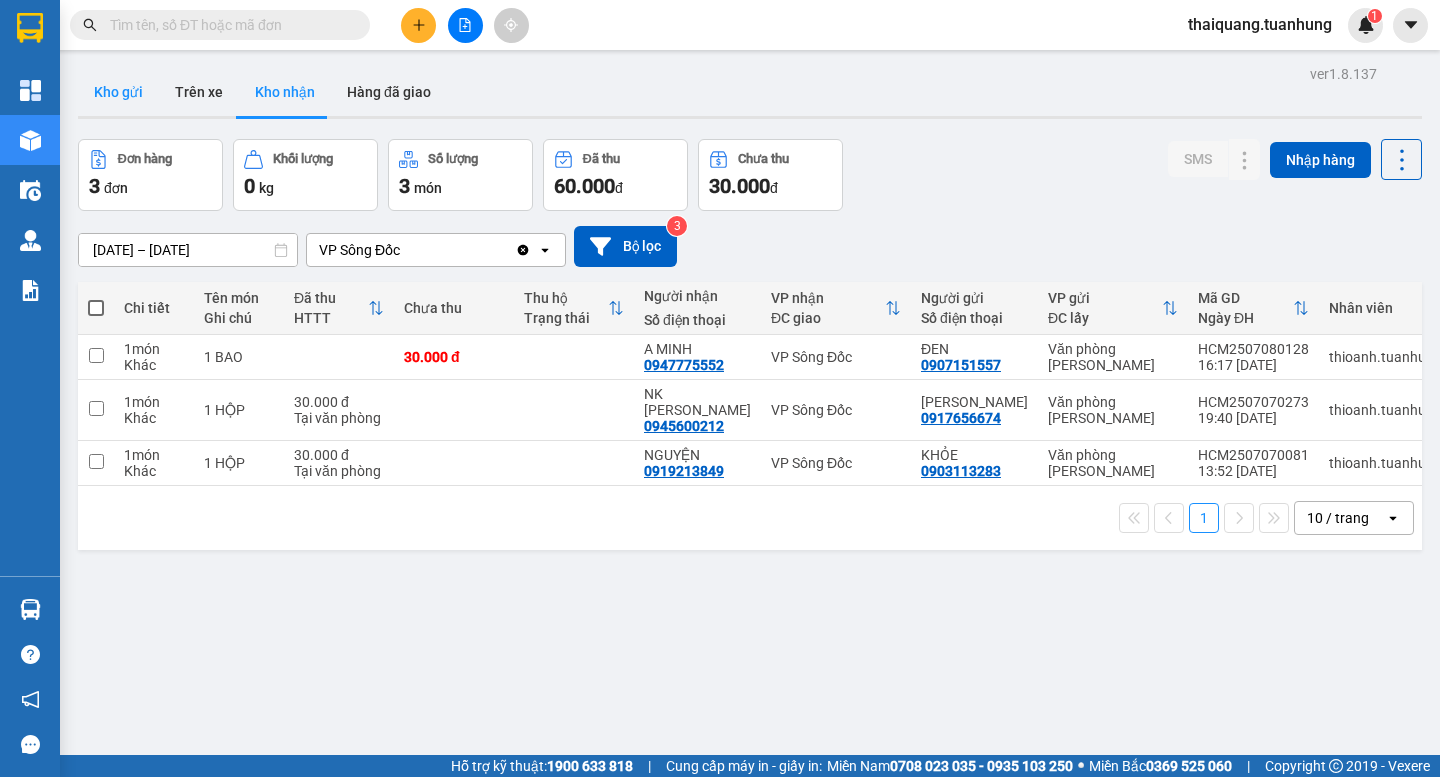 drag, startPoint x: 165, startPoint y: 86, endPoint x: 134, endPoint y: 92, distance: 31.575306 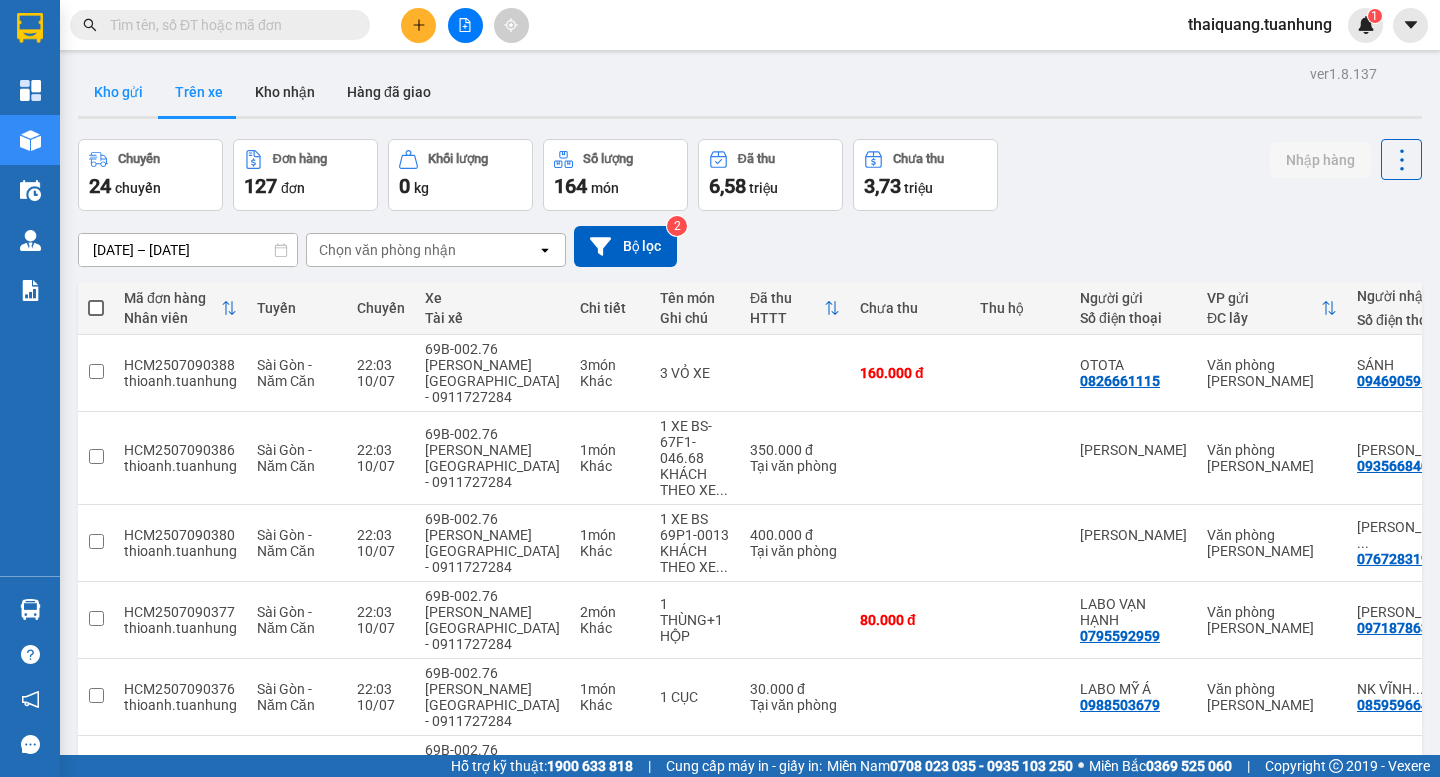 click on "Kho gửi" at bounding box center [118, 92] 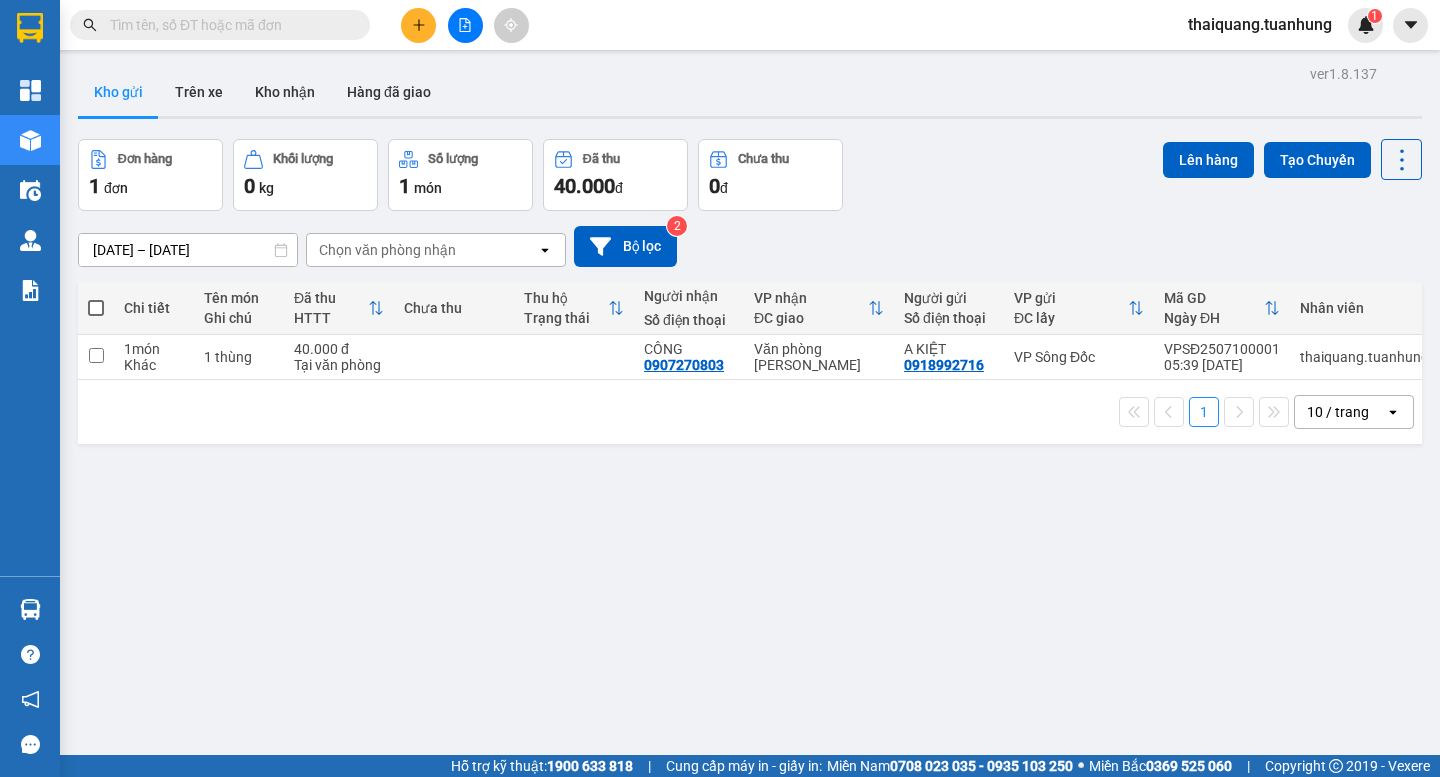 click on "Đơn hàng 1 đơn Khối lượng 0 kg Số lượng 1 món Đã thu 40.000  đ Chưa thu 0  đ Lên hàng Tạo Chuyến" at bounding box center (750, 175) 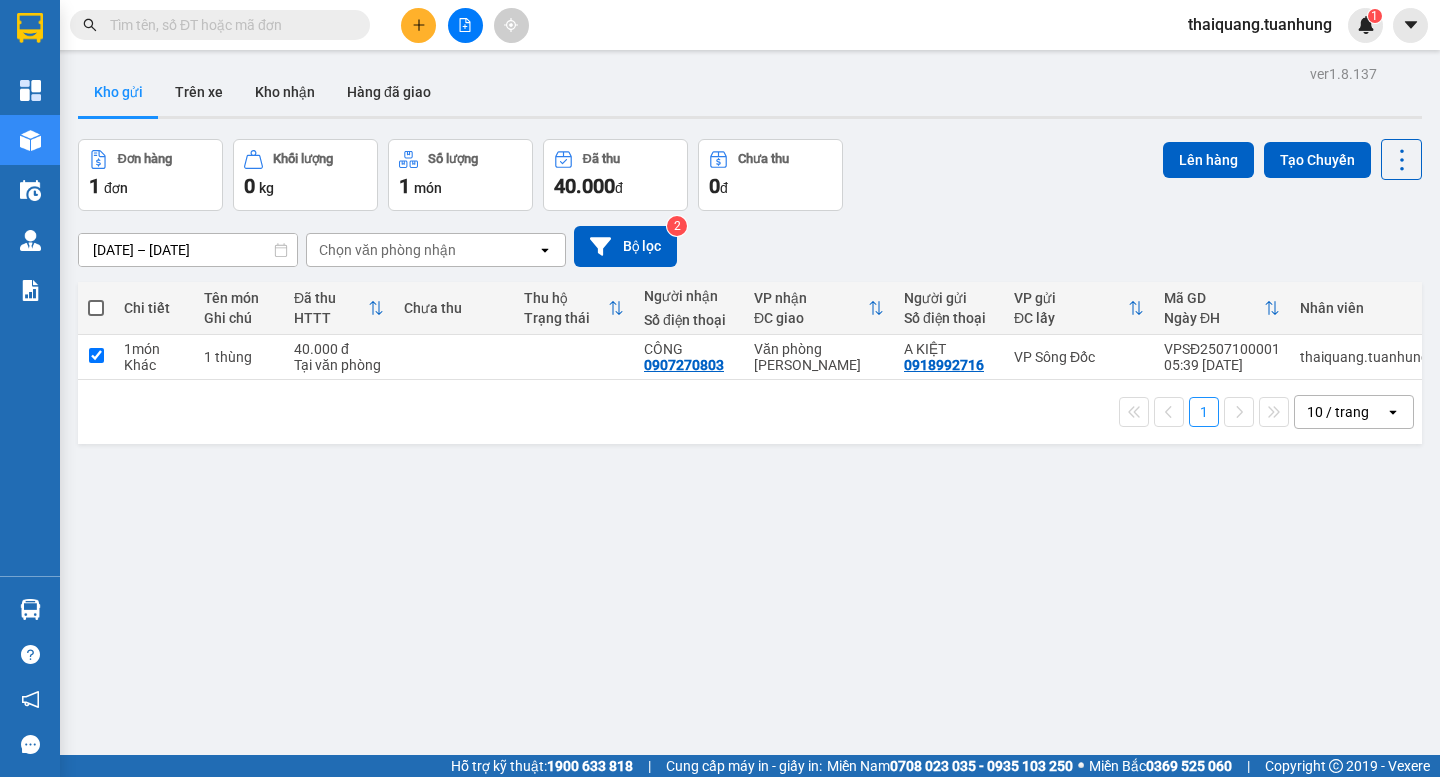 checkbox on "true" 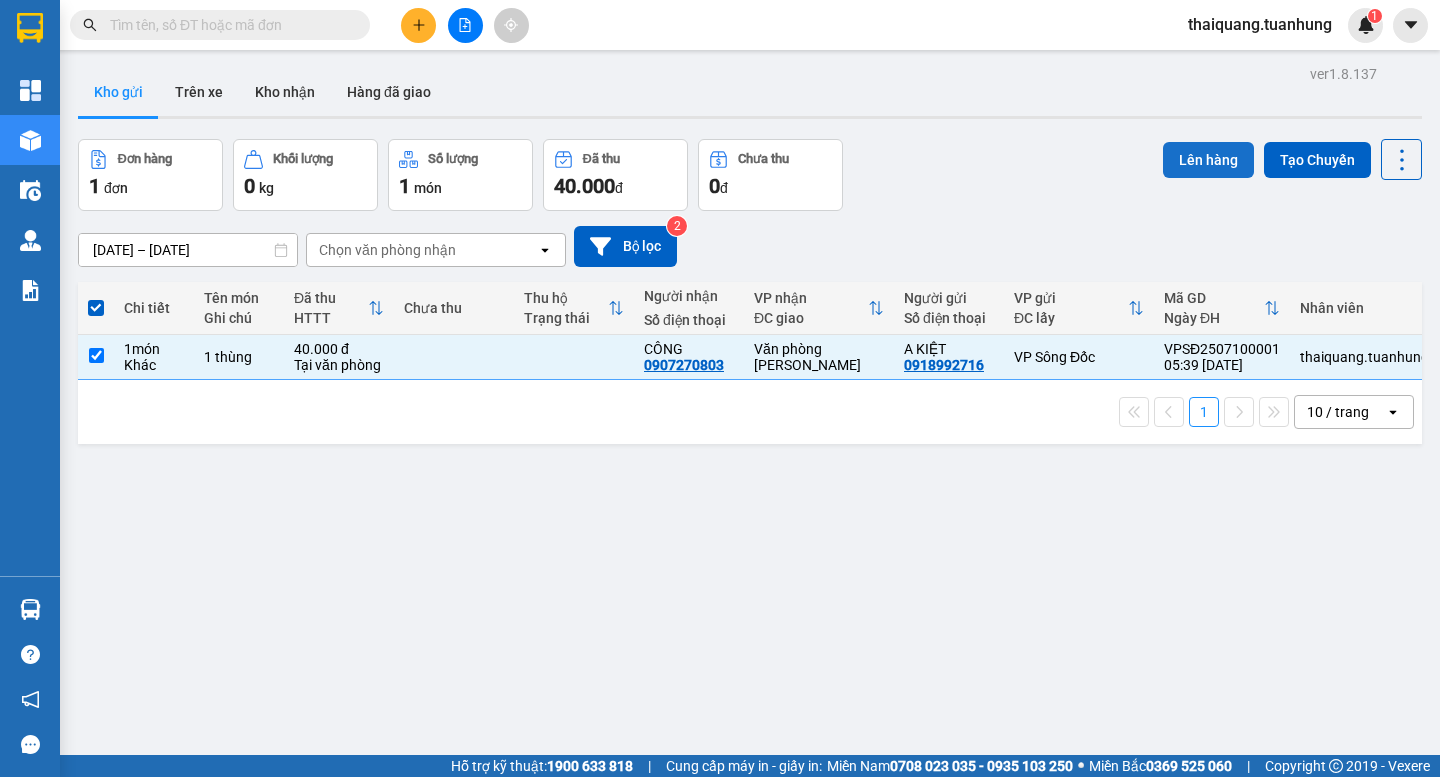 click on "Lên hàng" at bounding box center [1208, 160] 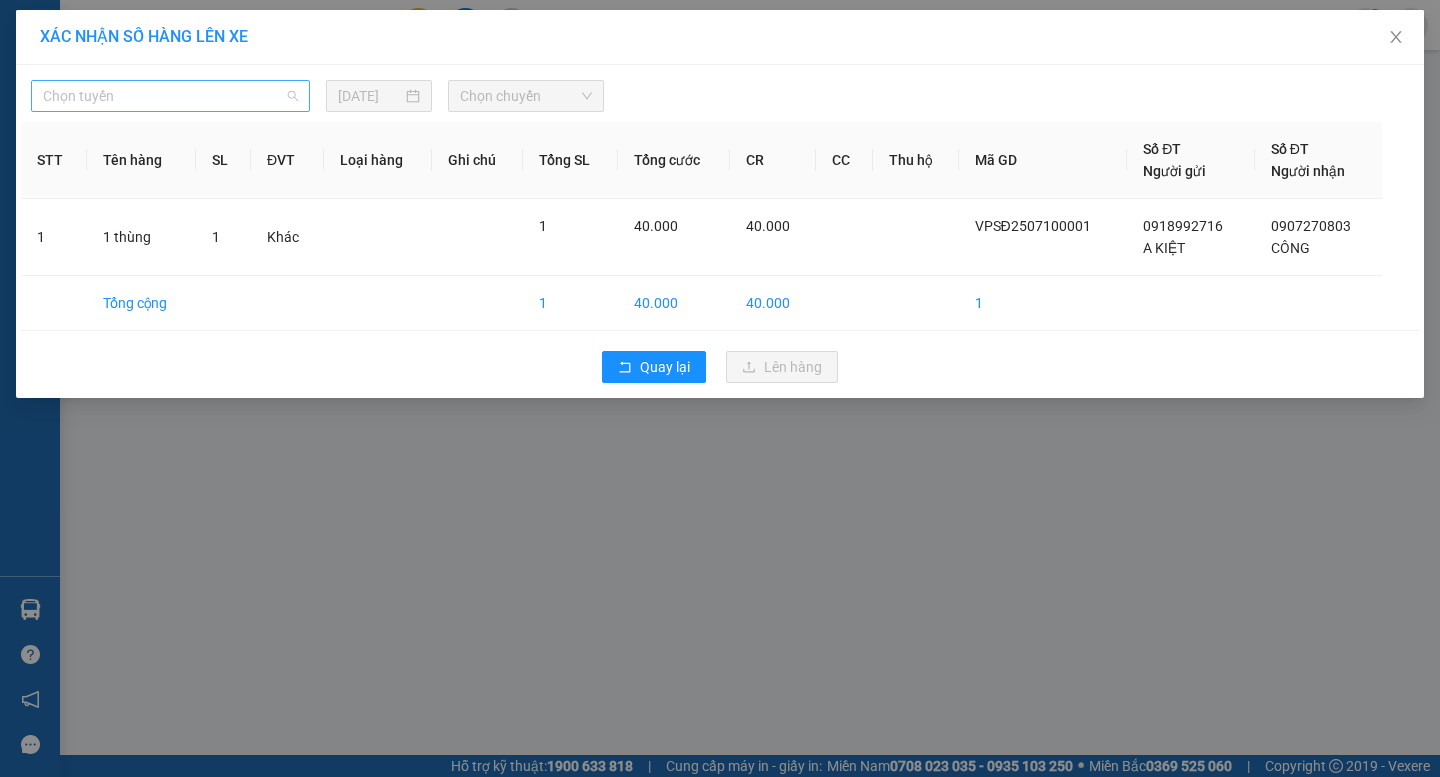 click on "Chọn tuyến" at bounding box center (170, 96) 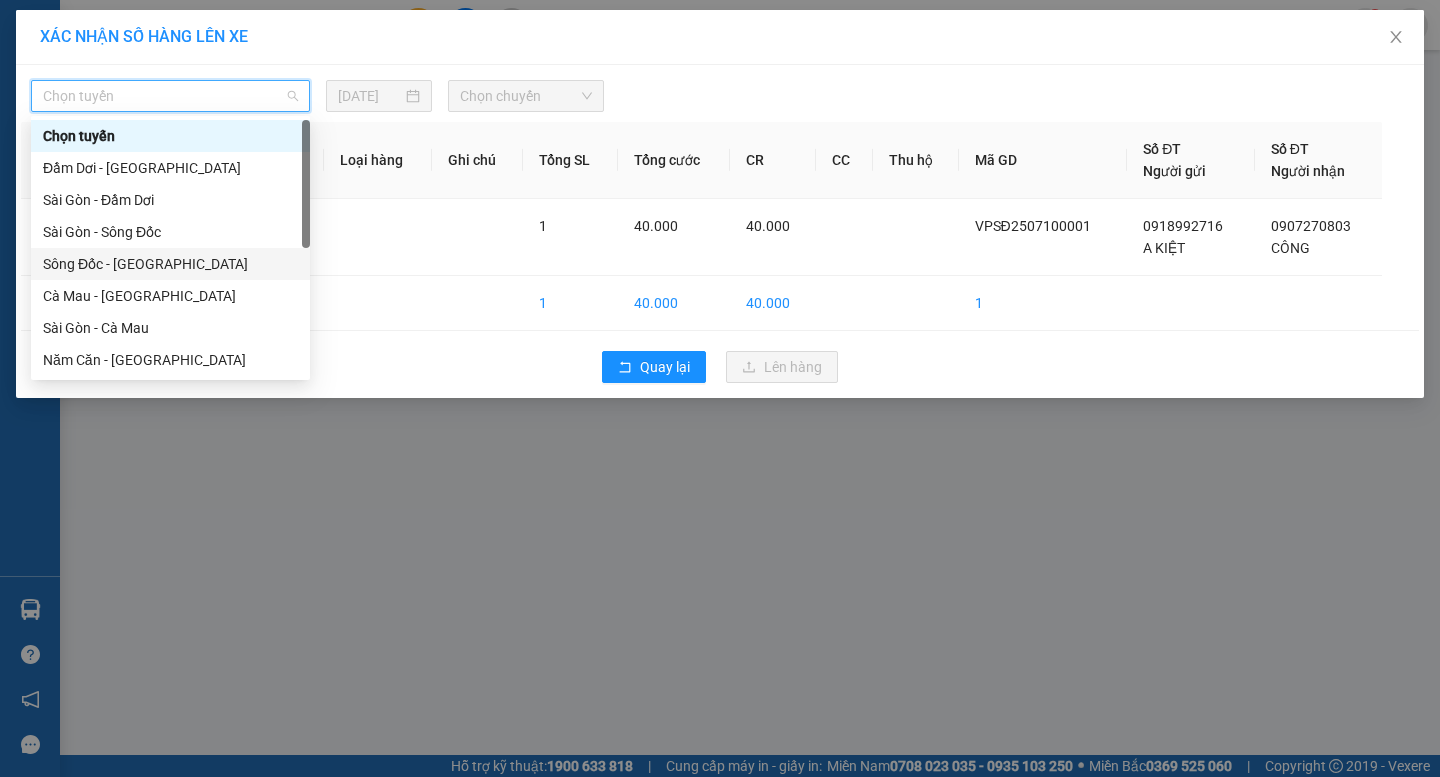 click on "Sông Đốc - [GEOGRAPHIC_DATA]" at bounding box center (170, 264) 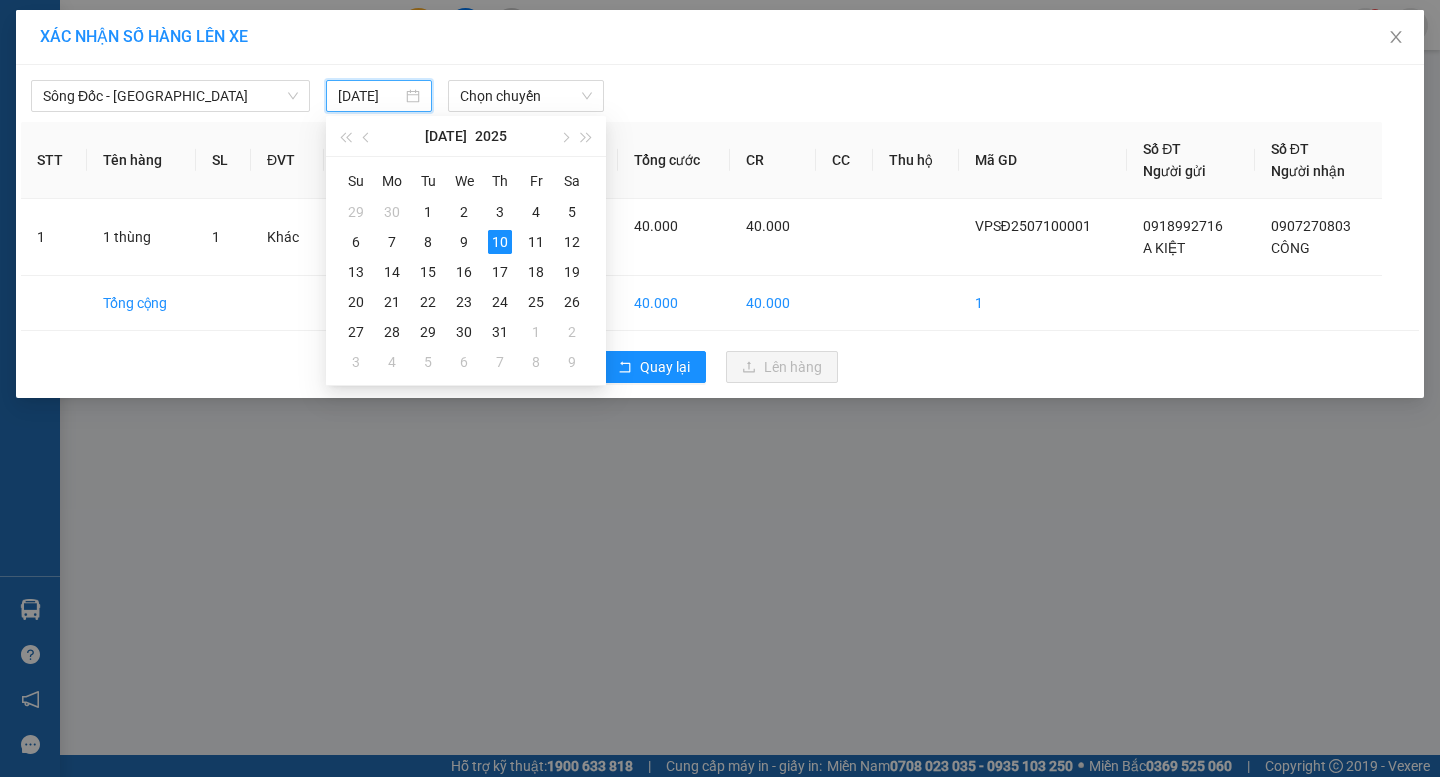 click on "[DATE]" at bounding box center (370, 96) 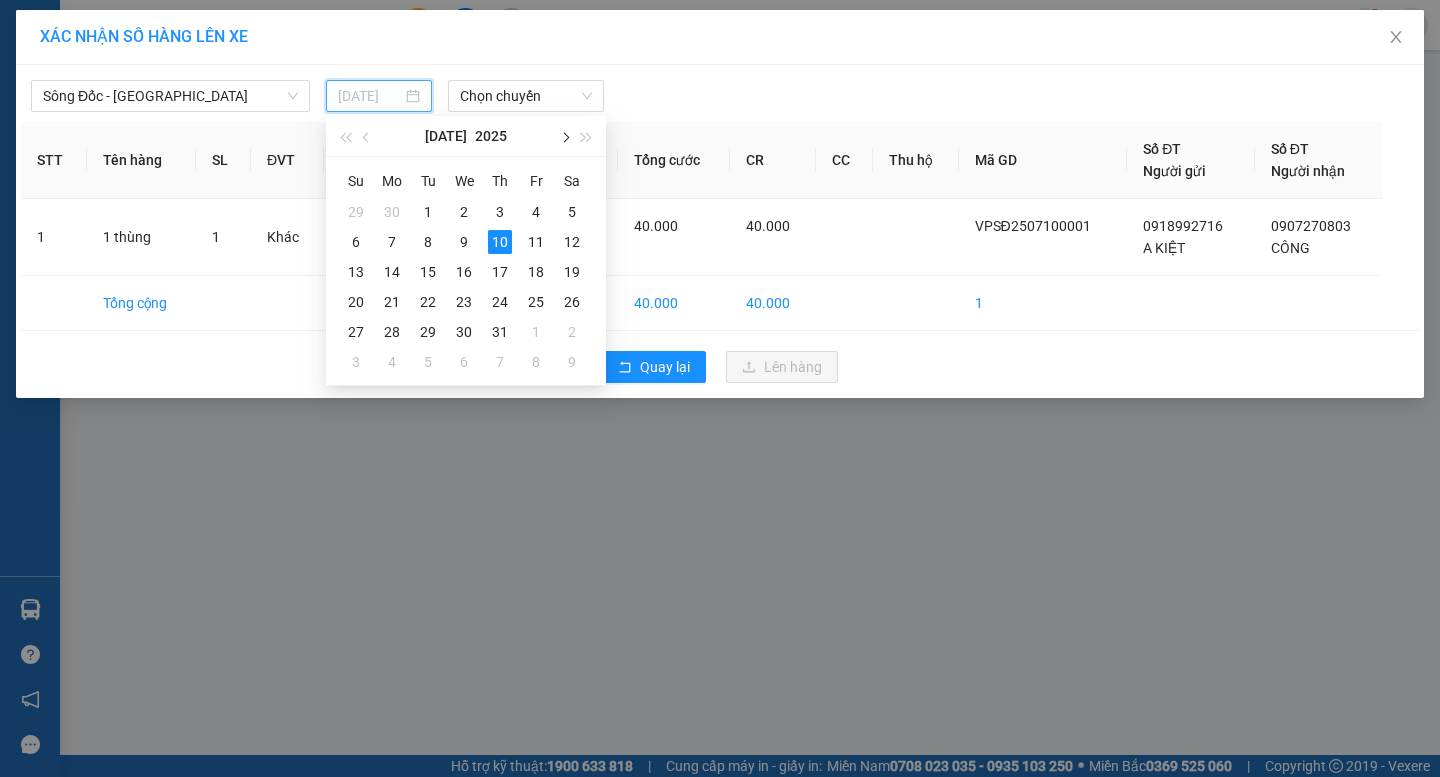 type on "[DATE]" 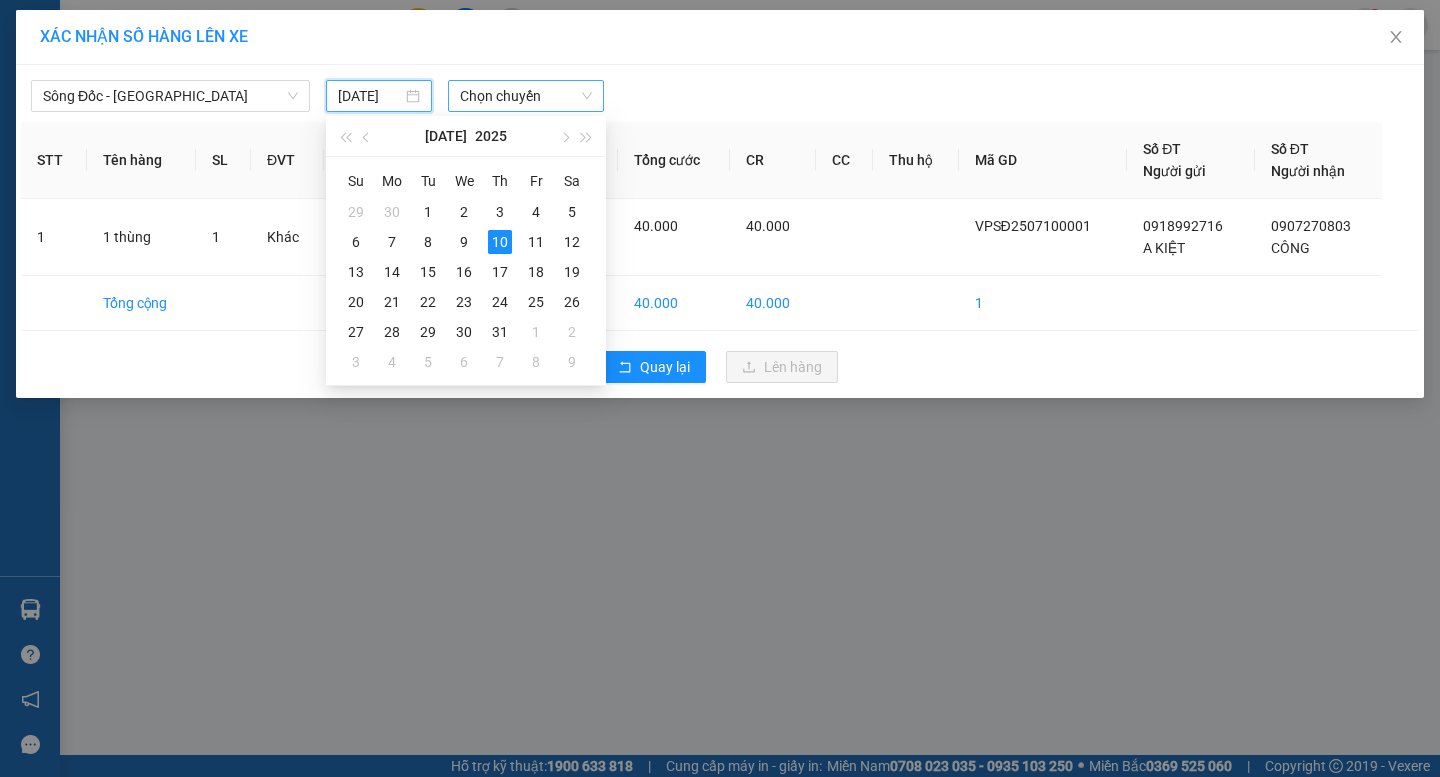click on "Chọn chuyến" at bounding box center (526, 96) 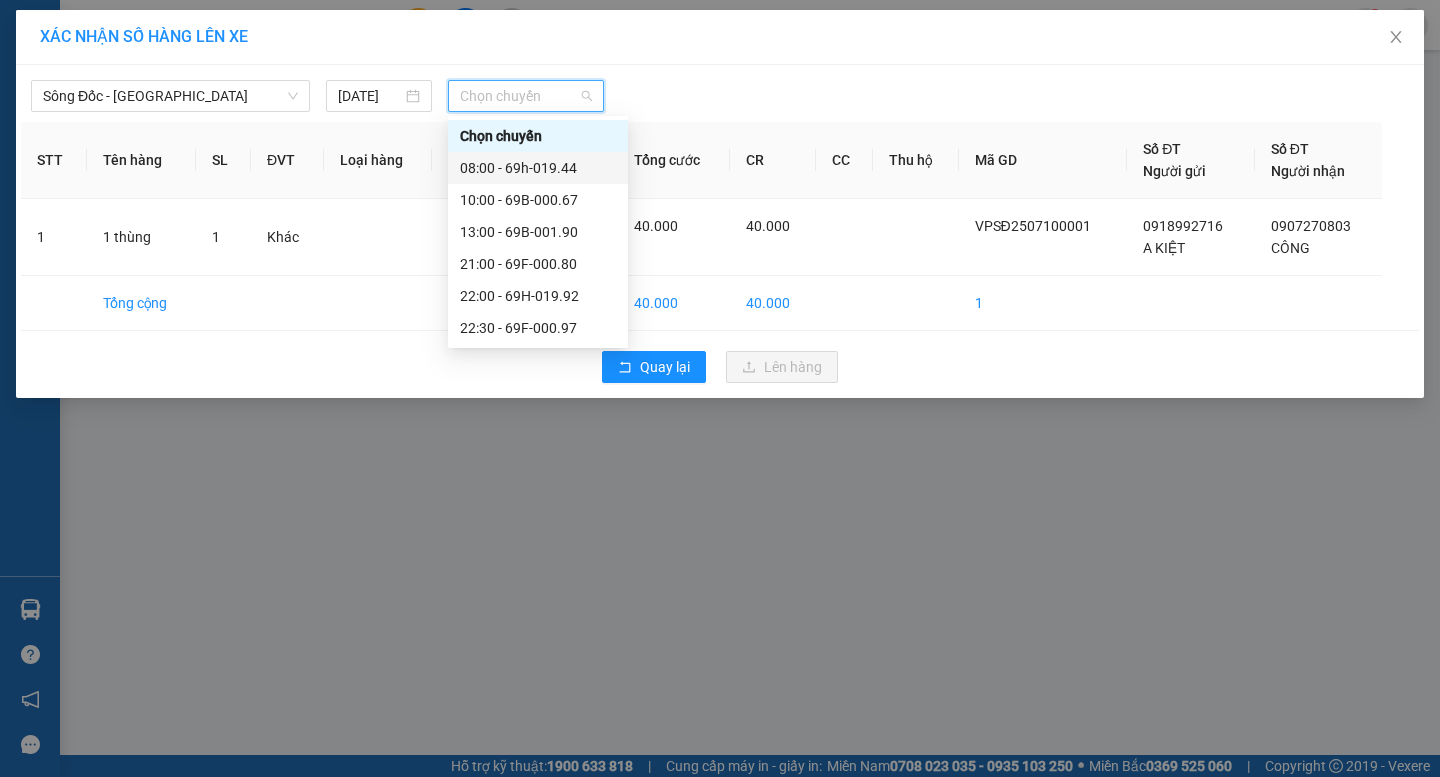 click on "08:00     - 69h-019.44" at bounding box center [538, 168] 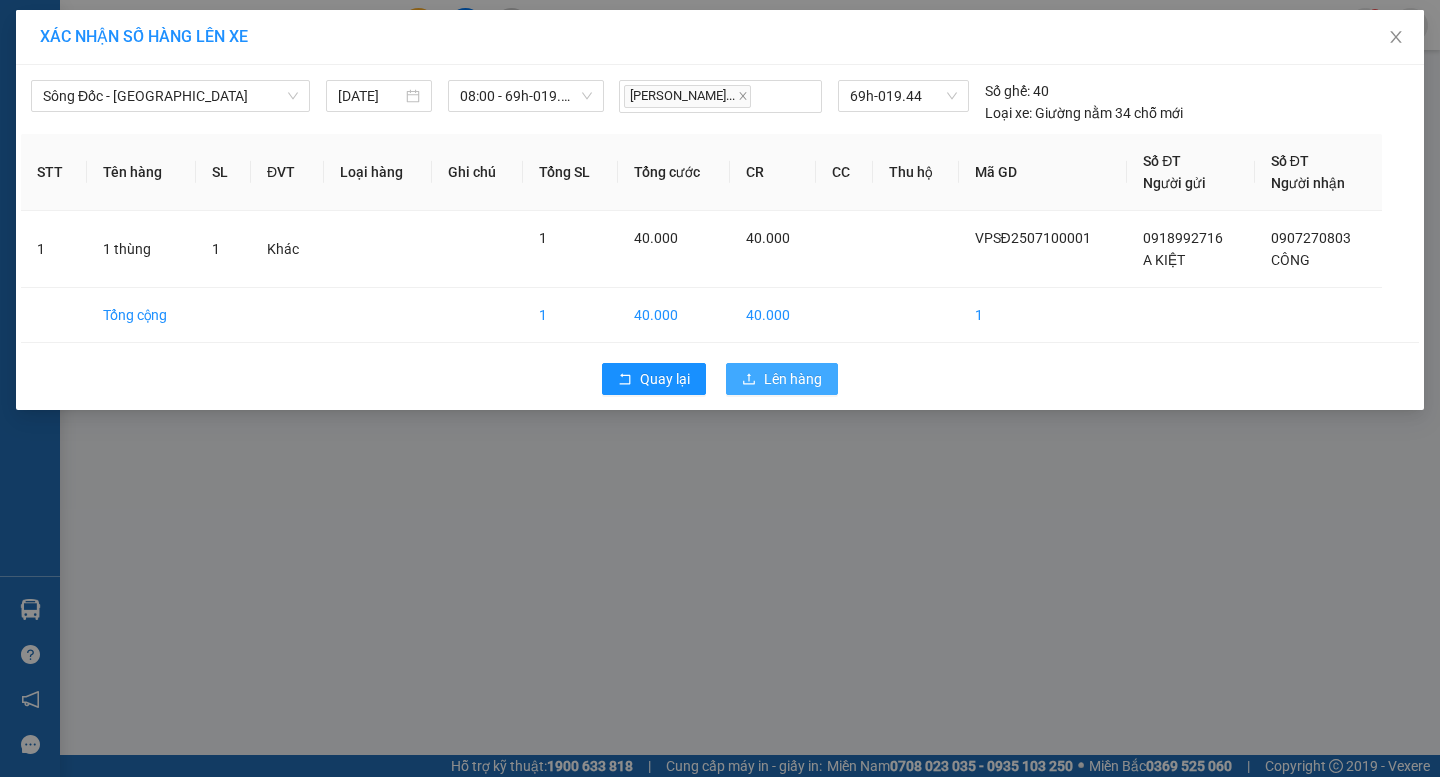 click 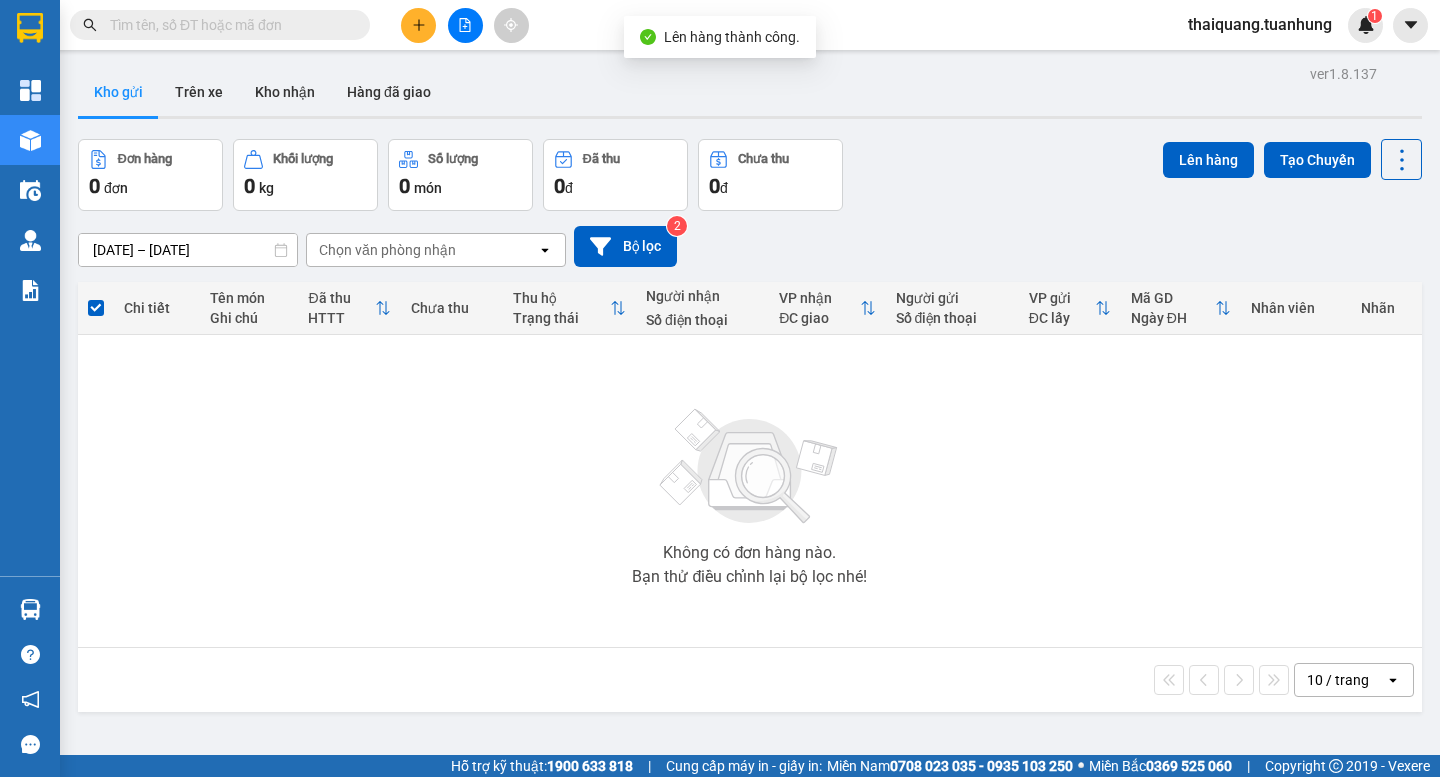 click on "ver  1.8.137 Kho gửi Trên xe Kho nhận Hàng đã giao Đơn hàng 0 đơn Khối lượng 0 kg Số lượng 0 món Đã thu 0  đ Chưa thu 0  đ Lên hàng Tạo Chuyến [DATE] – [DATE] Press the down arrow key to interact with the calendar and select a date. Press the escape button to close the calendar. Selected date range is from [DATE] to [DATE]. Chọn văn phòng nhận open Bộ lọc 2 Chi tiết Tên món Ghi chú Đã thu HTTT Chưa thu Thu hộ Trạng thái Người nhận Số điện thoại VP nhận ĐC giao Người gửi Số điện thoại VP gửi ĐC lấy Mã GD Ngày ĐH Nhân viên Nhãn Không có đơn hàng nào. Bạn thử điều chỉnh lại bộ lọc nhé! 10 / trang open Đang tải dữ liệu" at bounding box center [750, 448] 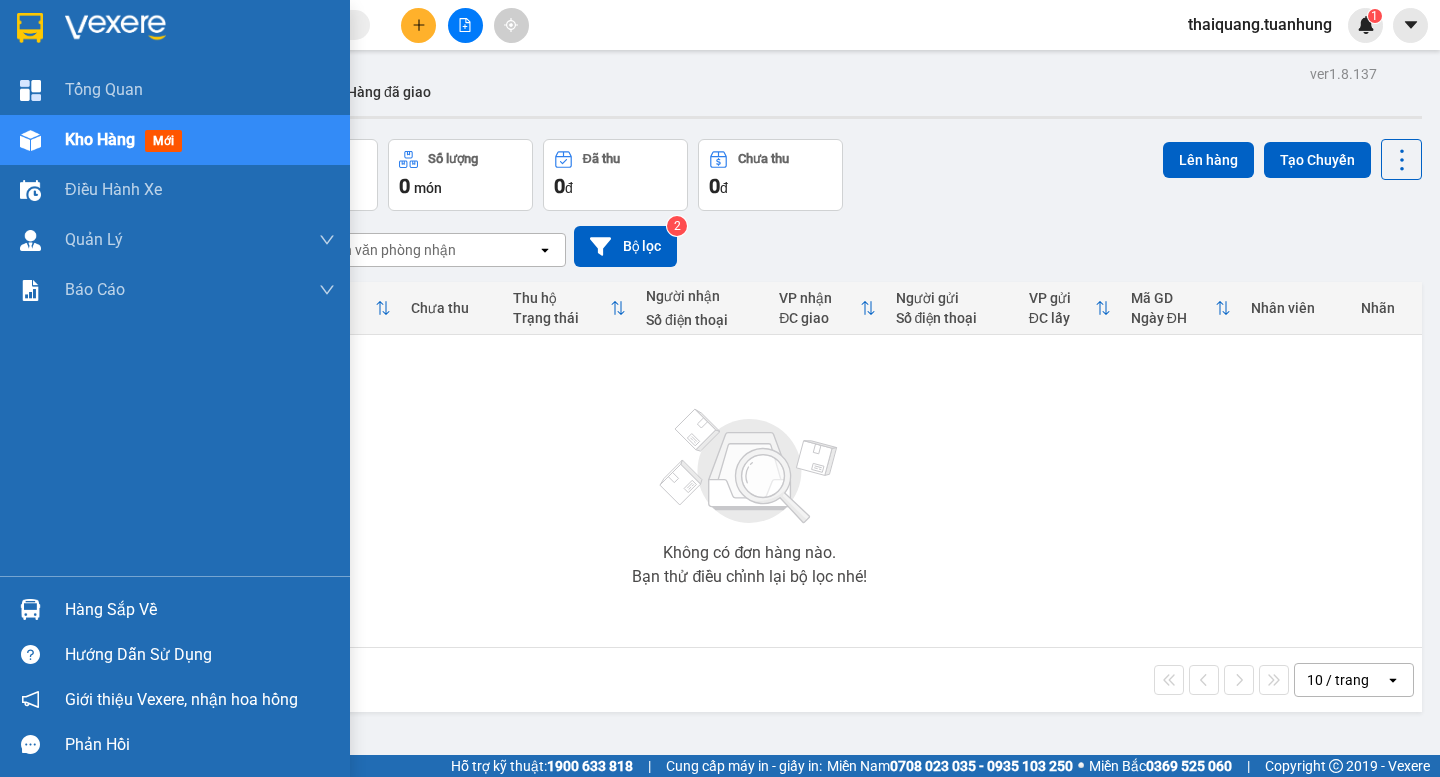 click on "Hàng sắp về" at bounding box center [200, 610] 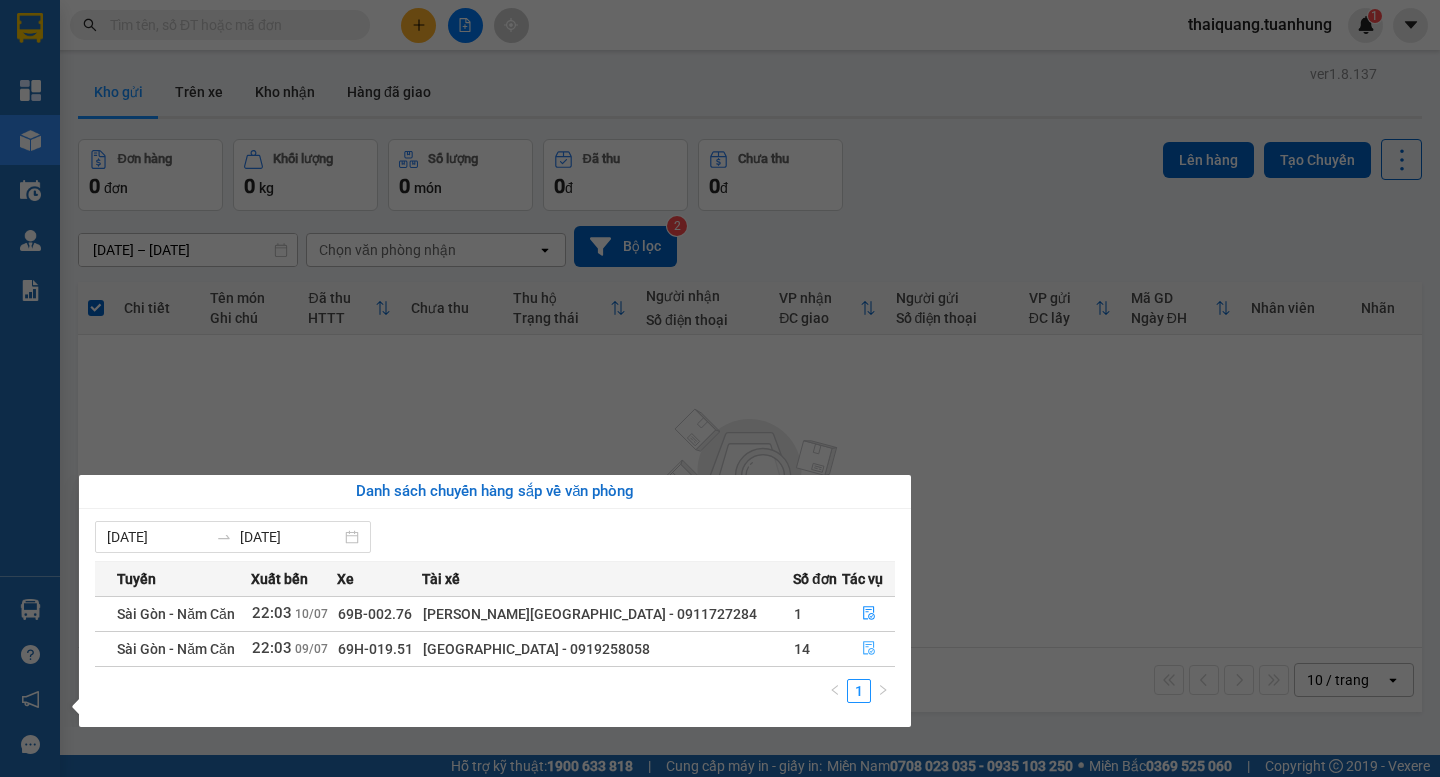click at bounding box center [868, 649] 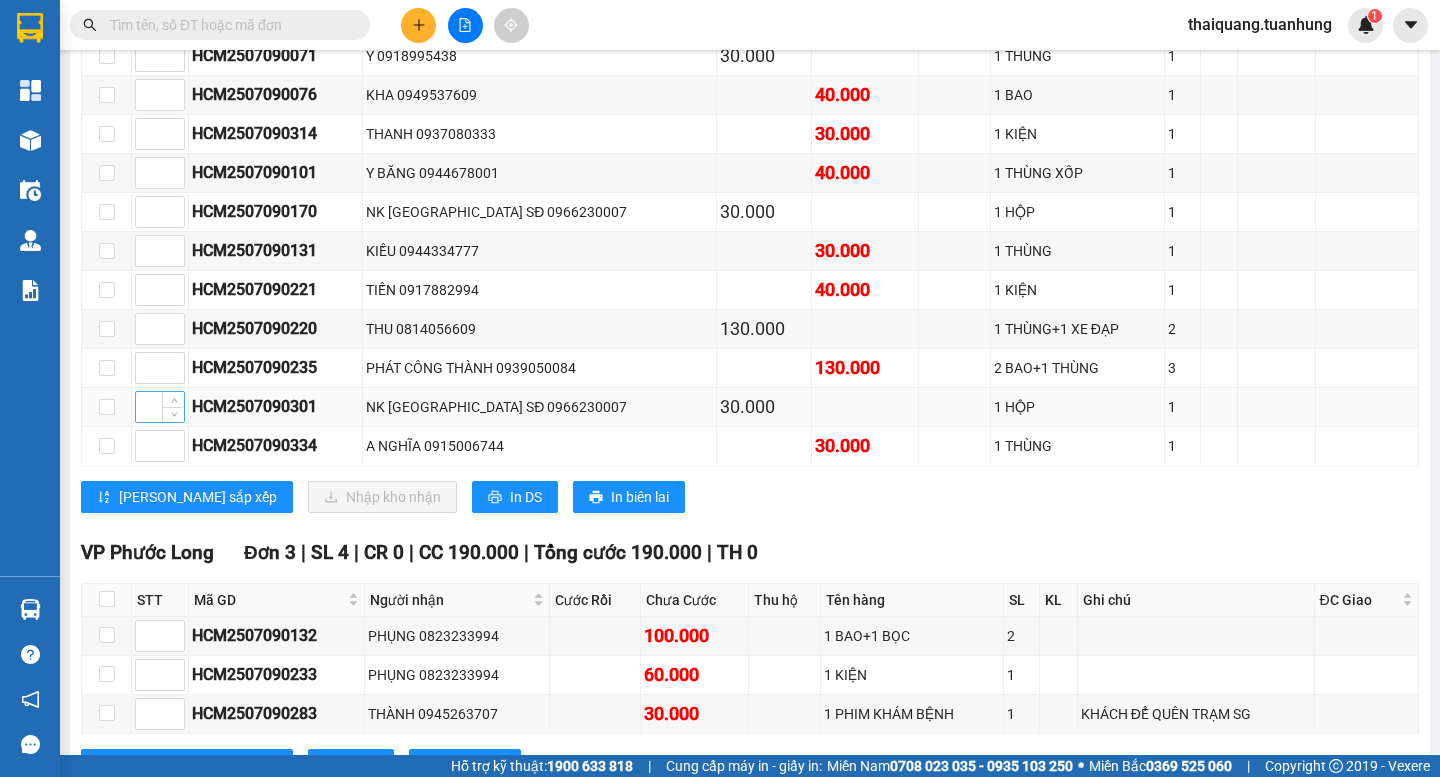 scroll, scrollTop: 11200, scrollLeft: 0, axis: vertical 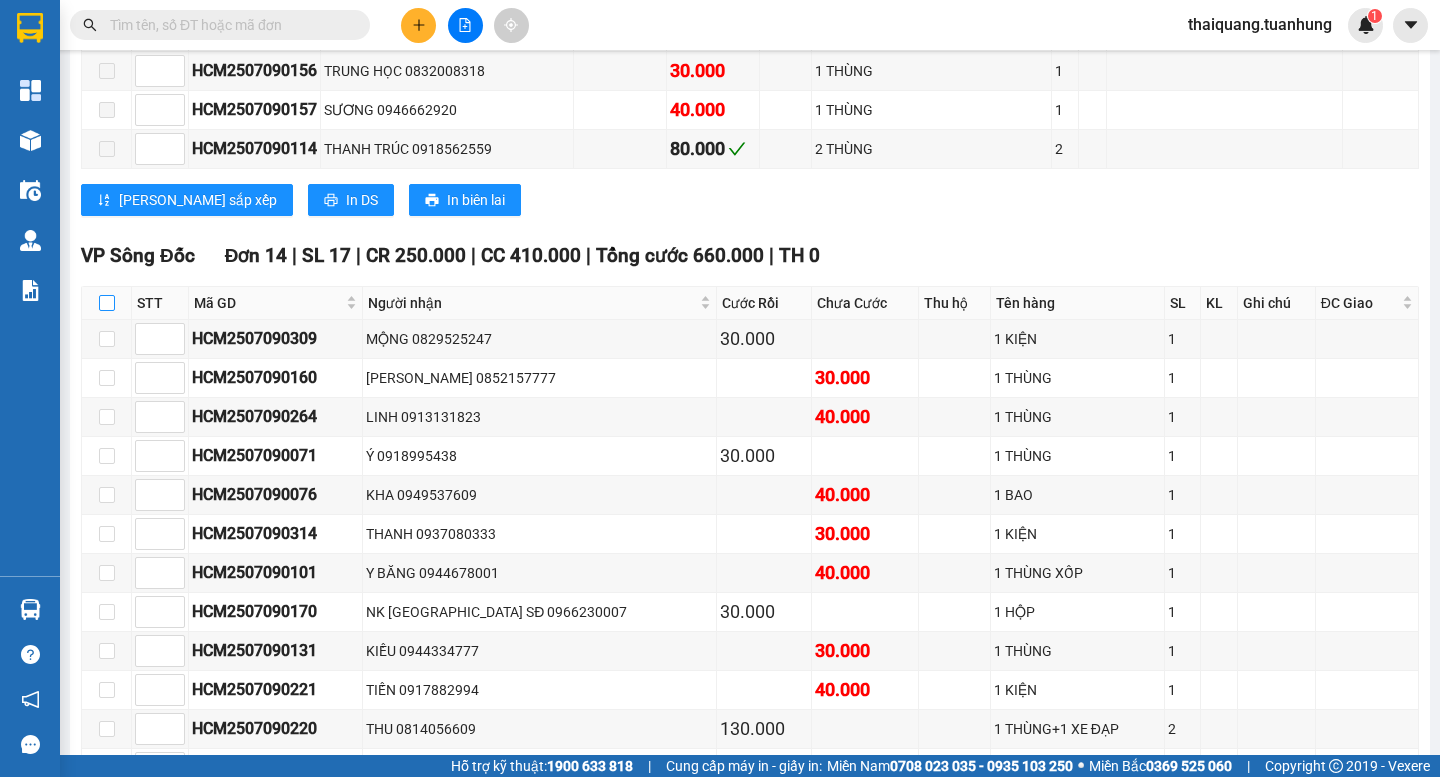click at bounding box center (107, 303) 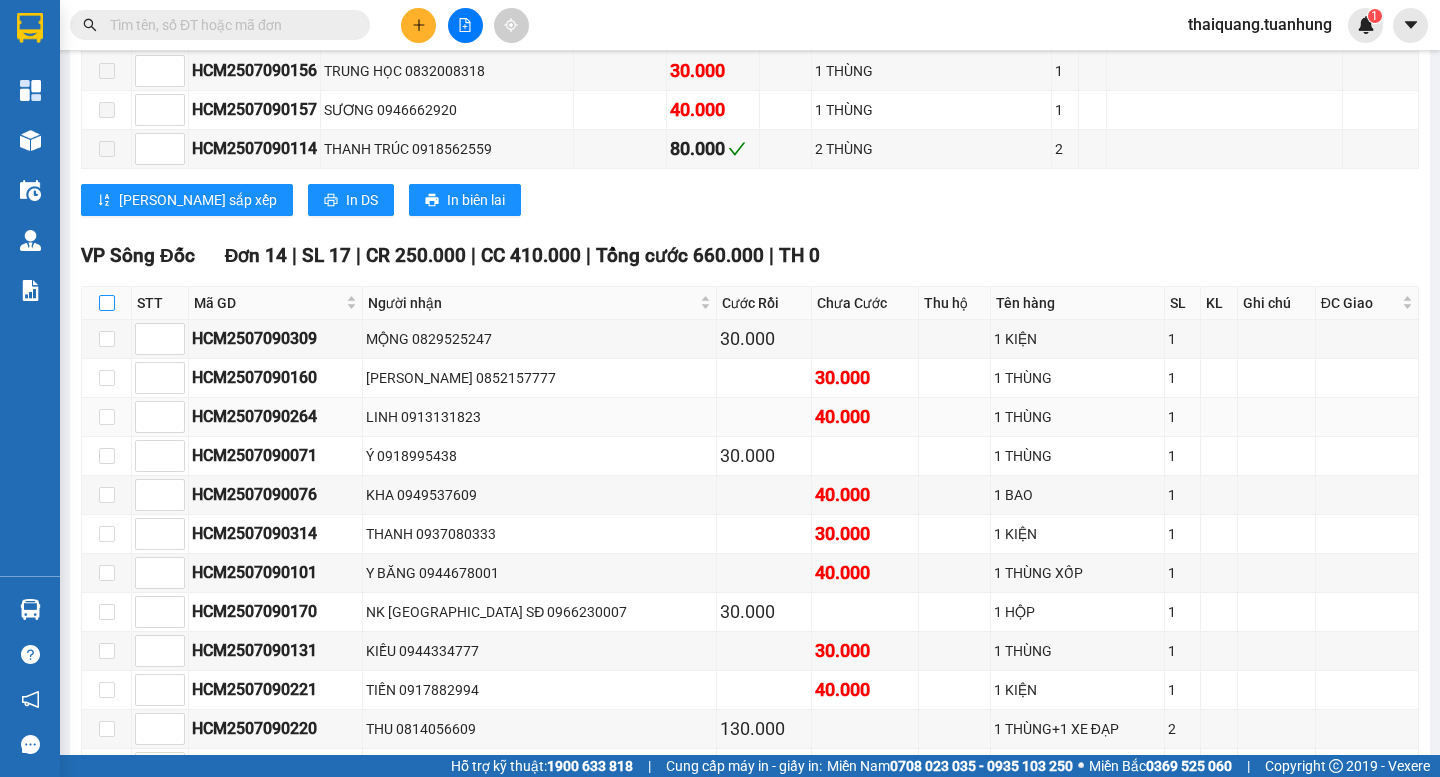 checkbox on "true" 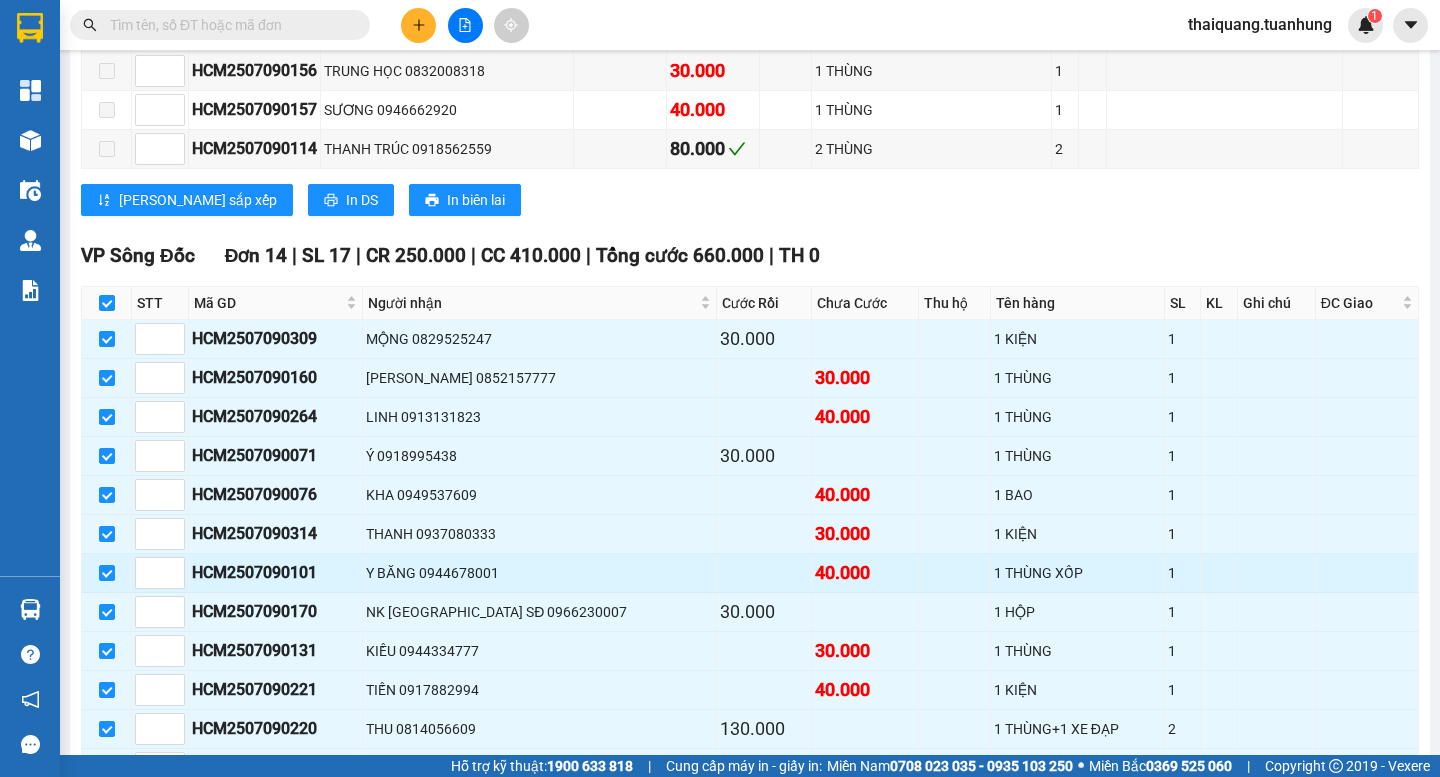 scroll, scrollTop: 11600, scrollLeft: 0, axis: vertical 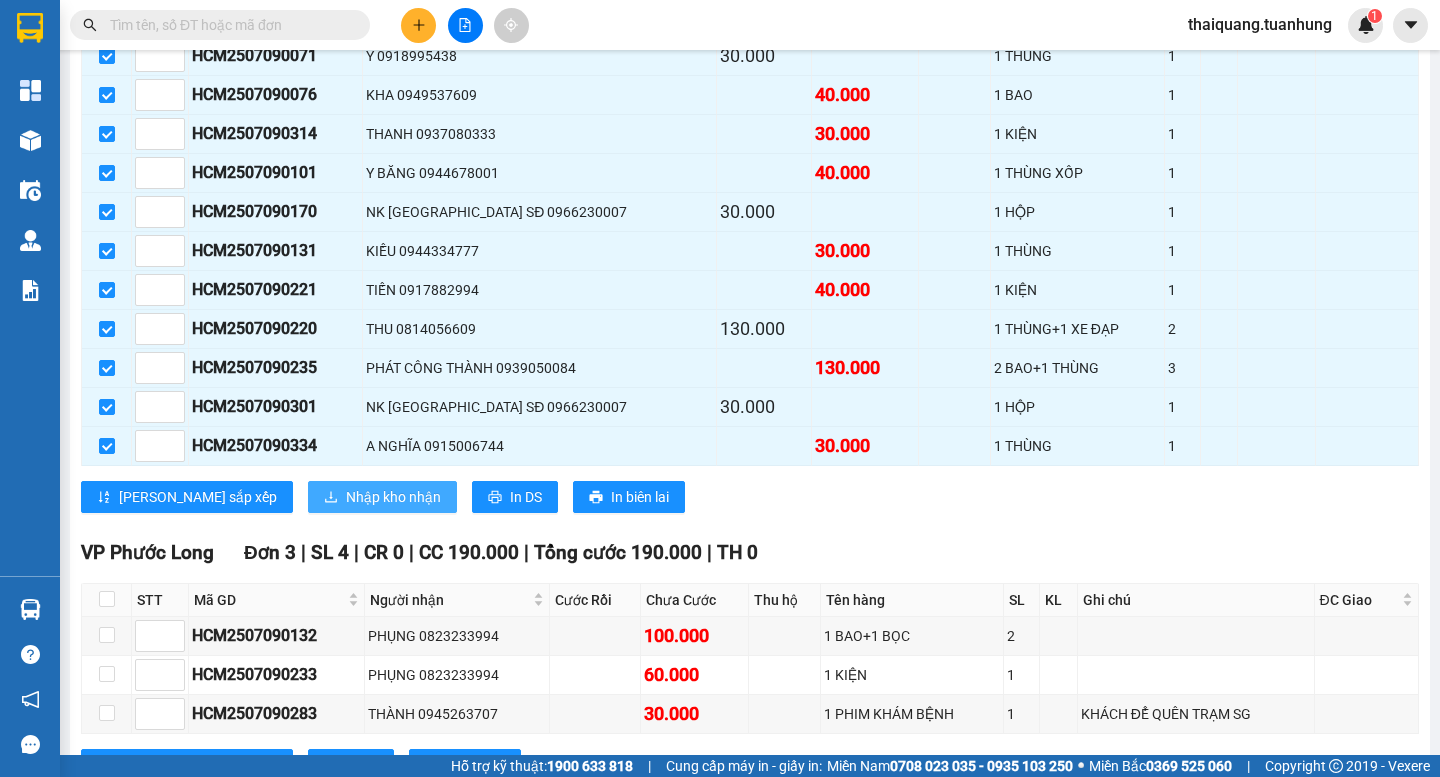 click on "Nhập kho nhận" at bounding box center (393, 497) 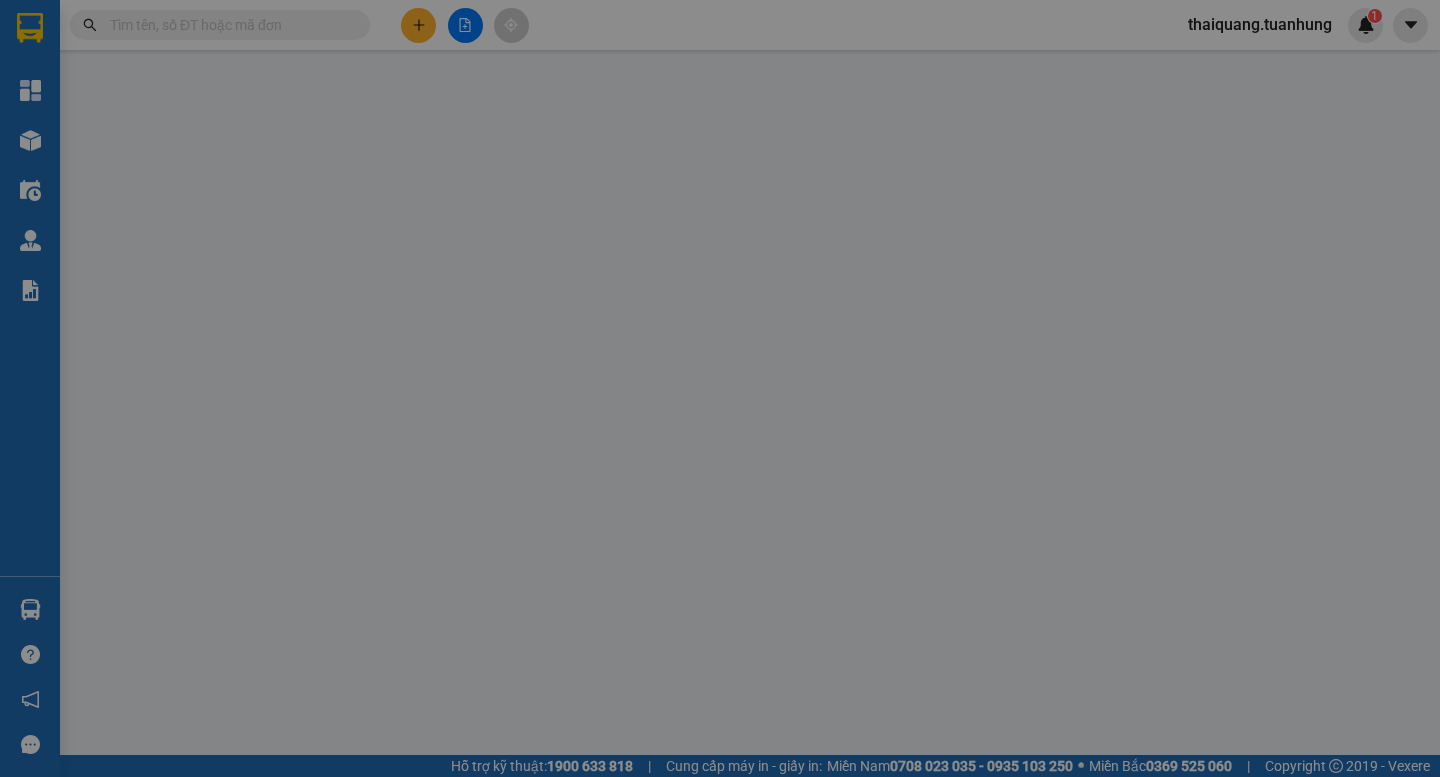 scroll, scrollTop: 0, scrollLeft: 0, axis: both 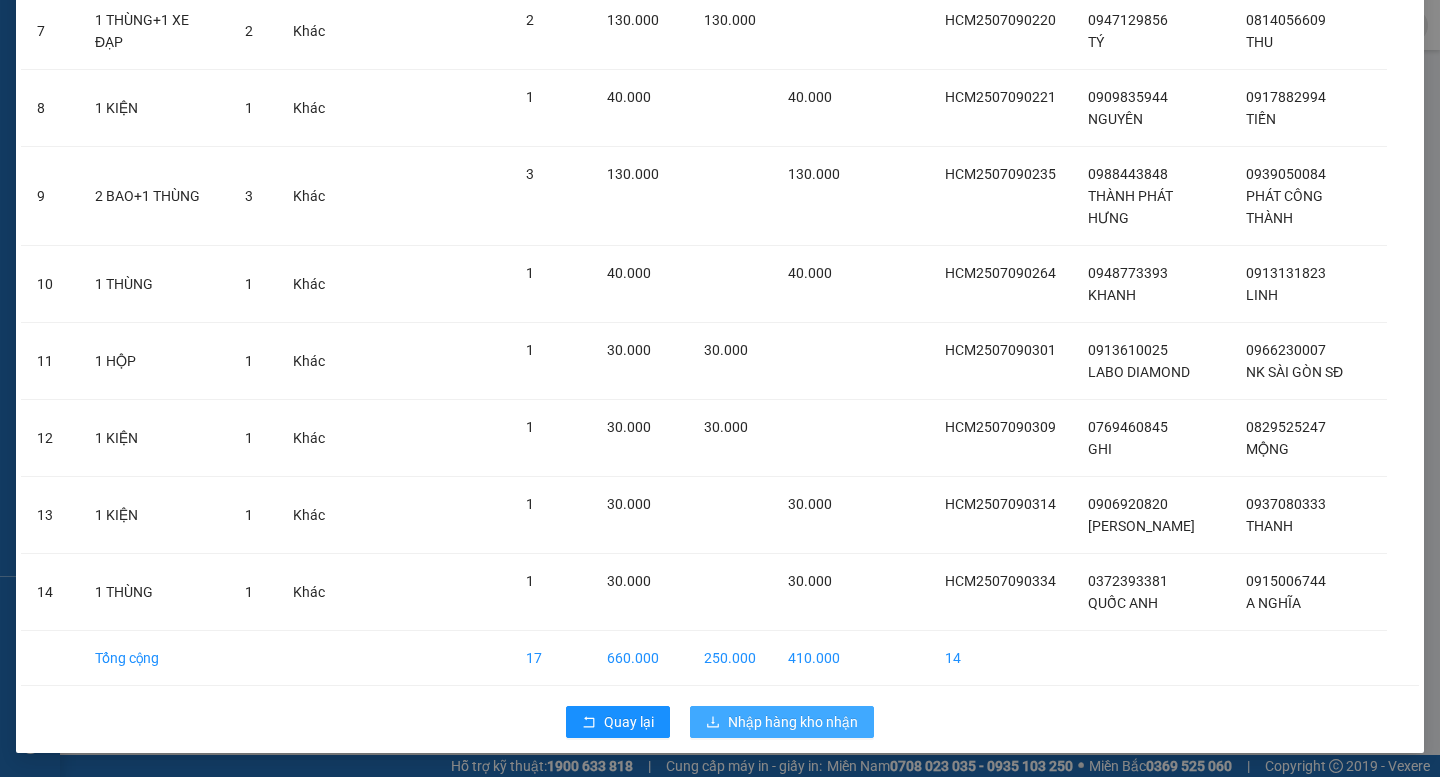 click on "Nhập hàng kho nhận" at bounding box center (793, 722) 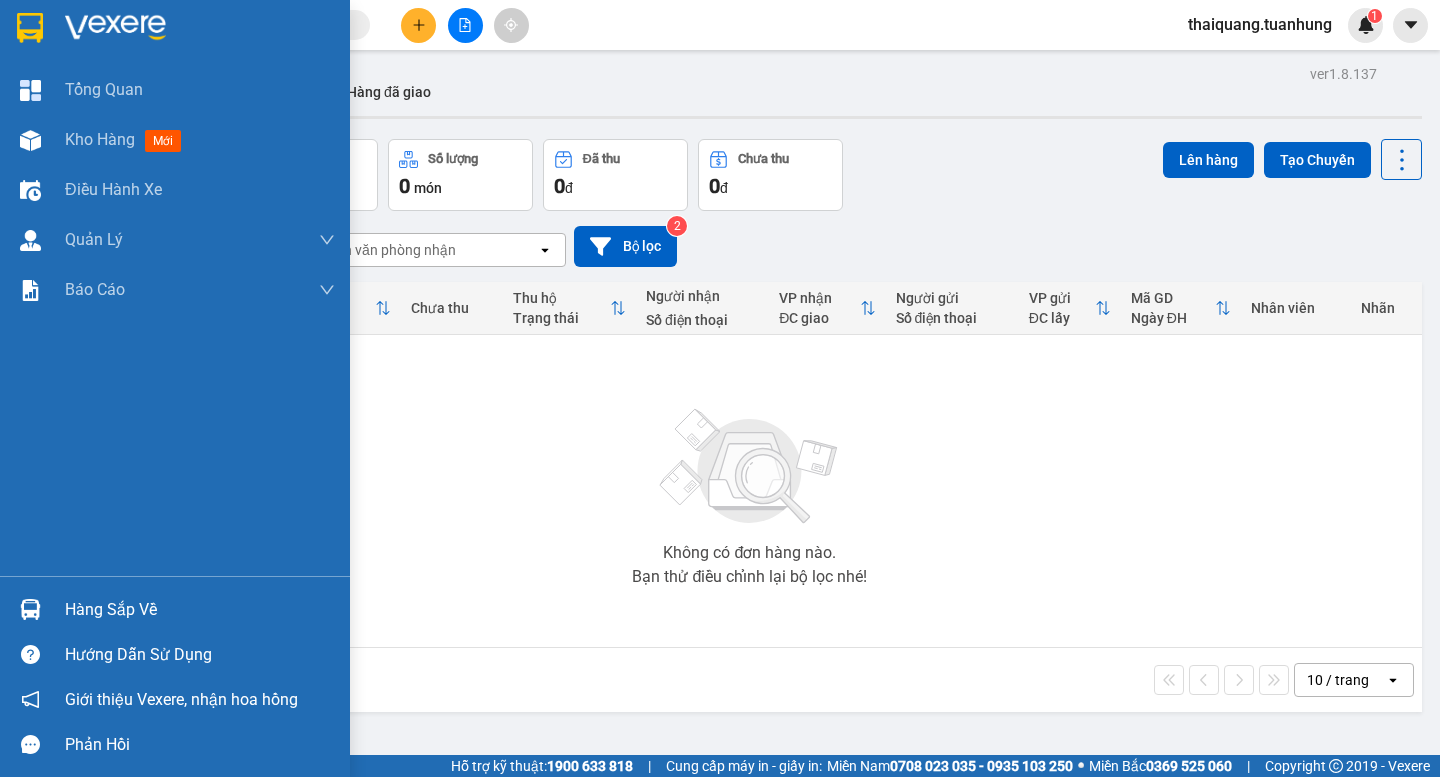 drag, startPoint x: 106, startPoint y: 601, endPoint x: 123, endPoint y: 576, distance: 30.232433 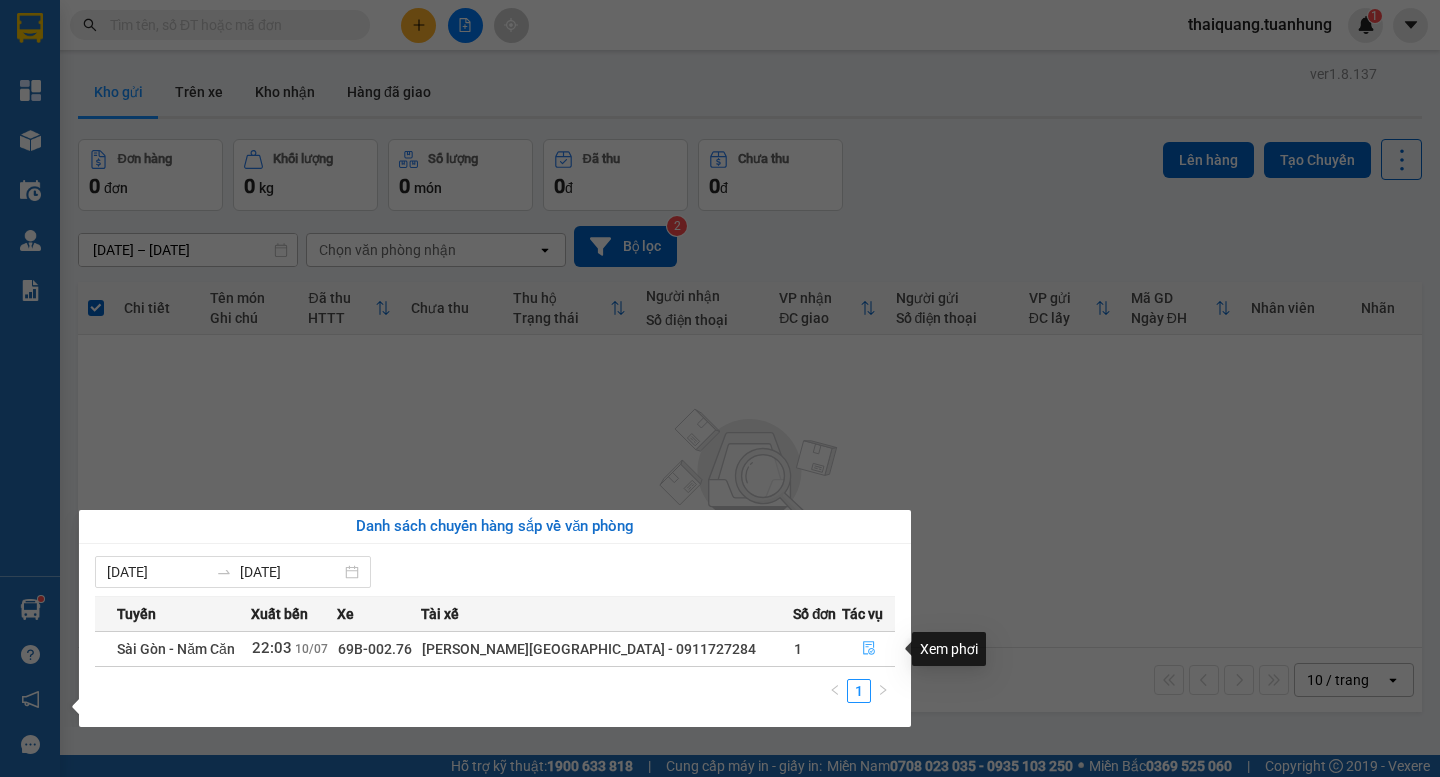 click 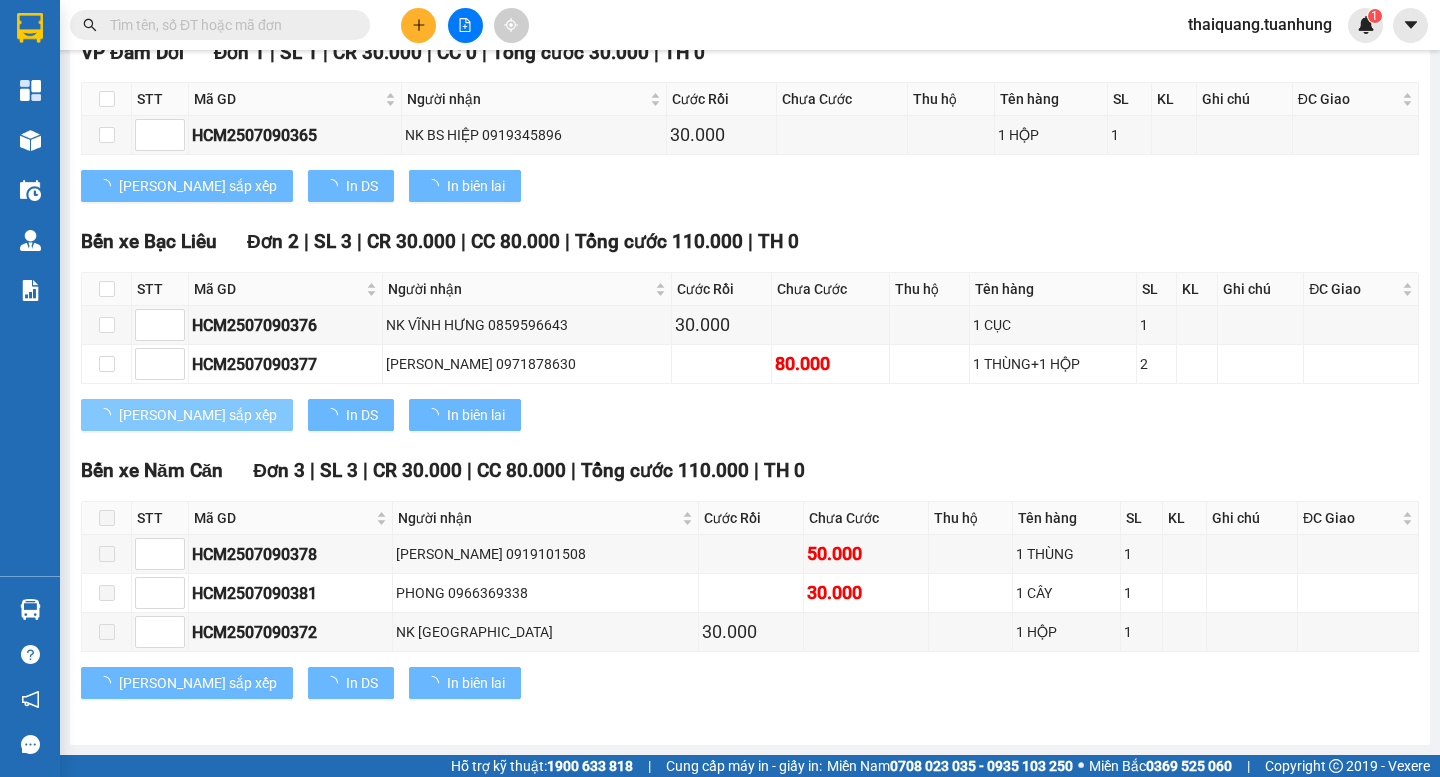 type on "[DATE]" 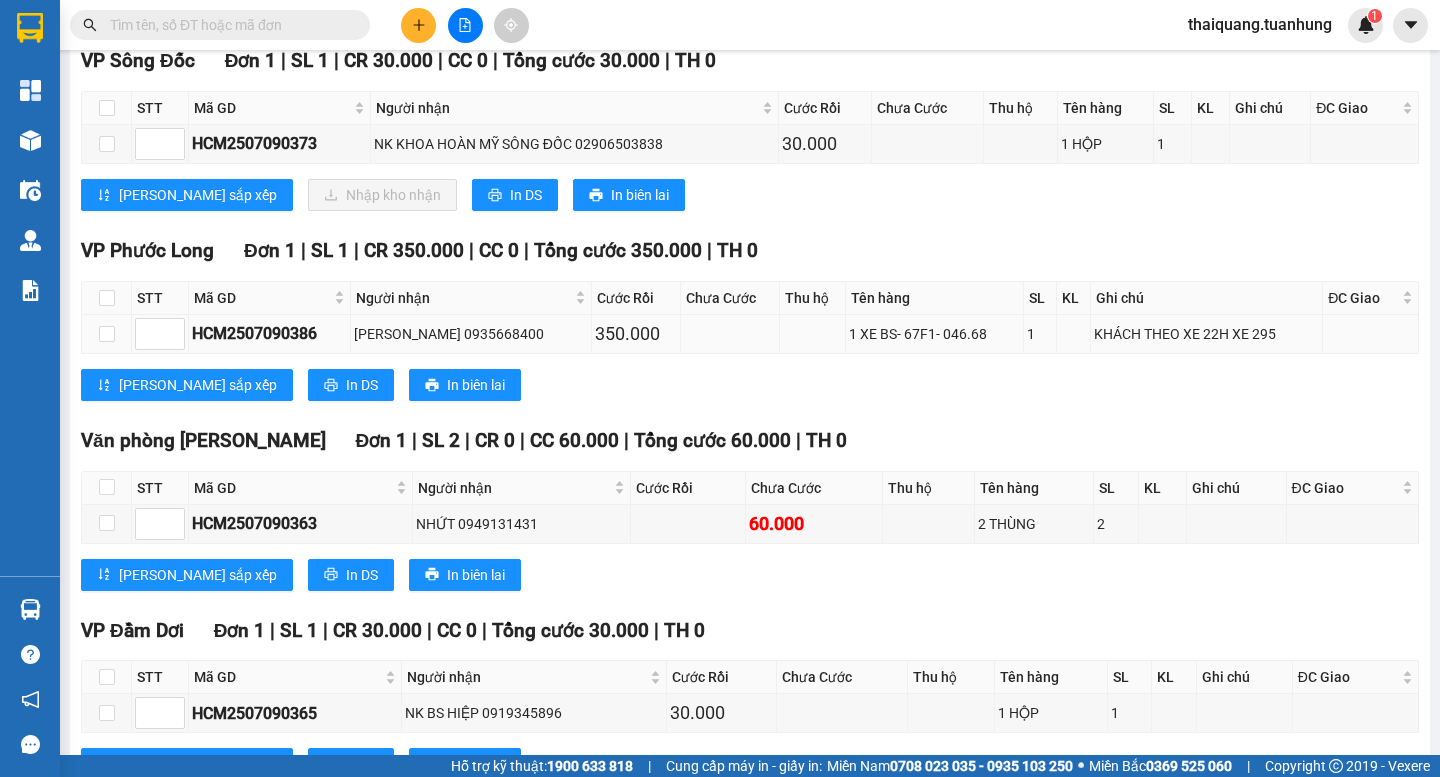 scroll, scrollTop: 1248, scrollLeft: 0, axis: vertical 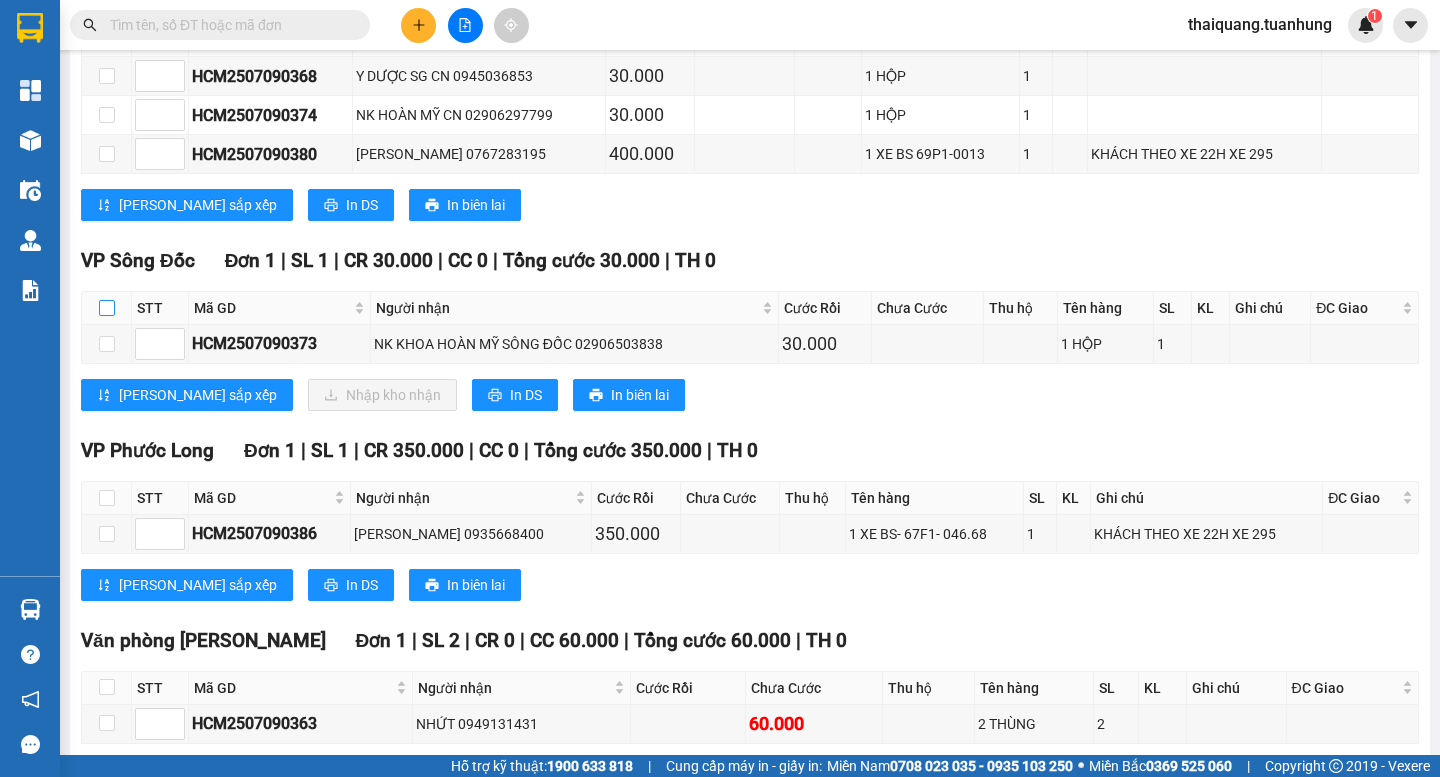 click at bounding box center (107, 308) 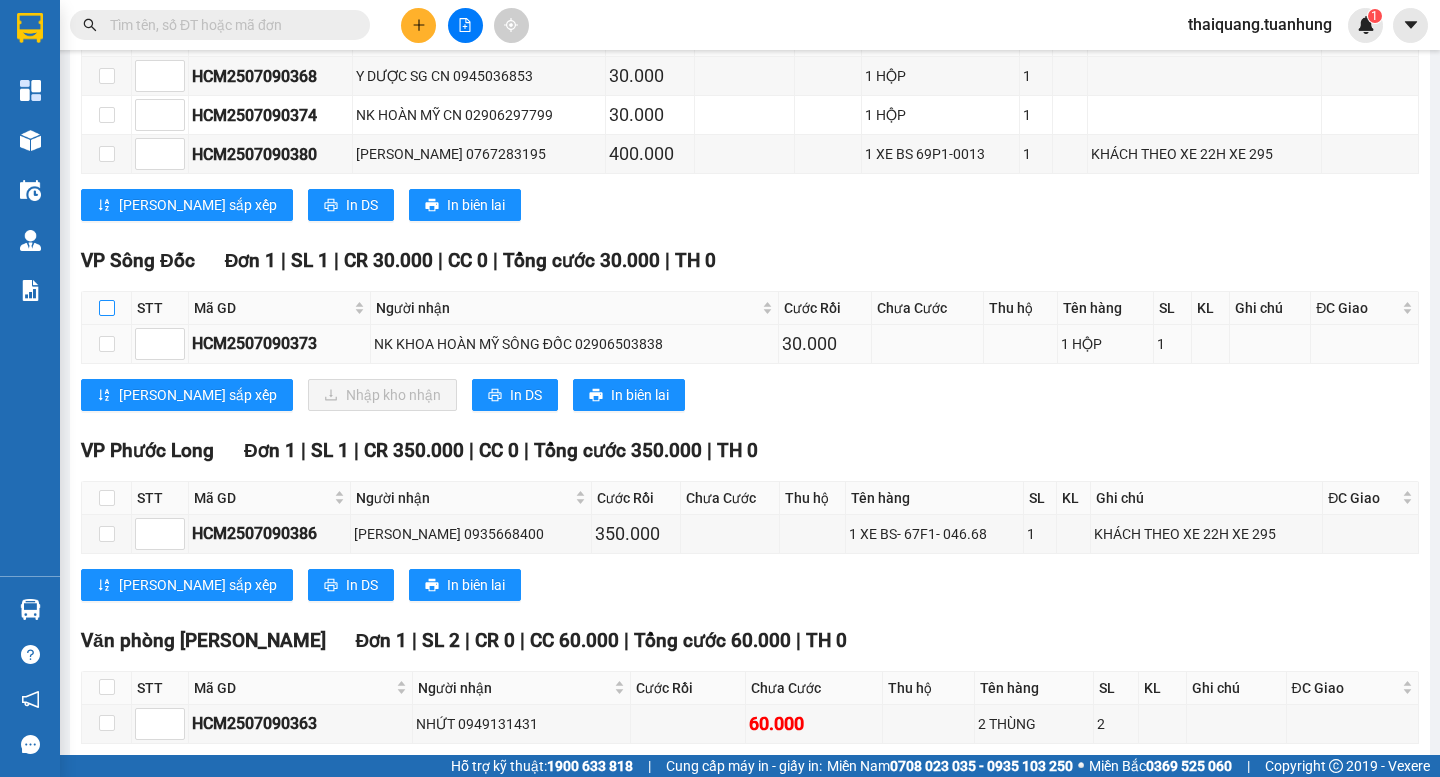 checkbox on "true" 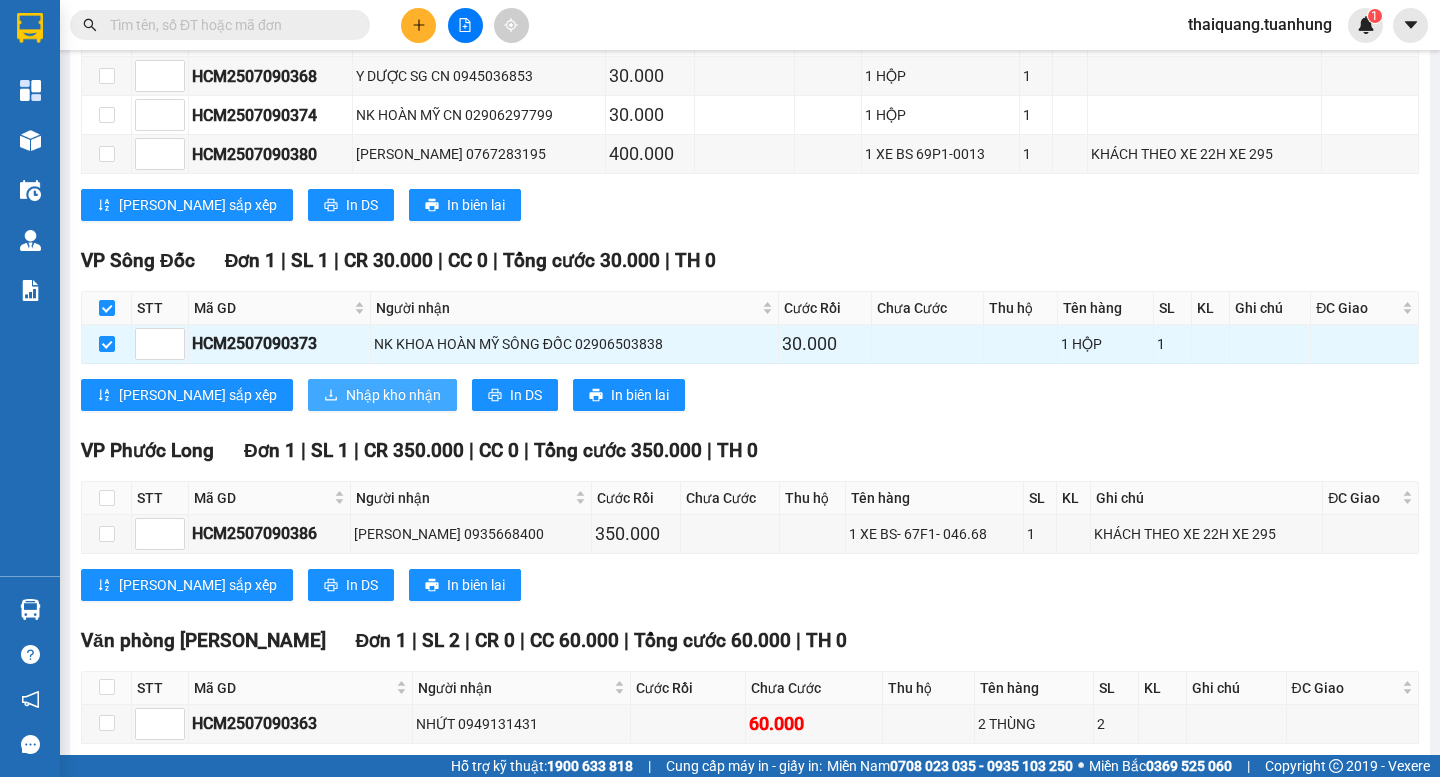 click on "Nhập kho nhận" at bounding box center (393, 395) 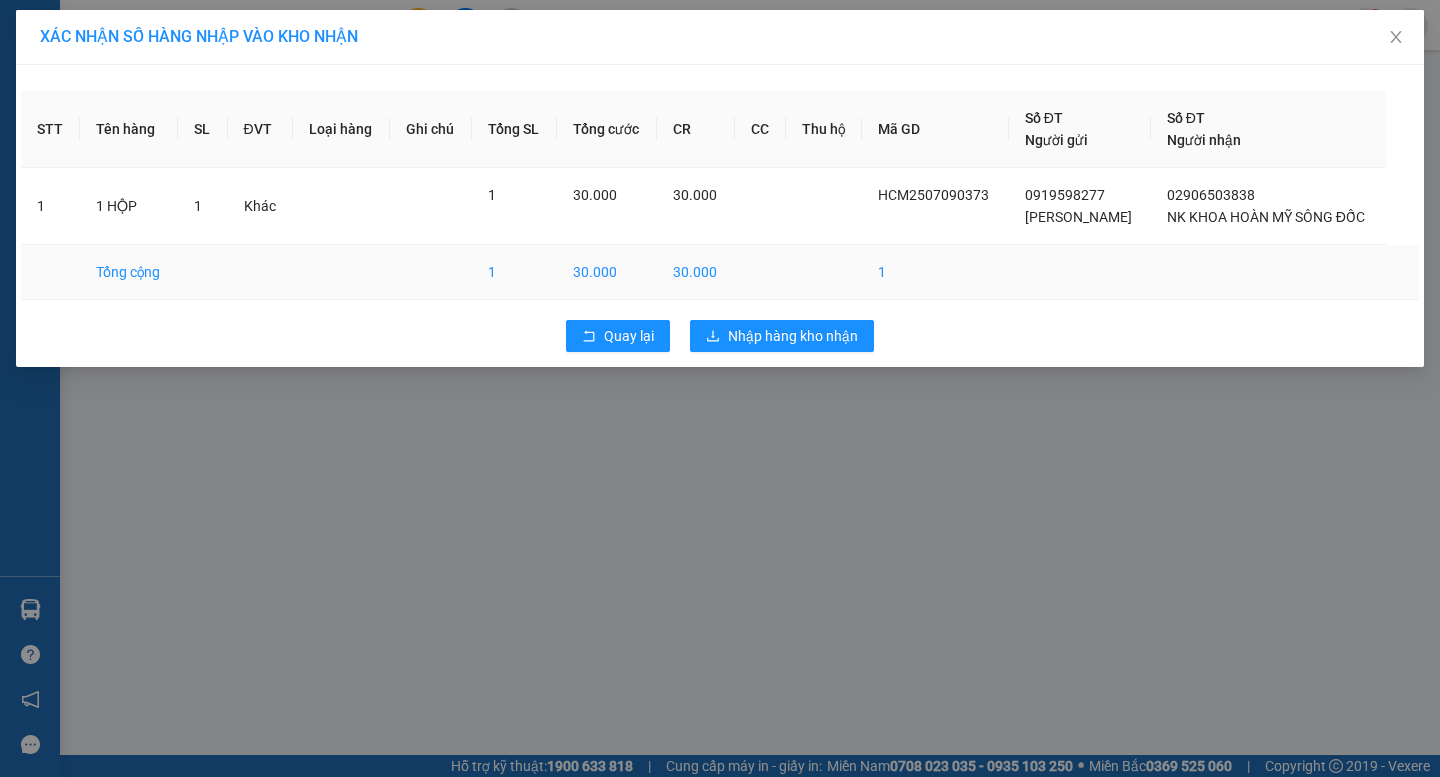 scroll, scrollTop: 0, scrollLeft: 0, axis: both 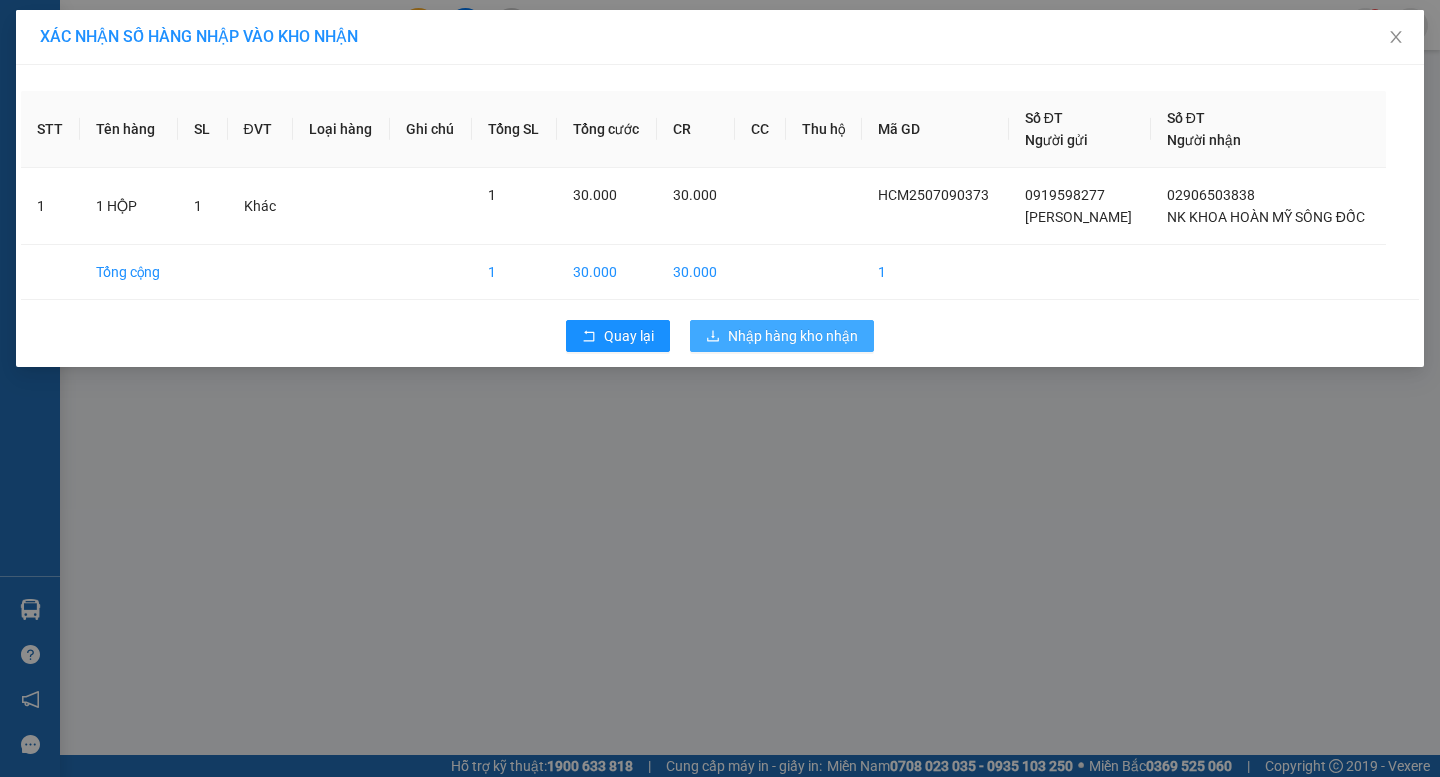 click on "Nhập hàng kho nhận" at bounding box center [793, 336] 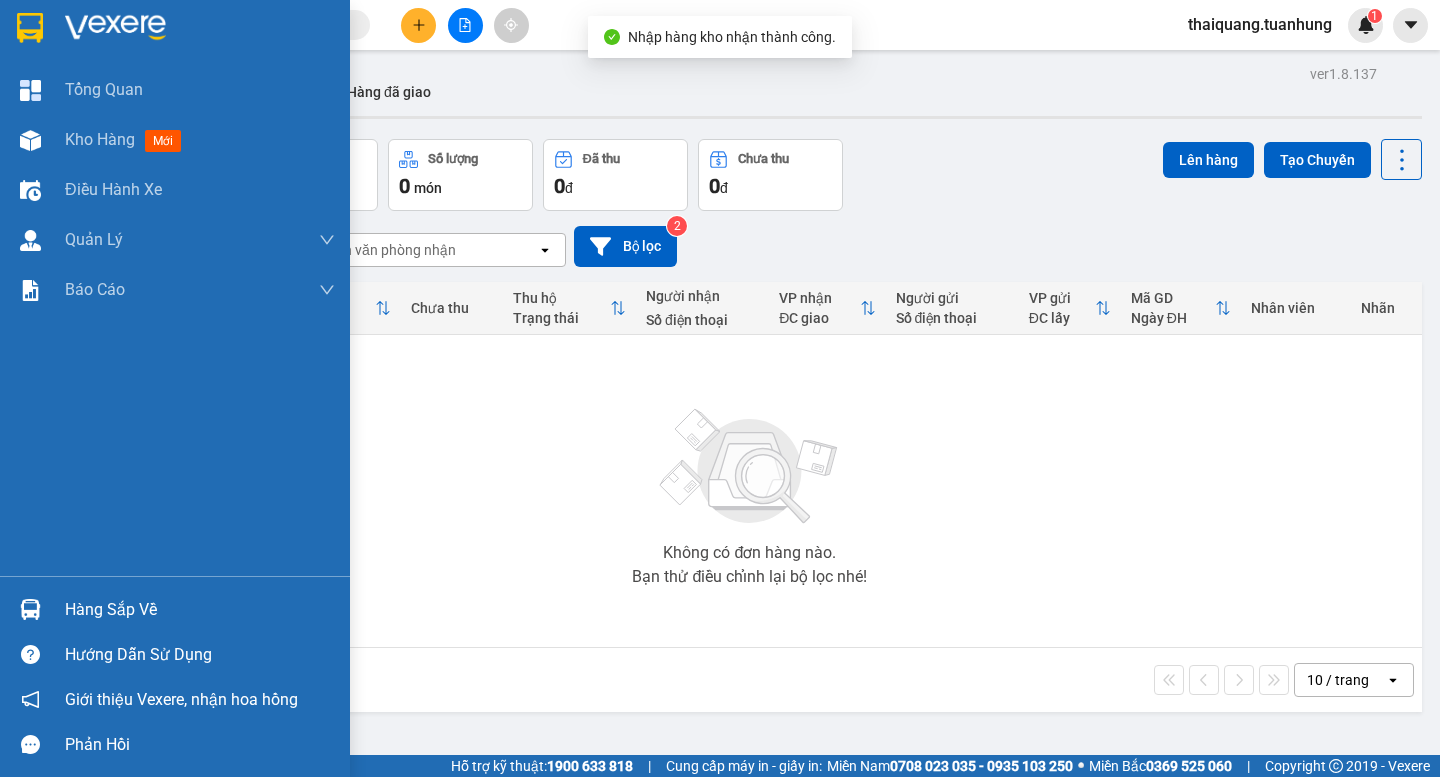 click on "Hàng sắp về" at bounding box center [200, 610] 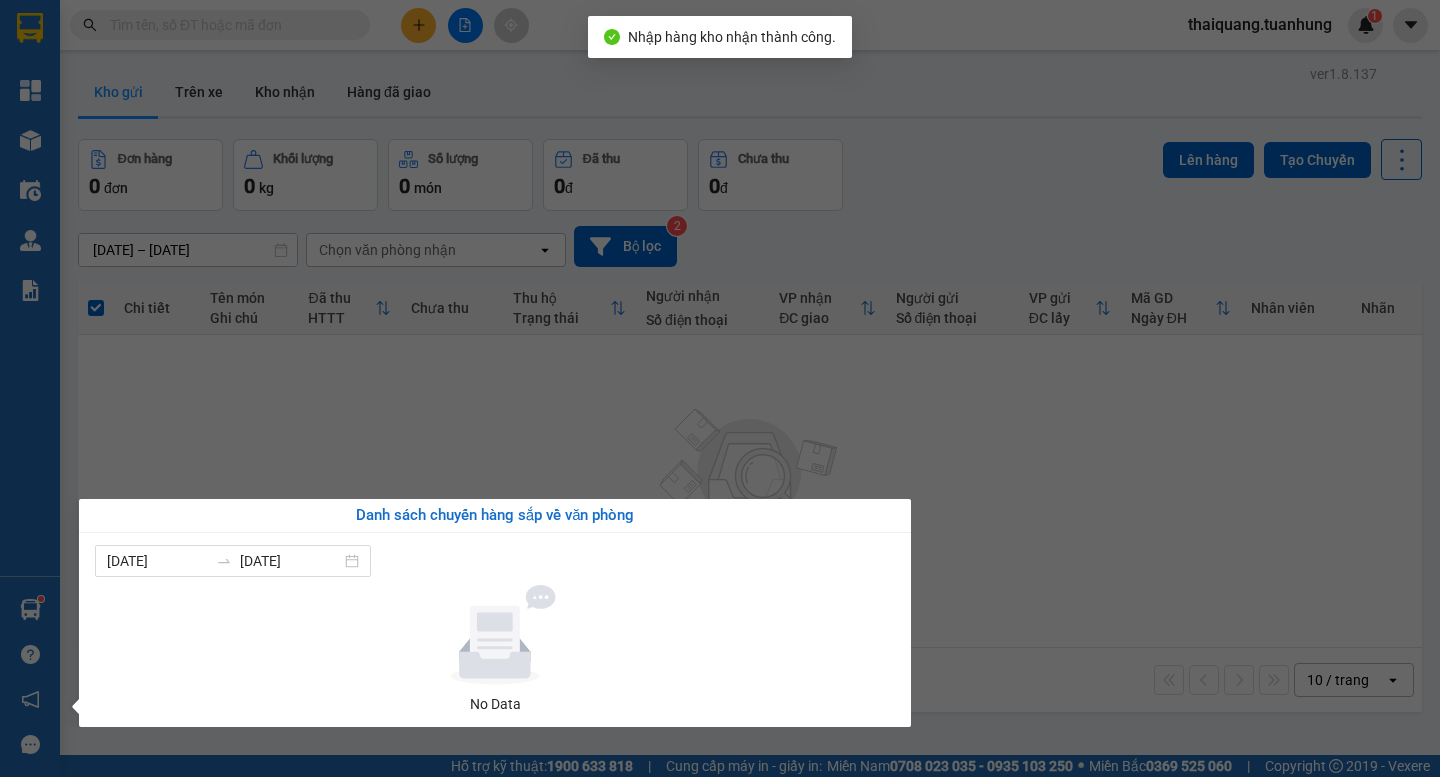 click on "Kết quả tìm kiếm ( 0 )  Bộ lọc  No Data thaiquang.tuanhung 1     Tổng Quan     Kho hàng mới     Điều hành xe     Quản [PERSON_NAME] lý chuyến Quản lý khách hàng Quản lý khách hàng mới Quản lý giao nhận mới Quản lý kiểm kho     Báo cáo Báo cáo dòng tiền (nhà xe) Doanh số tạo đơn theo VP gửi (nhà xe) Hàng sắp về Hướng dẫn sử dụng Giới thiệu Vexere, nhận hoa hồng Phản hồi Phần mềm hỗ trợ bạn tốt chứ? ver  1.8.137 Kho gửi Trên xe Kho nhận Hàng đã giao Đơn hàng 0 đơn Khối lượng 0 kg Số lượng 0 món Đã thu 0  đ Chưa thu 0  đ Lên hàng Tạo Chuyến [DATE] – [DATE] Press the down arrow key to interact with the calendar and select a date. Press the escape button to close the calendar. Selected date range is from [DATE] to [DATE]. Chọn văn phòng nhận open Bộ lọc 2 Chi tiết Tên món Ghi chú Đã thu HTTT Chưa thu Thu hộ Trạng thái Người nhận open" at bounding box center [720, 388] 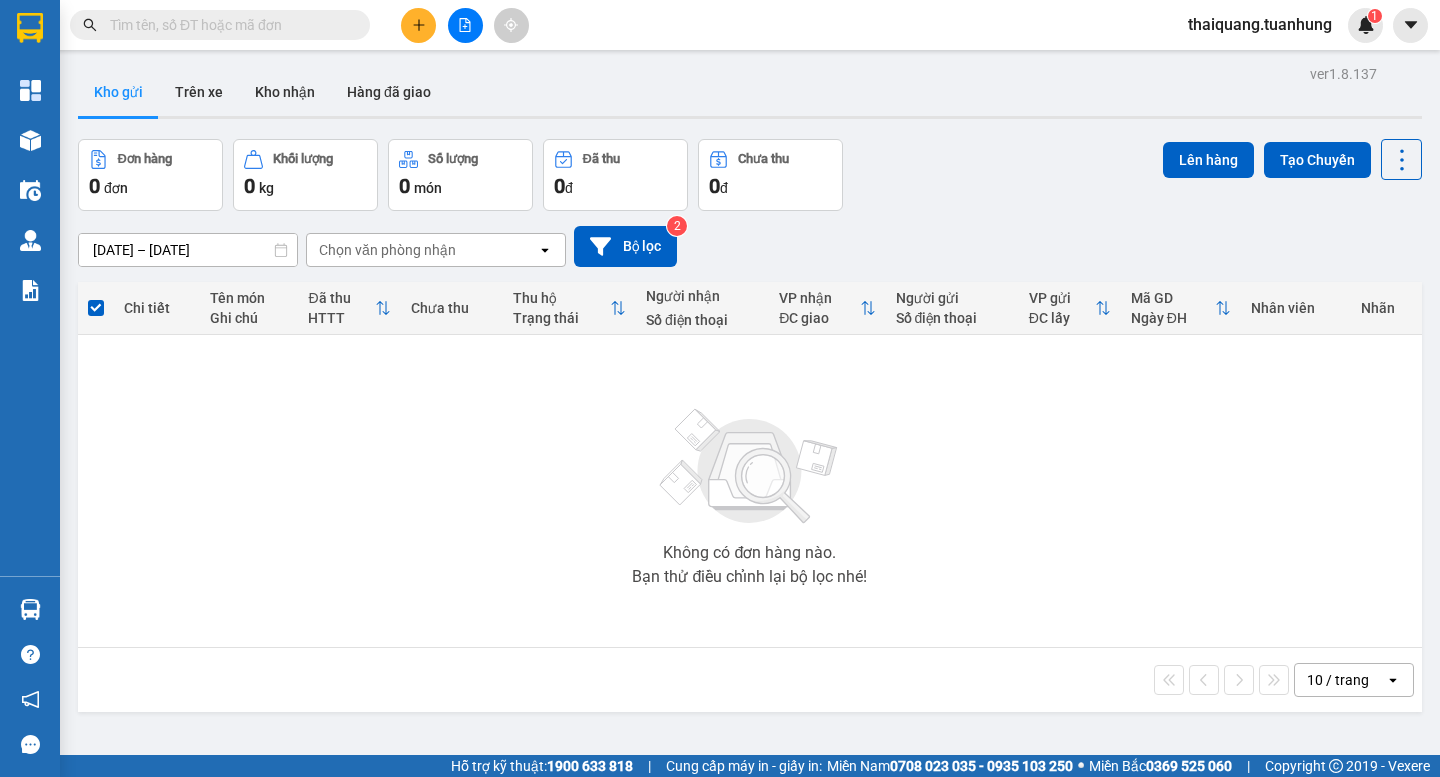 click on "Đơn hàng 0 đơn Khối lượng 0 kg Số lượng 0 món Đã thu 0  đ Chưa thu 0  đ Lên hàng Tạo Chuyến" at bounding box center [750, 175] 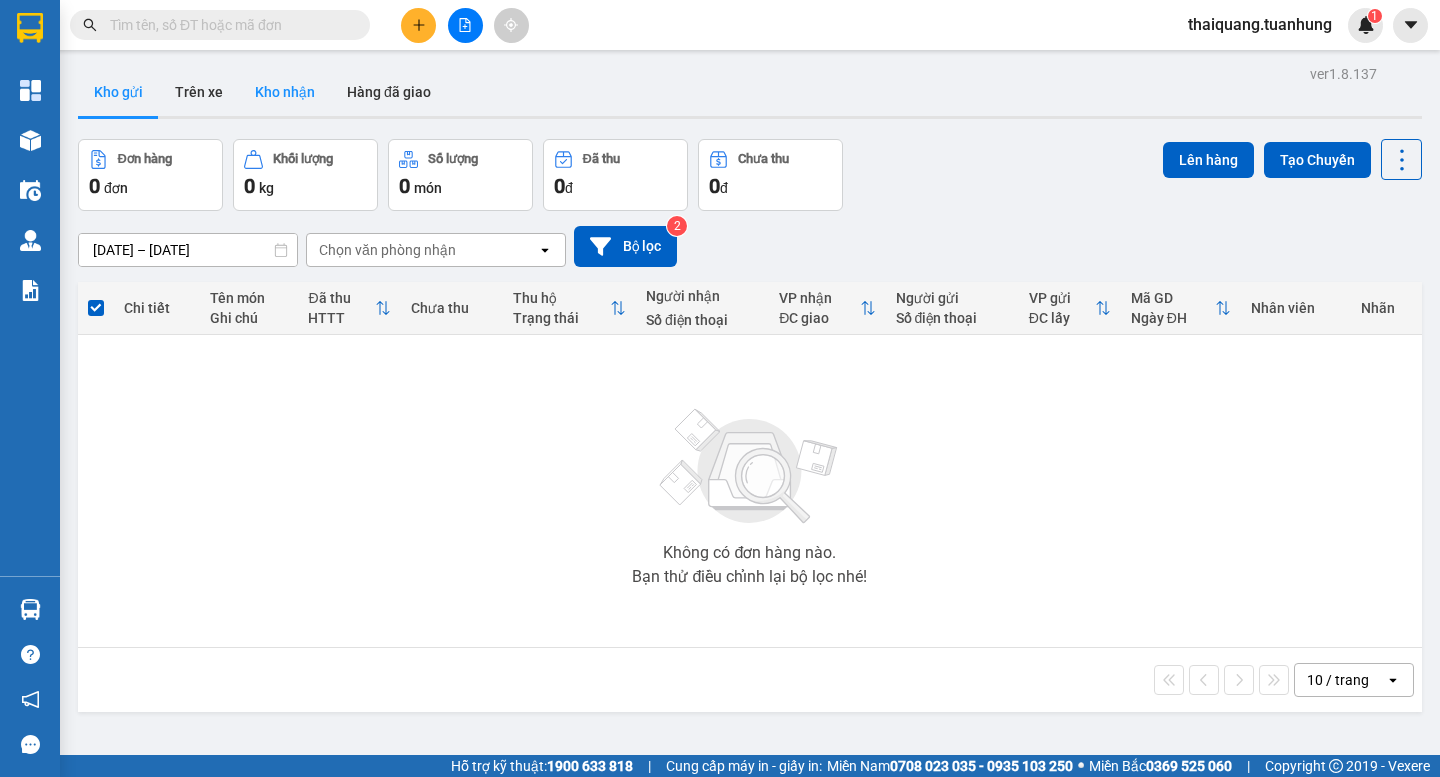 click on "Kho nhận" at bounding box center (285, 92) 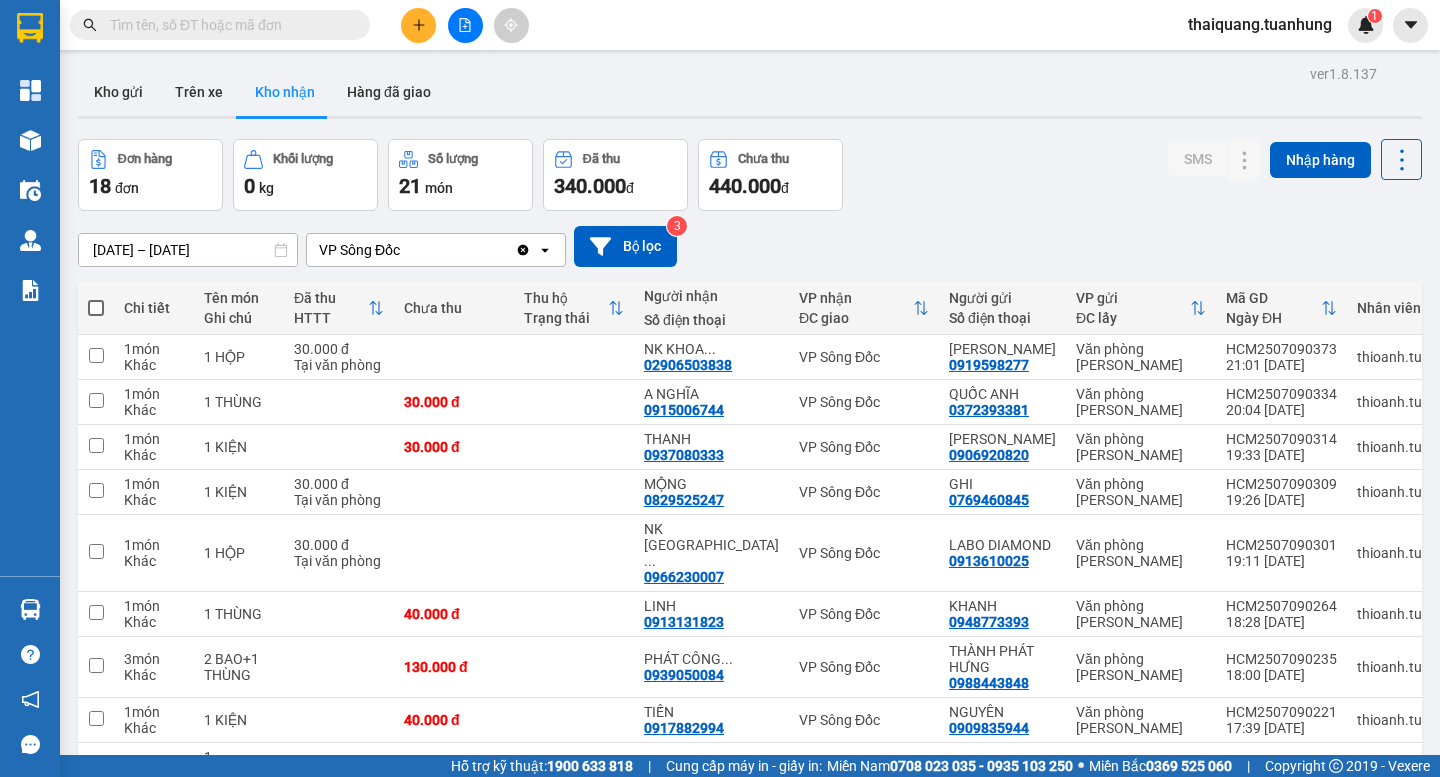 click on "Đơn hàng 18 đơn Khối lượng 0 kg Số lượng 21 món Đã thu 340.000  đ Chưa thu 440.000  đ SMS Nhập hàng" at bounding box center (750, 175) 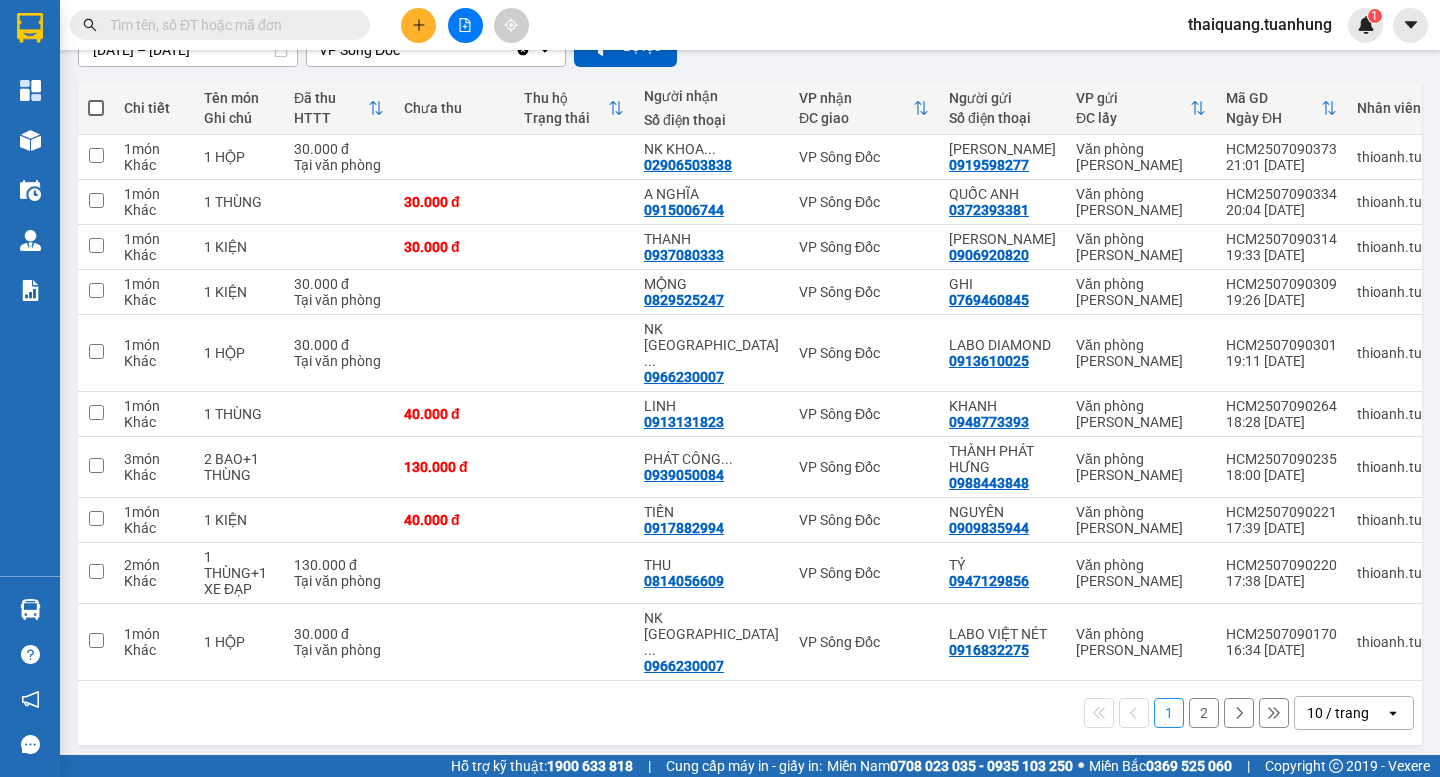 click on "10 / trang" at bounding box center [1338, 713] 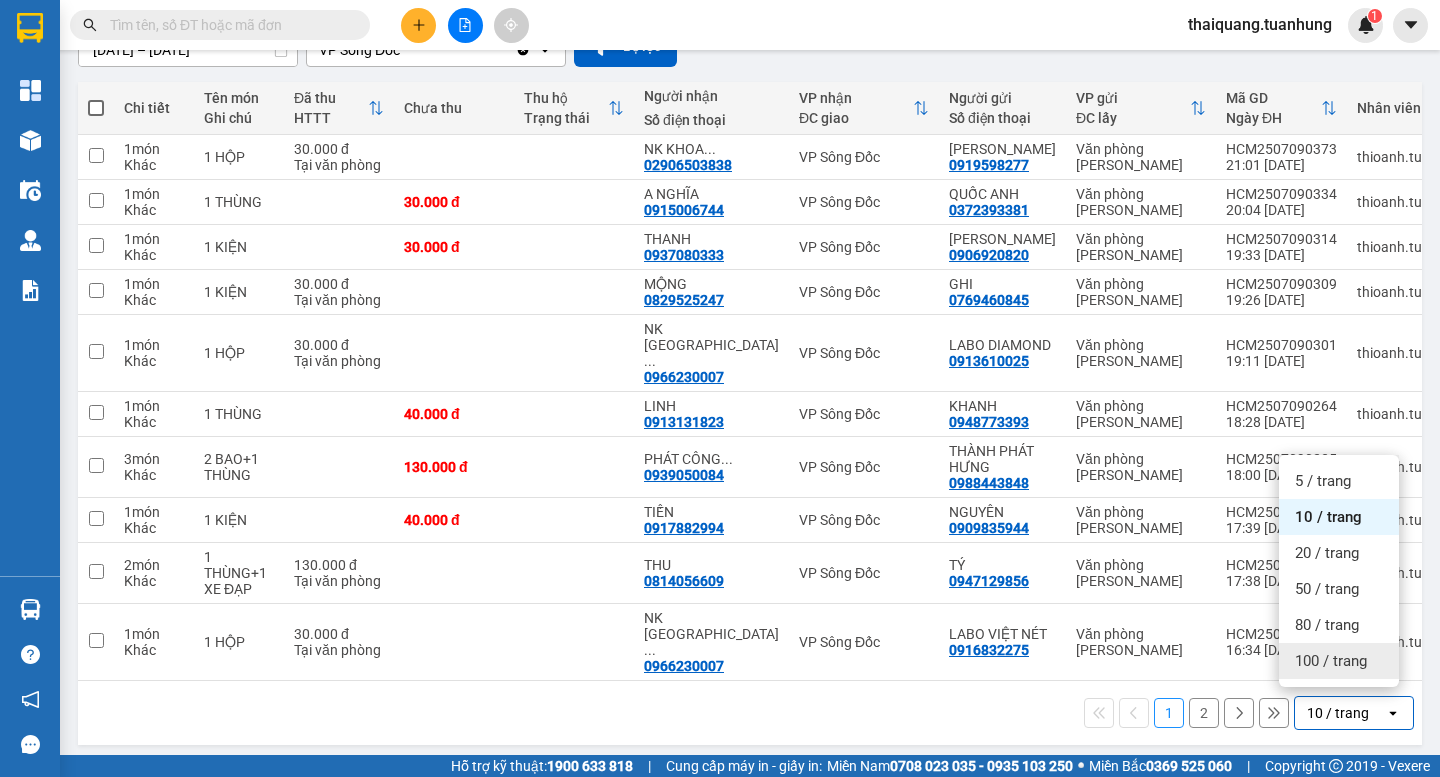 click on "100 / trang" at bounding box center (1331, 661) 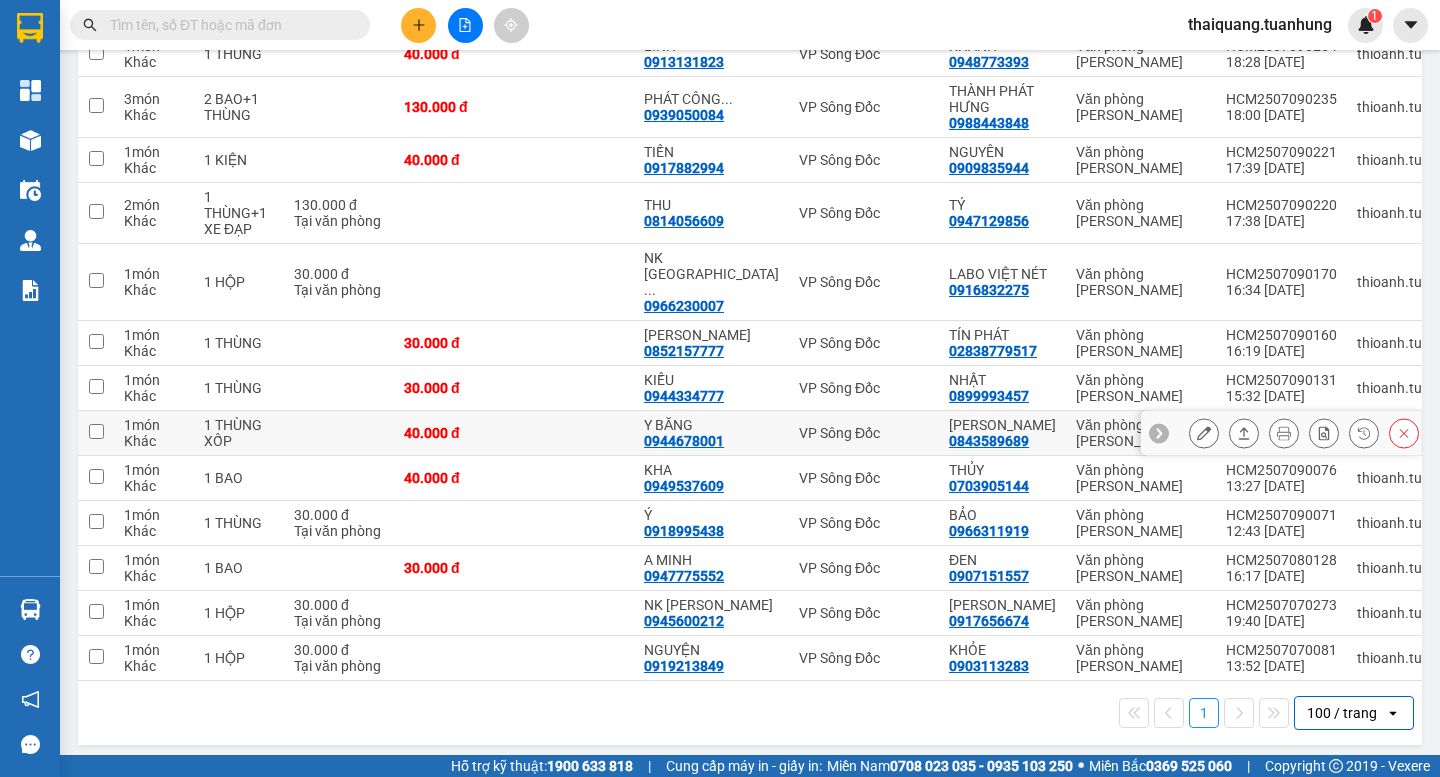 scroll, scrollTop: 360, scrollLeft: 0, axis: vertical 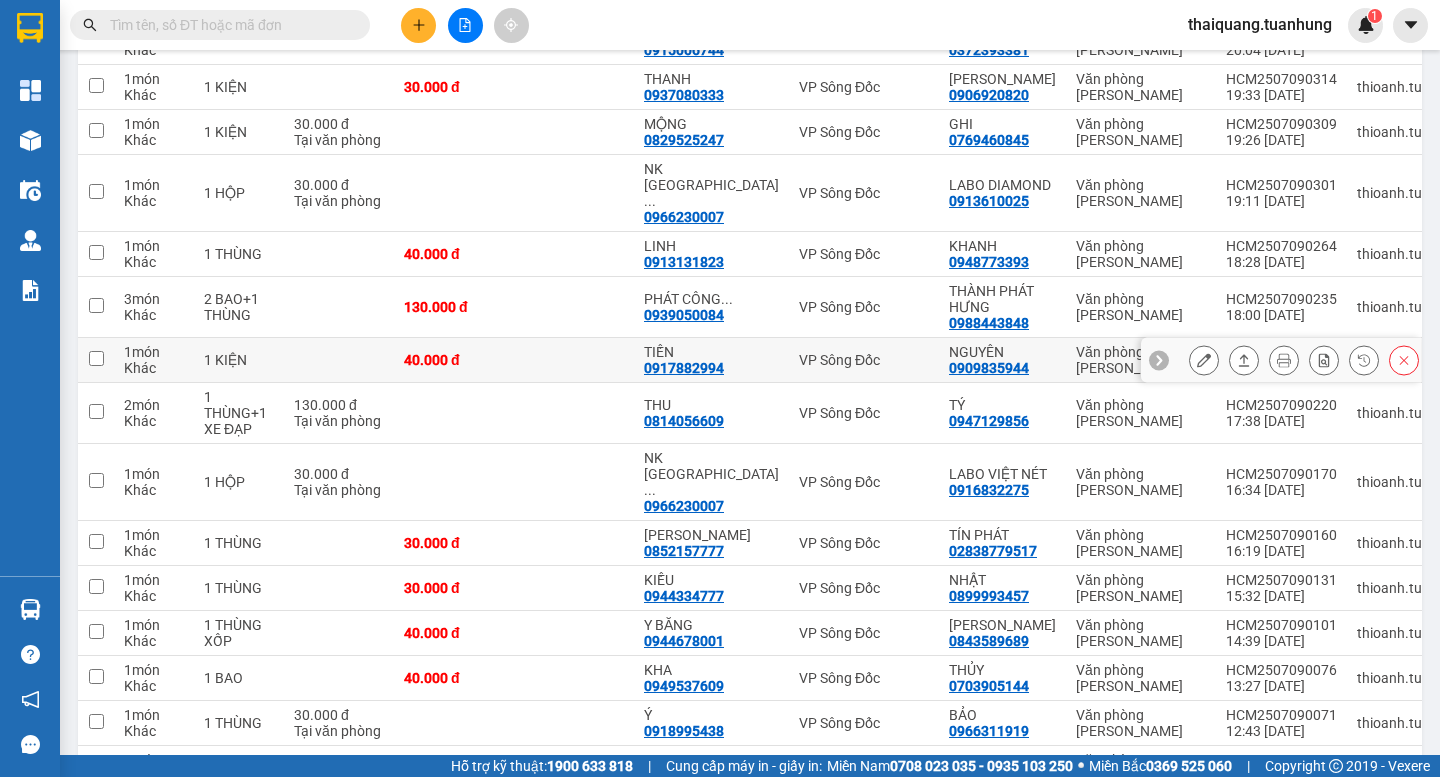 click on "0917882994" at bounding box center (684, 368) 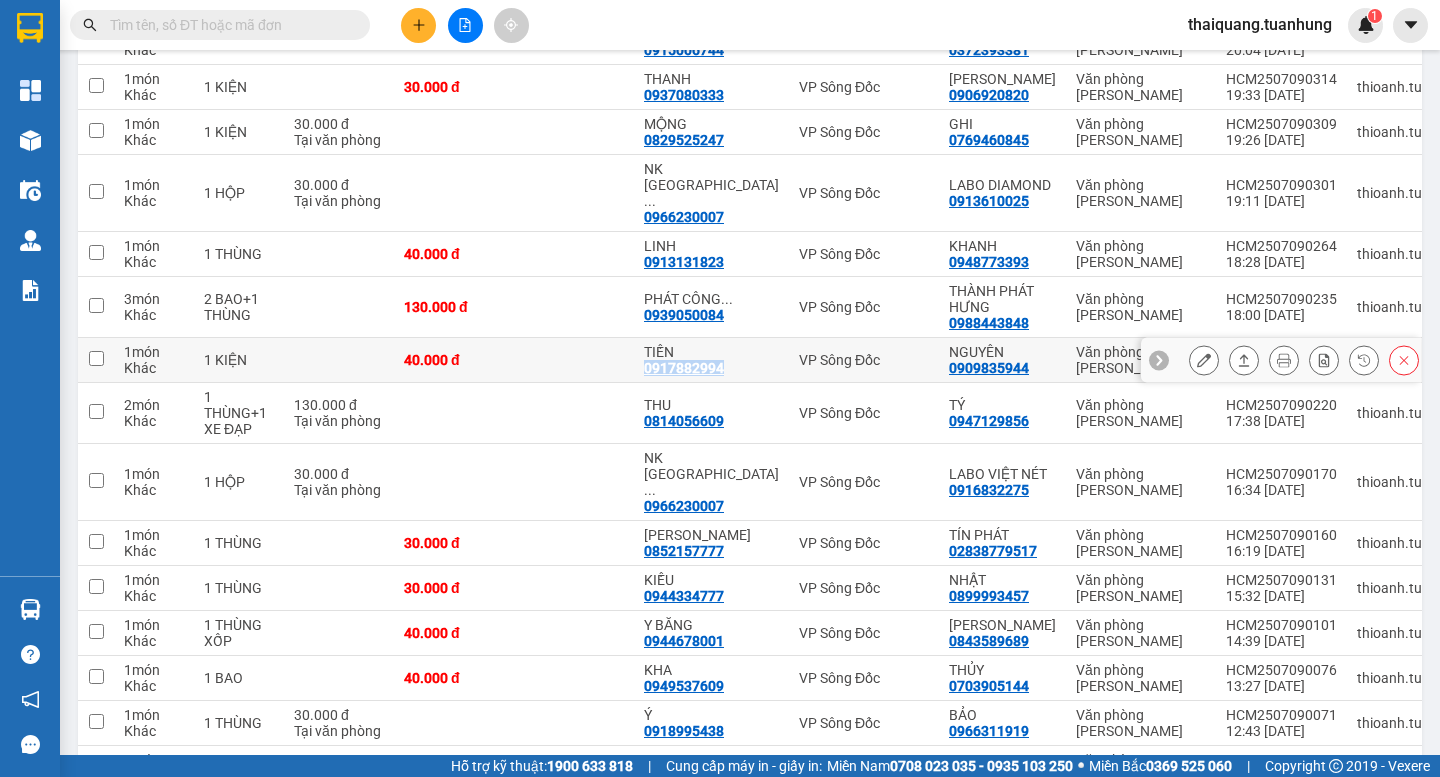 click on "0917882994" at bounding box center [684, 368] 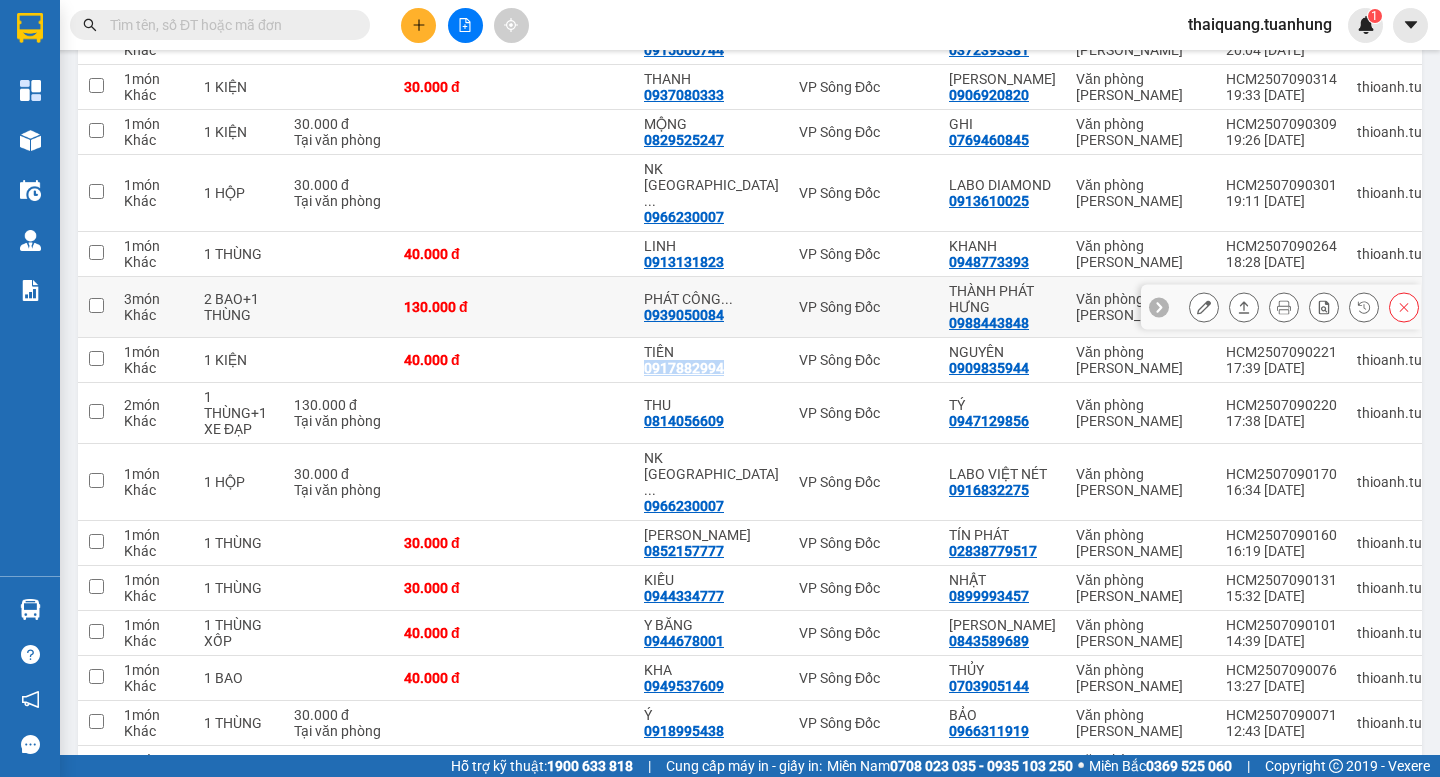 copy on "0917882994" 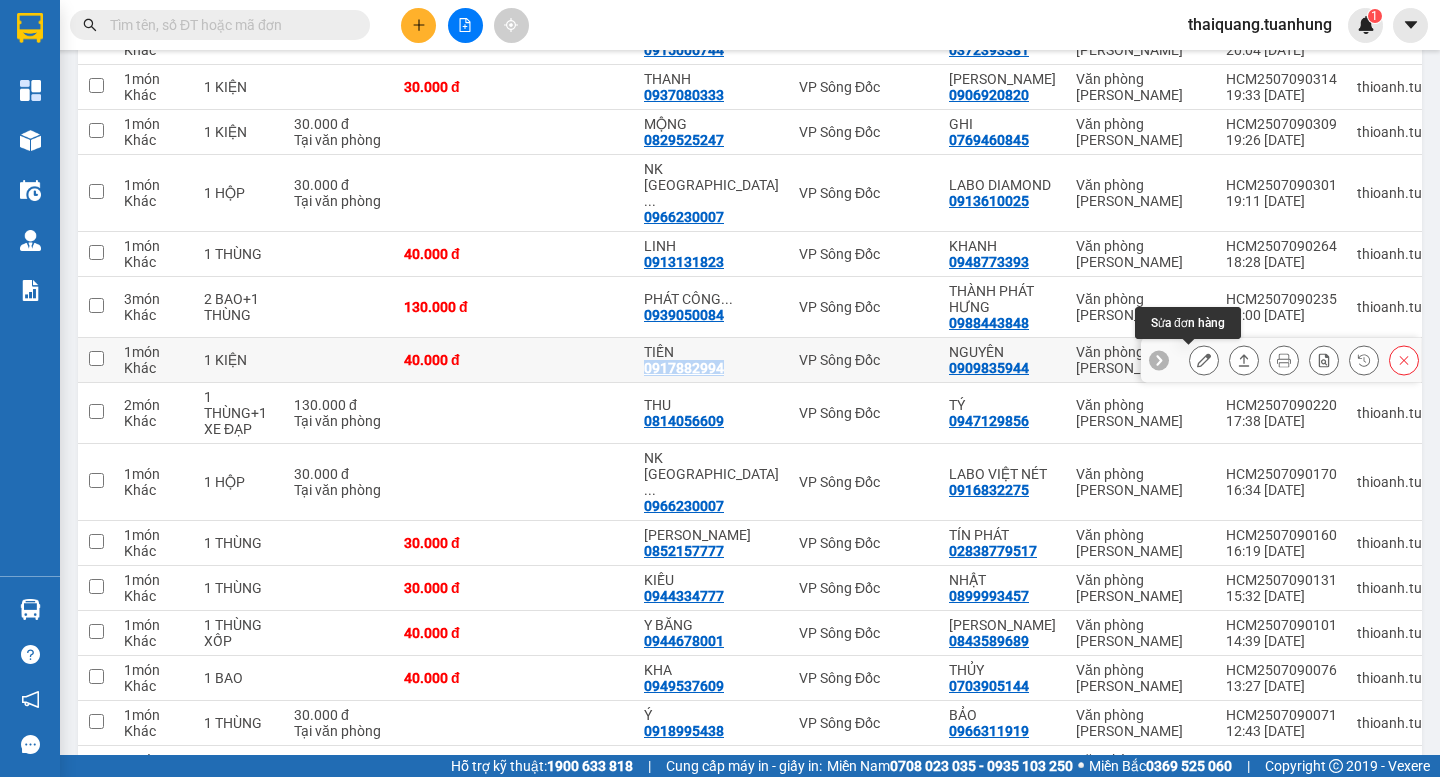 click 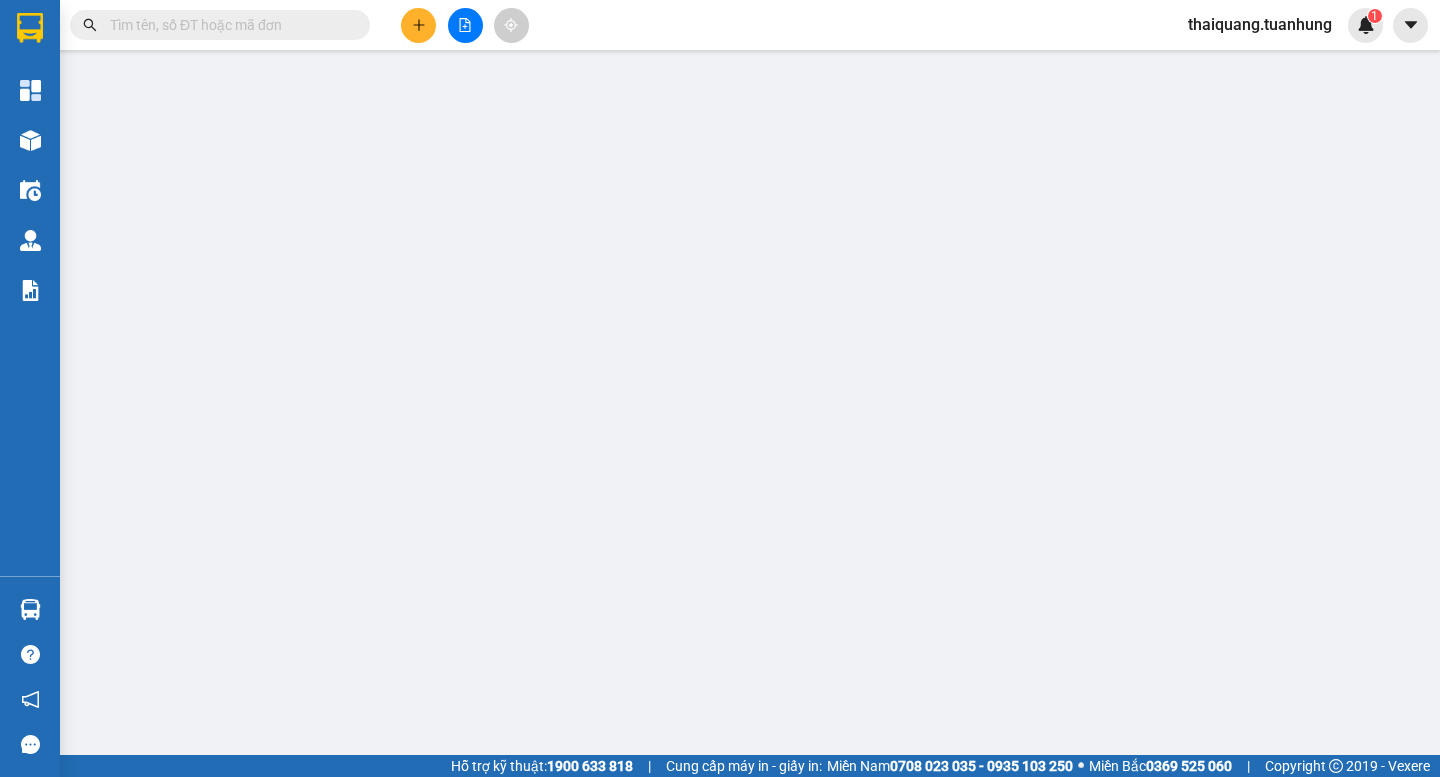 type on "0909835944" 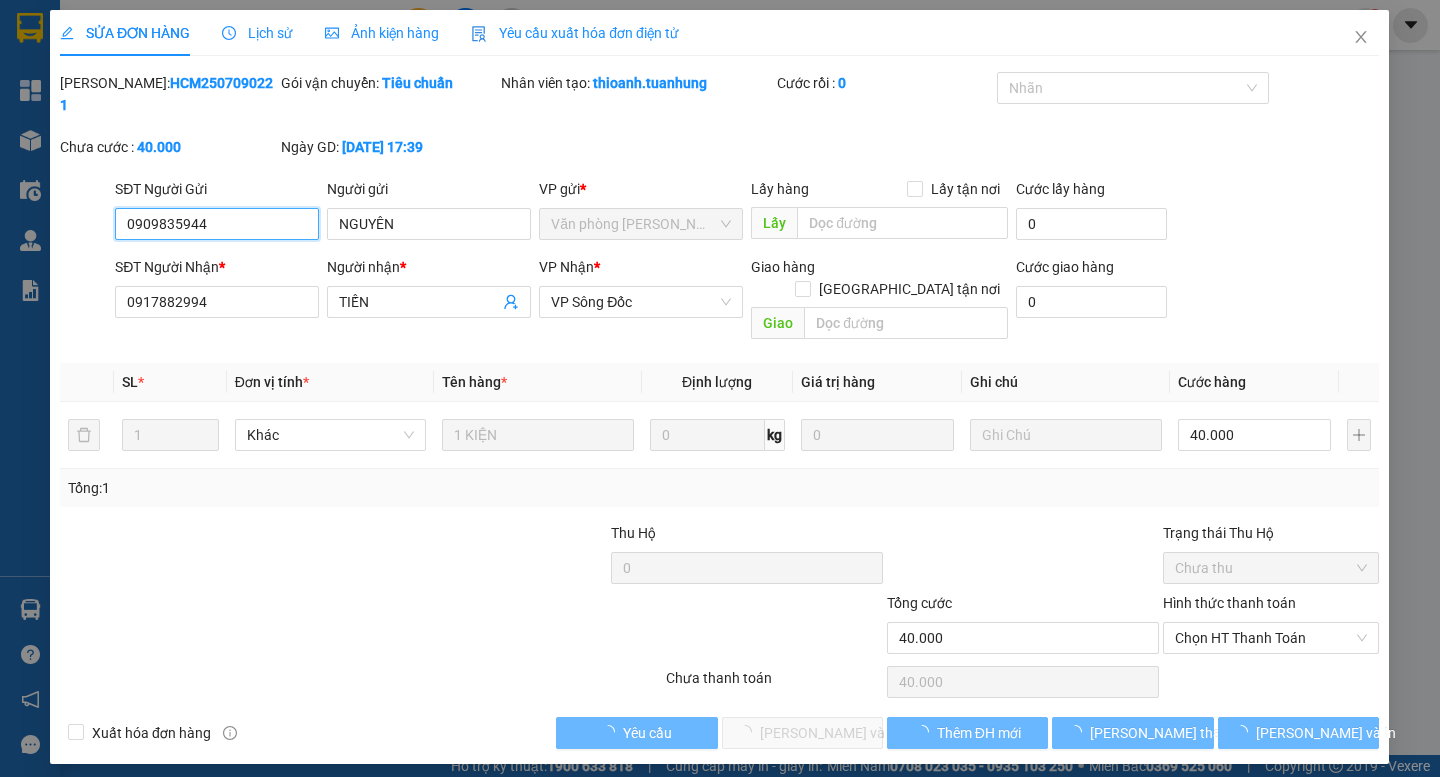 scroll, scrollTop: 0, scrollLeft: 0, axis: both 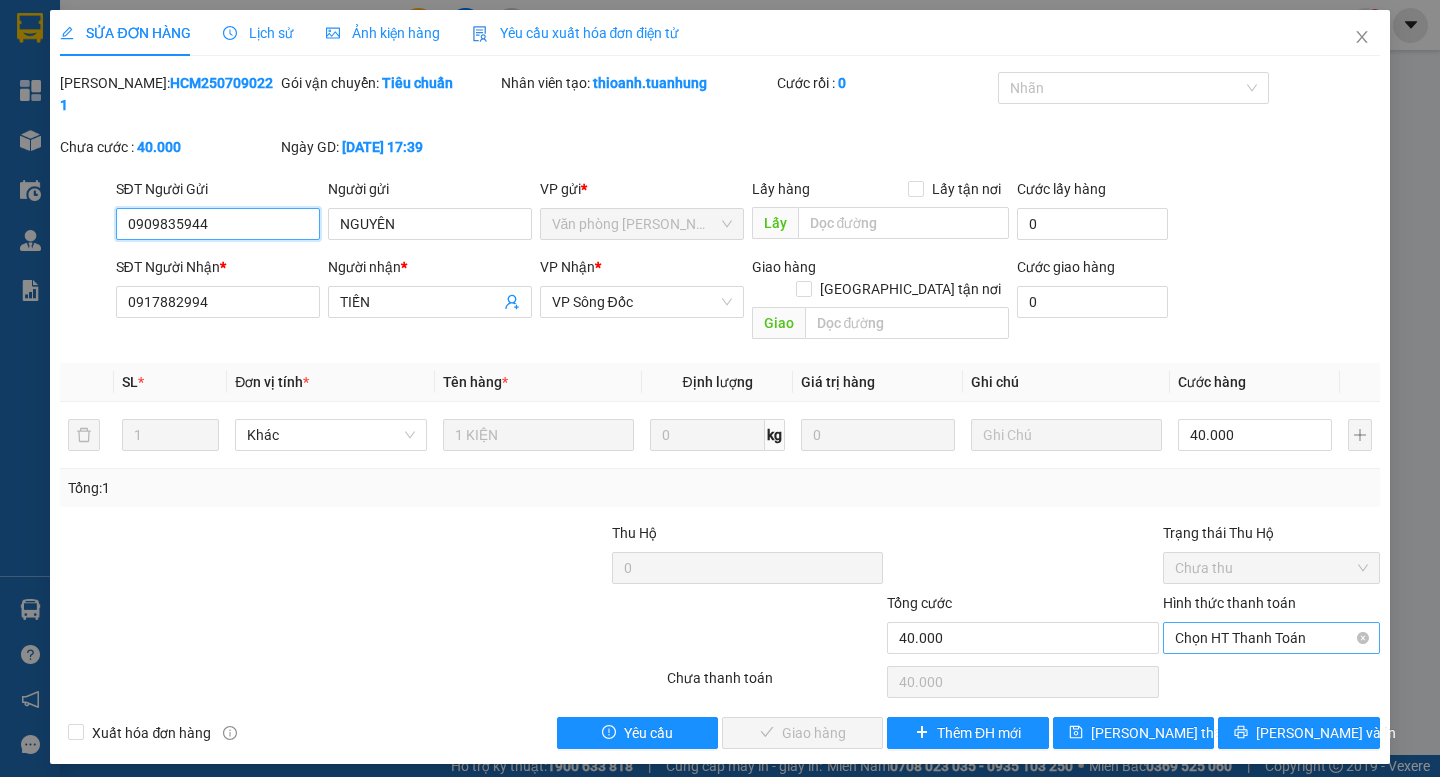 click on "Chọn HT Thanh Toán" at bounding box center [1271, 638] 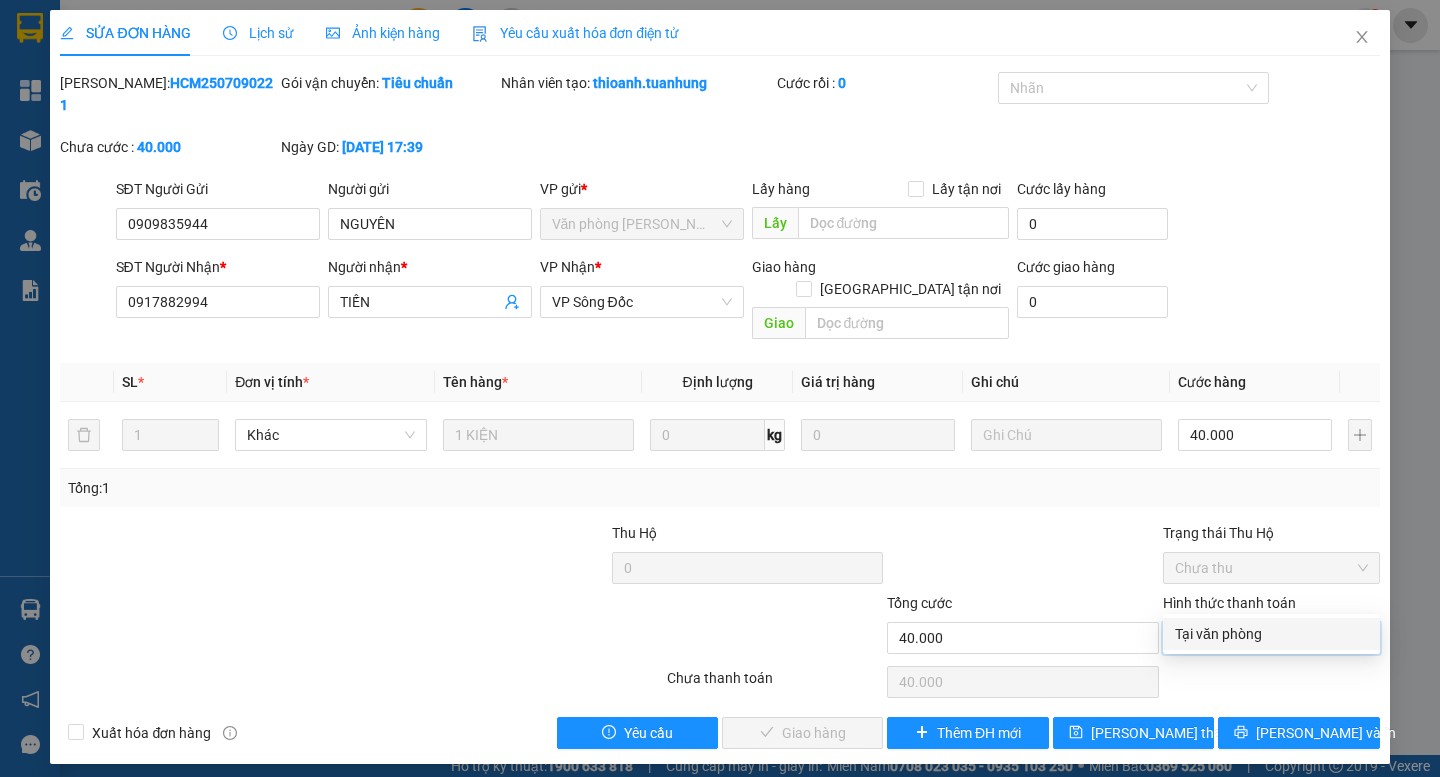 drag, startPoint x: 1215, startPoint y: 635, endPoint x: 1113, endPoint y: 636, distance: 102.0049 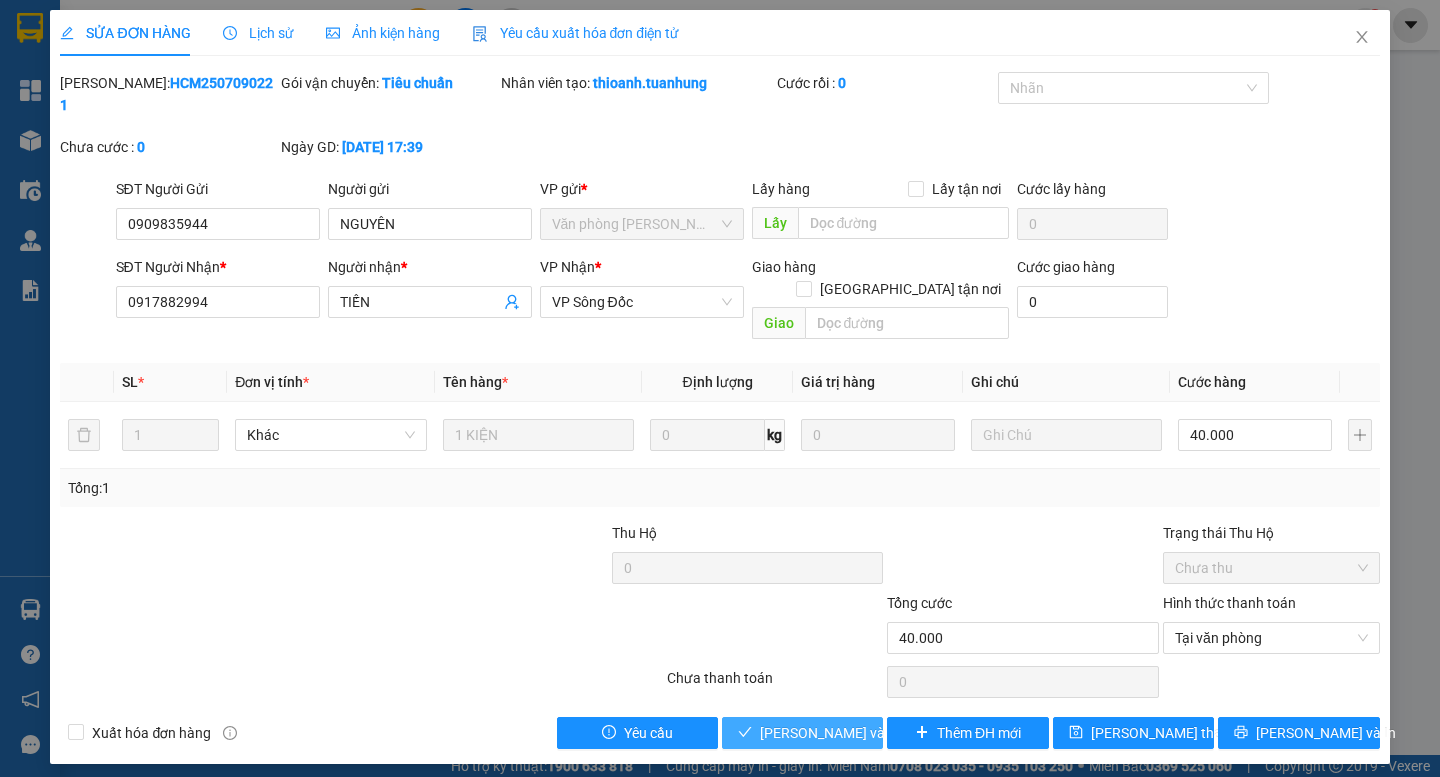 click on "[PERSON_NAME] và Giao hàng" at bounding box center (856, 733) 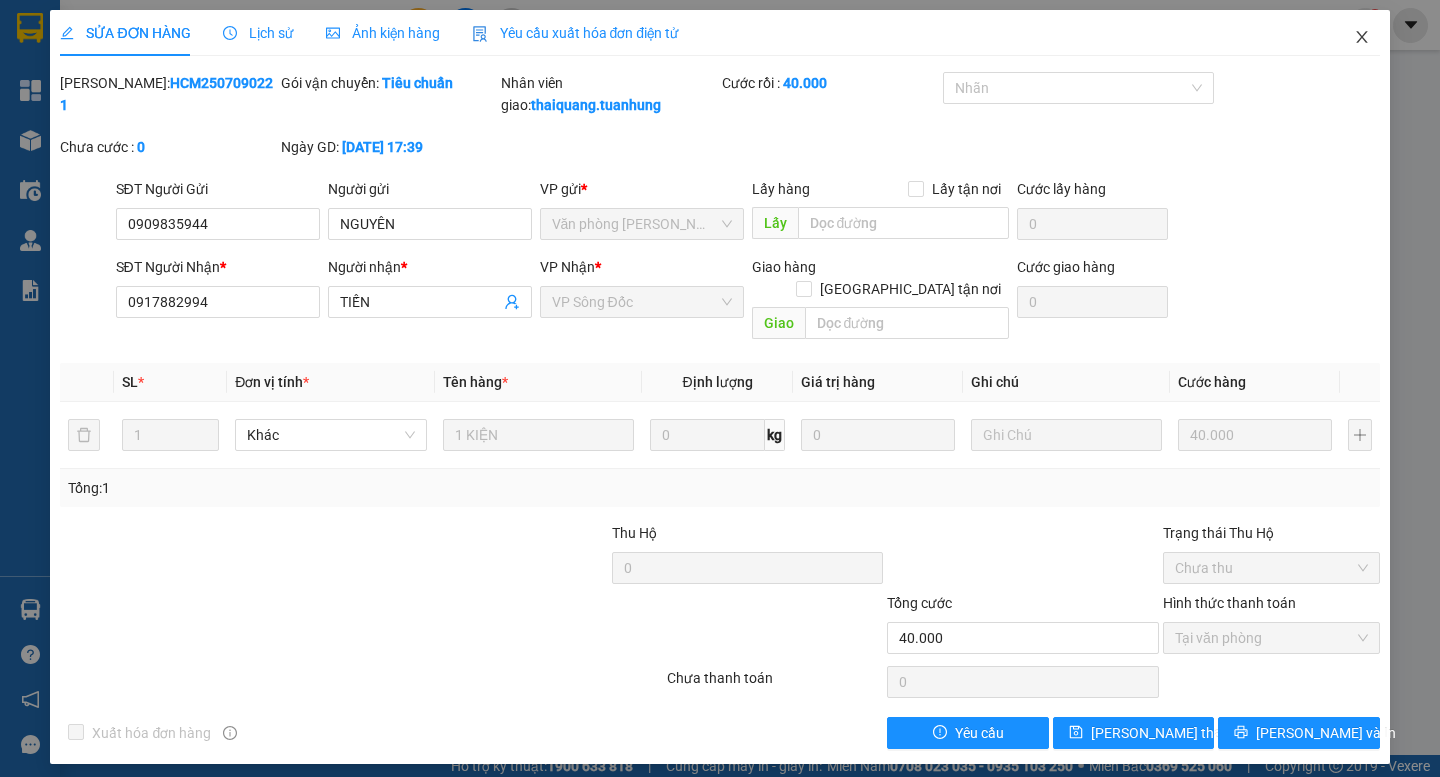 click 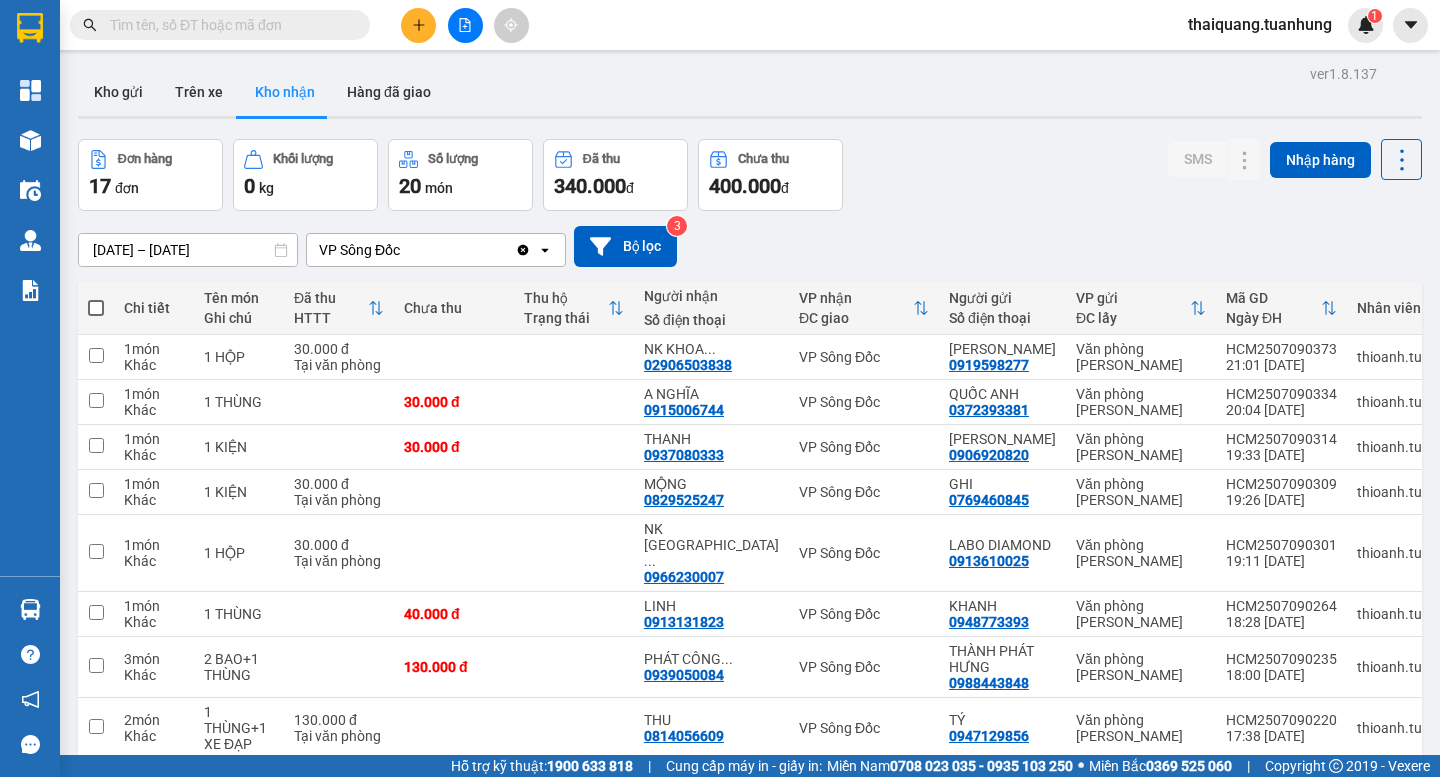 click 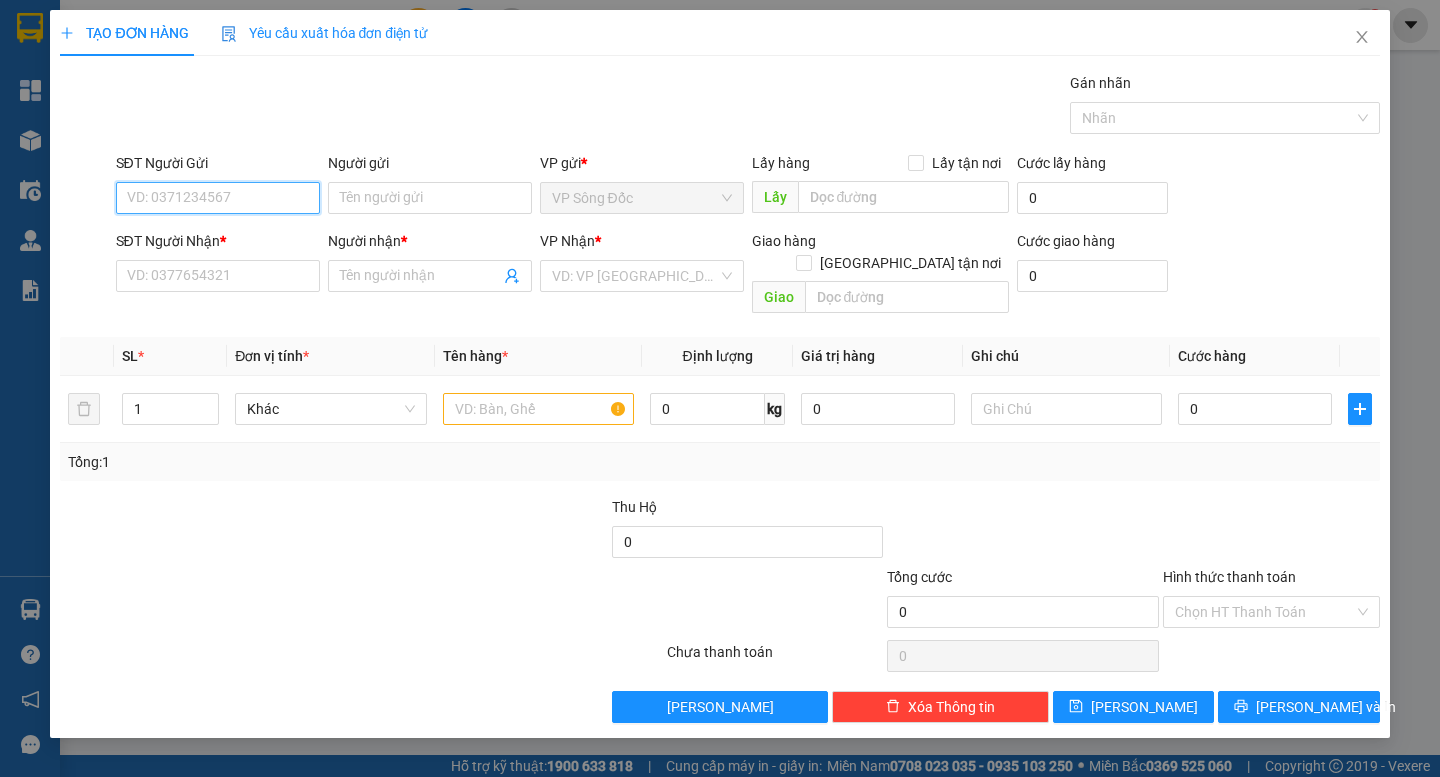 paste on "0917882994" 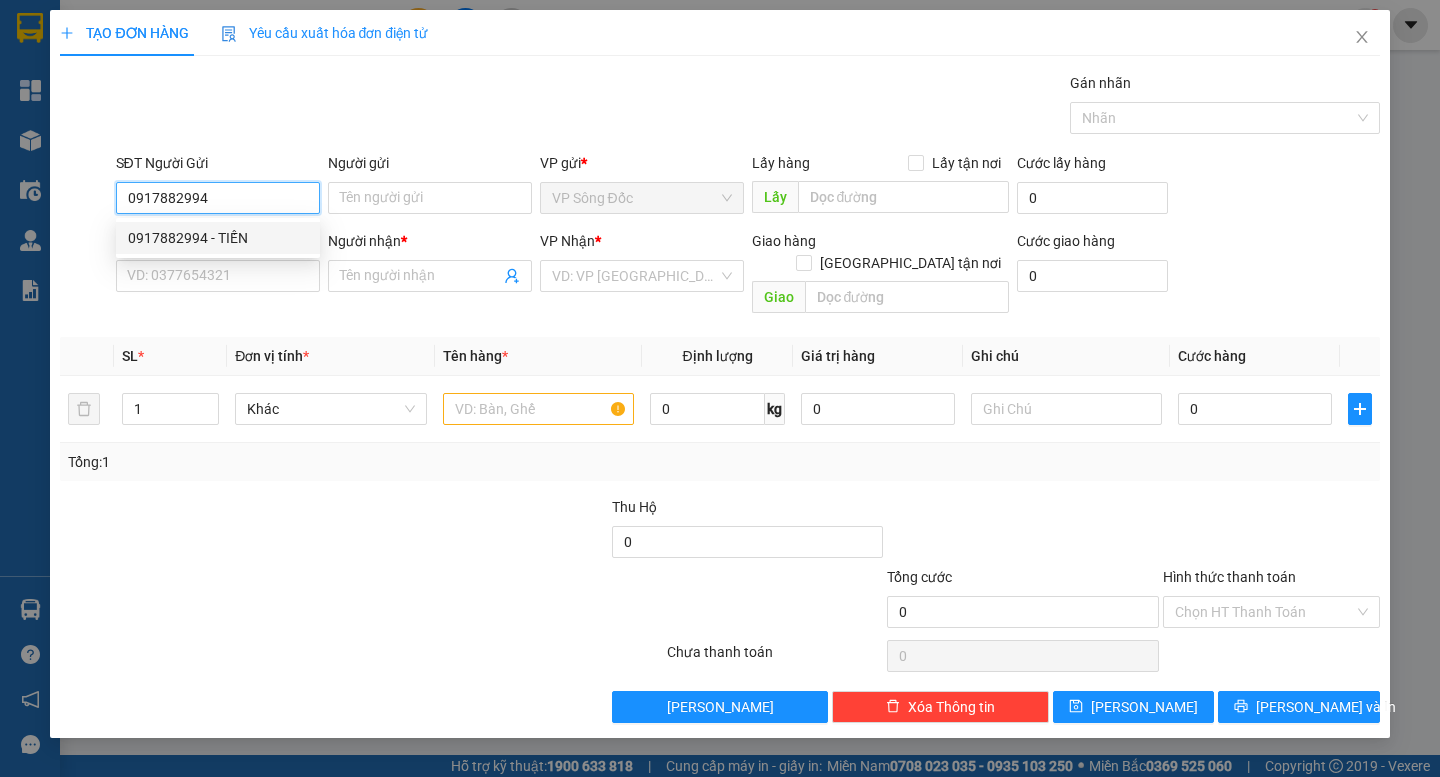 click on "0917882994 - TIẾN" at bounding box center (218, 238) 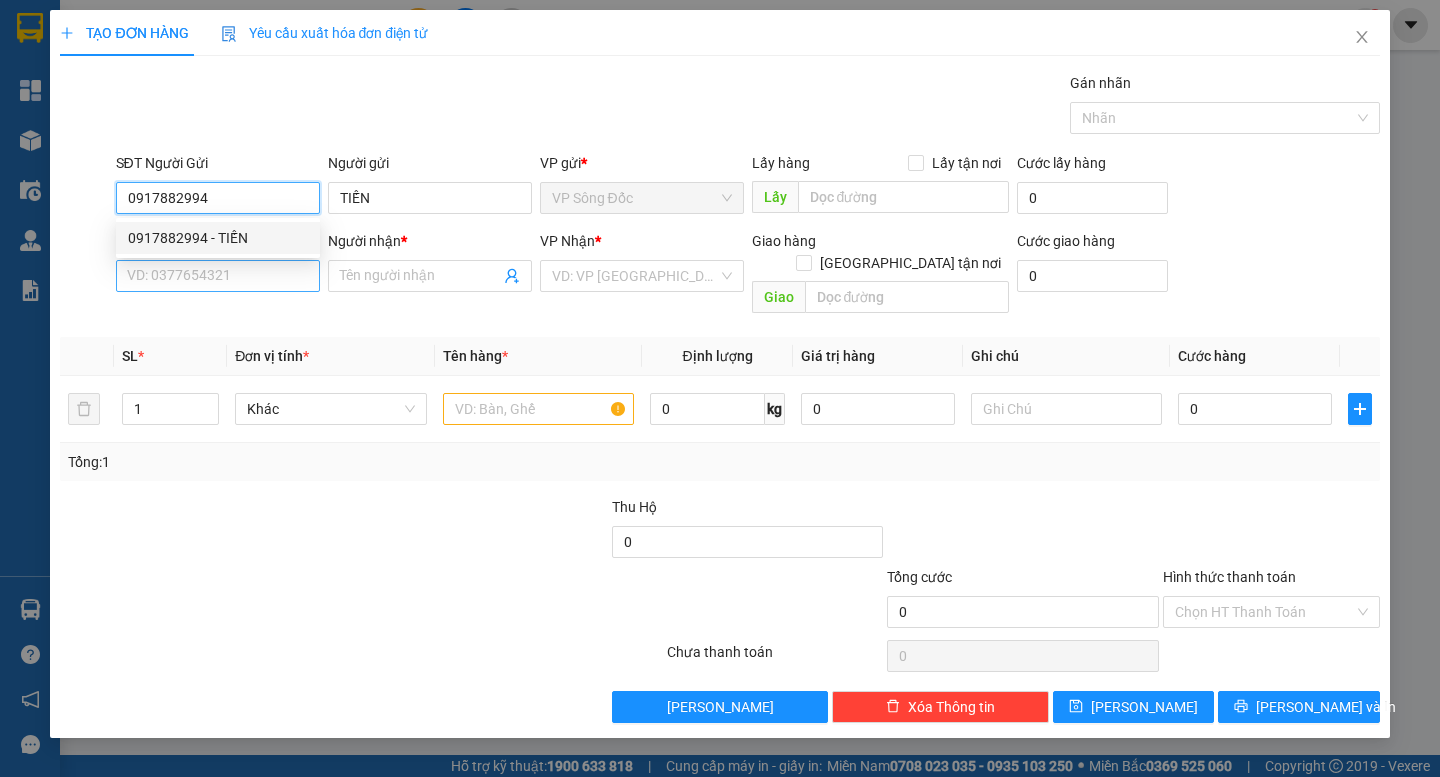 type on "0917882994" 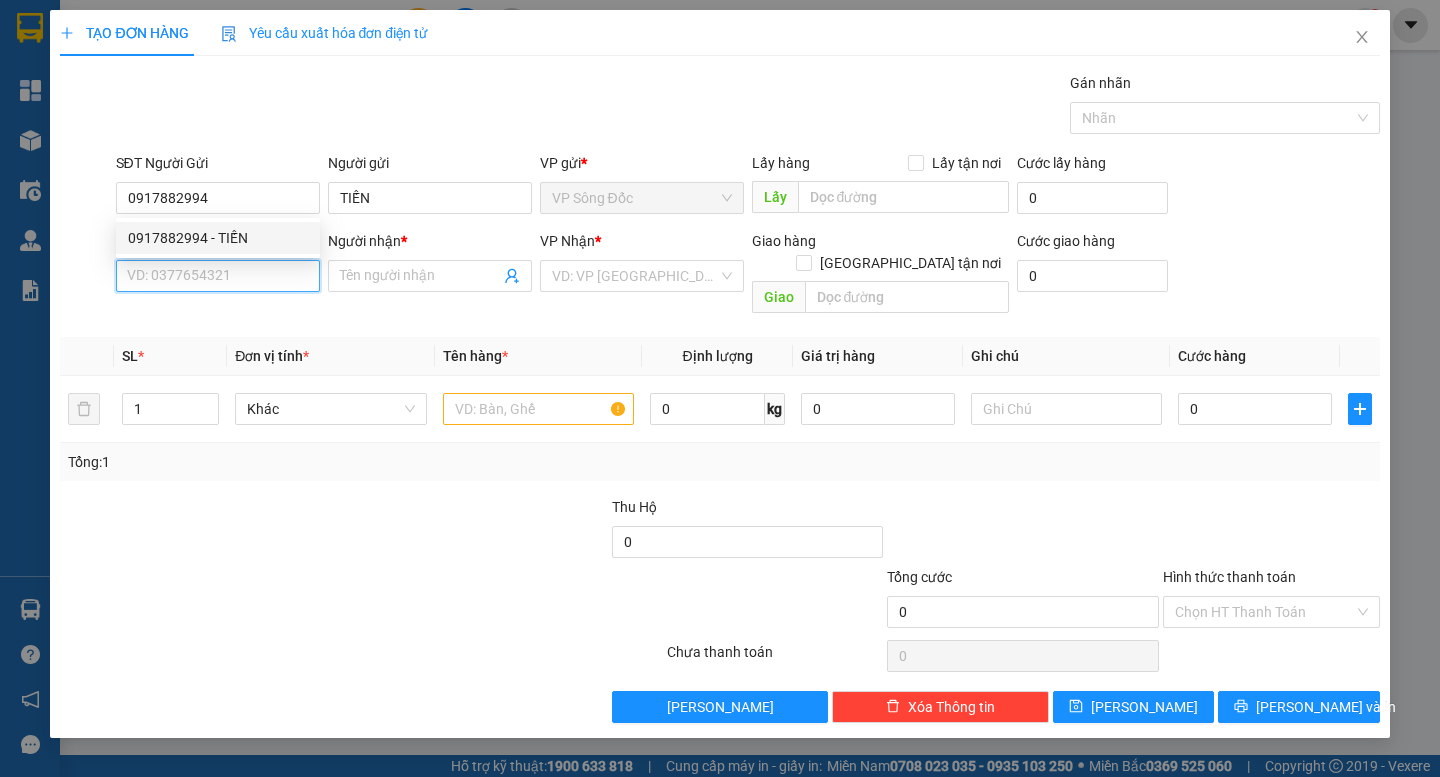 click on "SĐT Người Nhận  *" at bounding box center [218, 276] 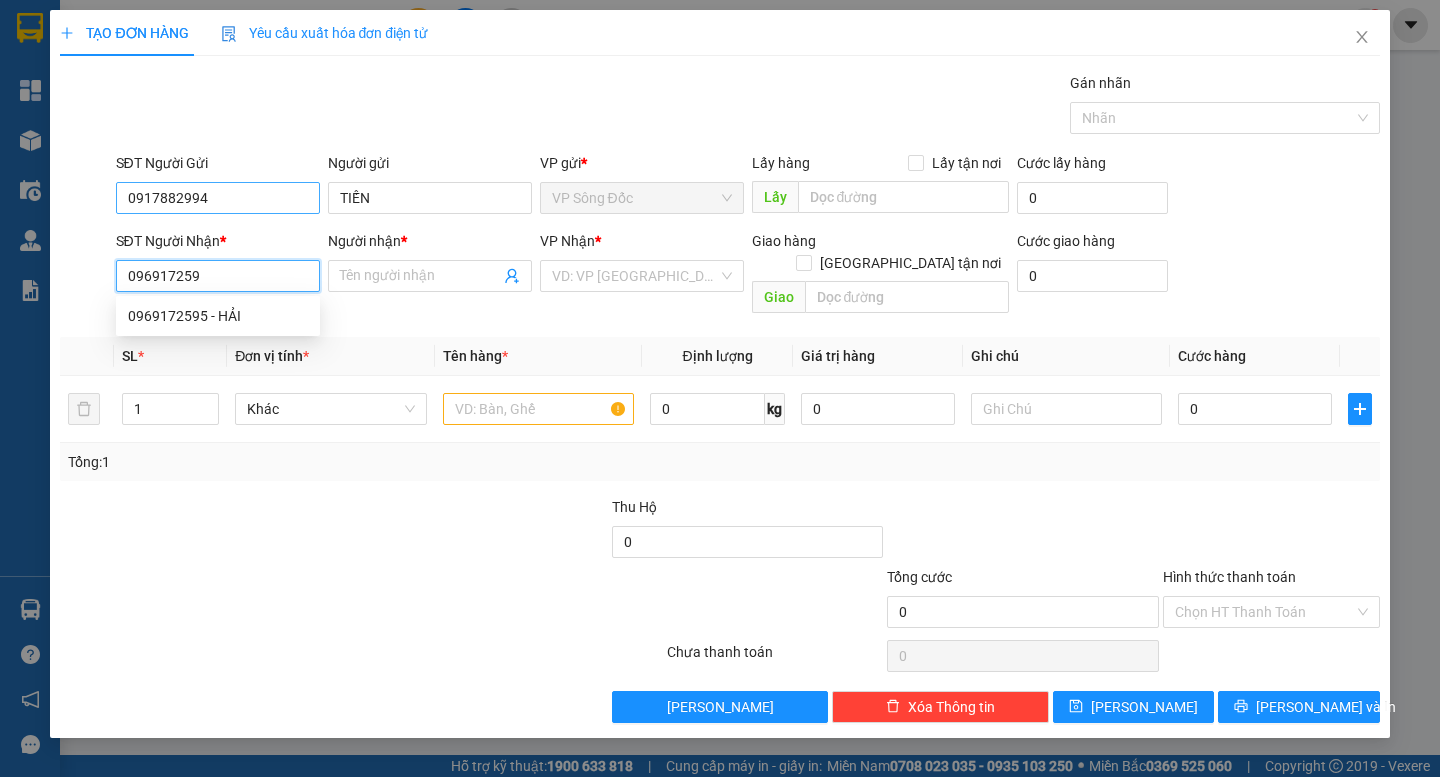 type on "0969172595" 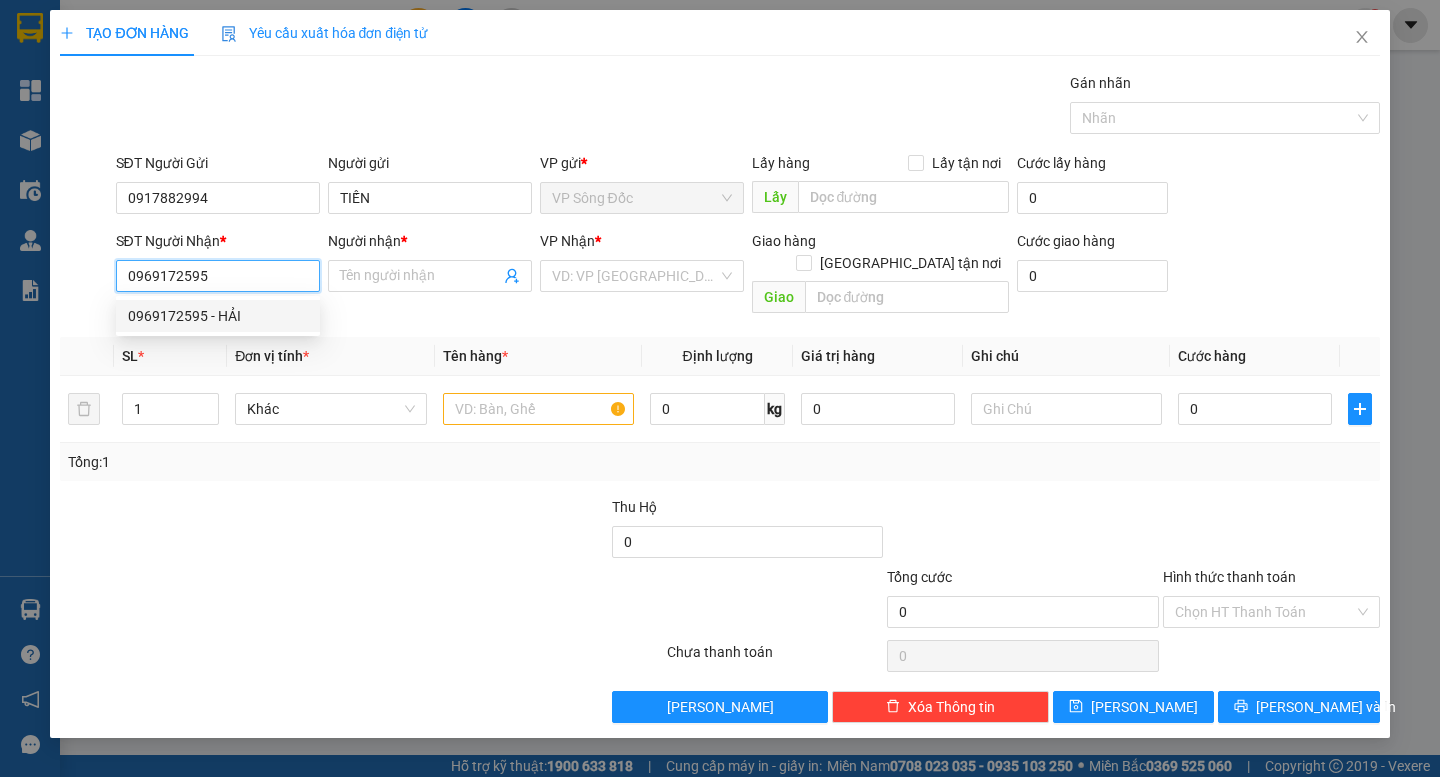 click on "0969172595 - HẢI" at bounding box center [218, 316] 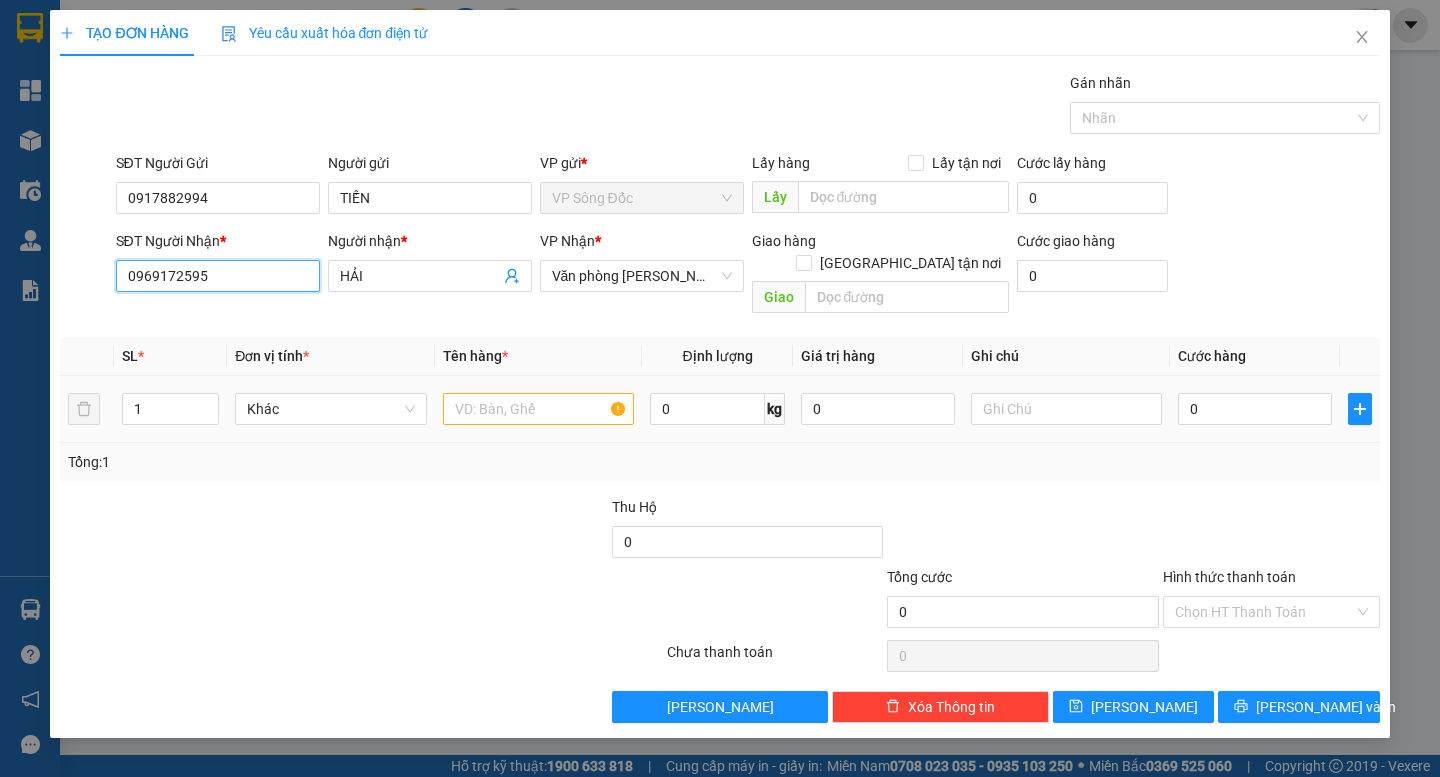 type on "0969172595" 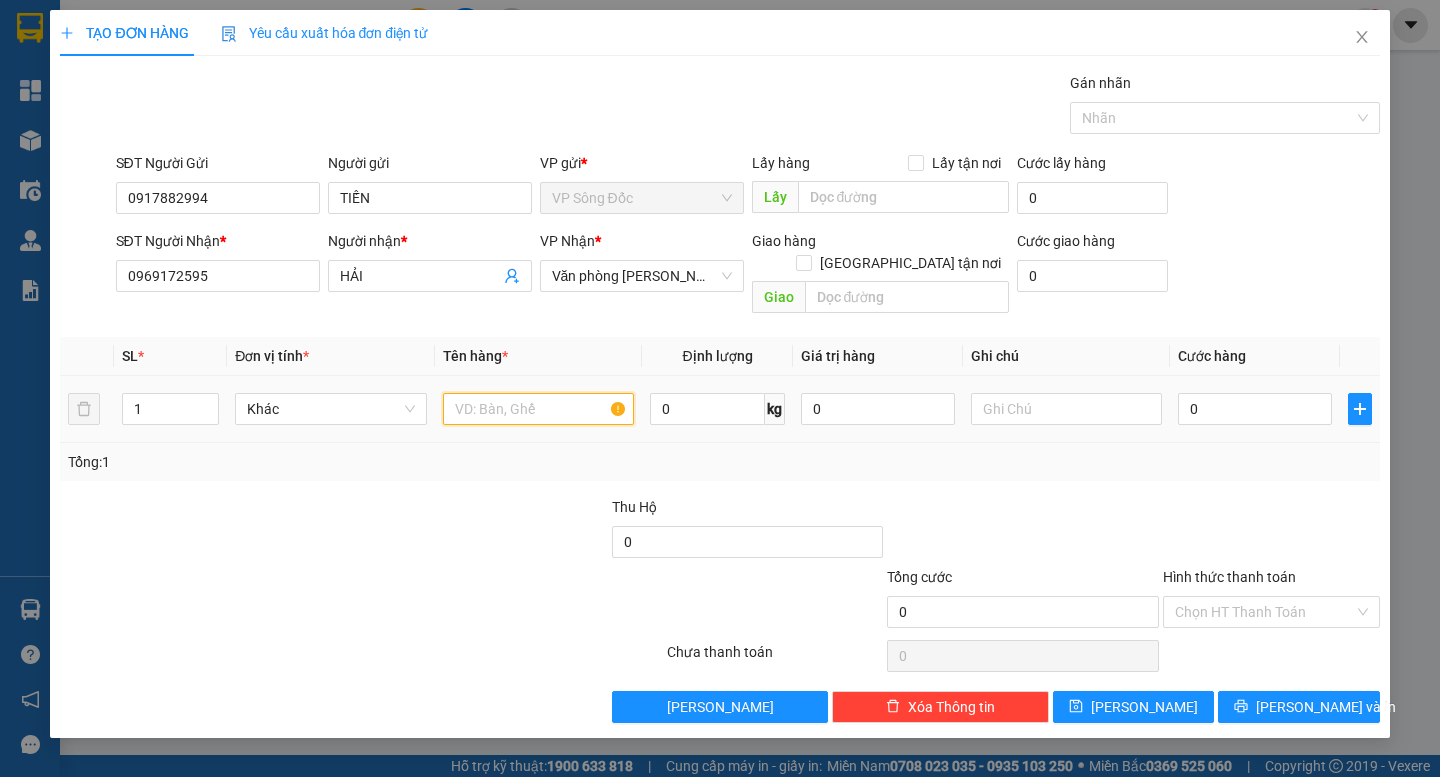 click at bounding box center [538, 409] 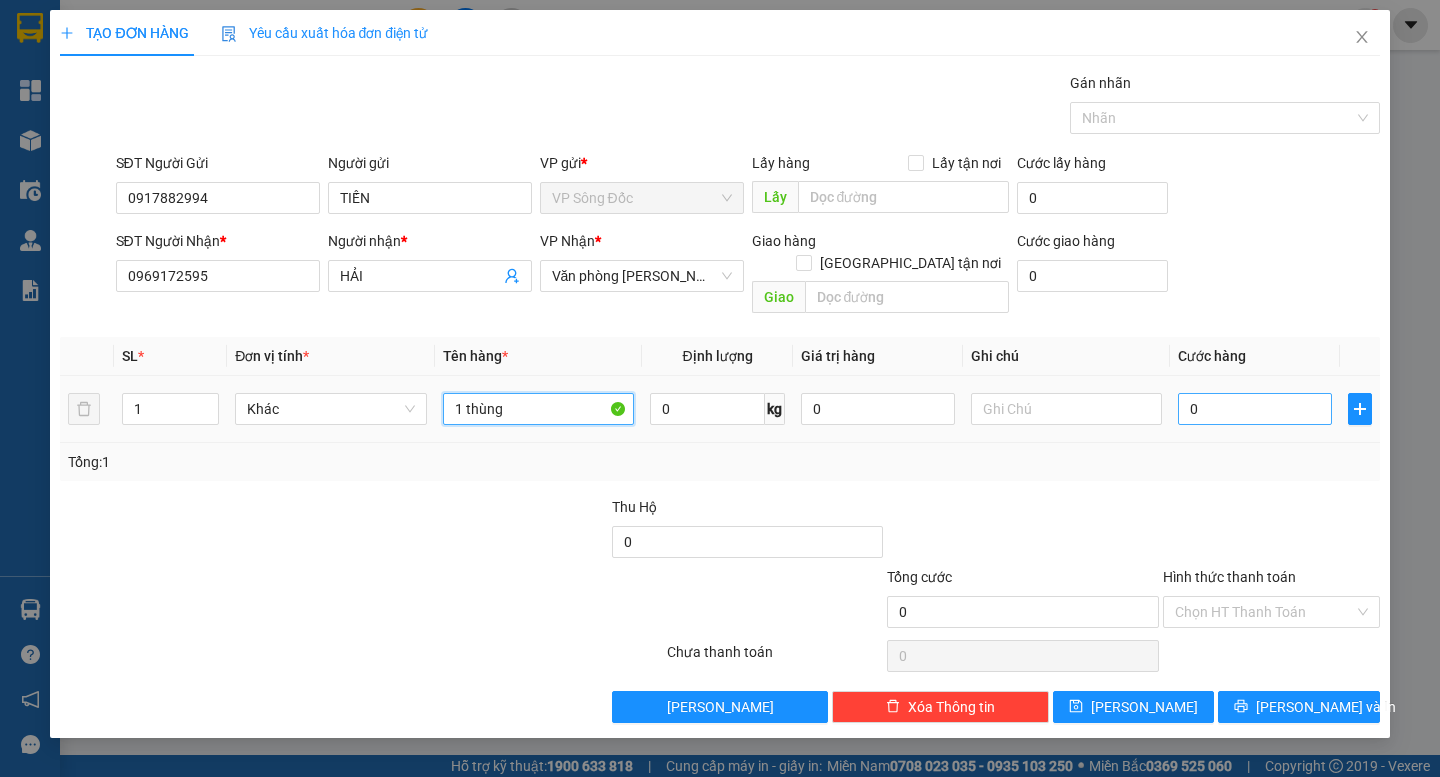 type on "1 thùng" 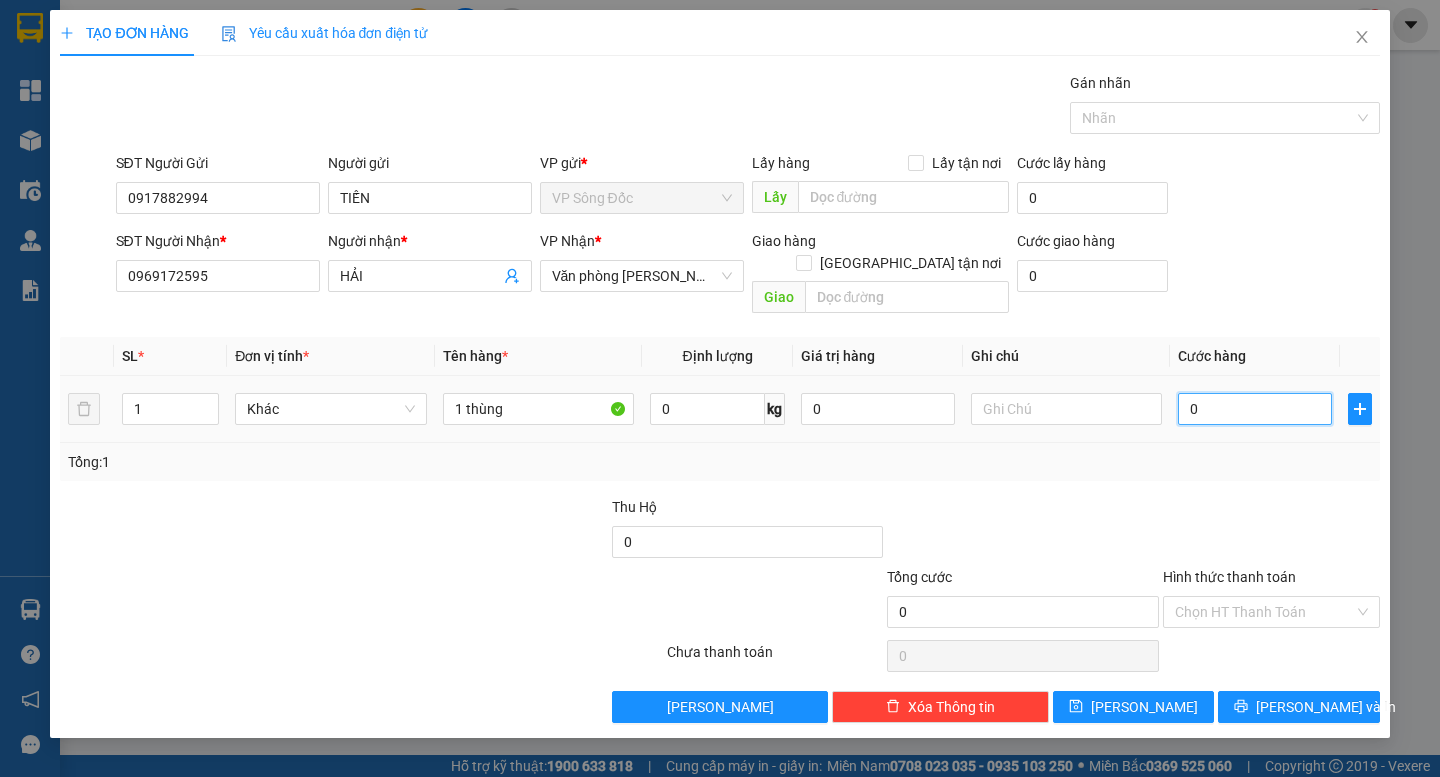 click on "0" at bounding box center (1255, 409) 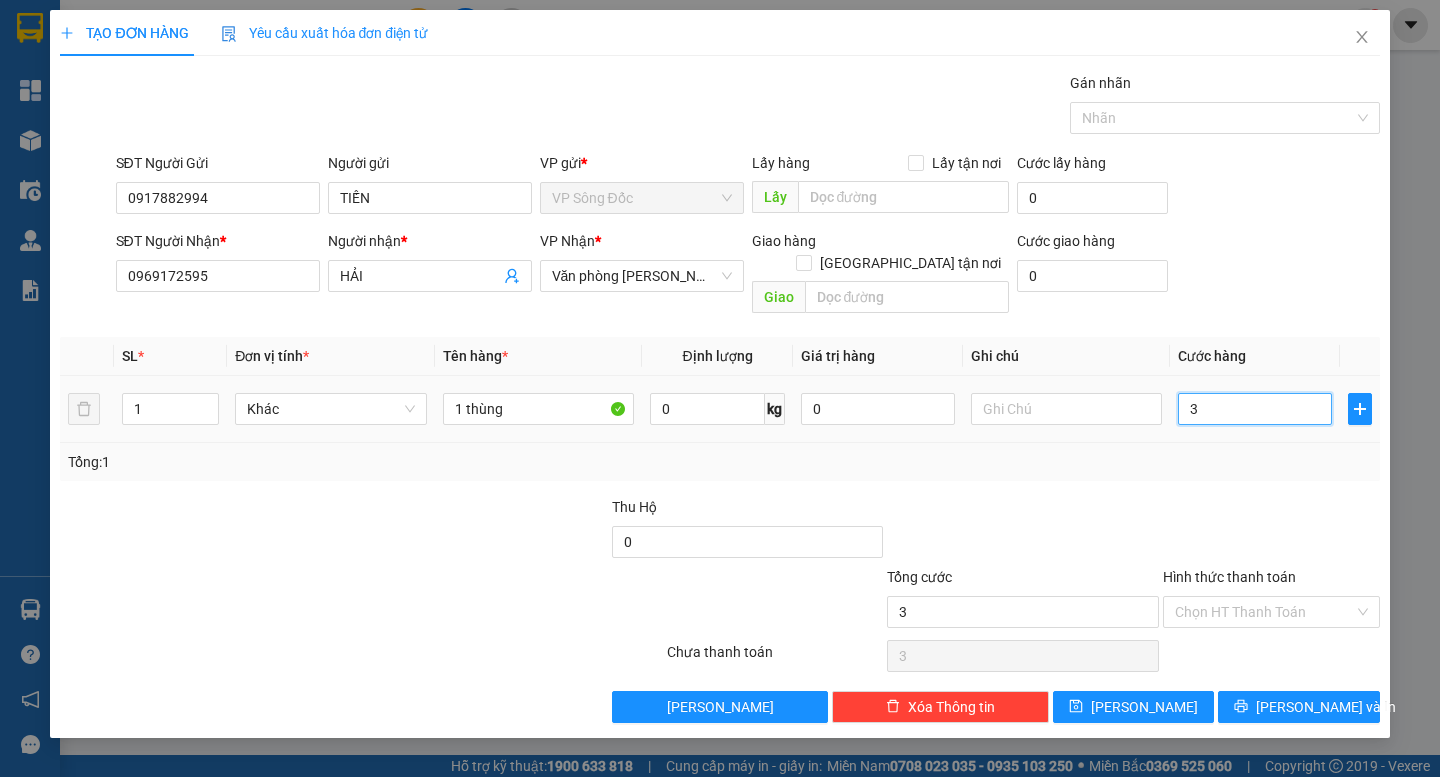 type on "30" 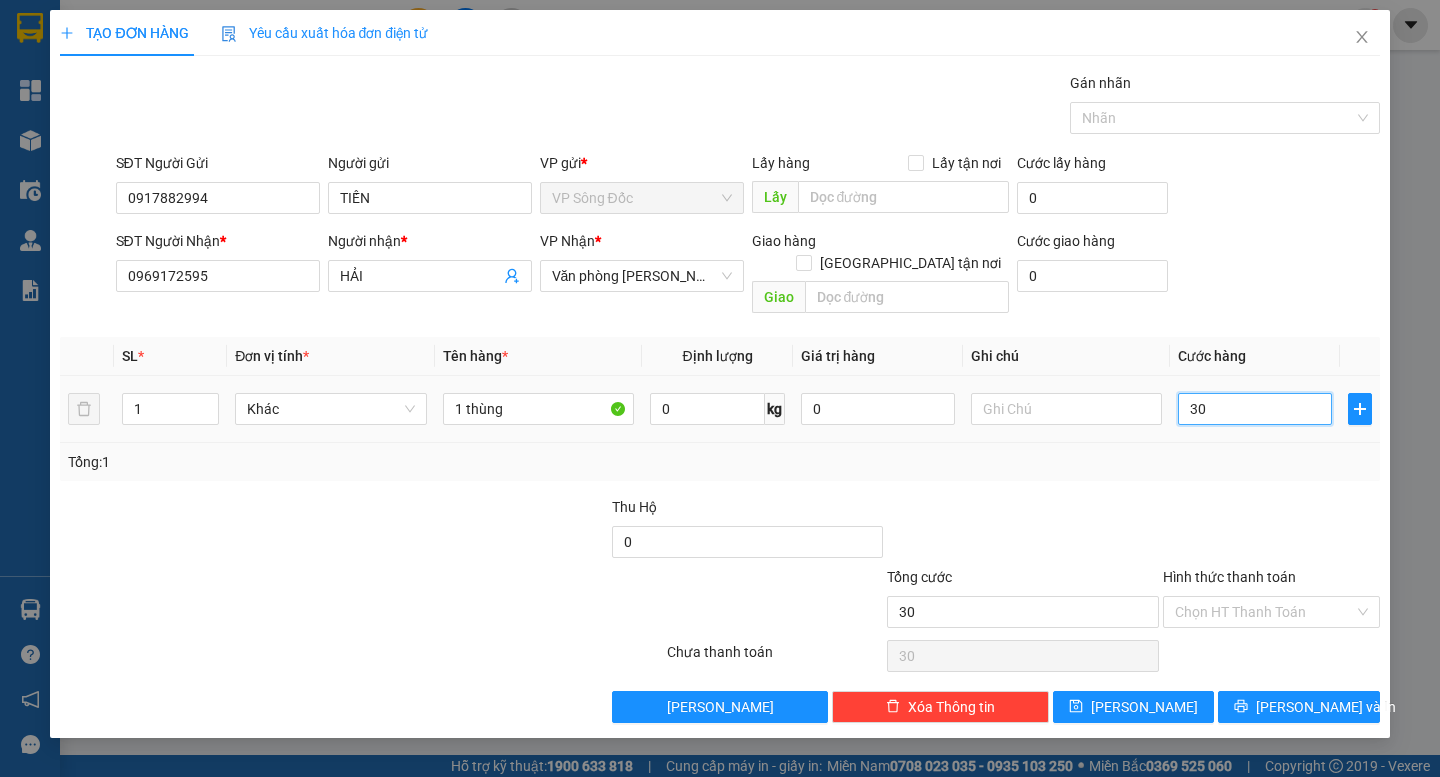 type on "300" 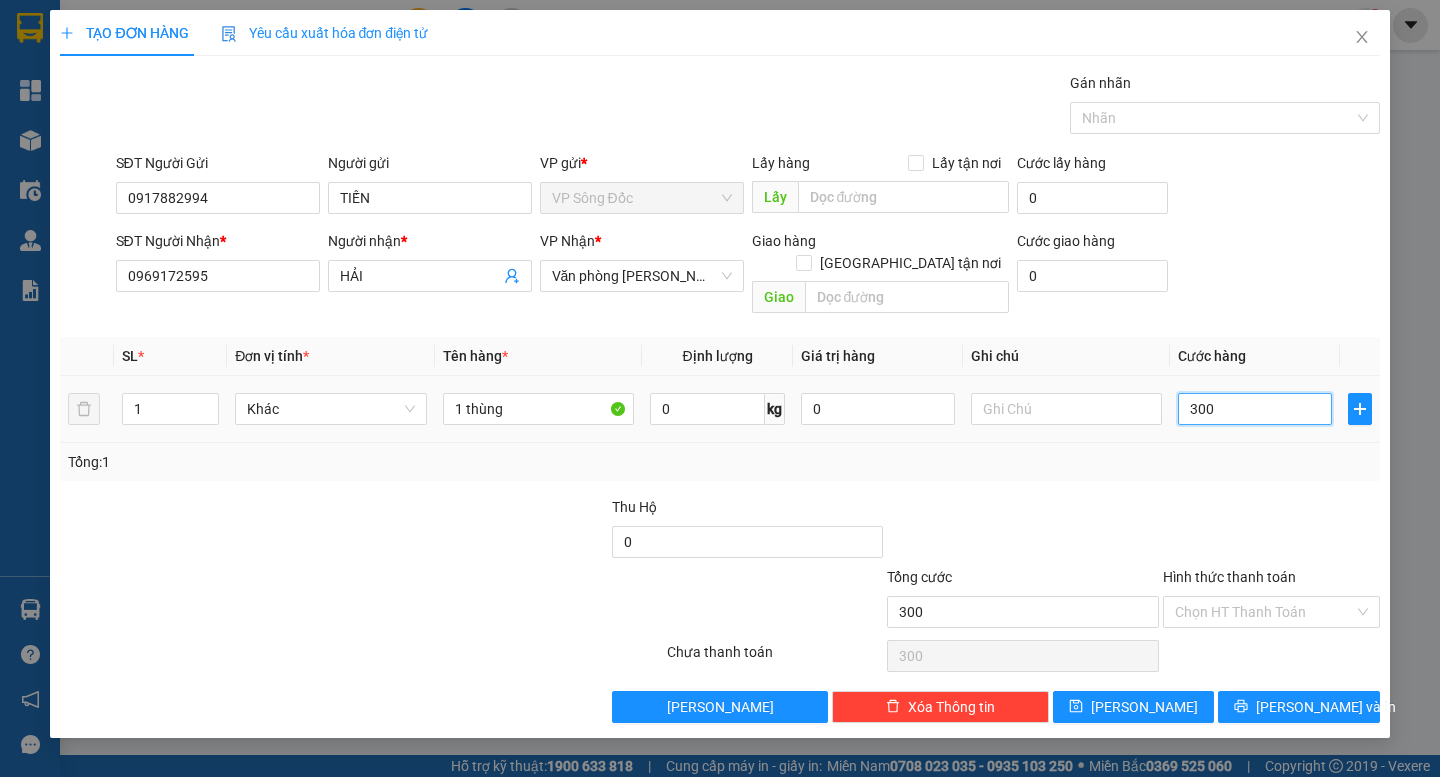 type on "3.000" 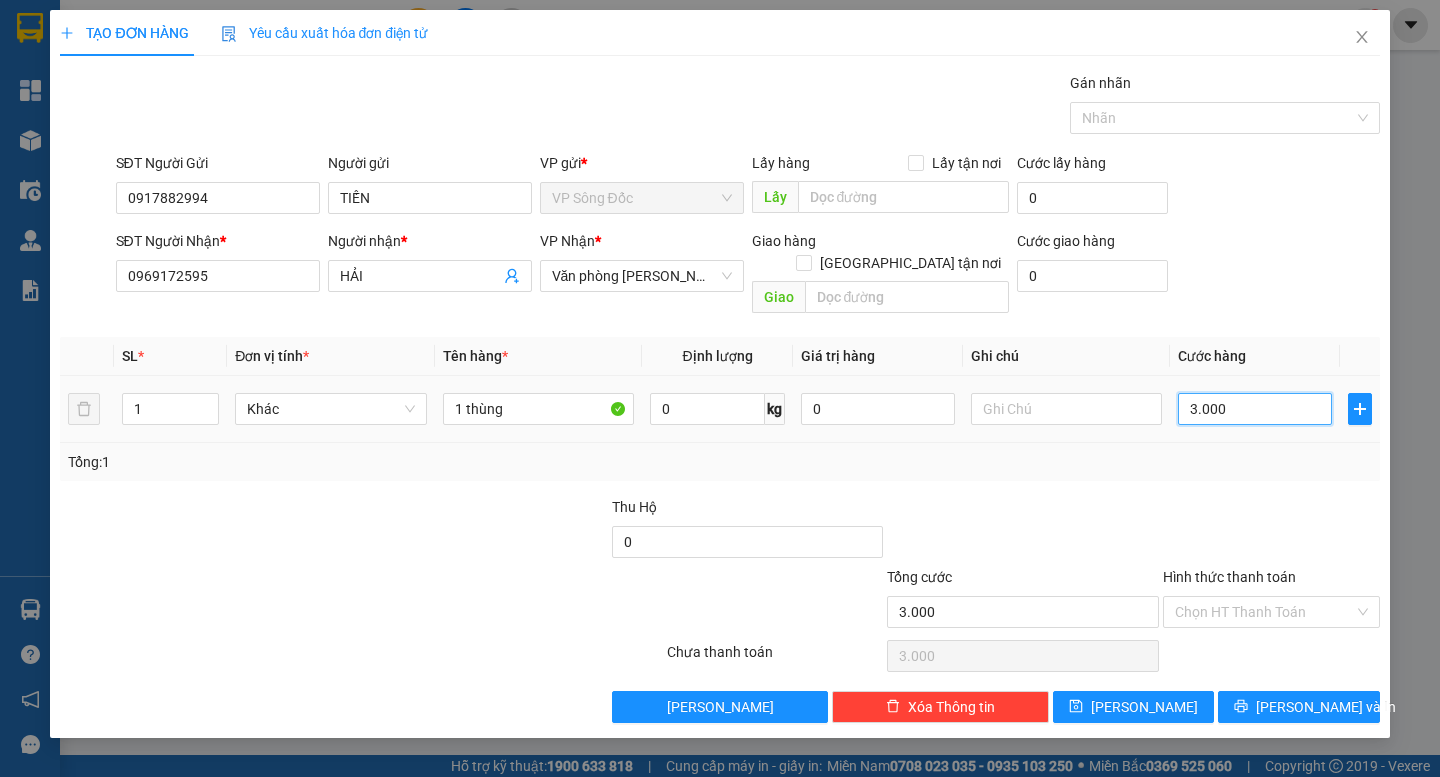 type on "30.000" 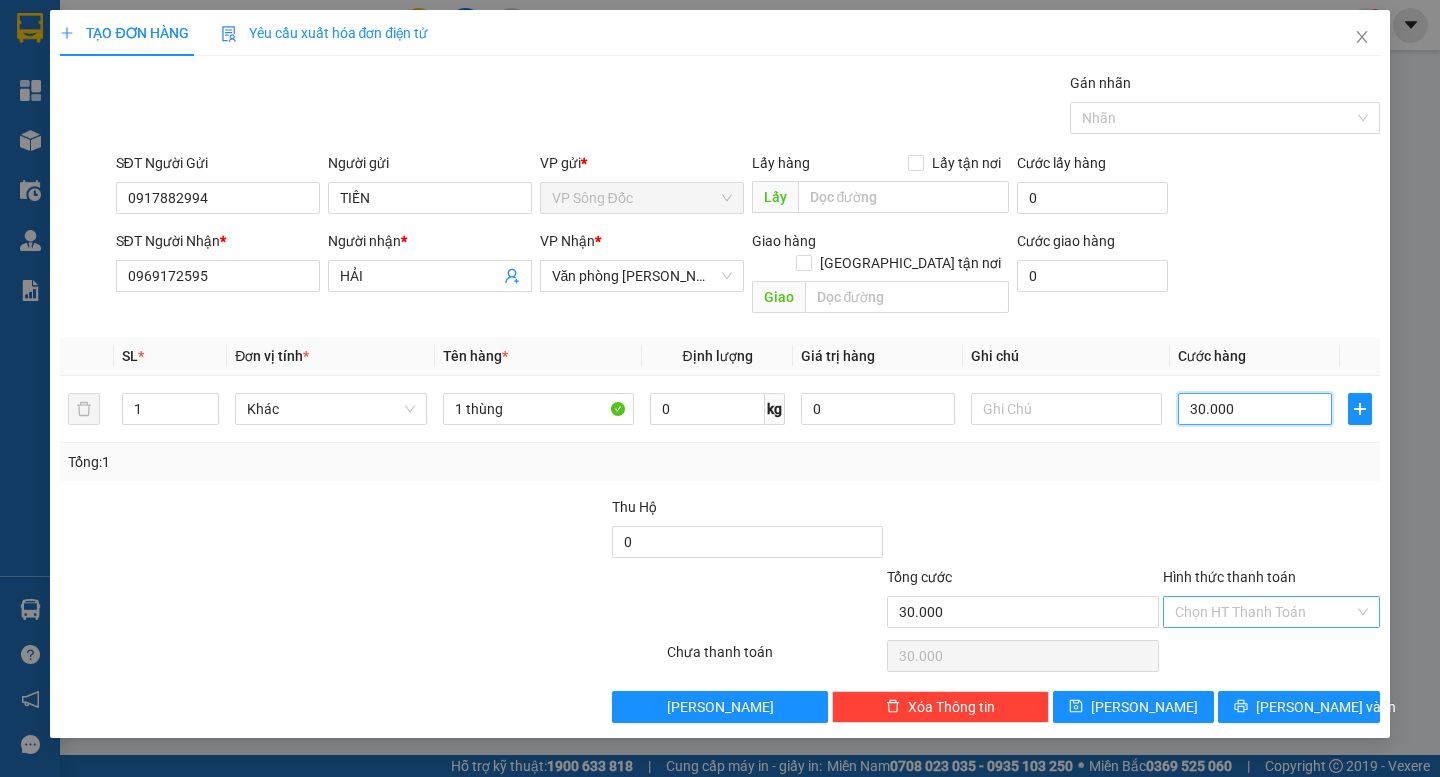 type on "30.000" 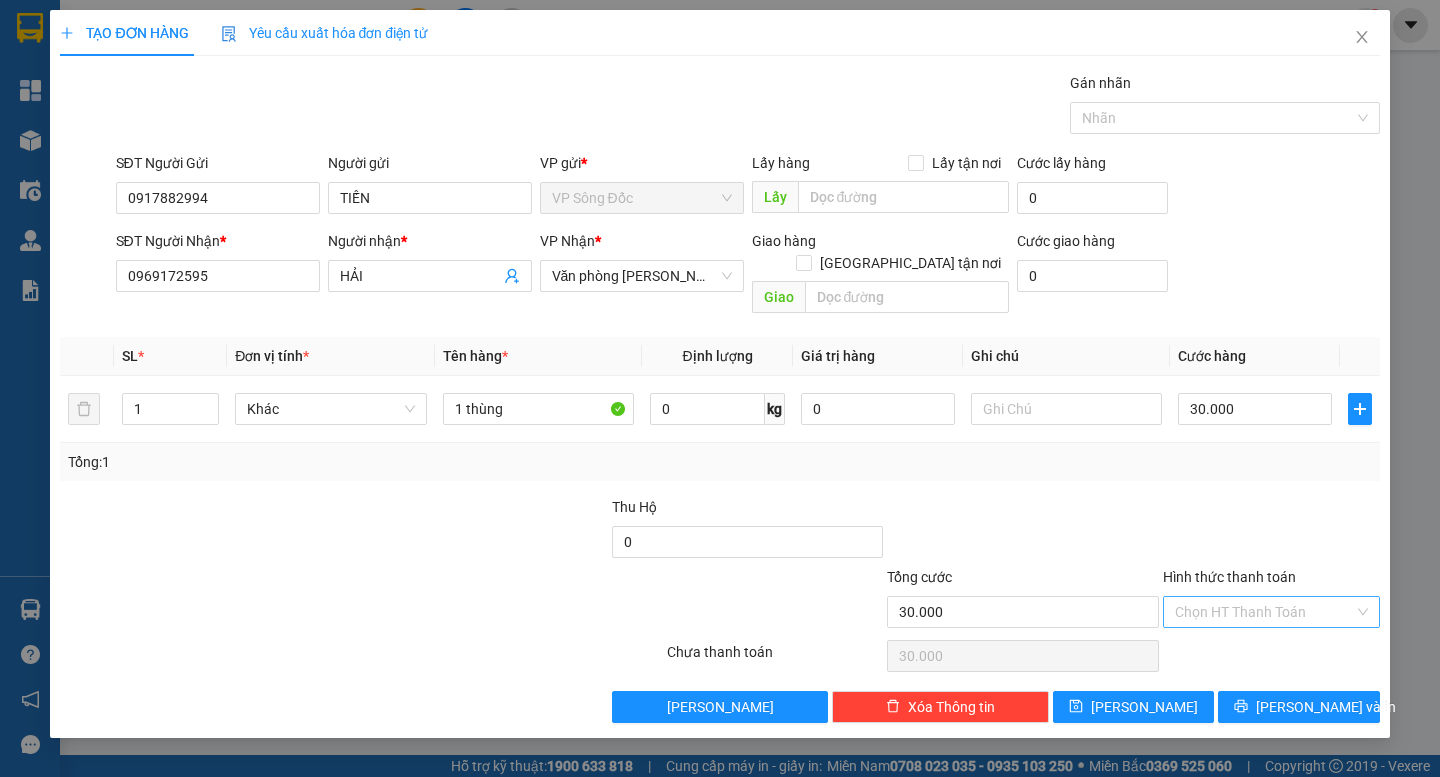 drag, startPoint x: 1232, startPoint y: 586, endPoint x: 1232, endPoint y: 606, distance: 20 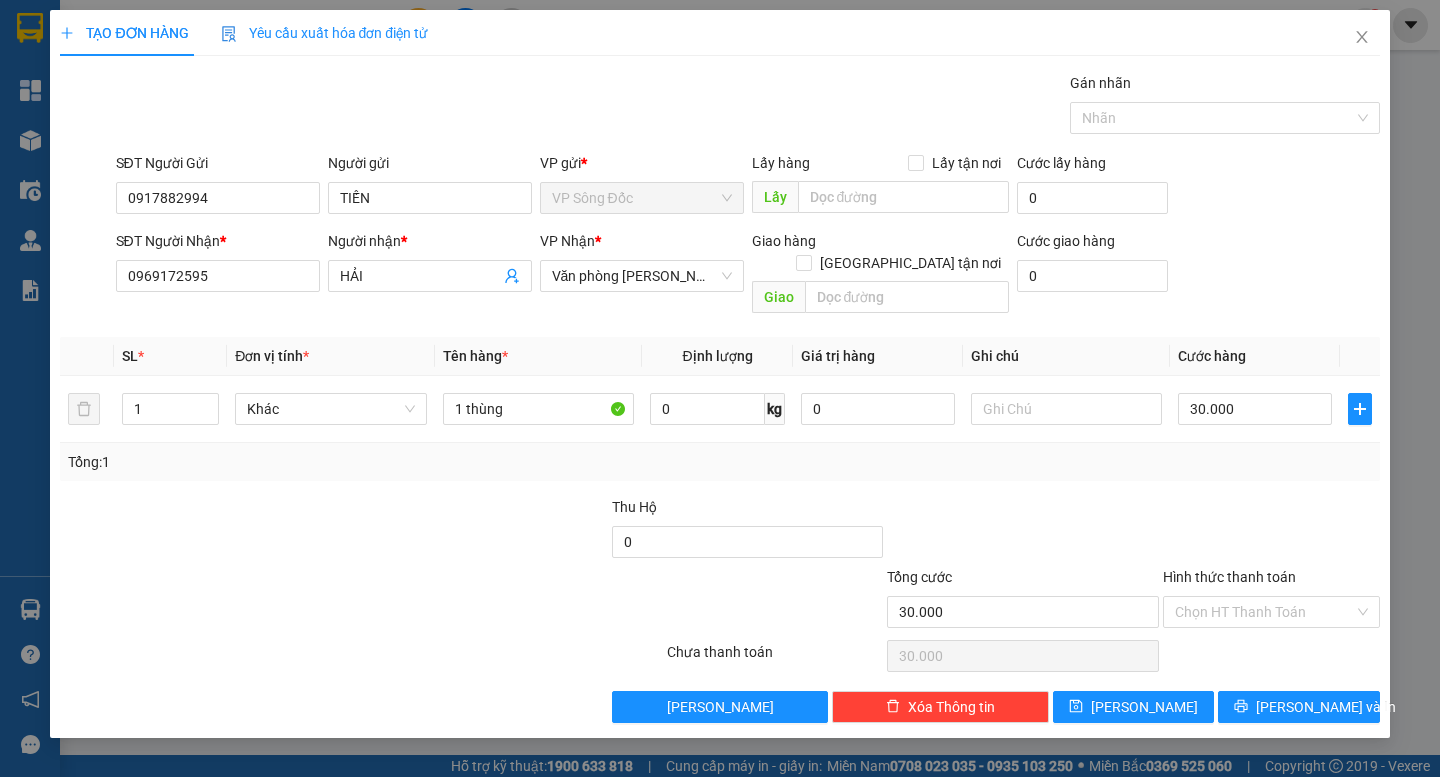 click on "Hình thức thanh toán" at bounding box center [1264, 612] 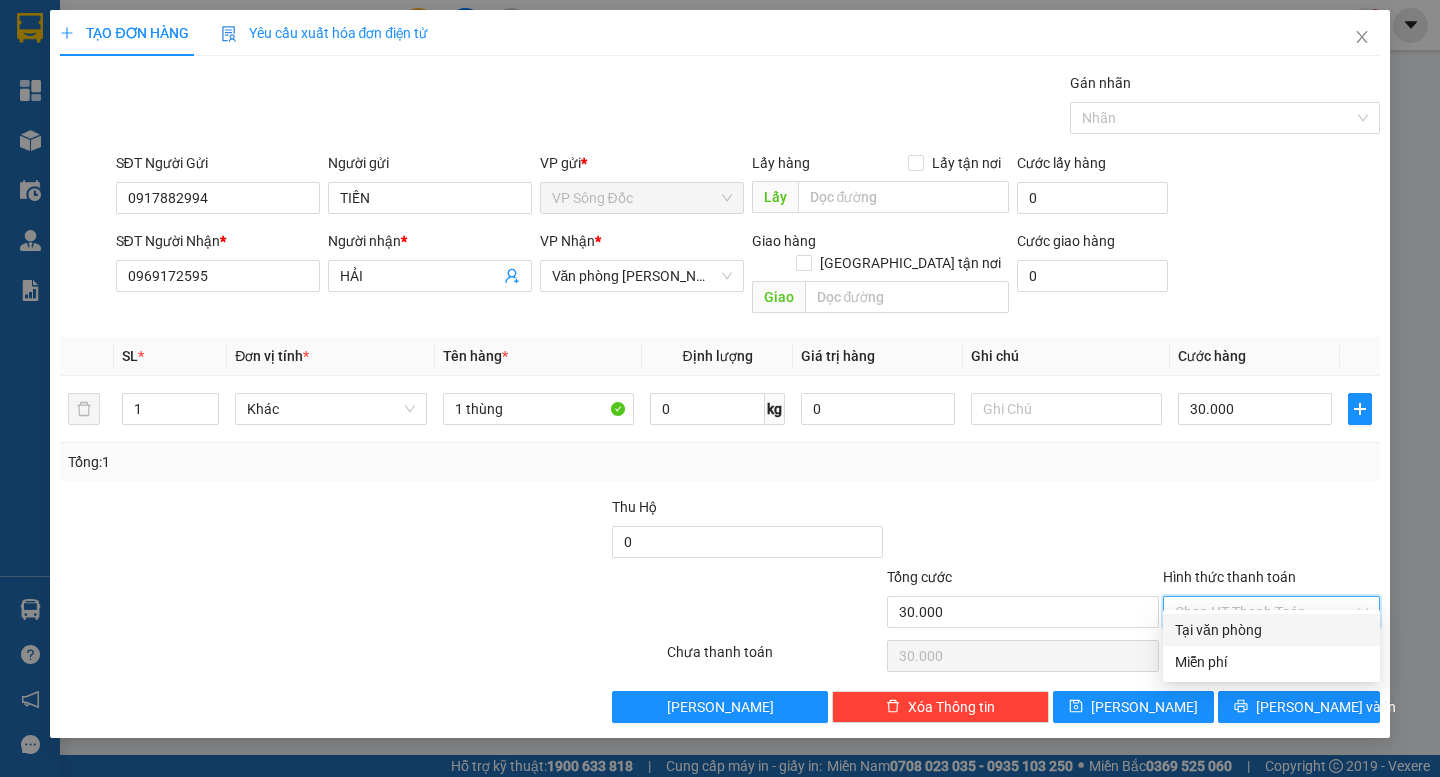 click on "Tại văn phòng" at bounding box center [1271, 630] 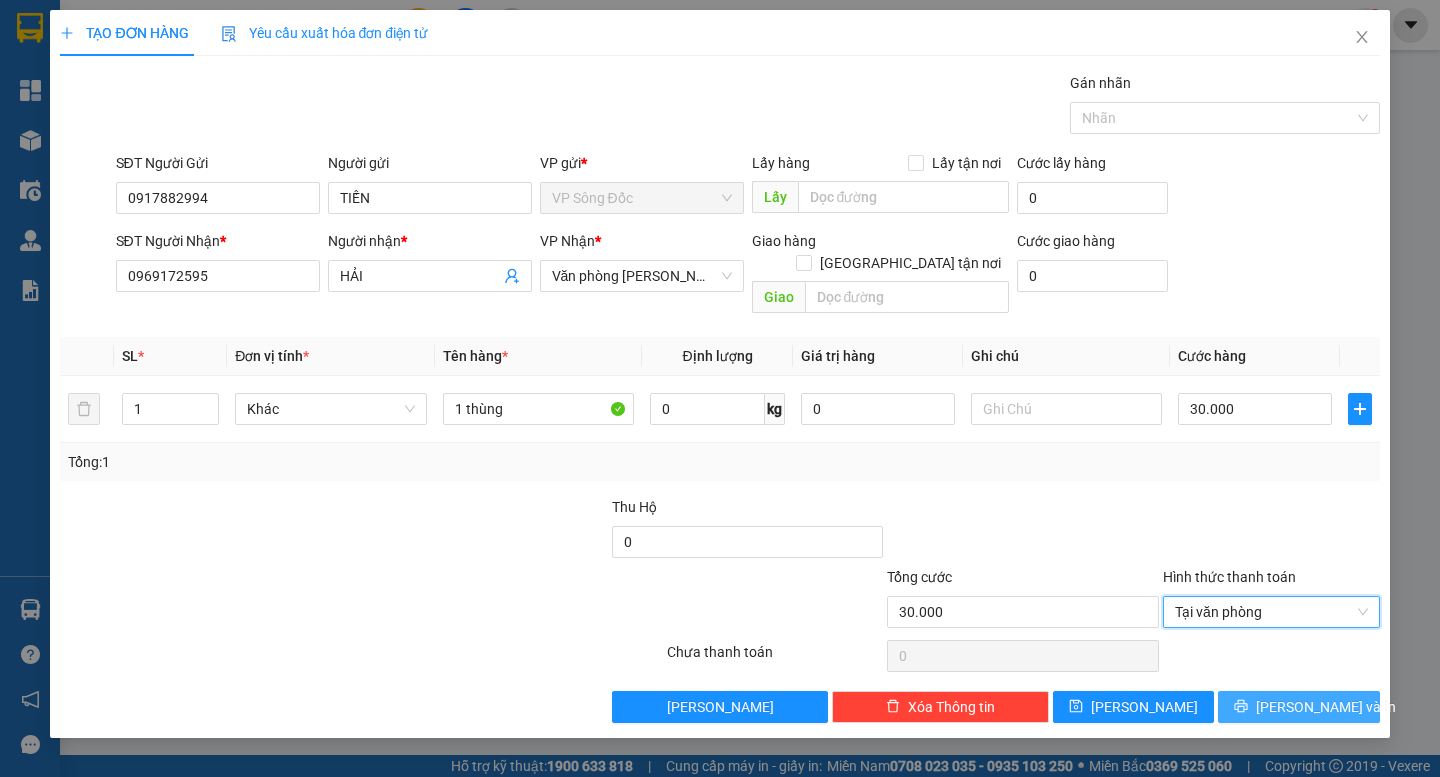 click on "[PERSON_NAME] và In" at bounding box center [1298, 707] 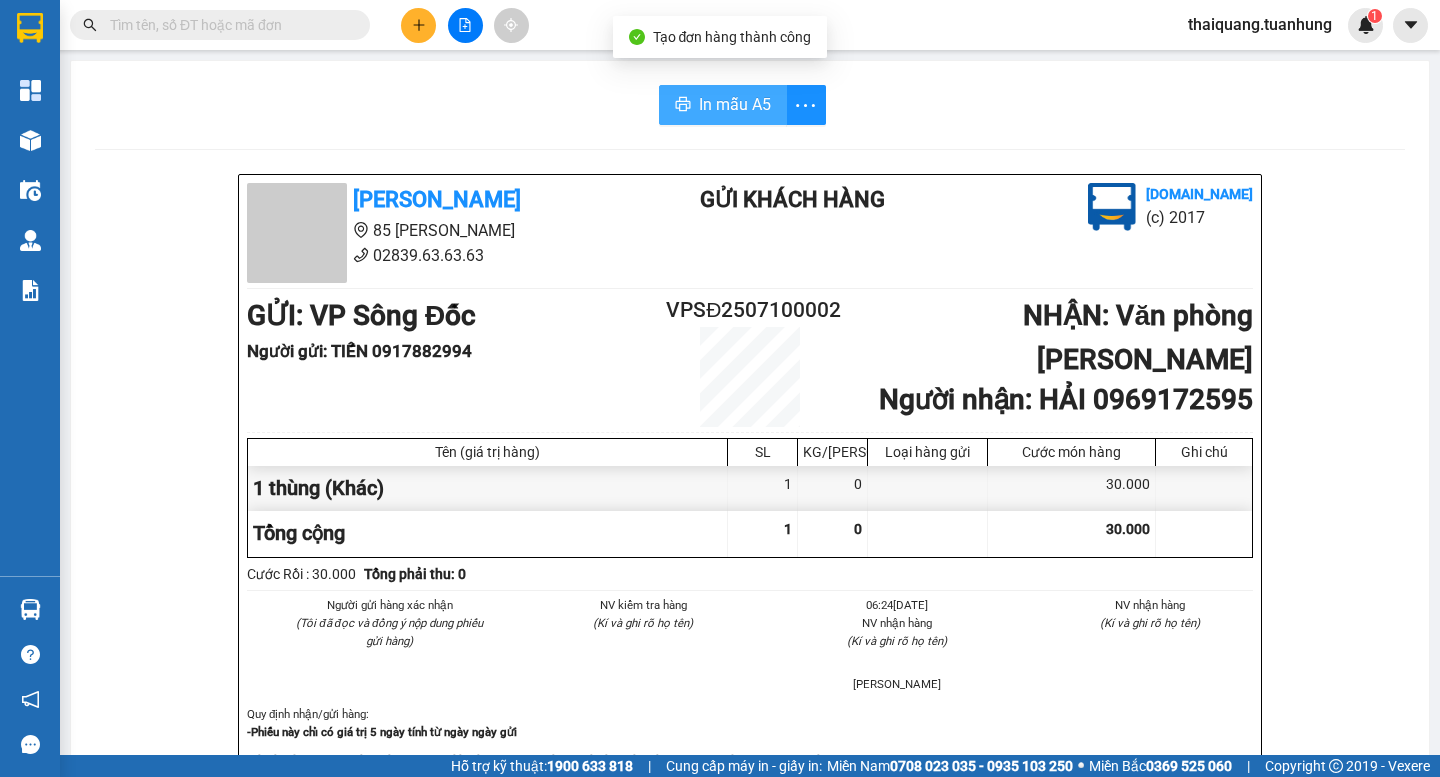 click on "In mẫu A5" at bounding box center [735, 104] 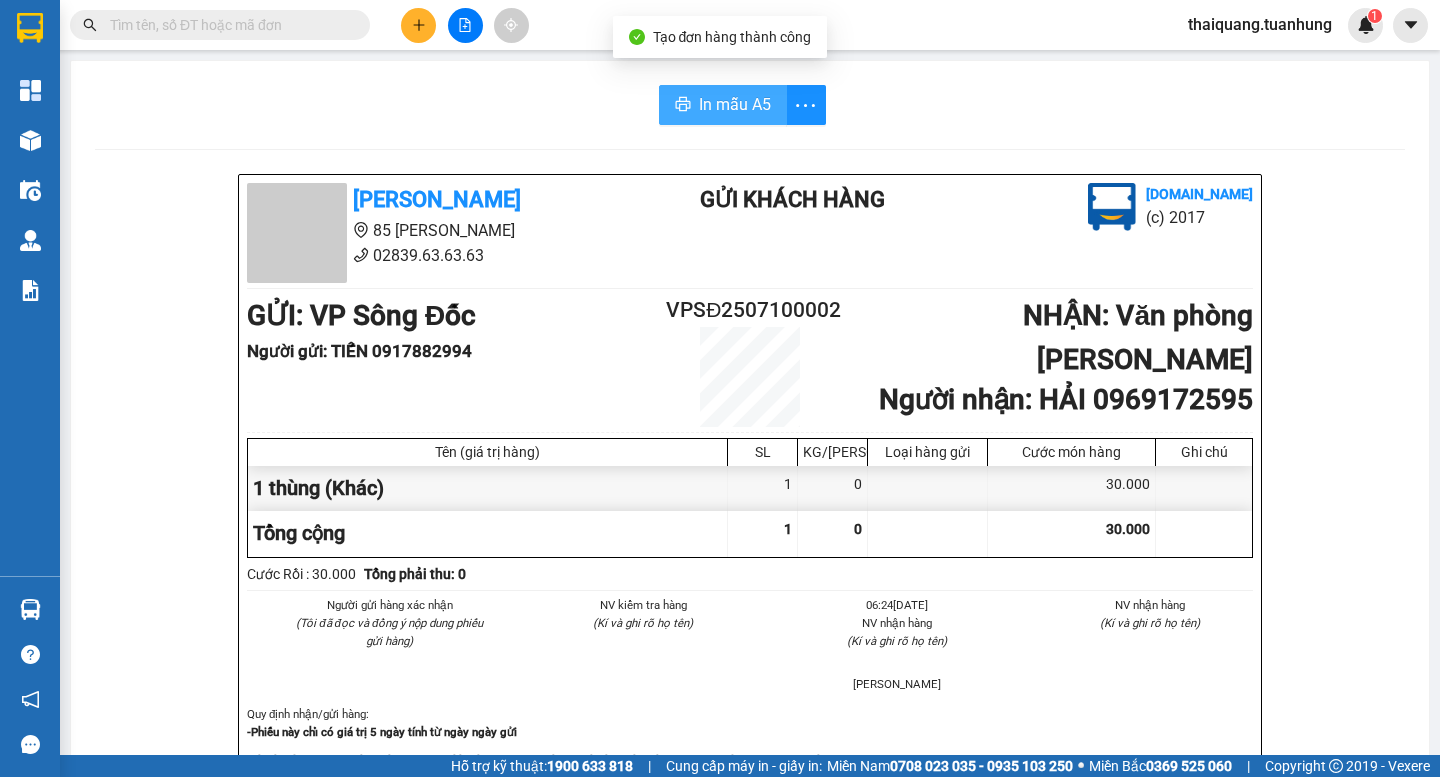 scroll, scrollTop: 0, scrollLeft: 0, axis: both 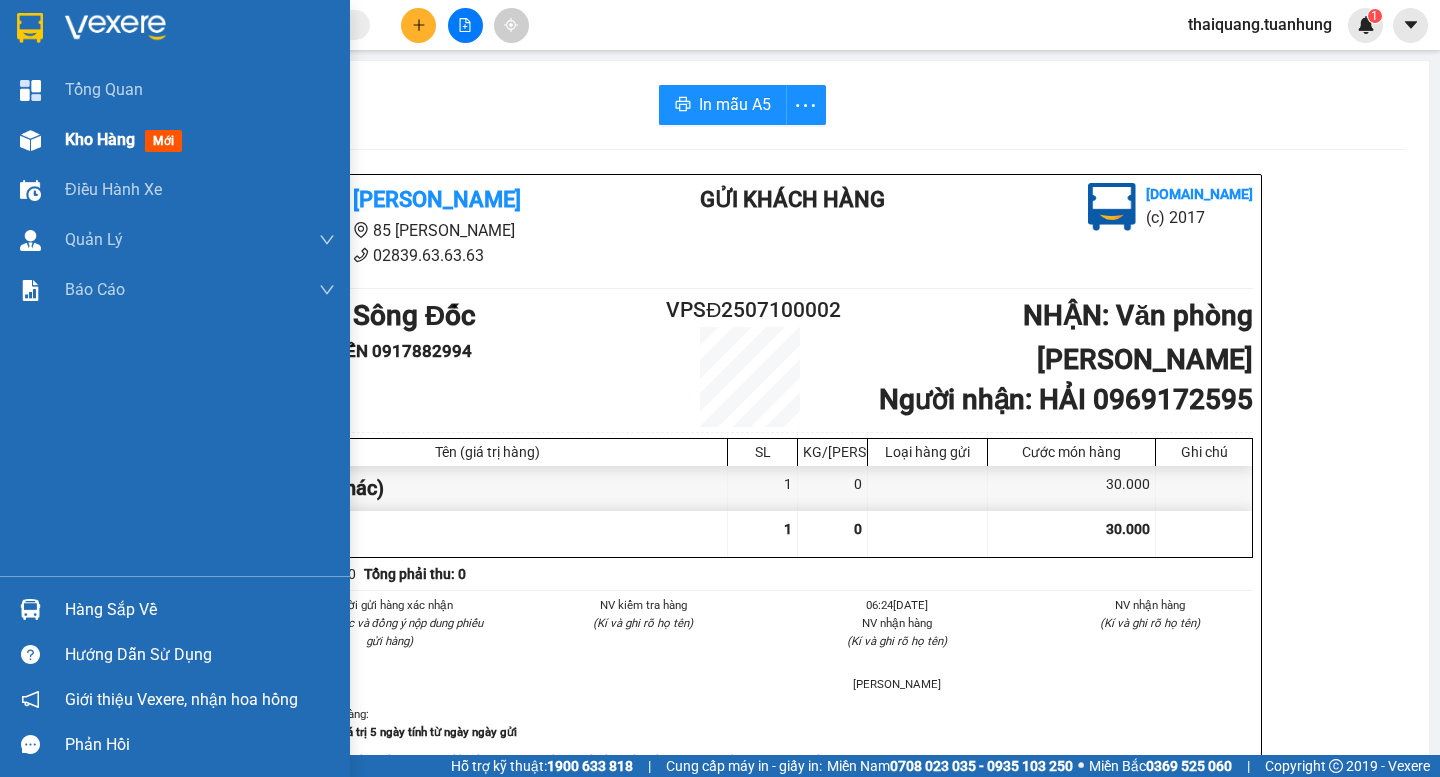 click on "Kho hàng" at bounding box center (100, 139) 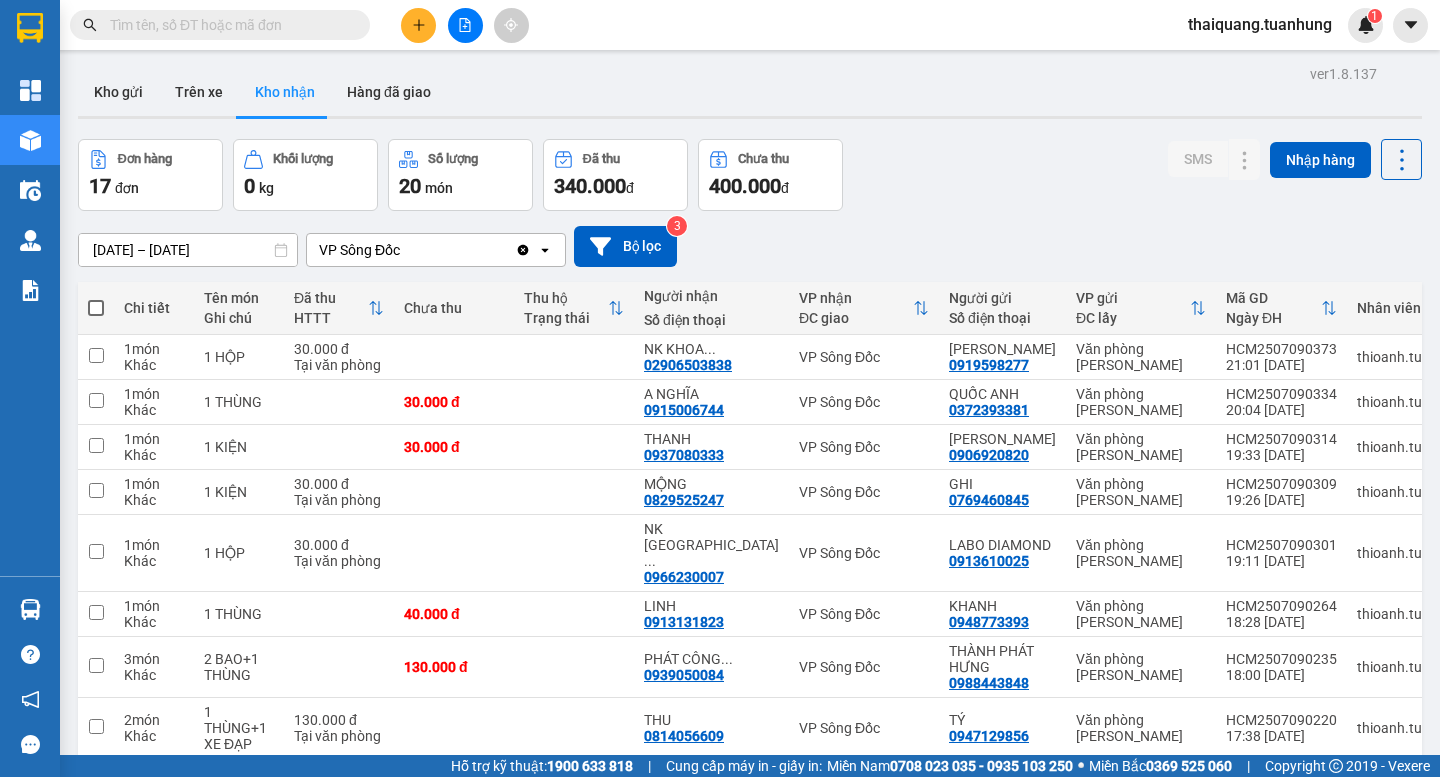 click on "Đơn hàng 17 đơn Khối lượng 0 kg Số lượng 20 món Đã thu 340.000  đ Chưa thu 400.000  đ SMS Nhập hàng" at bounding box center (750, 175) 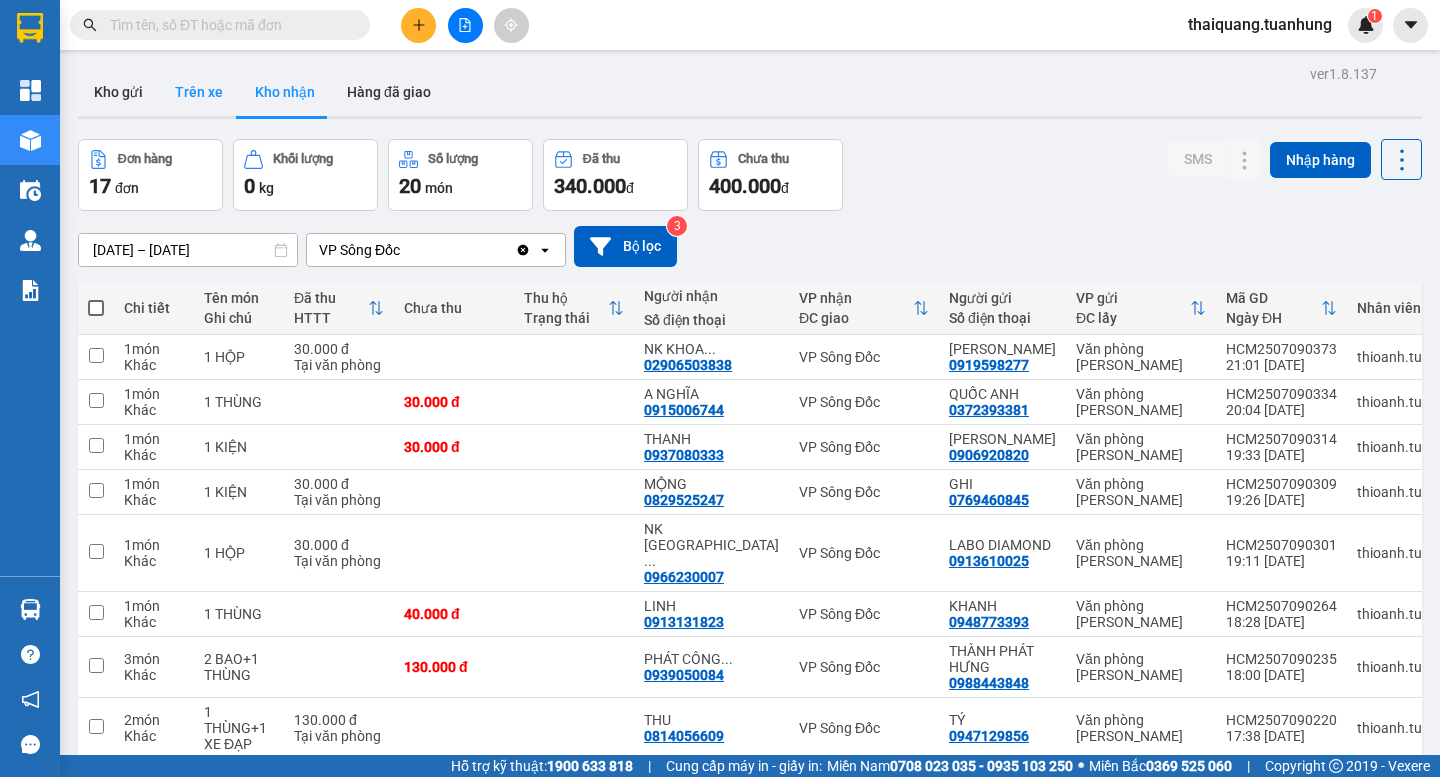 click on "Trên xe" at bounding box center (199, 92) 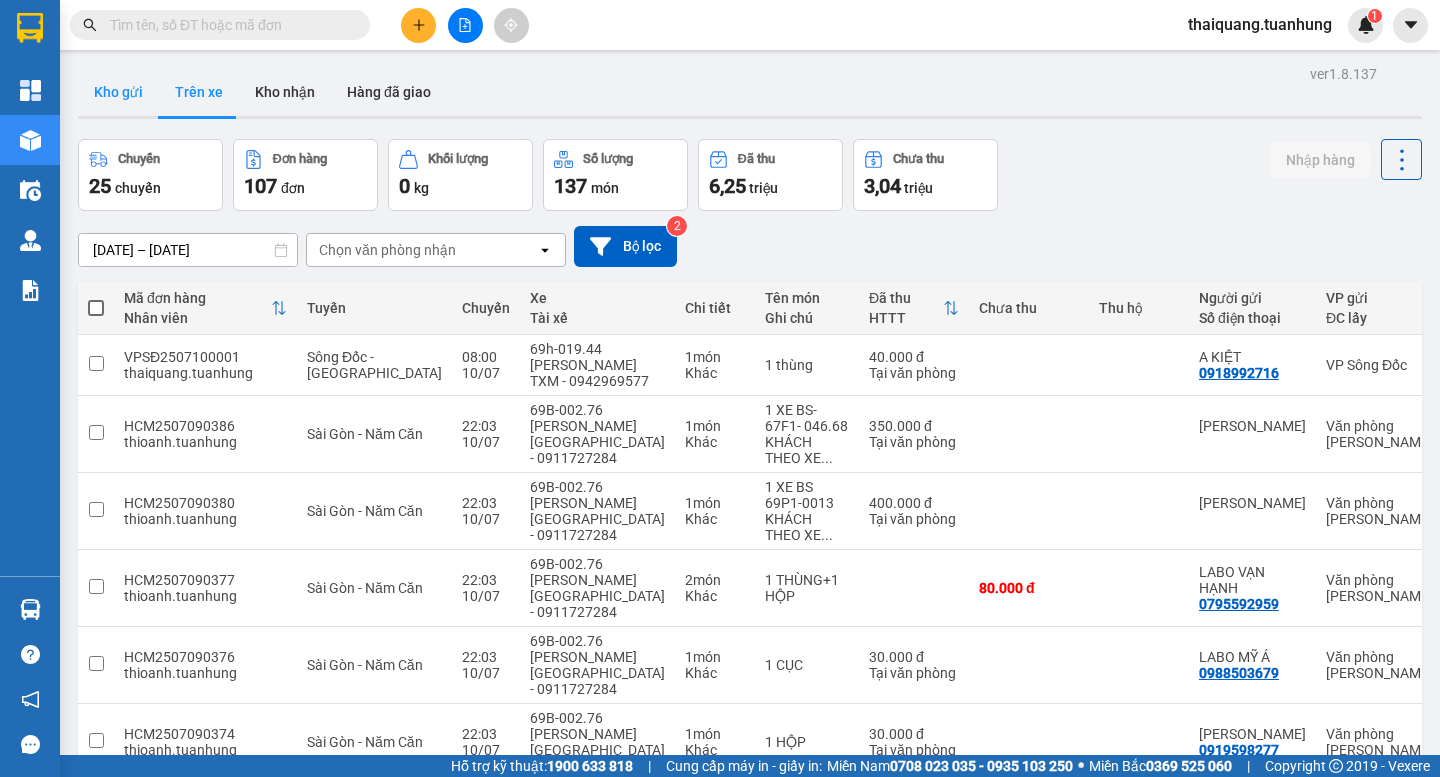click on "Kho gửi" at bounding box center [118, 92] 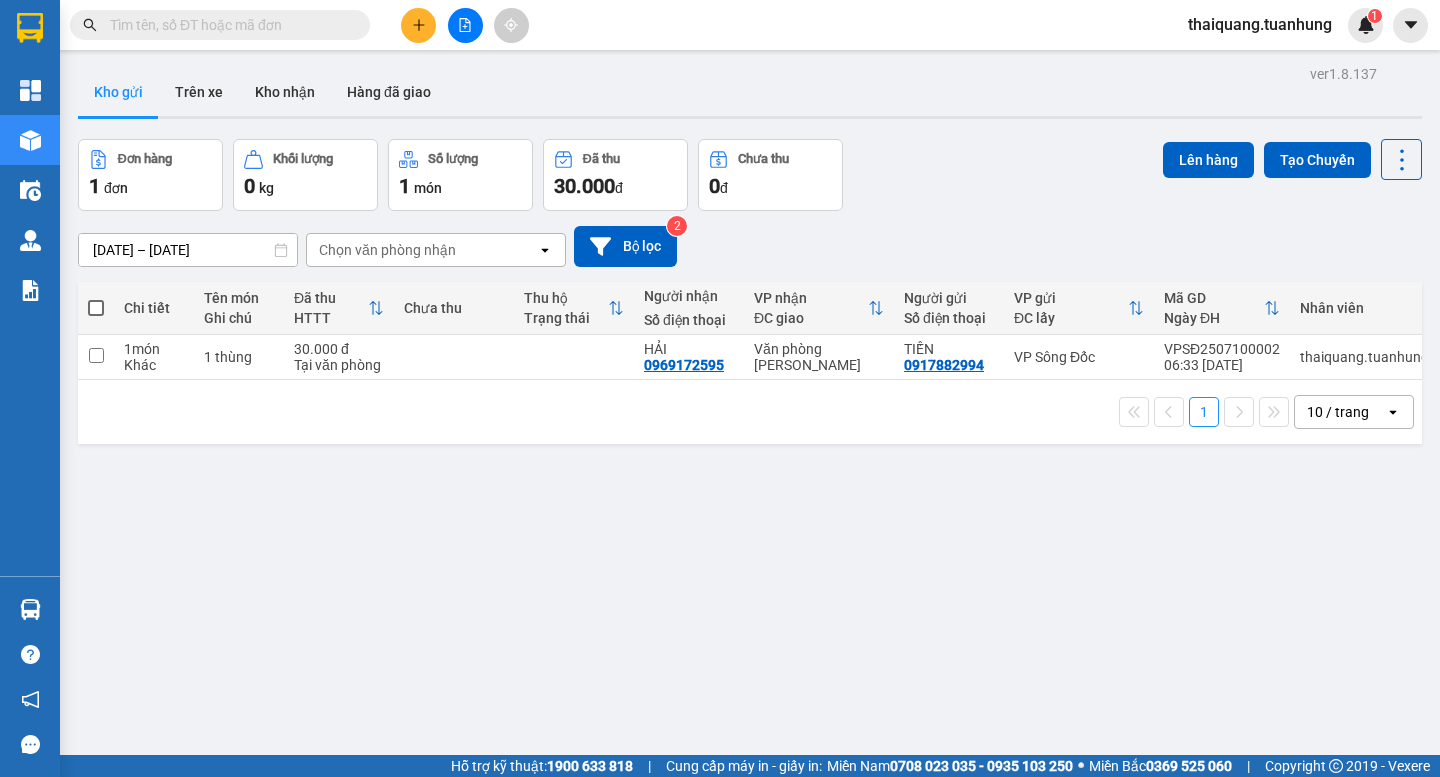 click on "Đơn hàng 1 đơn Khối lượng 0 kg Số lượng 1 món Đã thu 30.000  đ Chưa thu 0  đ Lên hàng Tạo Chuyến" at bounding box center [750, 175] 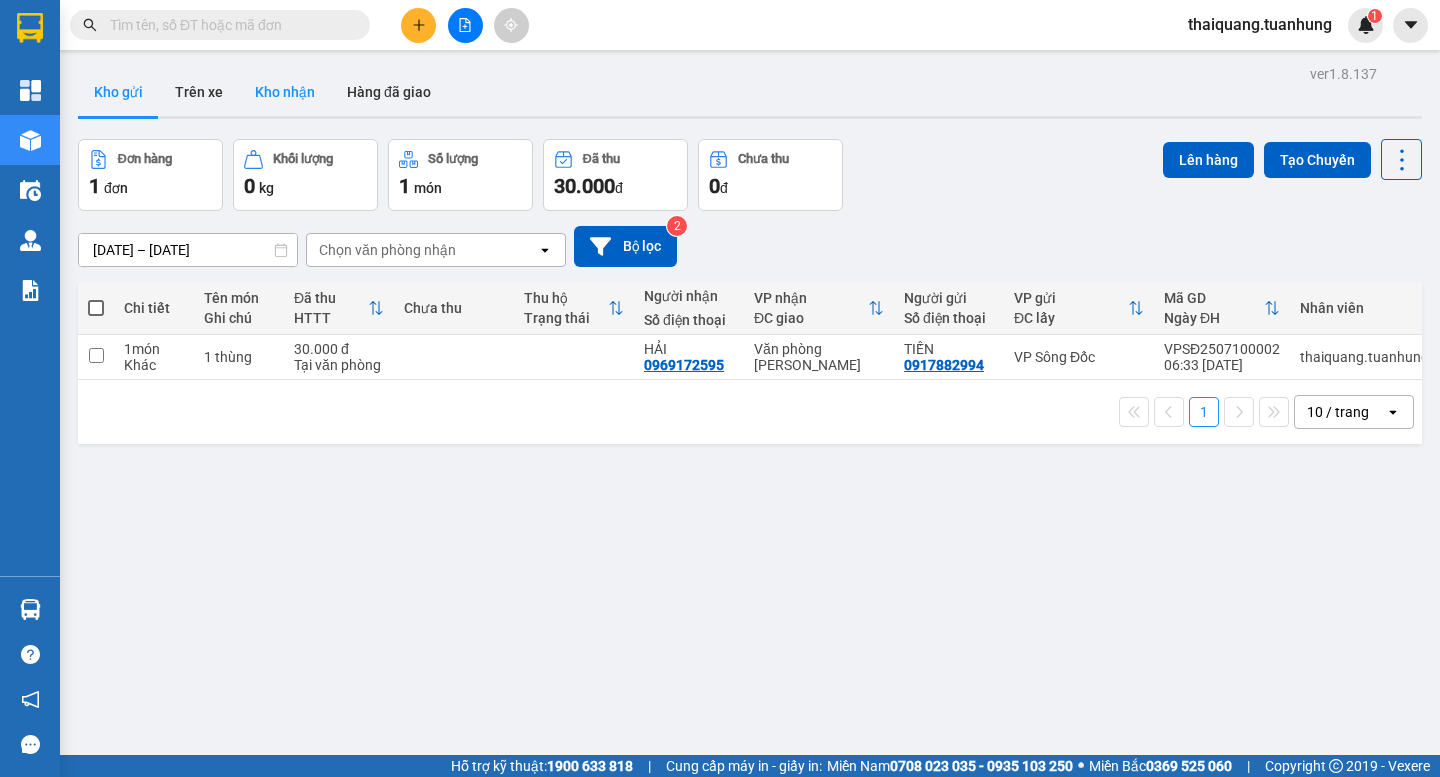 click on "Kho nhận" at bounding box center (285, 92) 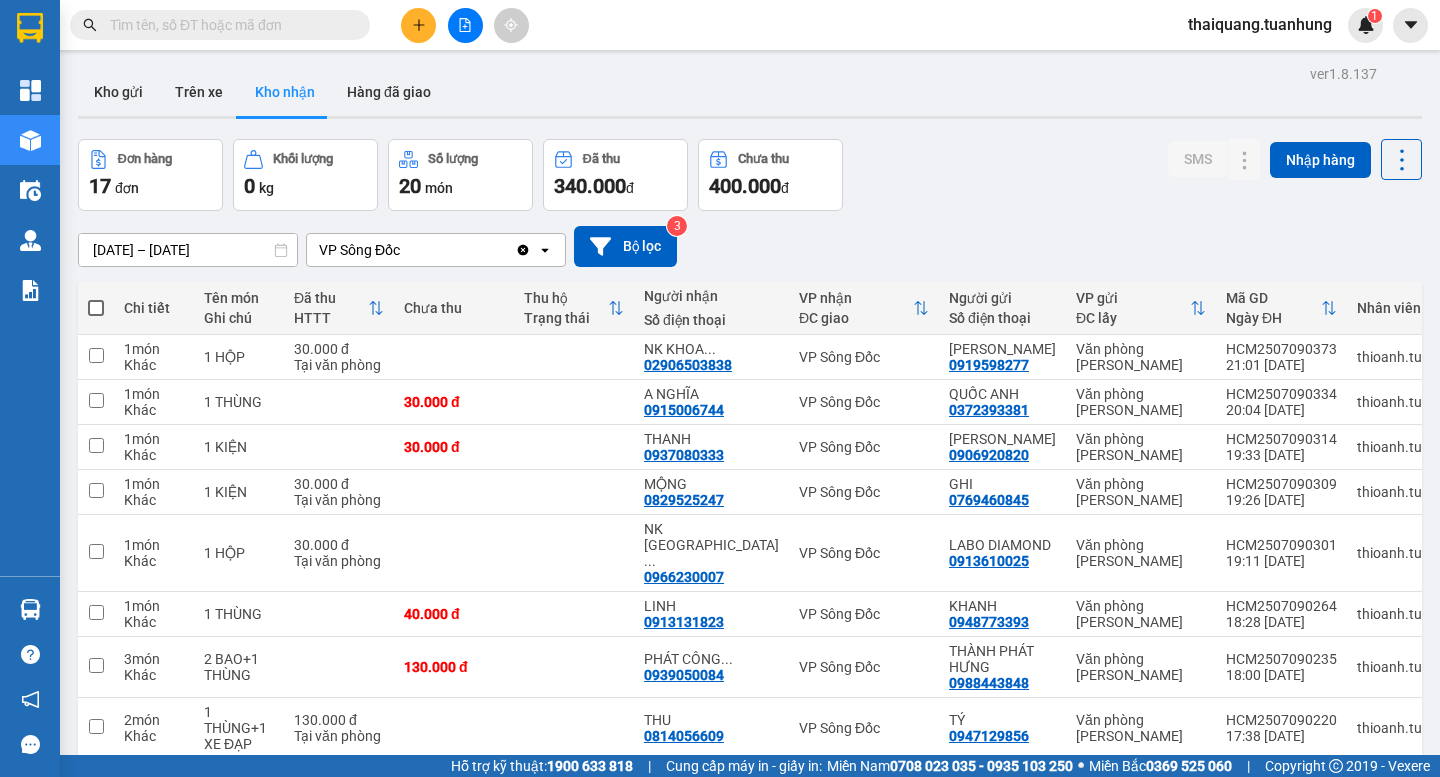 click on "Đơn hàng 17 đơn Khối lượng 0 kg Số lượng 20 món Đã thu 340.000  đ Chưa thu 400.000  đ SMS Nhập hàng" at bounding box center (750, 175) 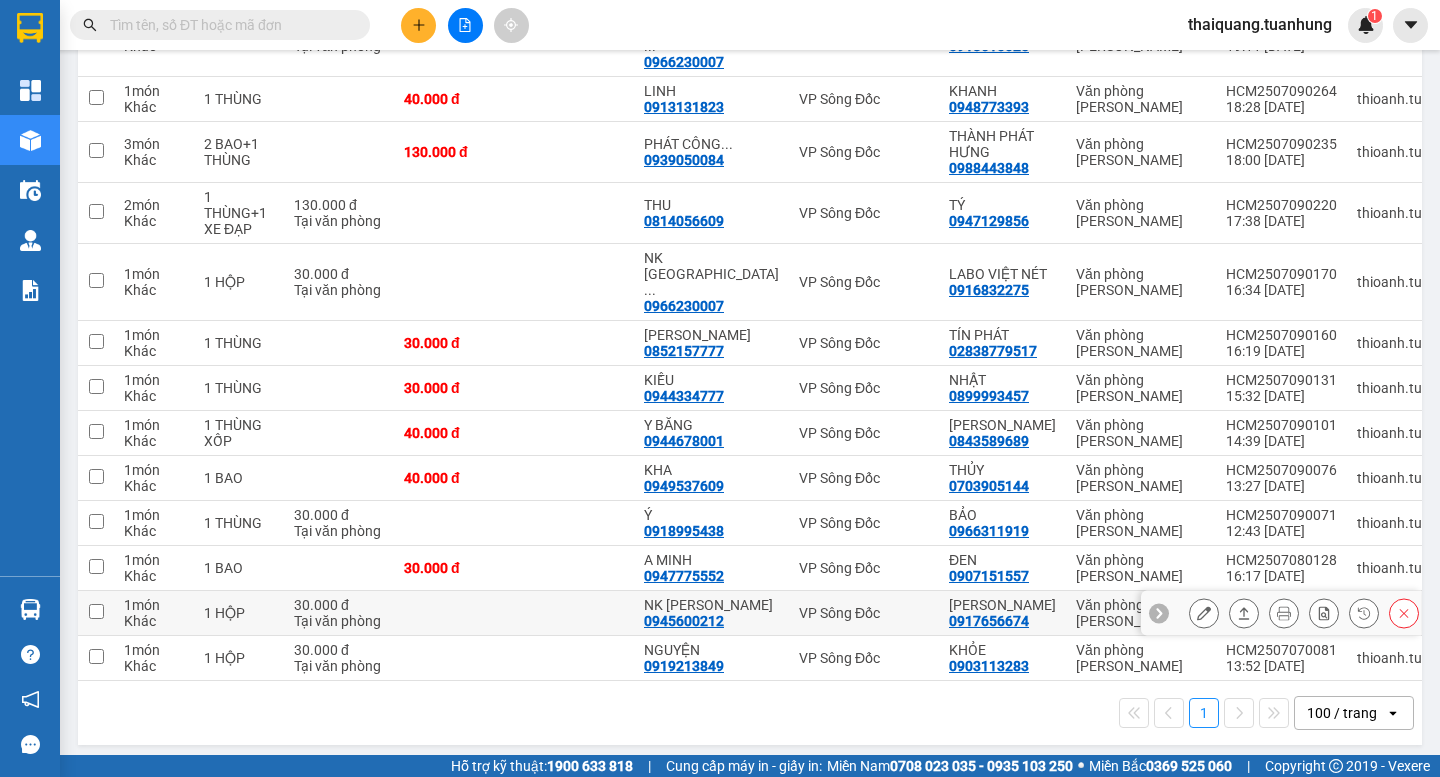 scroll, scrollTop: 0, scrollLeft: 0, axis: both 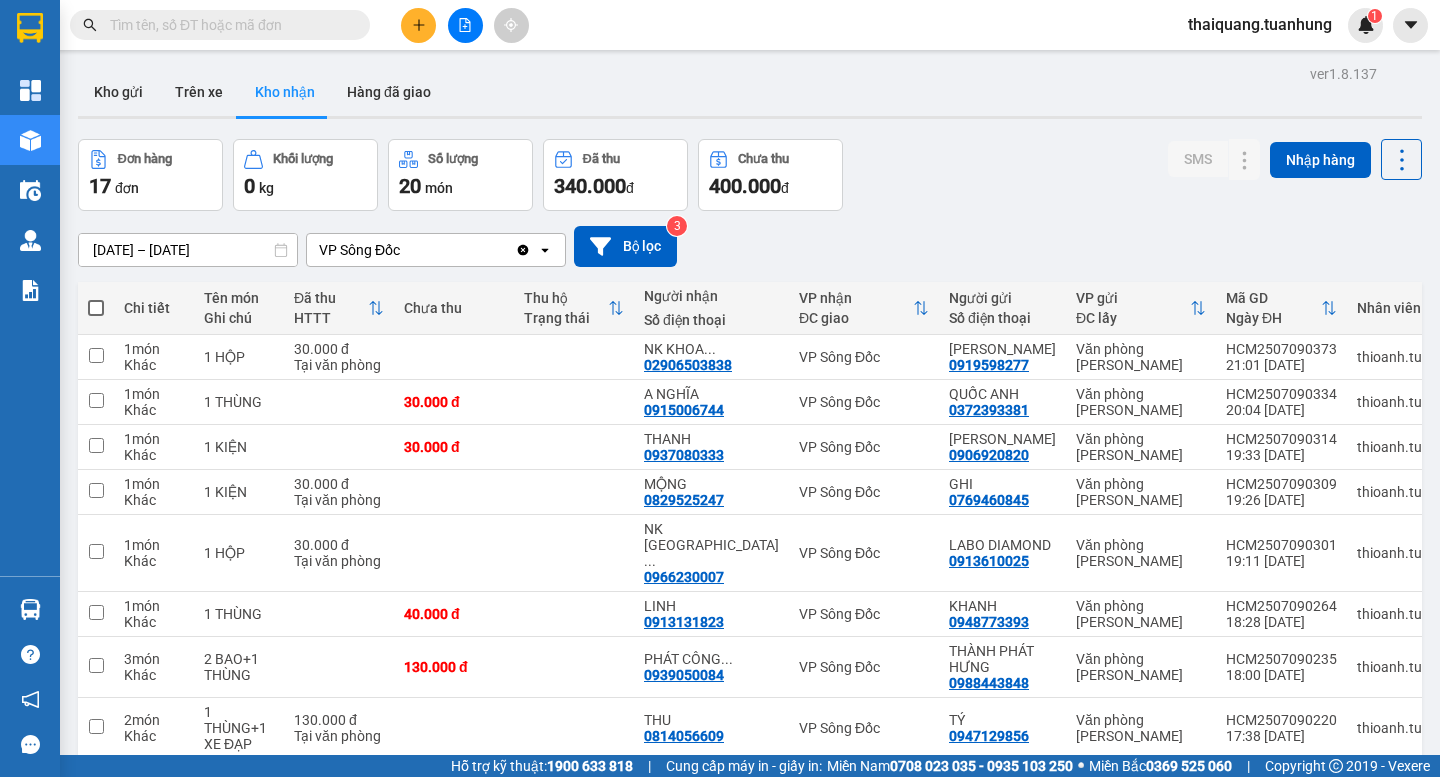 click on "Đơn hàng 17 đơn Khối lượng 0 kg Số lượng 20 món Đã thu 340.000  đ Chưa thu 400.000  đ SMS Nhập hàng" at bounding box center [750, 175] 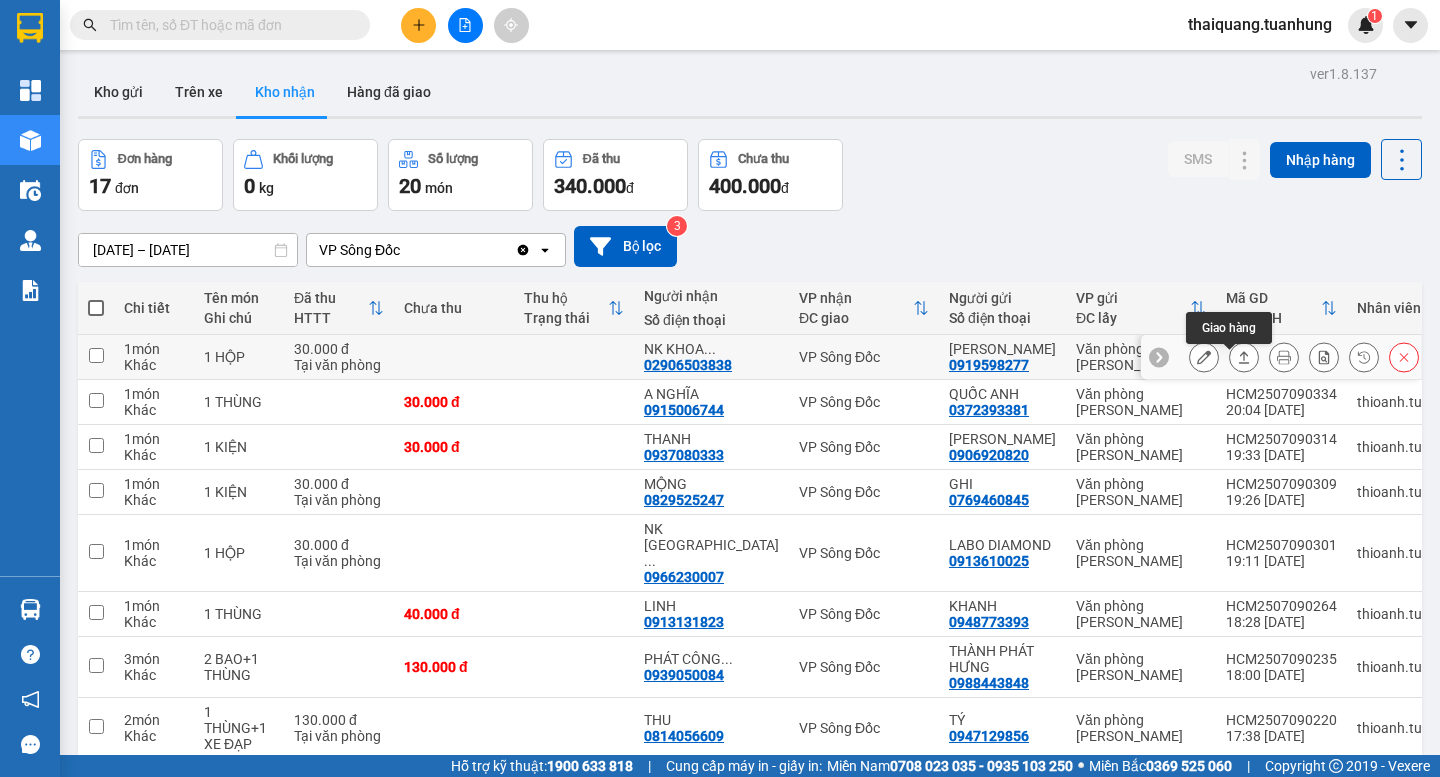 click 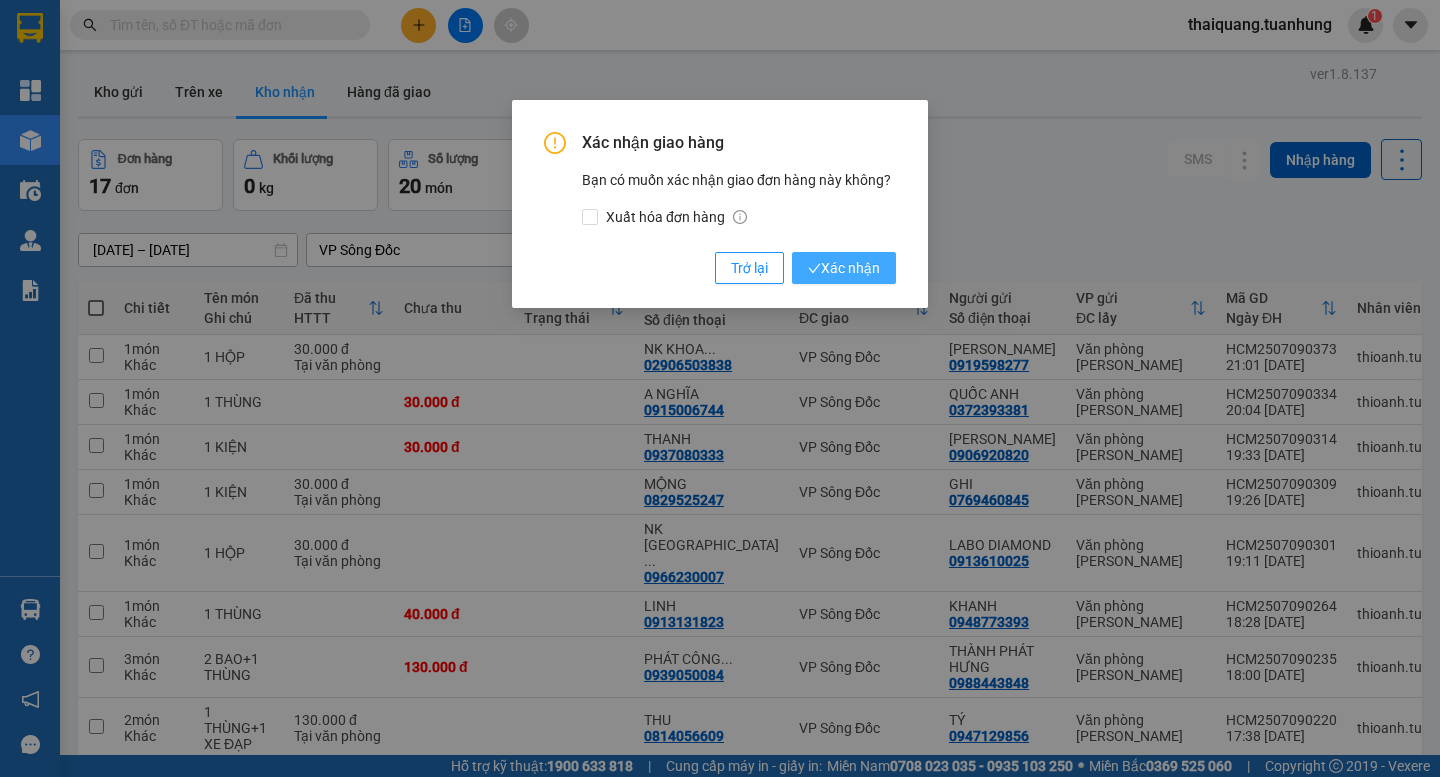 click on "Xác nhận" at bounding box center [844, 268] 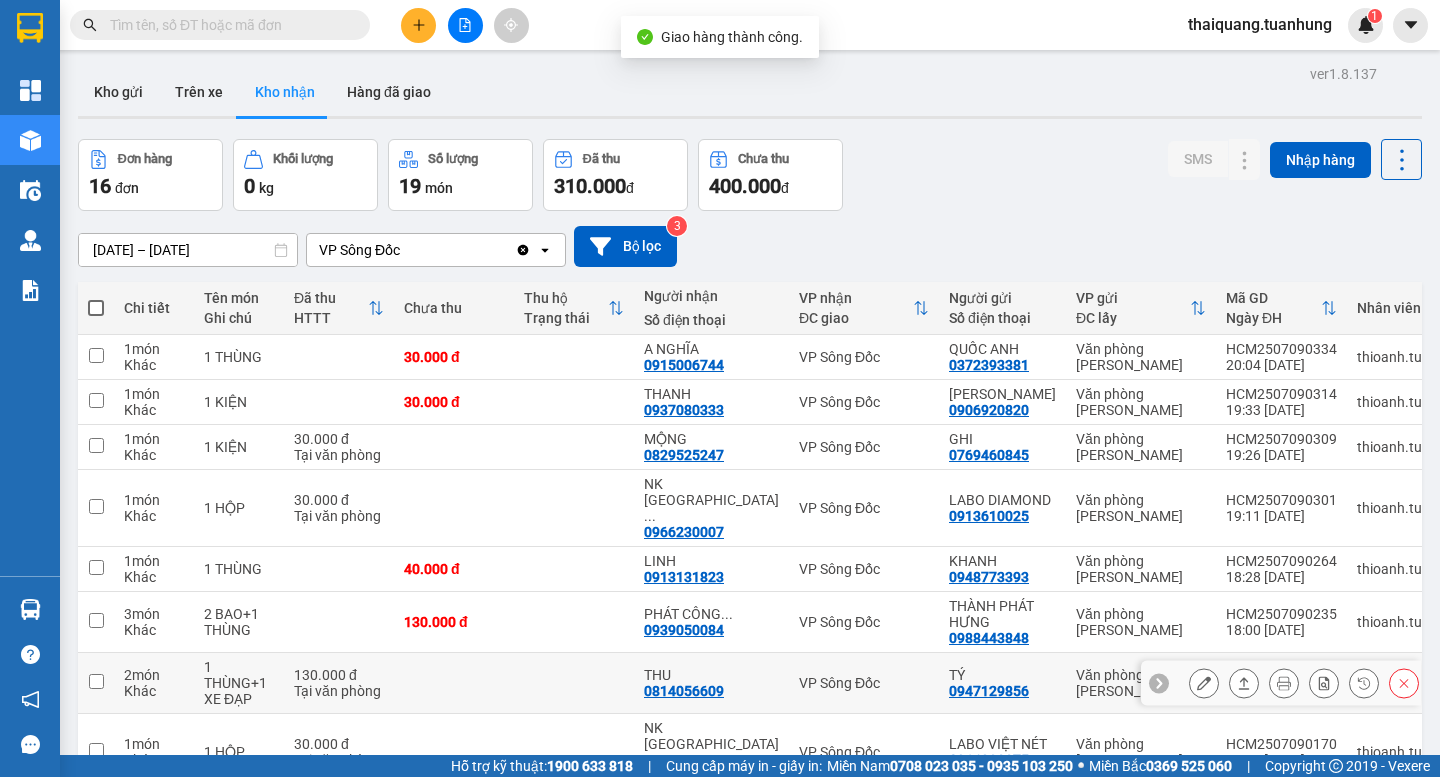 scroll, scrollTop: 200, scrollLeft: 0, axis: vertical 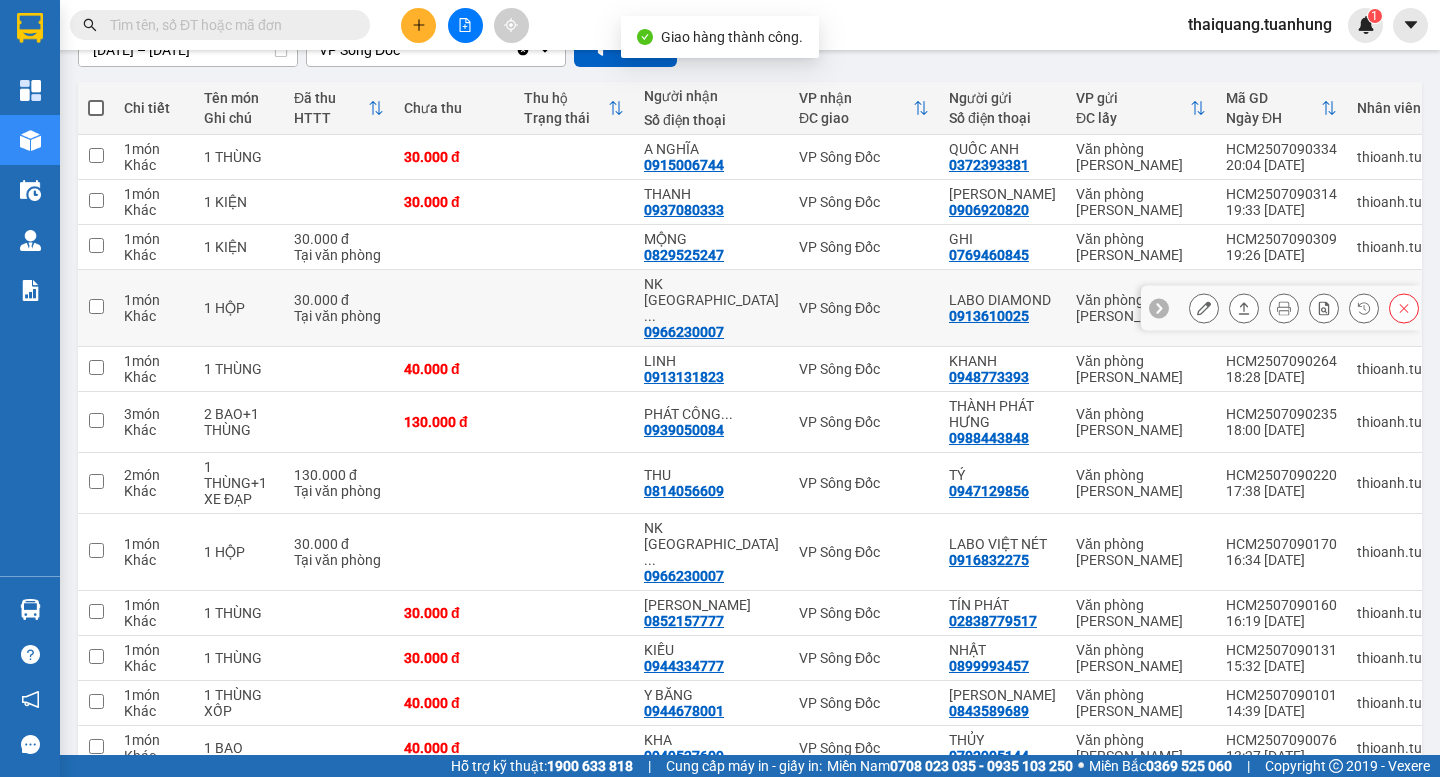 click at bounding box center [1244, 308] 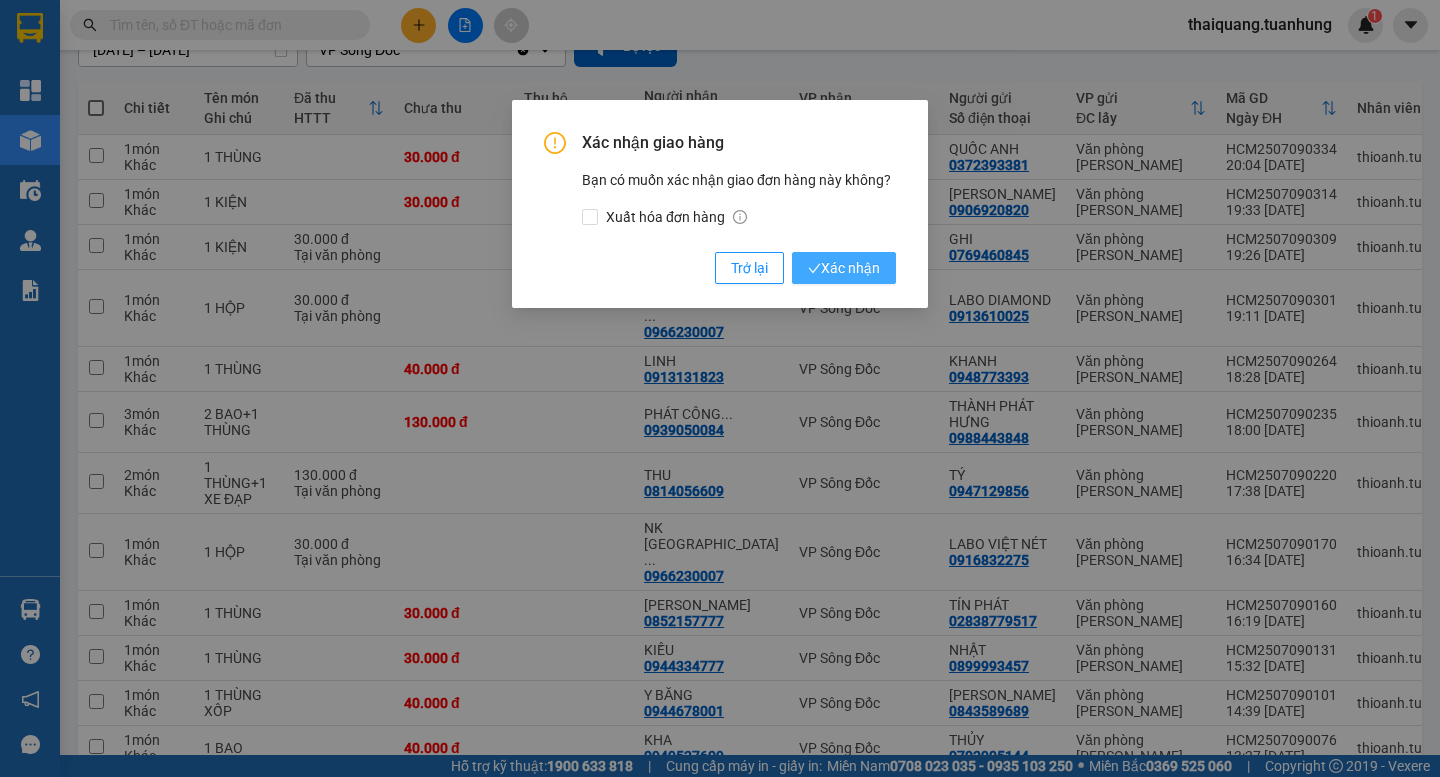 click on "Xác nhận" at bounding box center [844, 268] 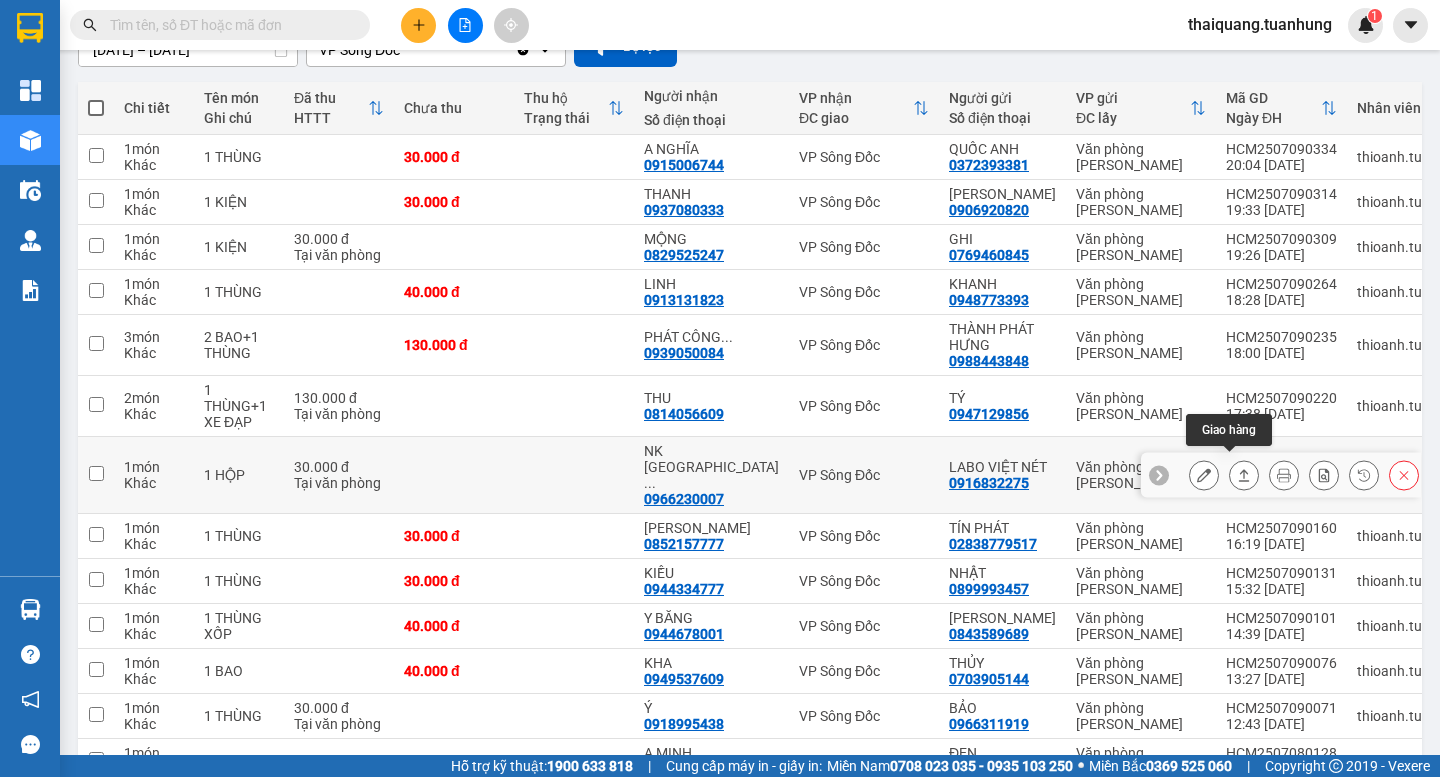 click at bounding box center (1244, 475) 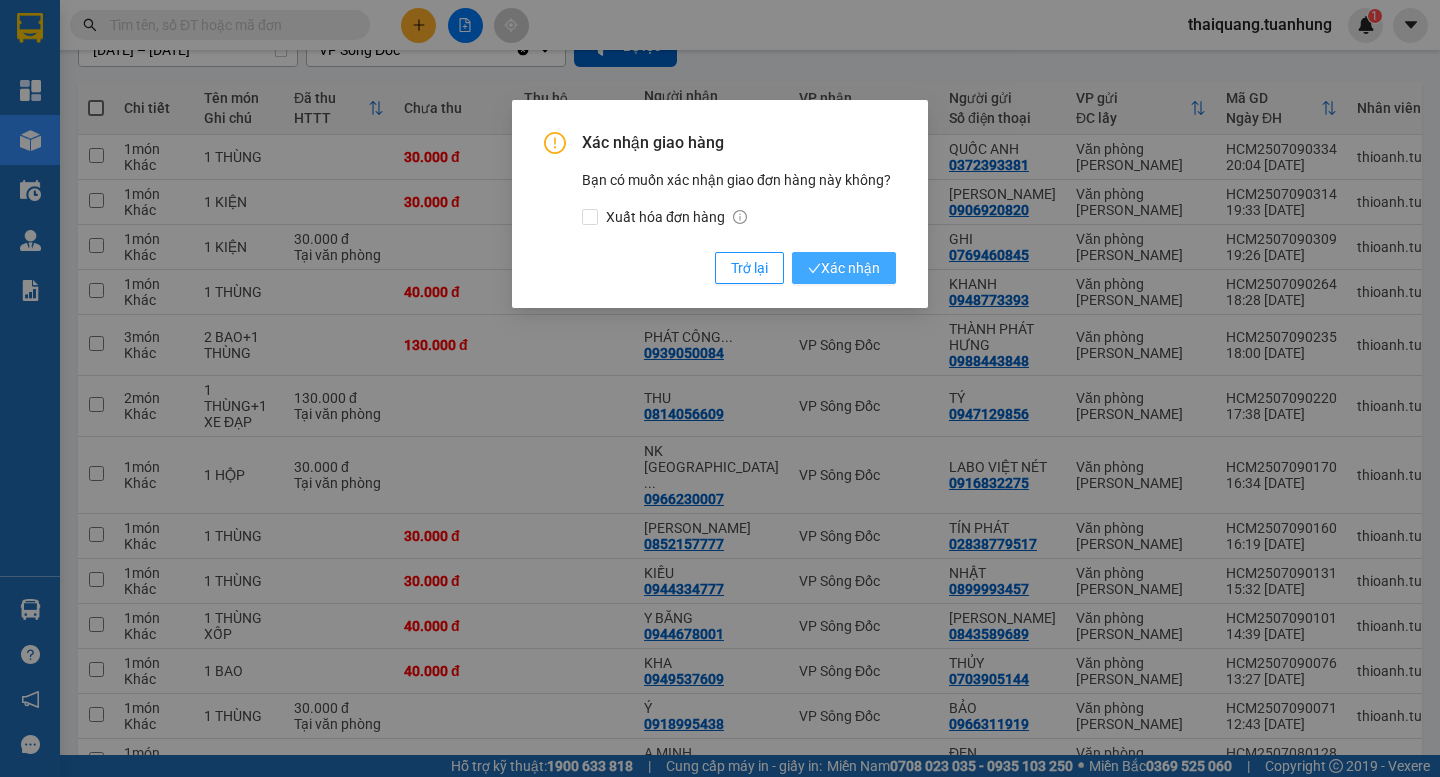 click on "Xác nhận" at bounding box center [844, 268] 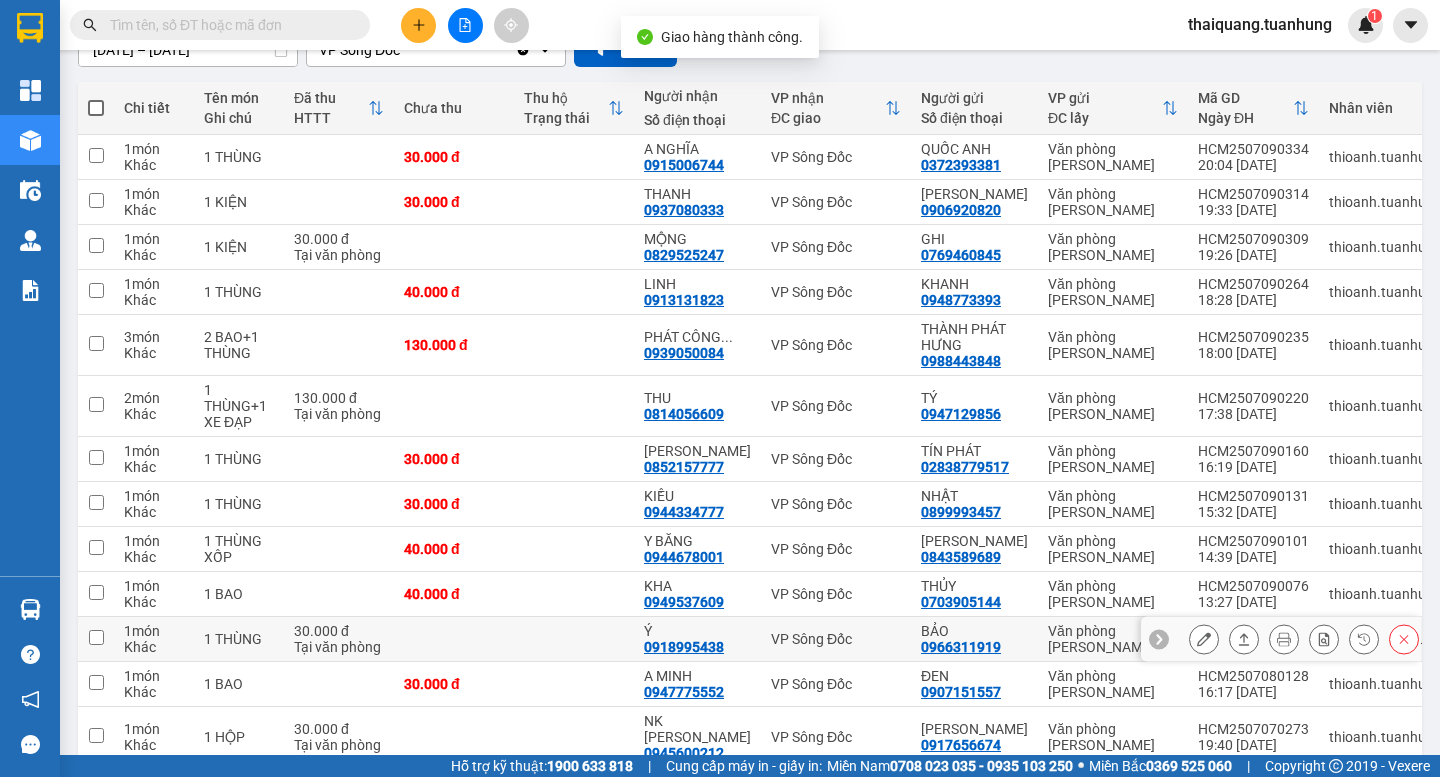 scroll, scrollTop: 332, scrollLeft: 0, axis: vertical 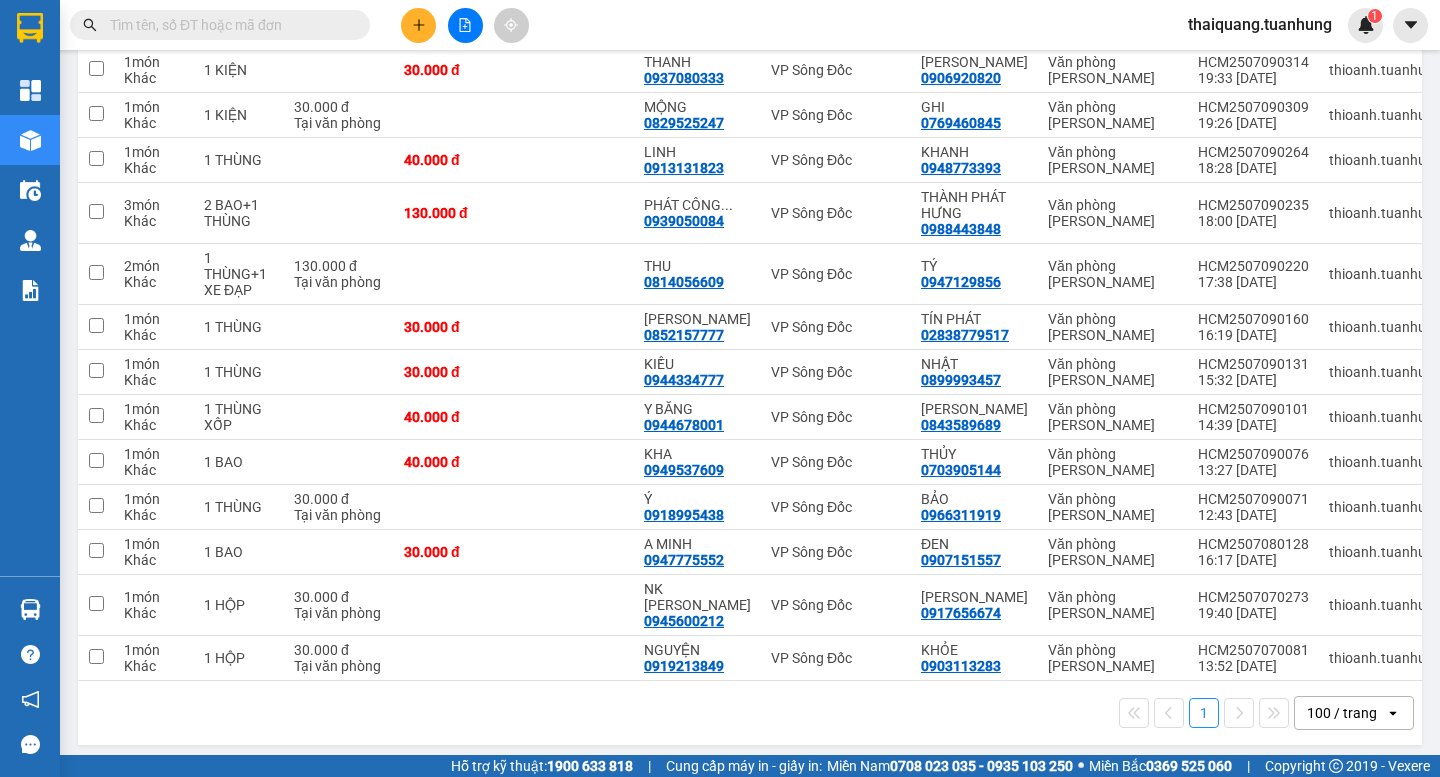 click on "1 100 / trang open" at bounding box center (750, 713) 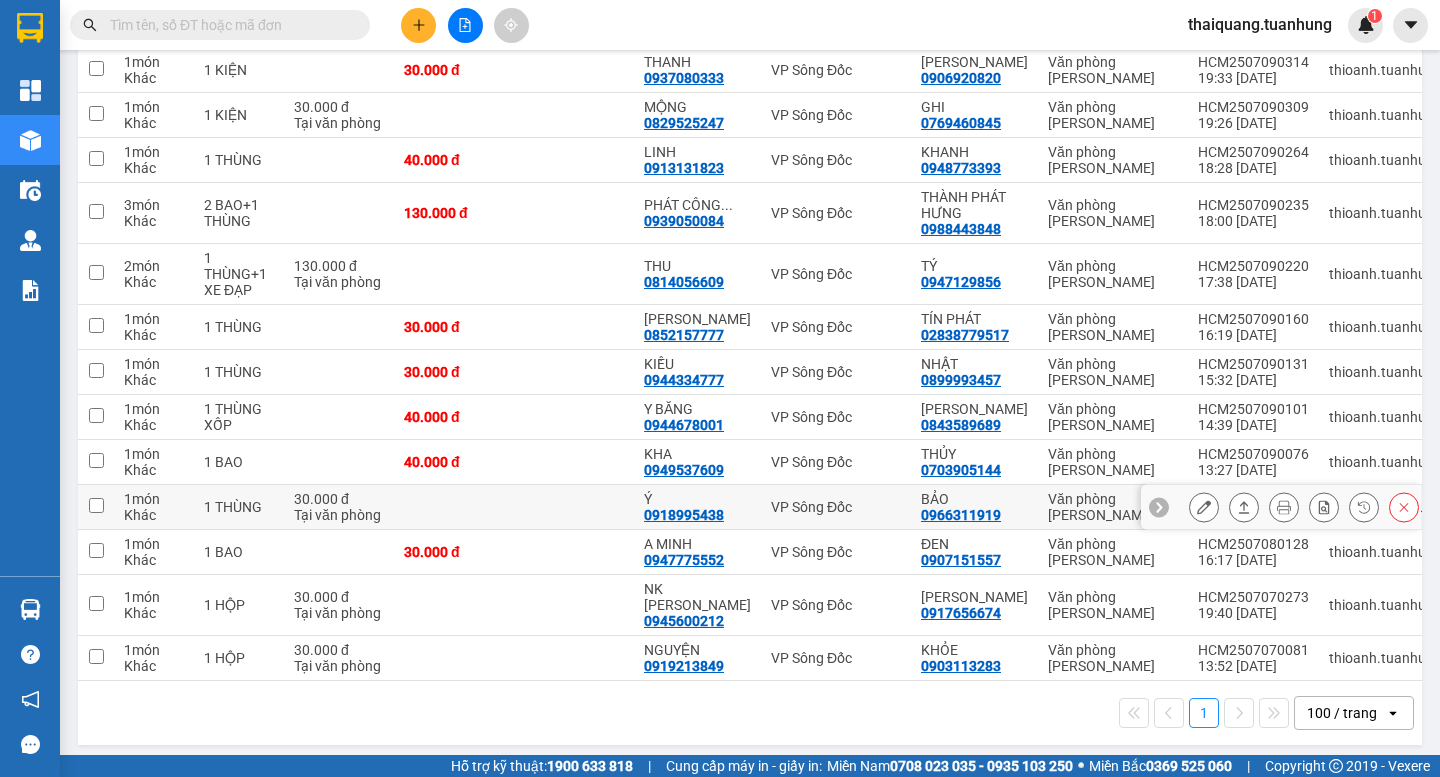 scroll, scrollTop: 0, scrollLeft: 0, axis: both 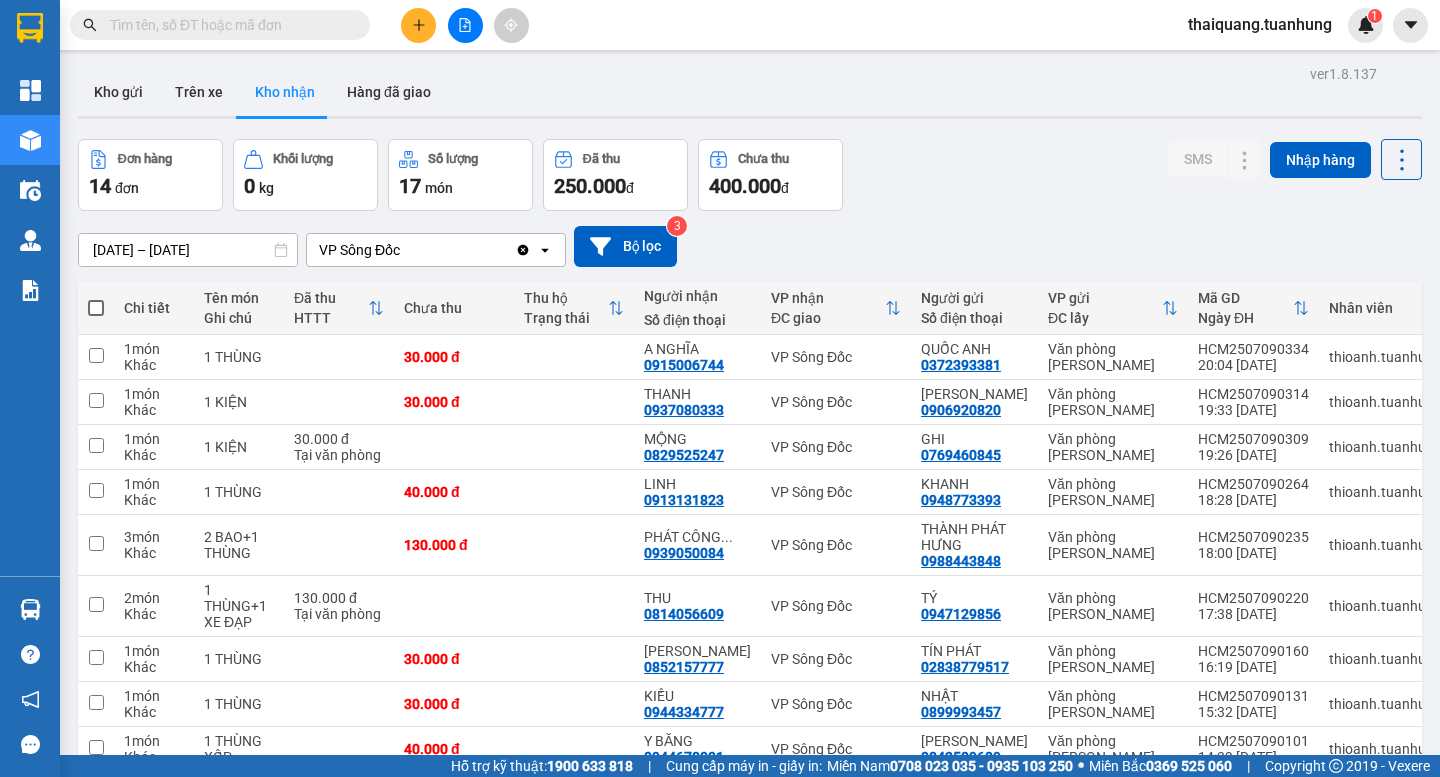 click on "Đơn hàng 14 đơn Khối lượng 0 kg Số lượng 17 món Đã thu 250.000  đ Chưa thu 400.000  đ SMS Nhập hàng" at bounding box center [750, 175] 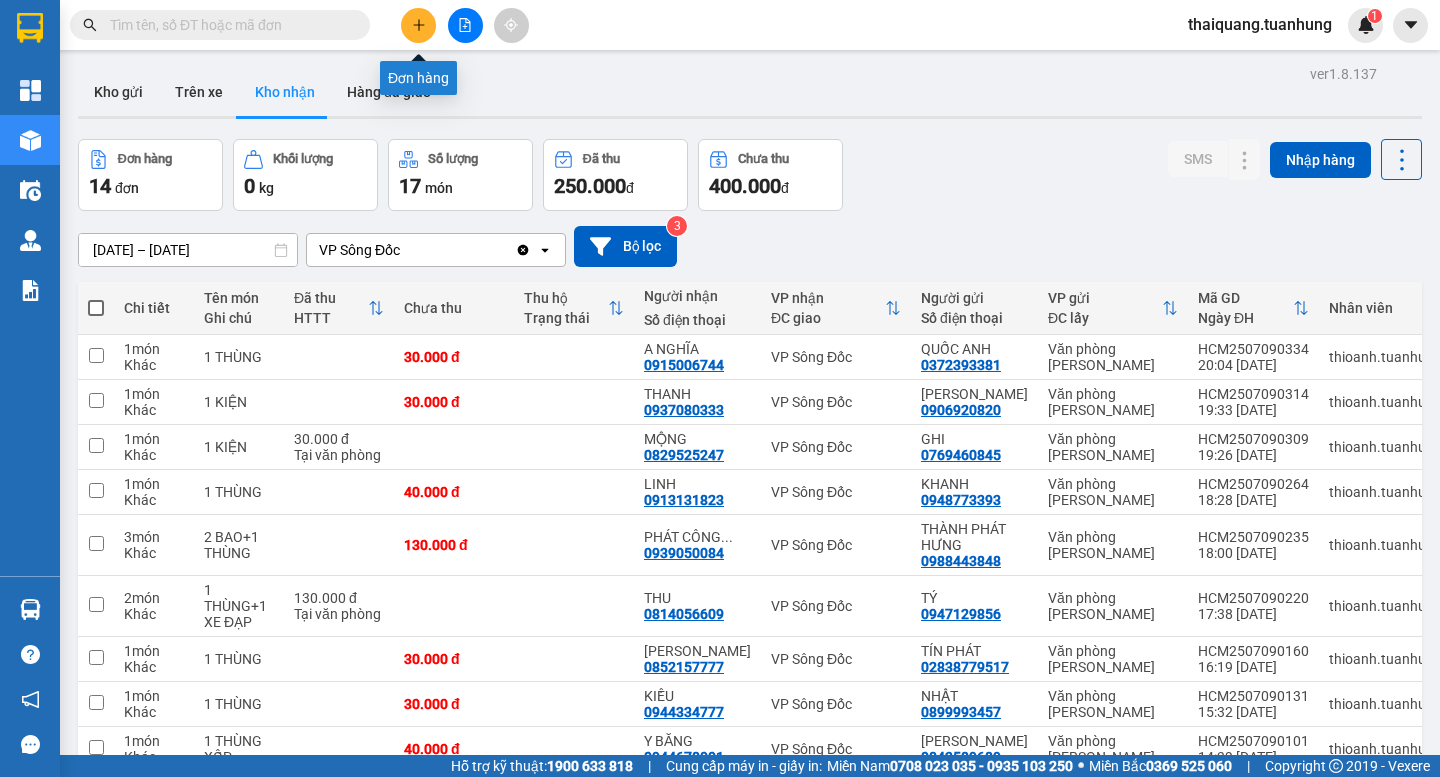 click at bounding box center [418, 25] 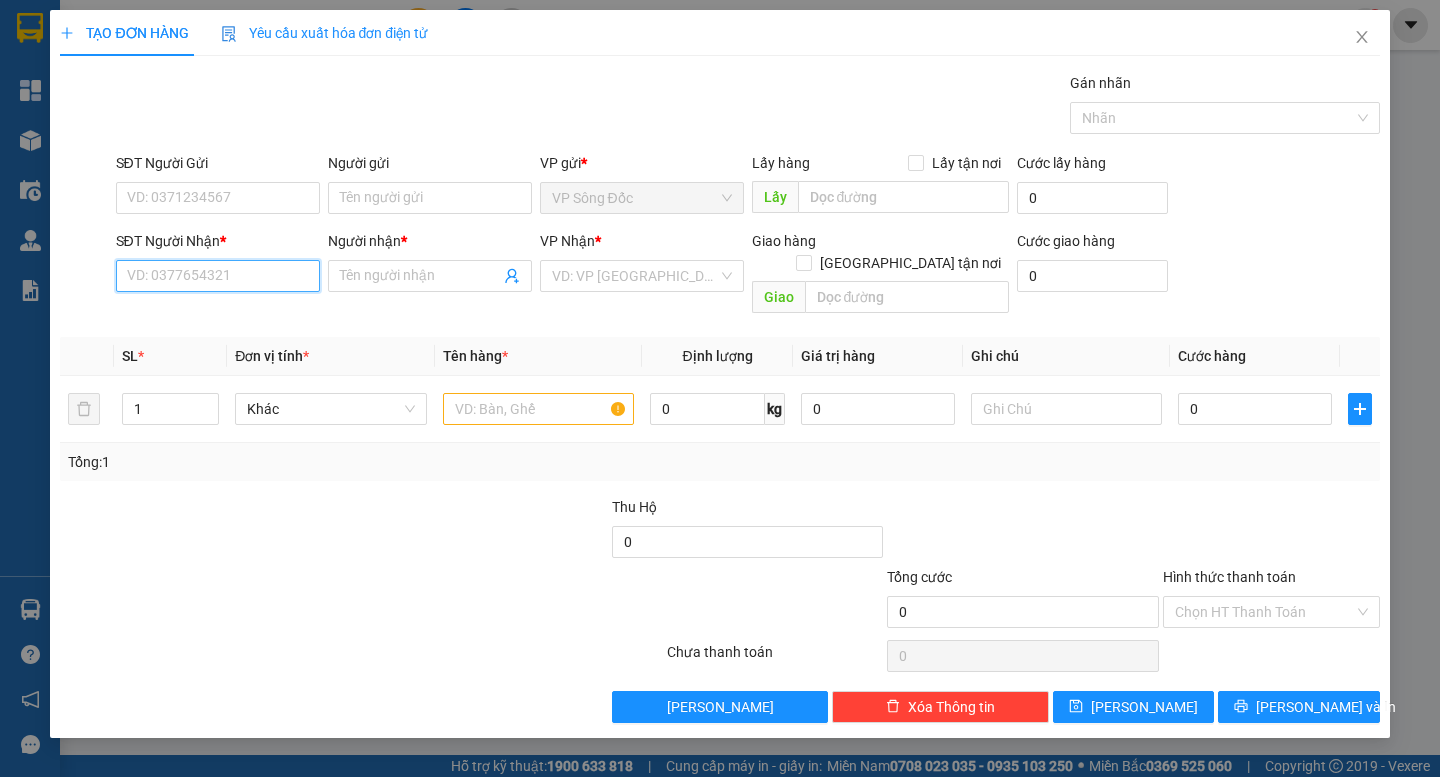click on "SĐT Người Nhận  *" at bounding box center [218, 276] 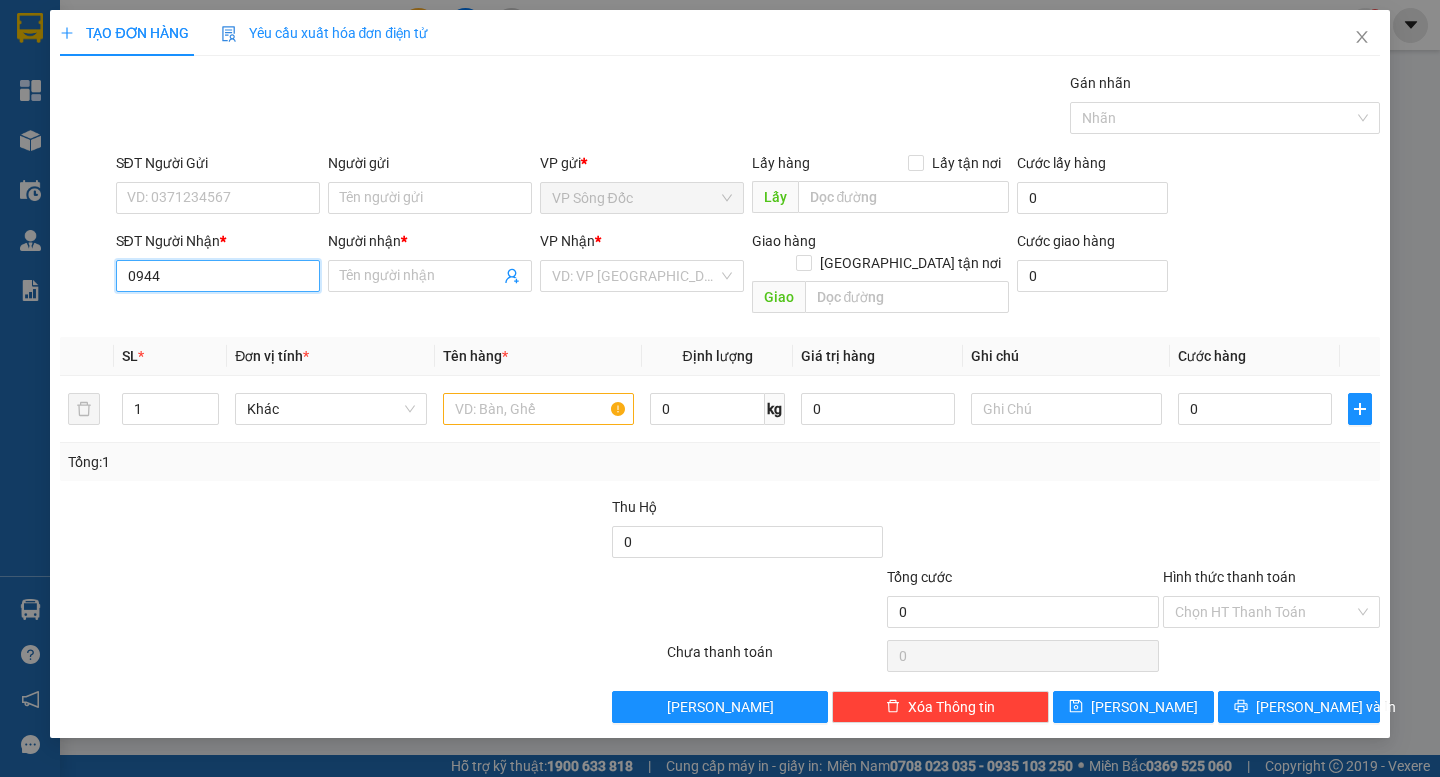 click on "0944" at bounding box center (218, 276) 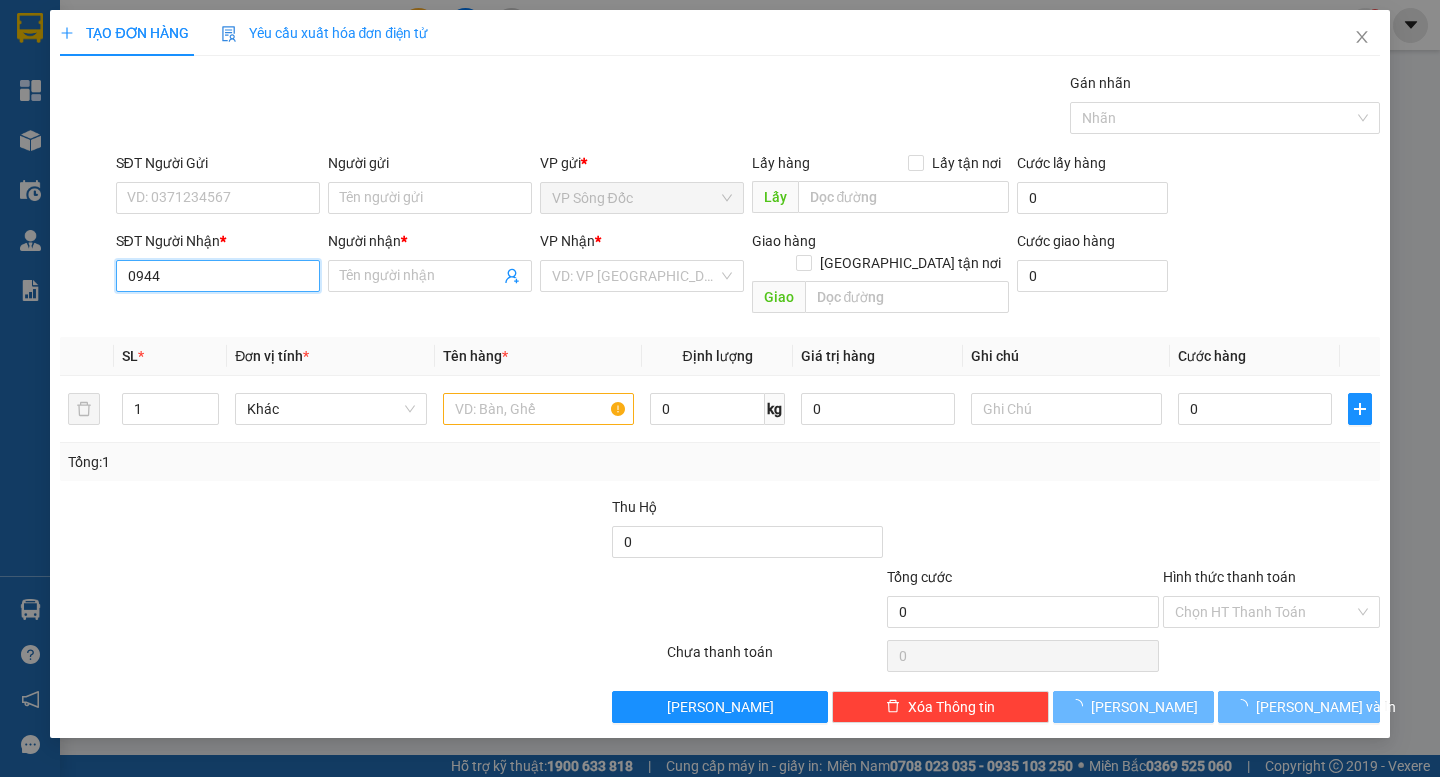 click on "0944" at bounding box center [218, 276] 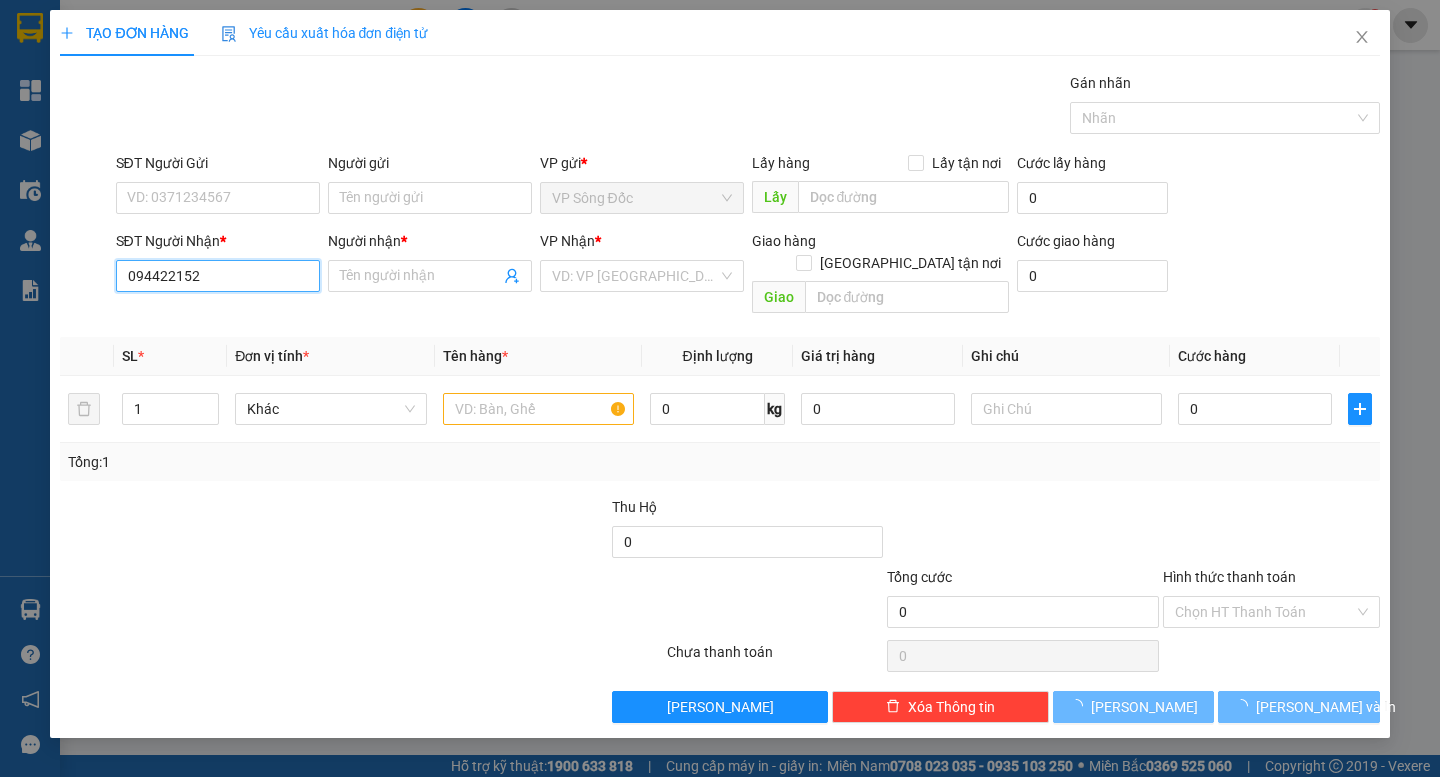 type on "0944221521" 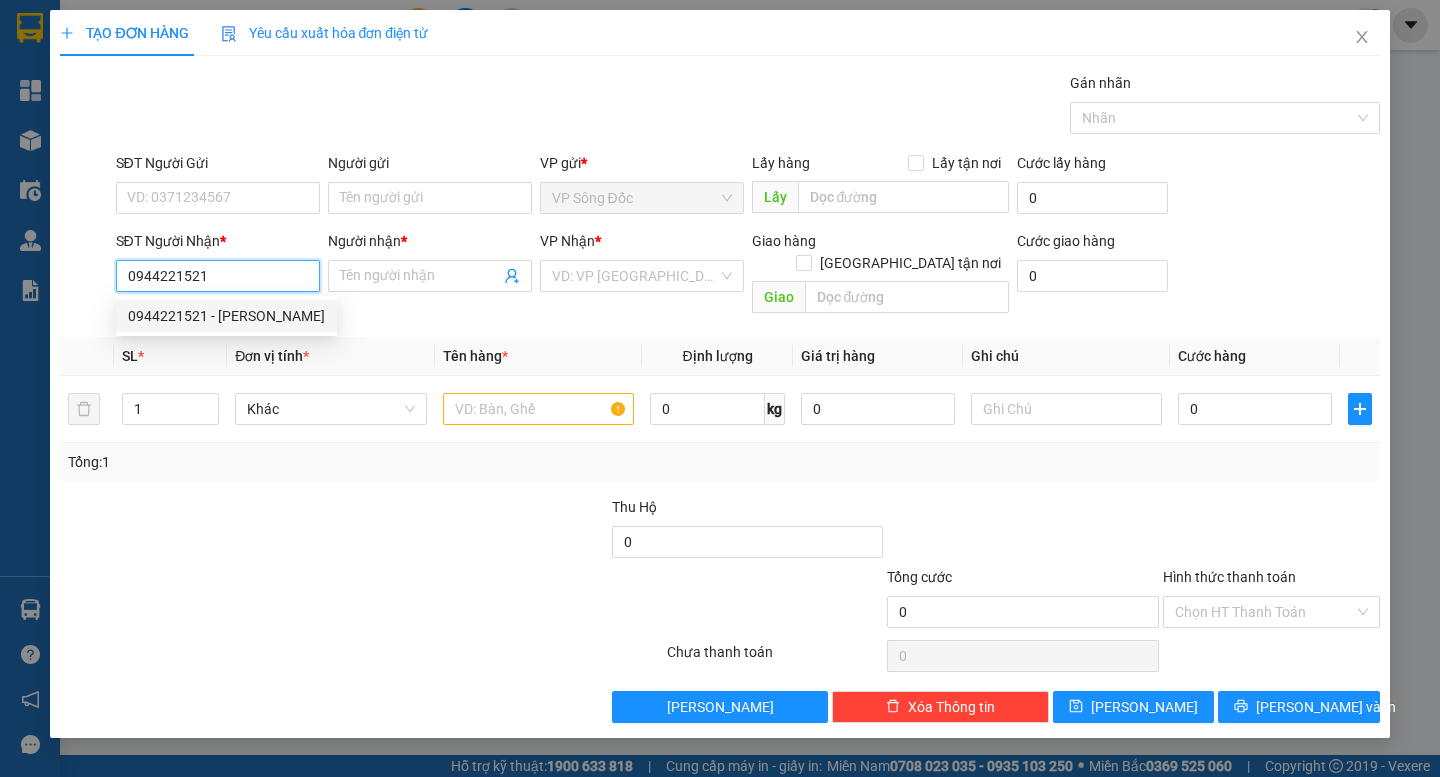 click on "0944221521 - [PERSON_NAME]" at bounding box center [226, 316] 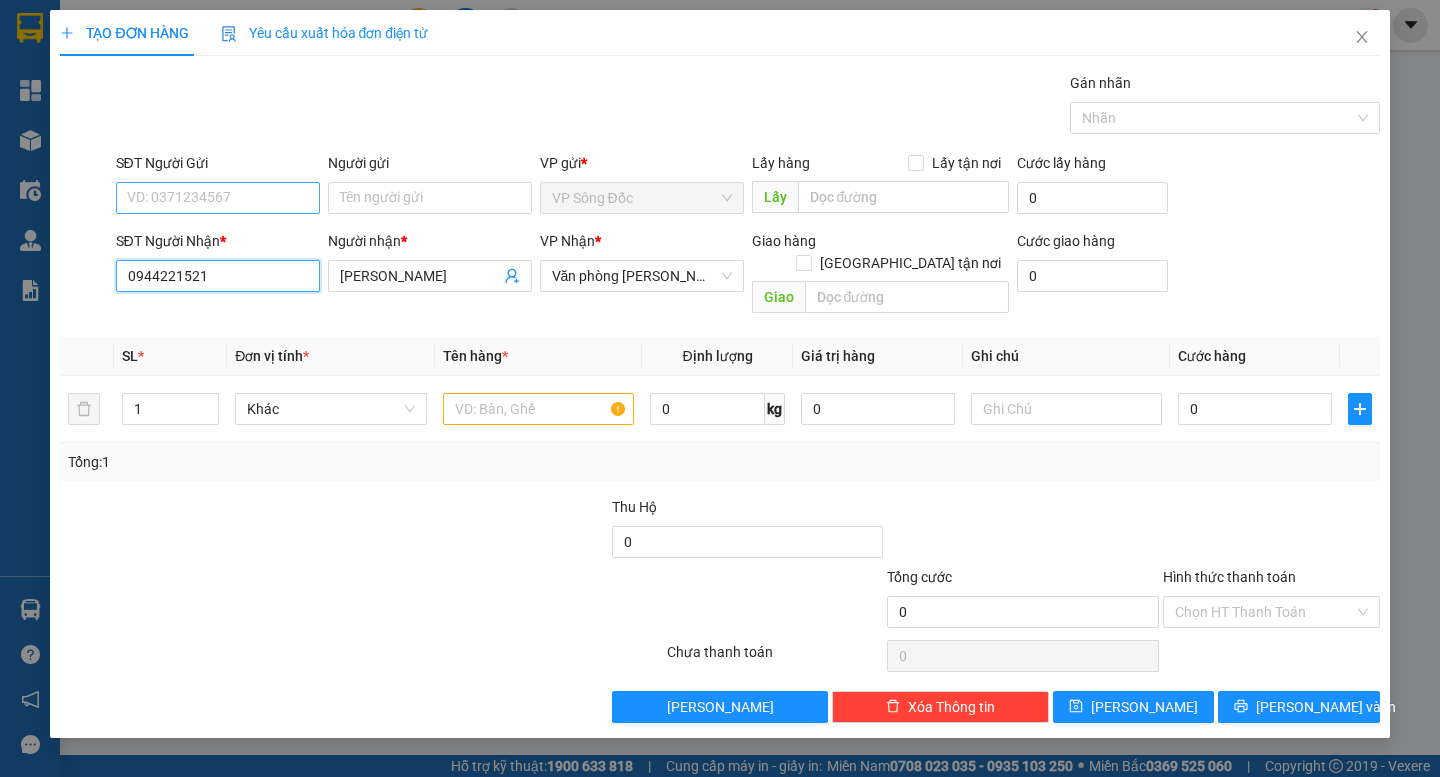 type on "0944221521" 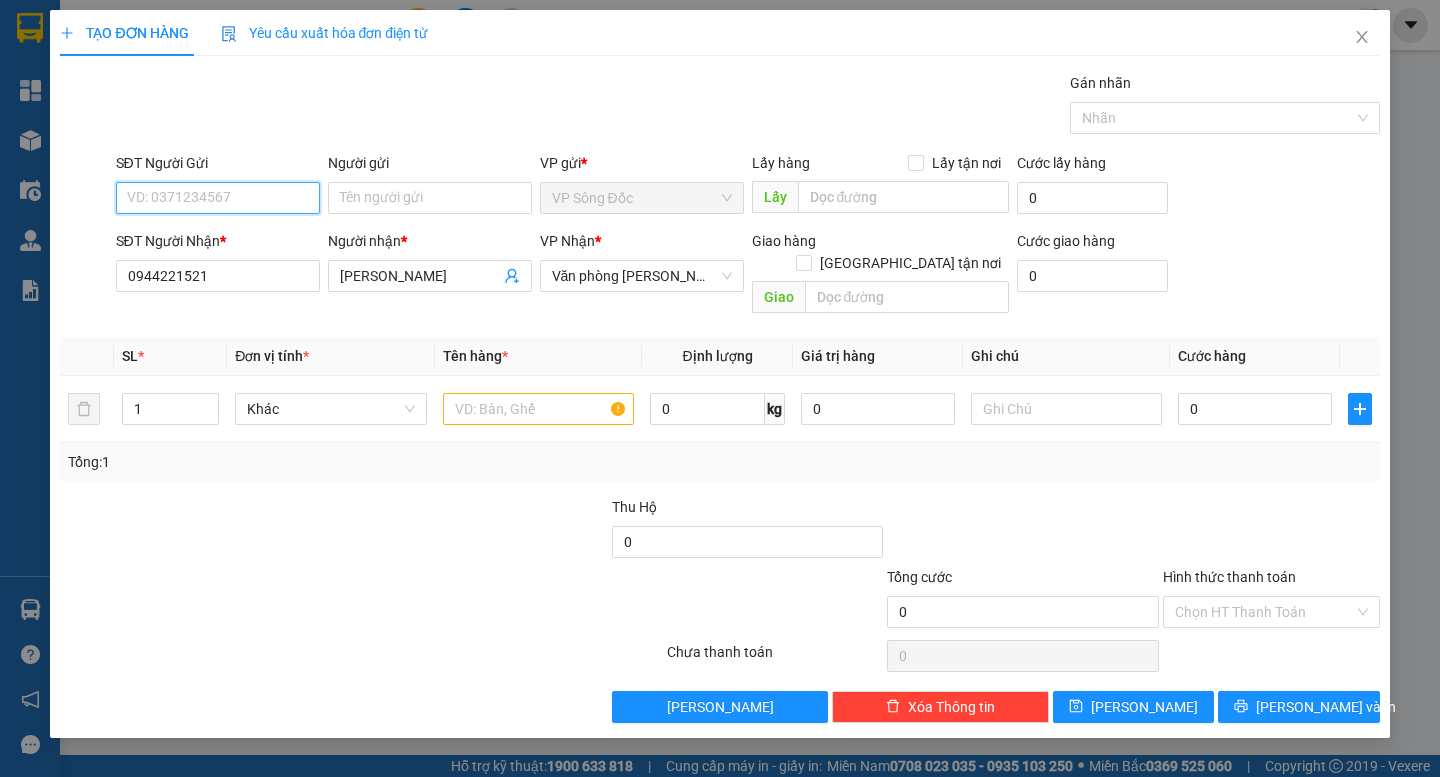 click on "SĐT Người Gửi" at bounding box center [218, 198] 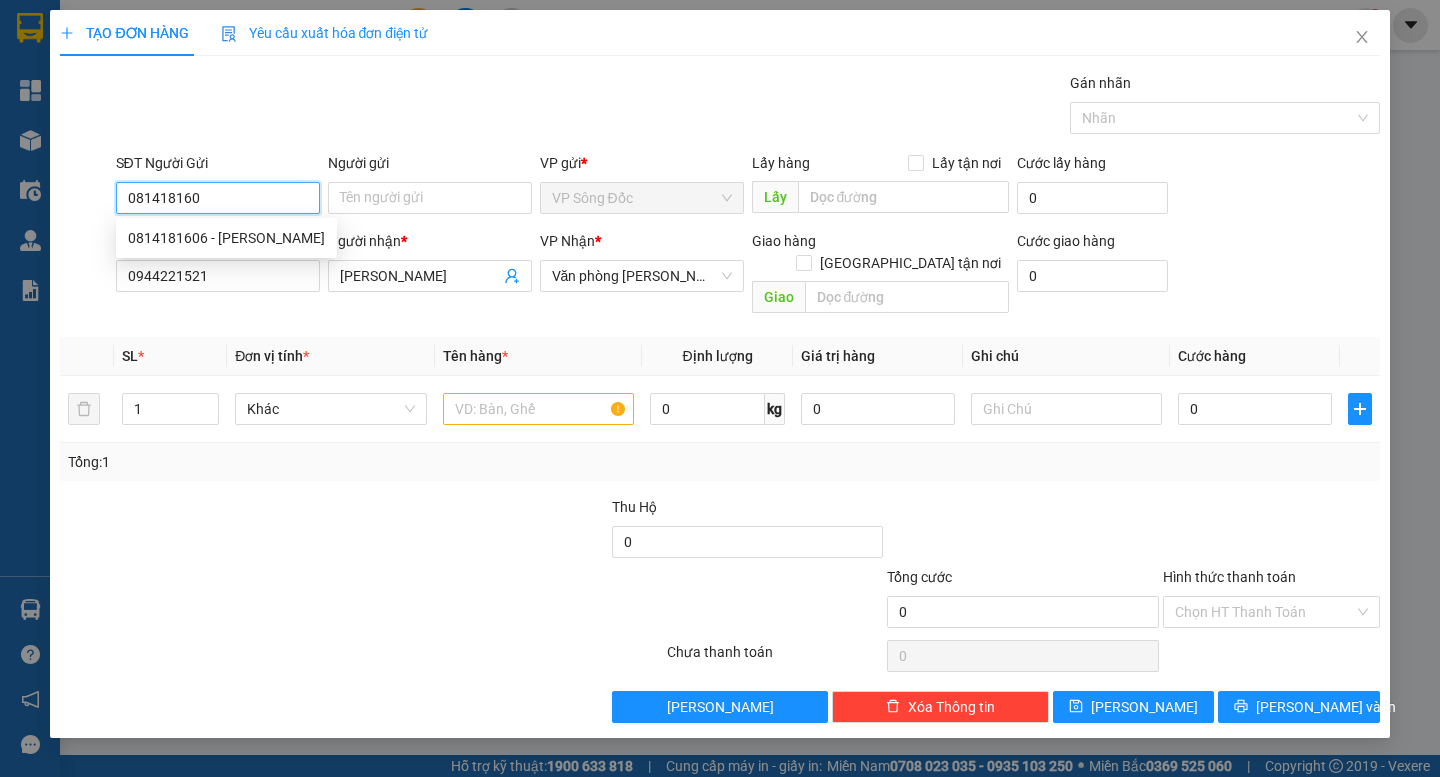 type on "0814181606" 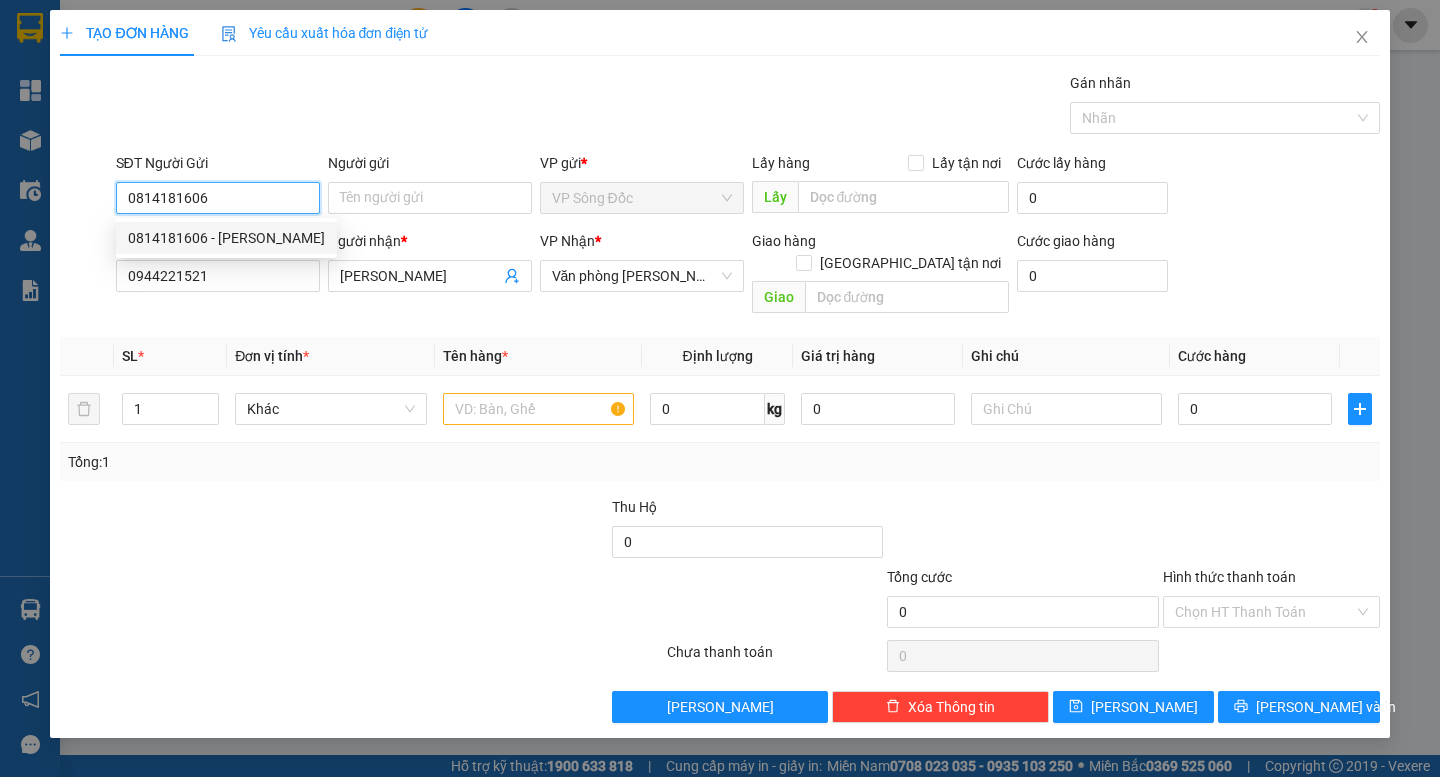 click on "0814181606 - [PERSON_NAME]" at bounding box center [226, 238] 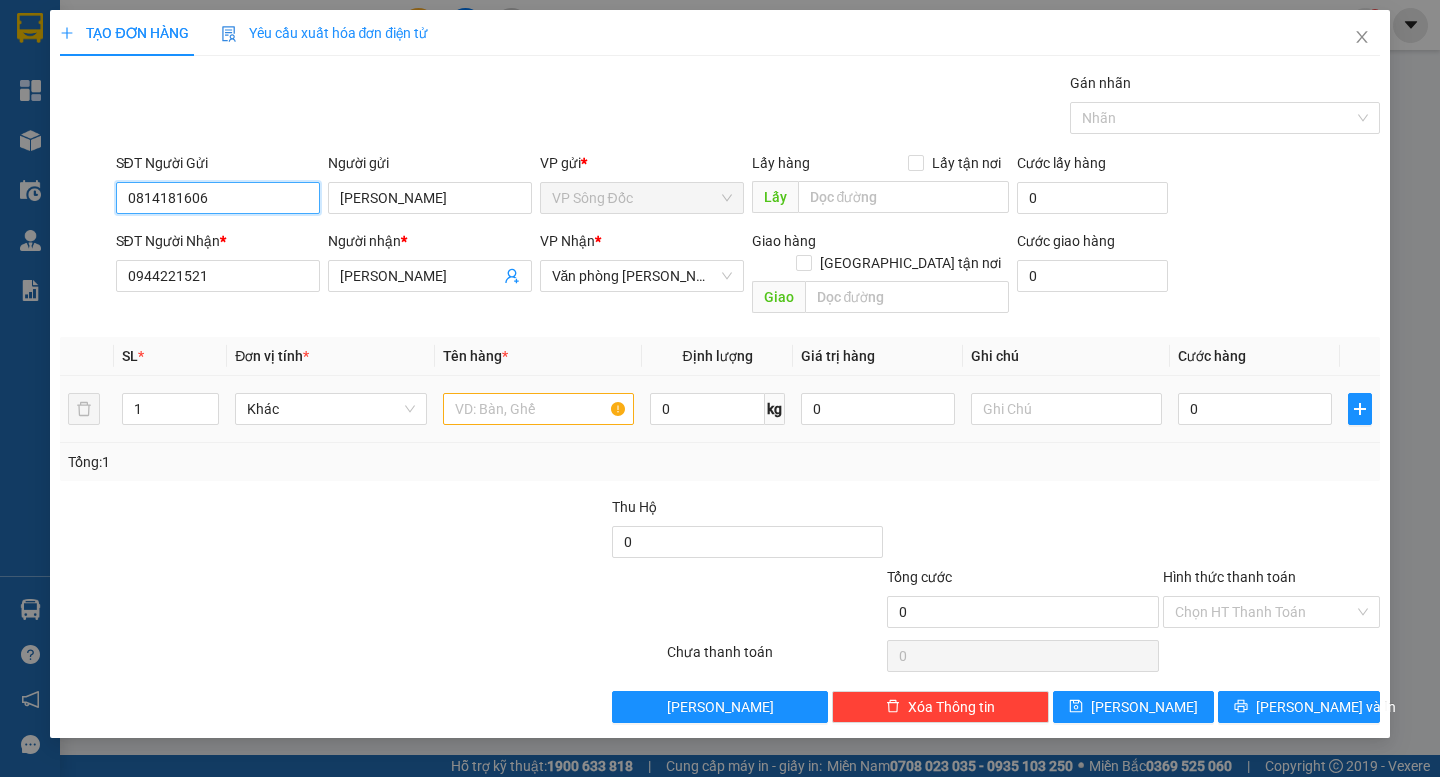 type on "0814181606" 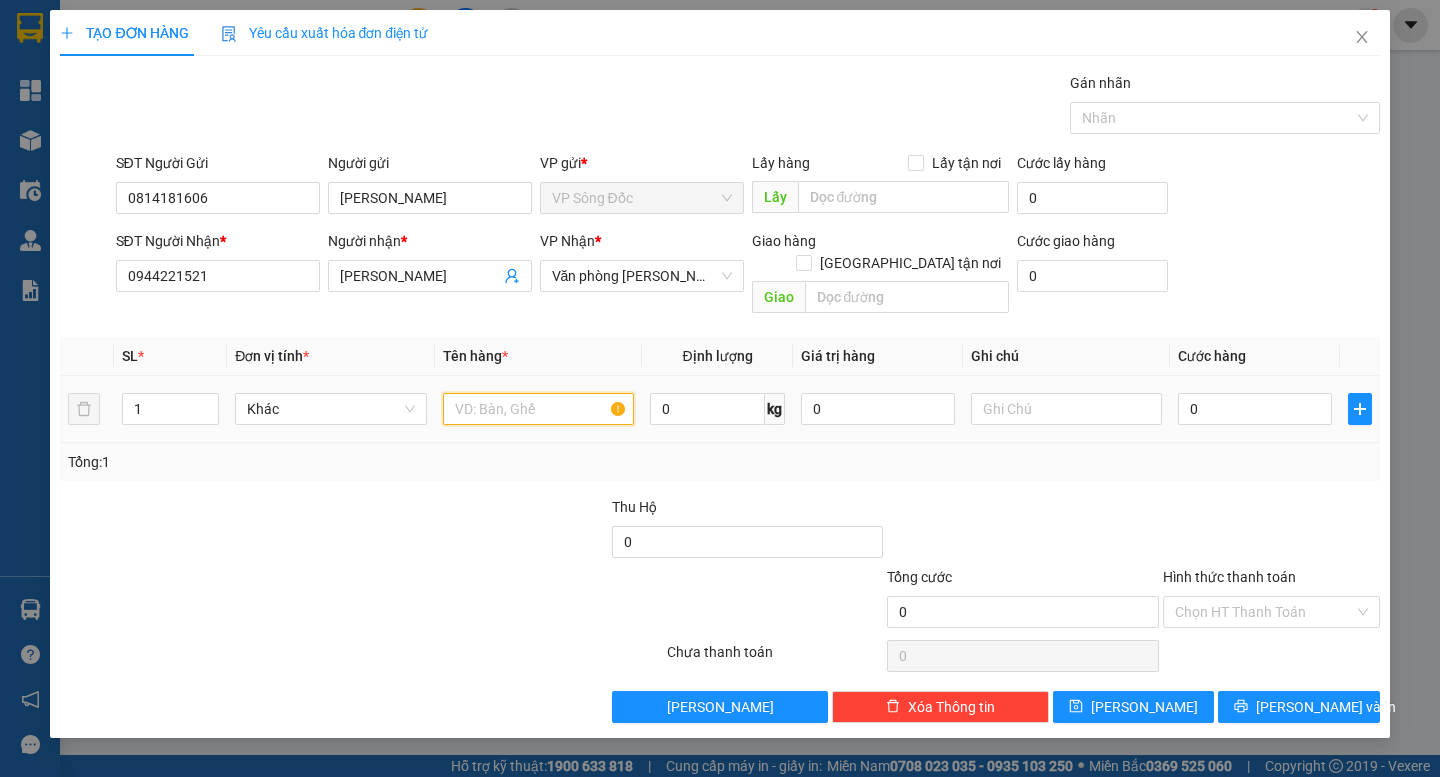 click at bounding box center (538, 409) 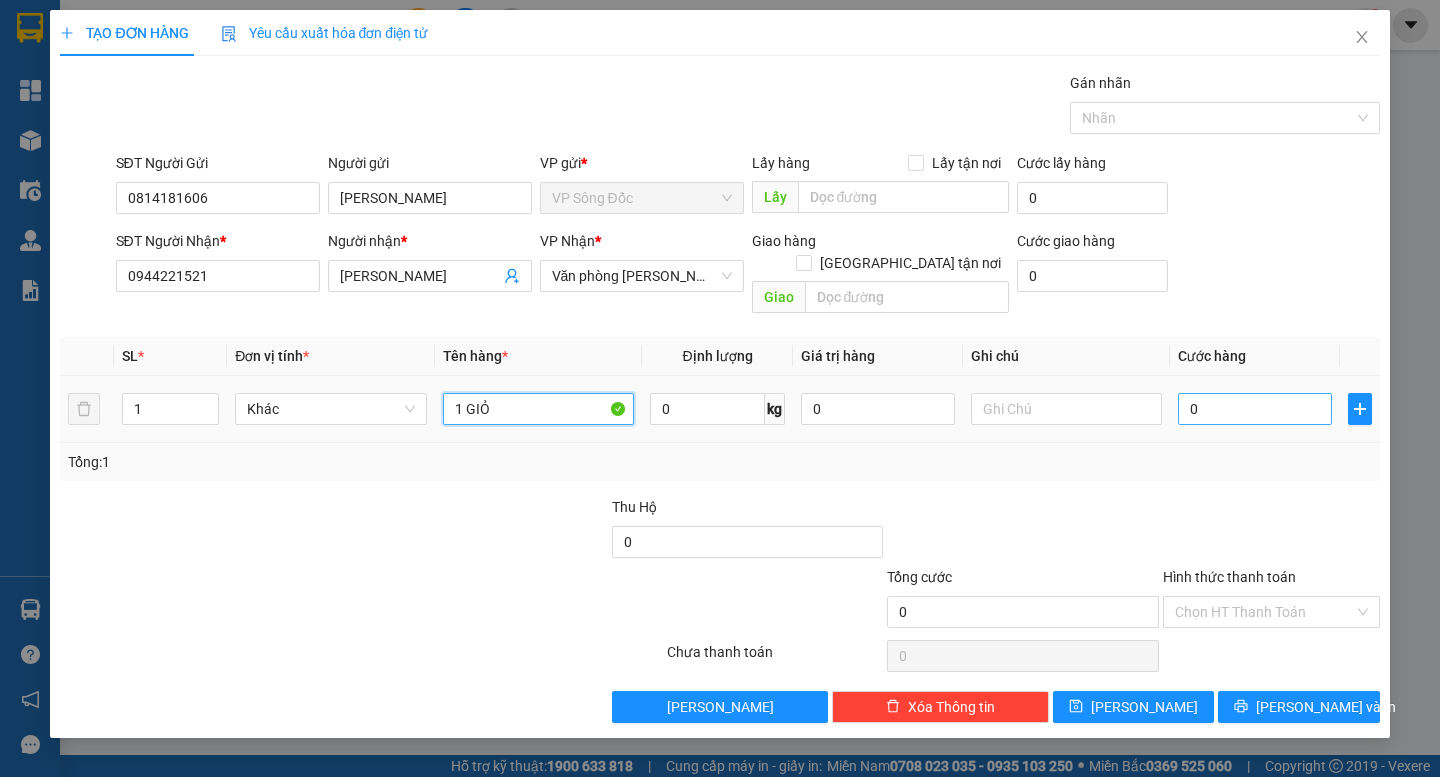 type on "1 GIỎ" 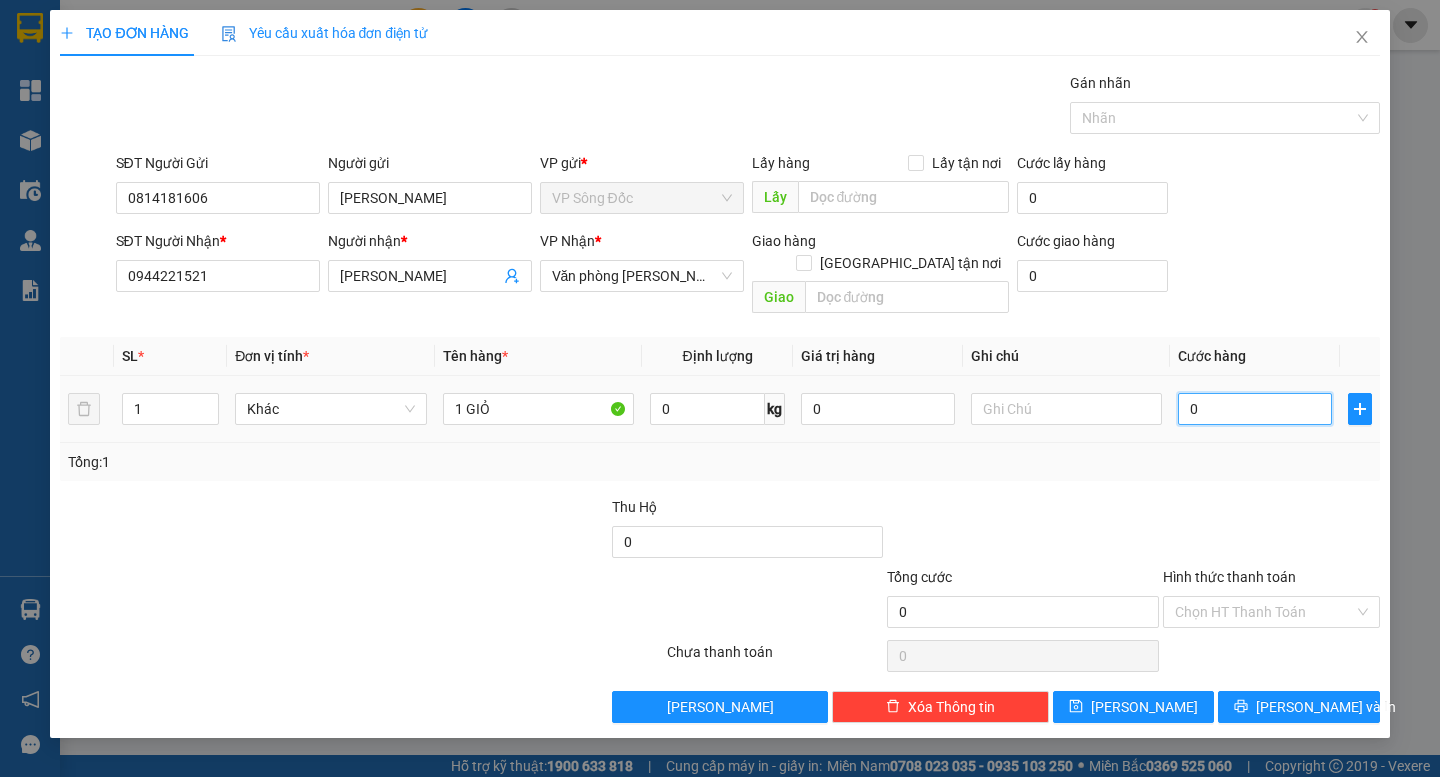 click on "0" at bounding box center (1255, 409) 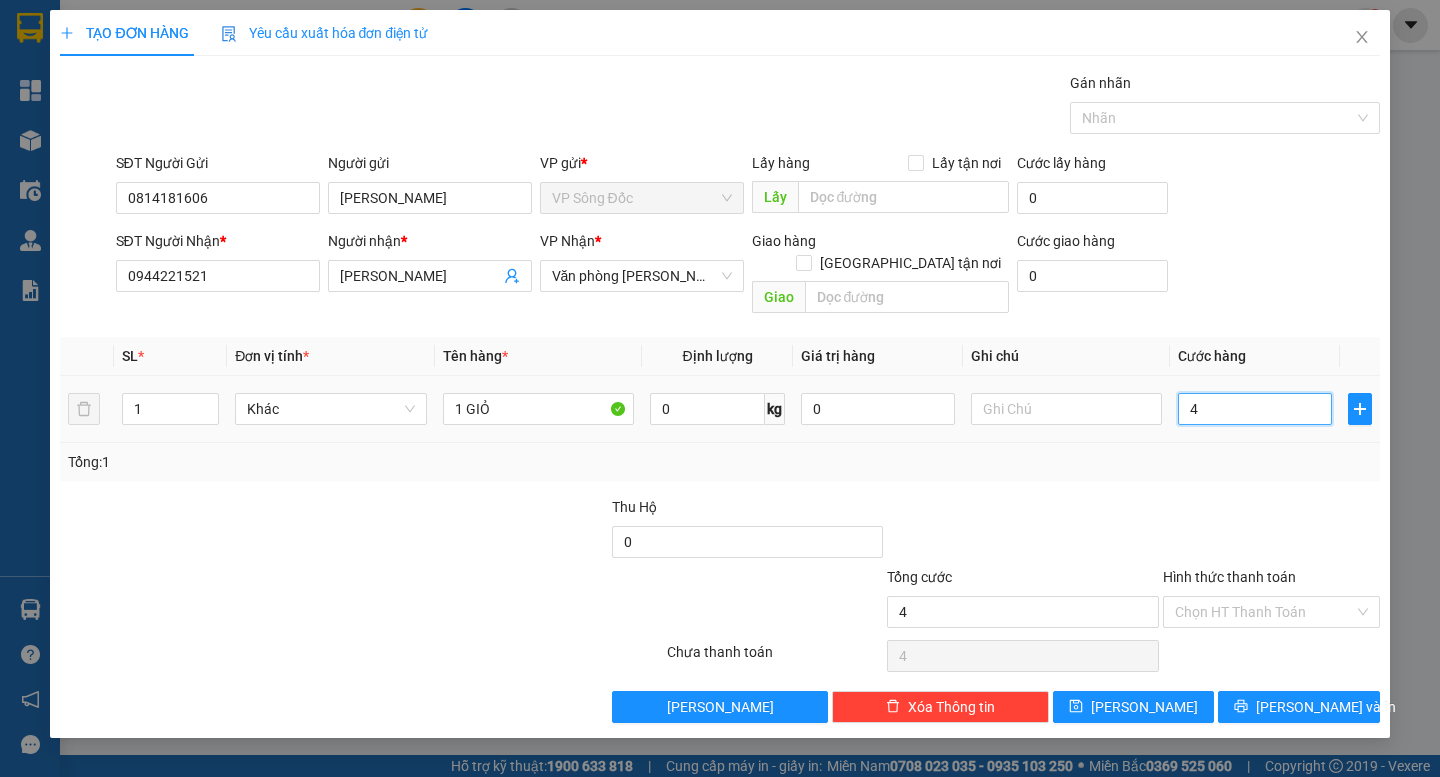 type on "40" 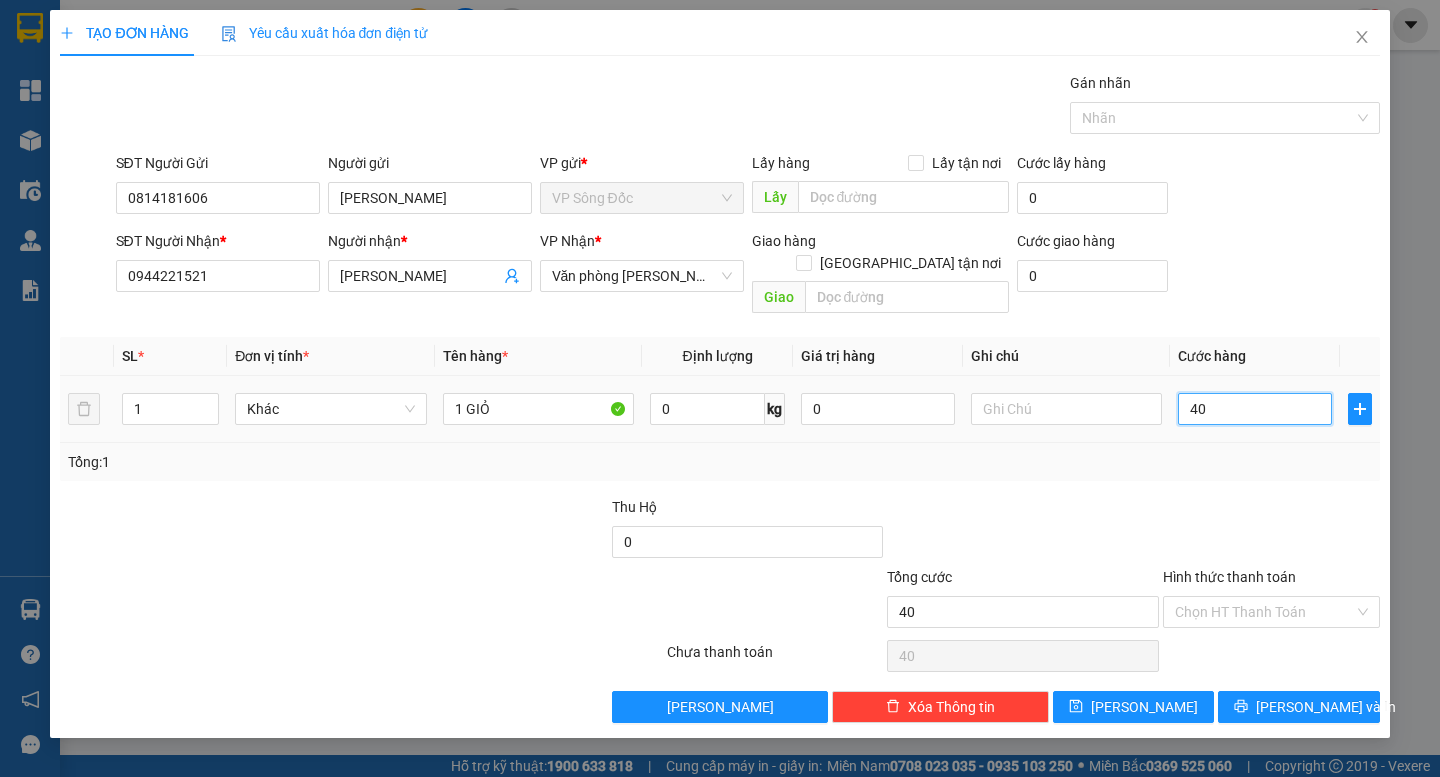 type on "400" 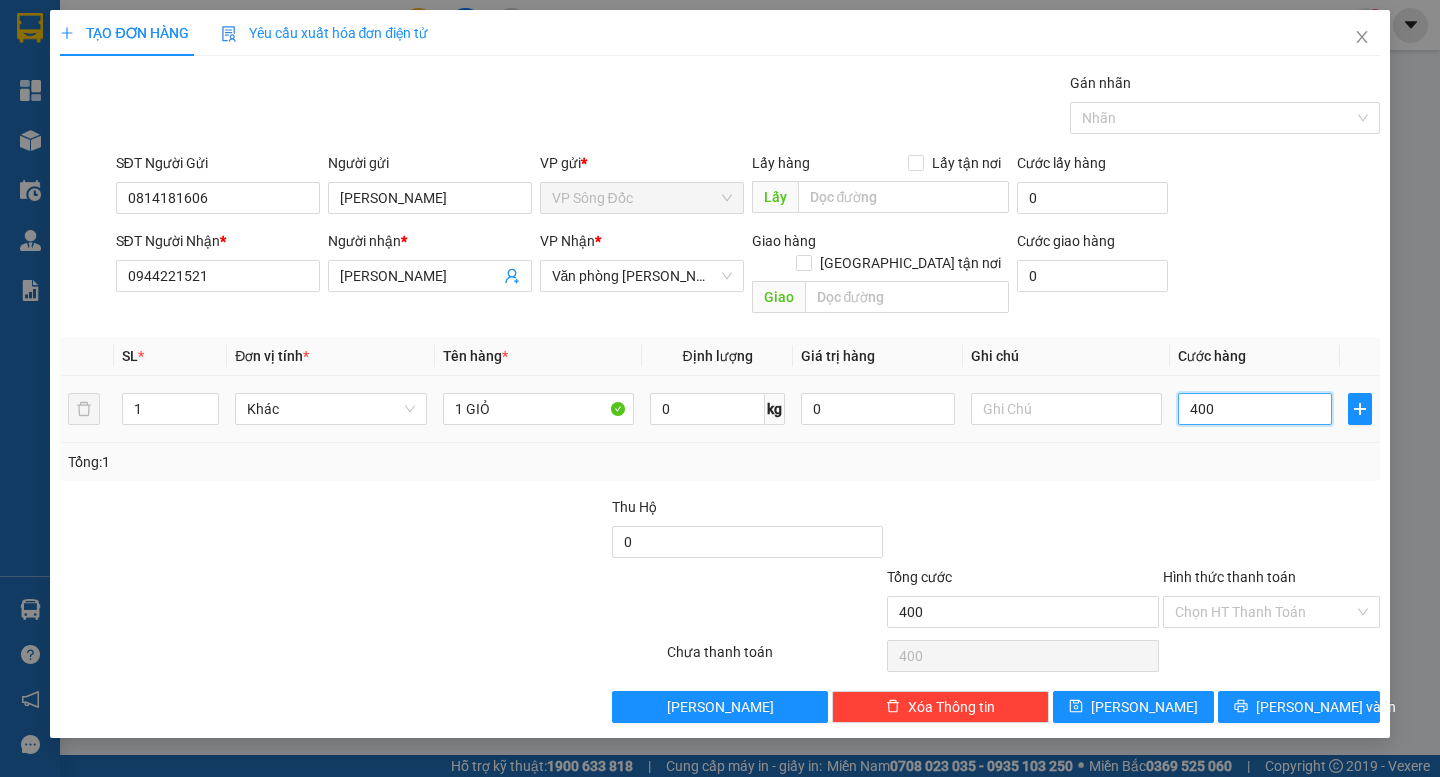 type on "4.000" 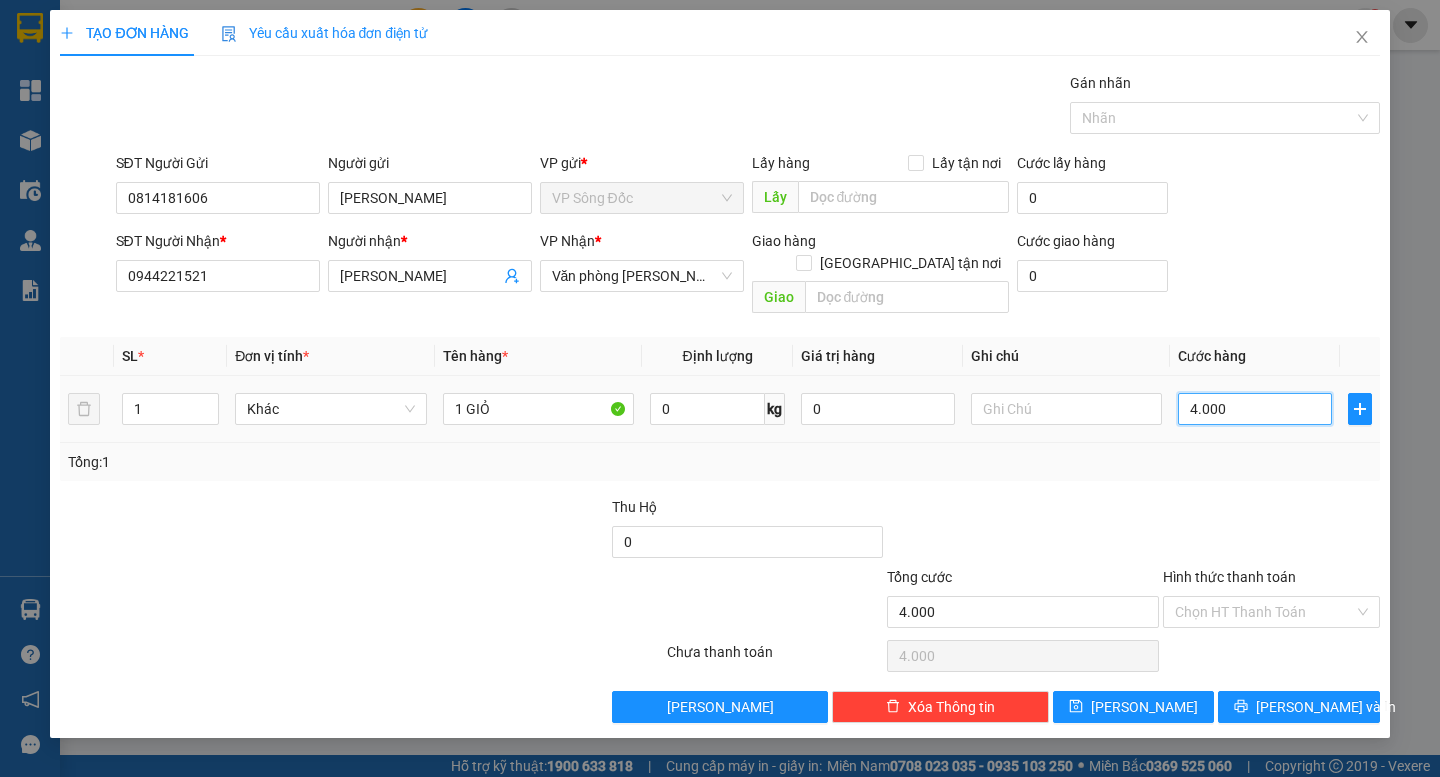 type on "40.000" 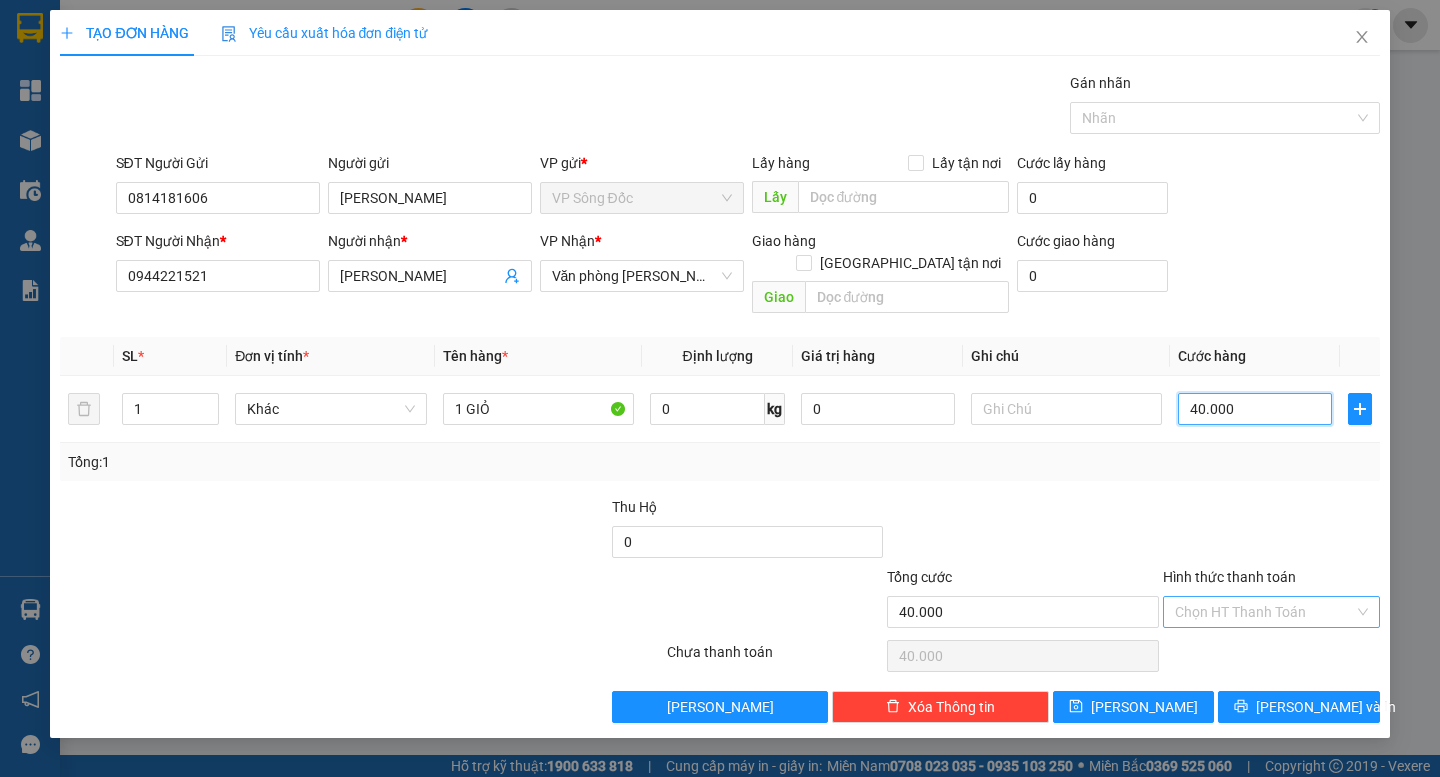 type on "40.000" 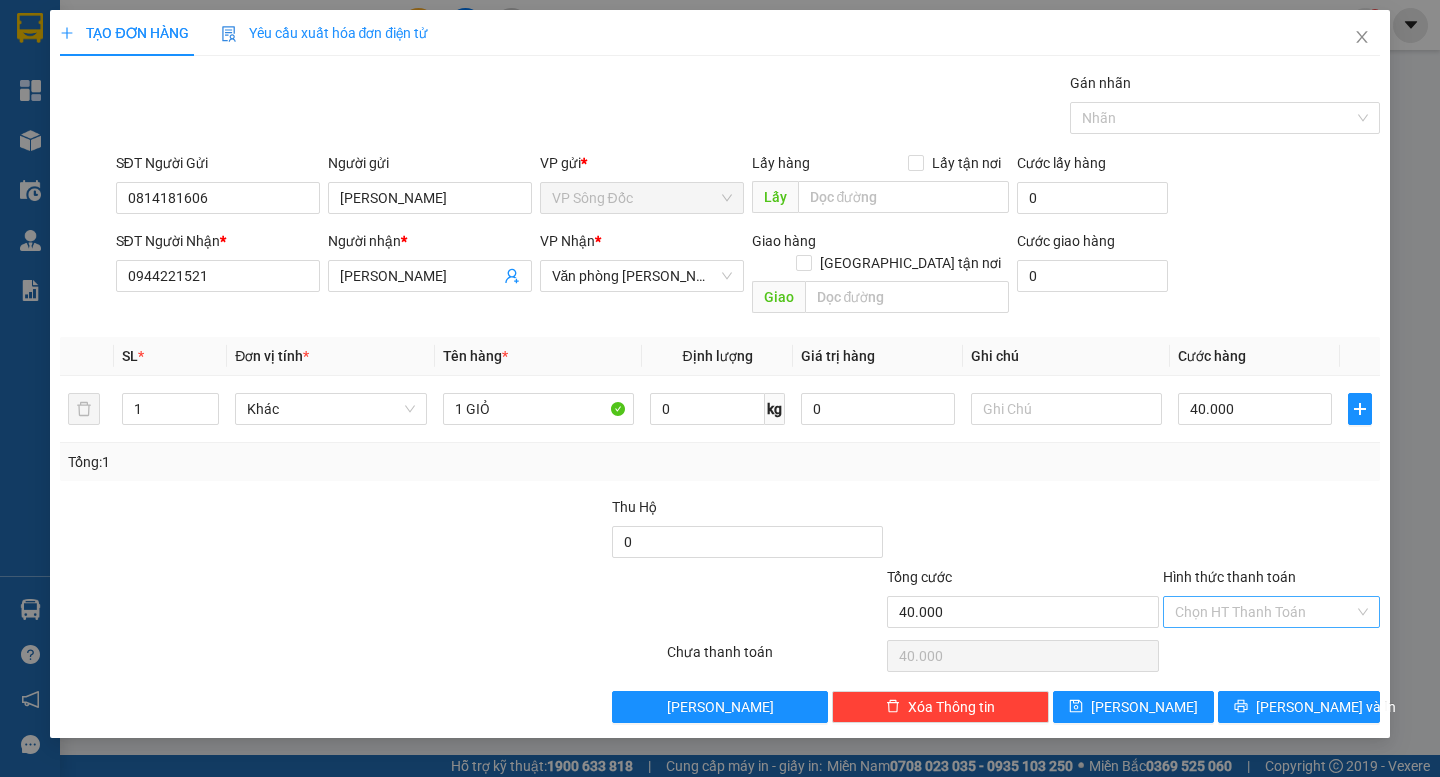 click on "Hình thức thanh toán" at bounding box center [1264, 612] 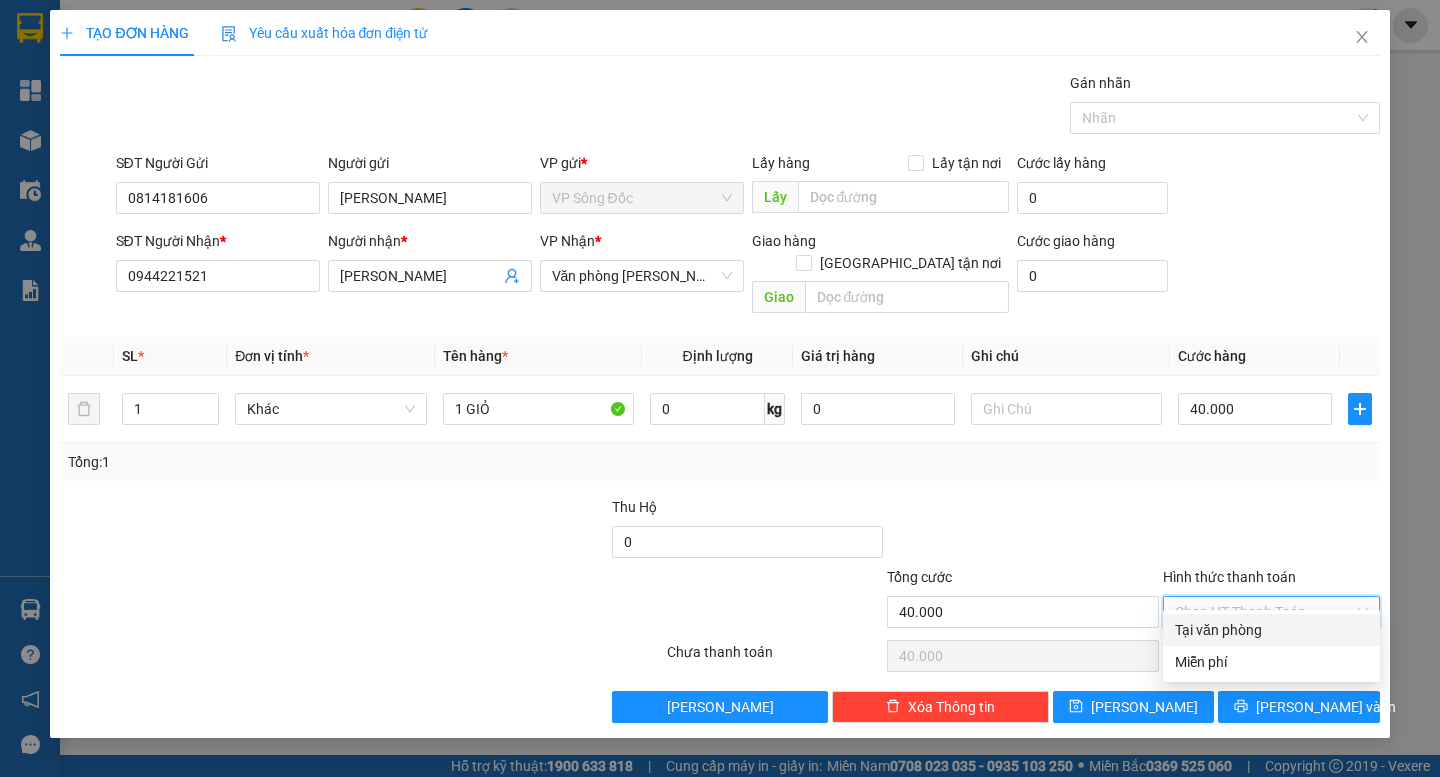 click on "Tại văn phòng" at bounding box center (1271, 630) 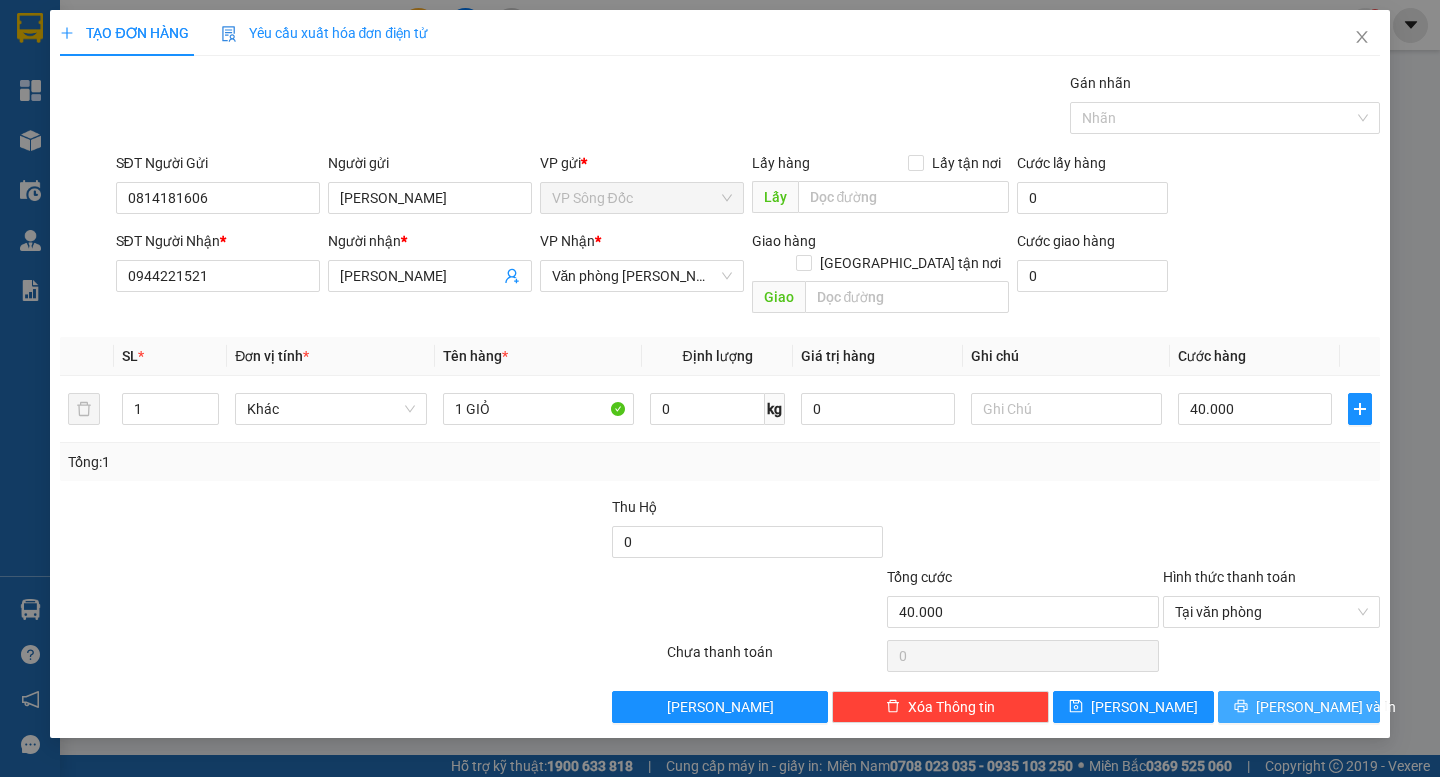 click on "[PERSON_NAME] và In" at bounding box center [1326, 707] 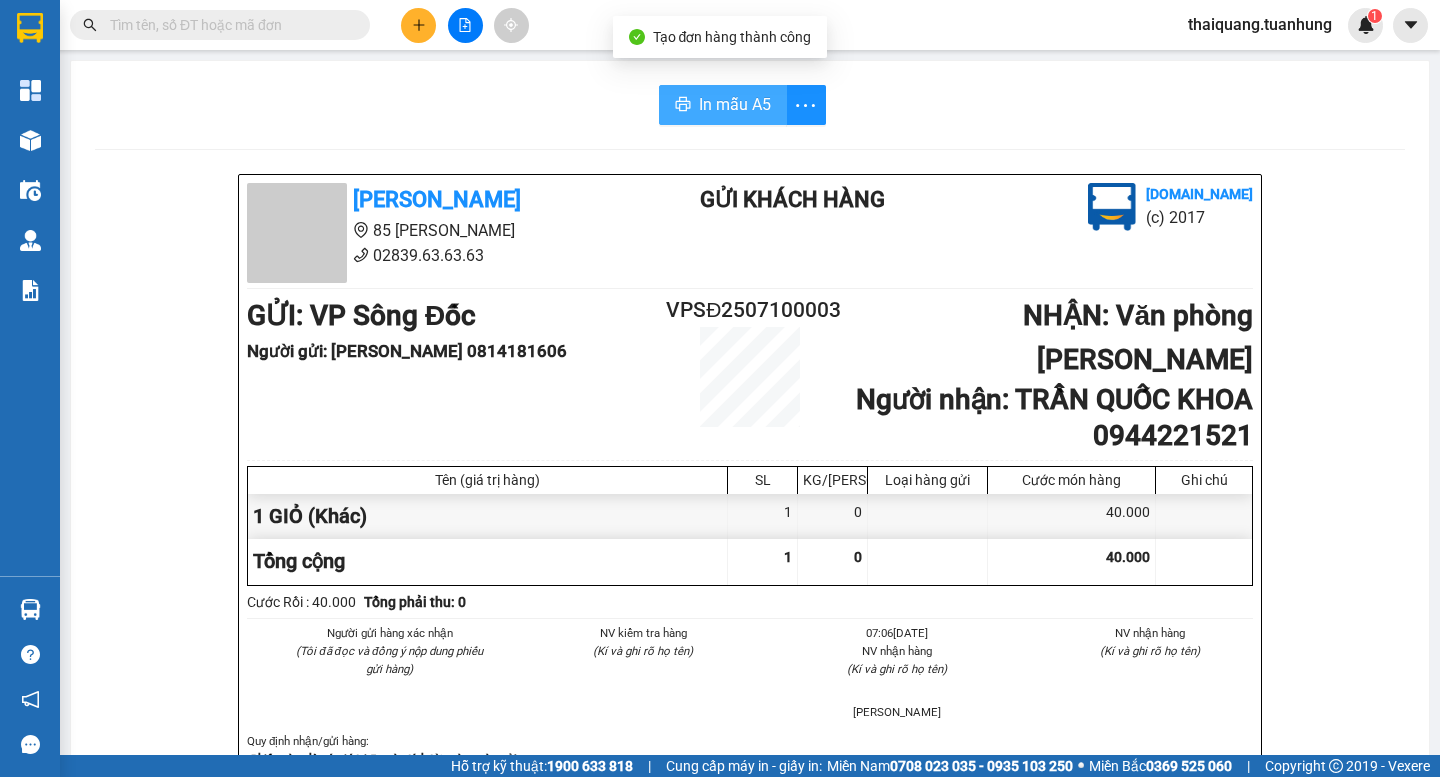 click on "In mẫu A5" at bounding box center (723, 105) 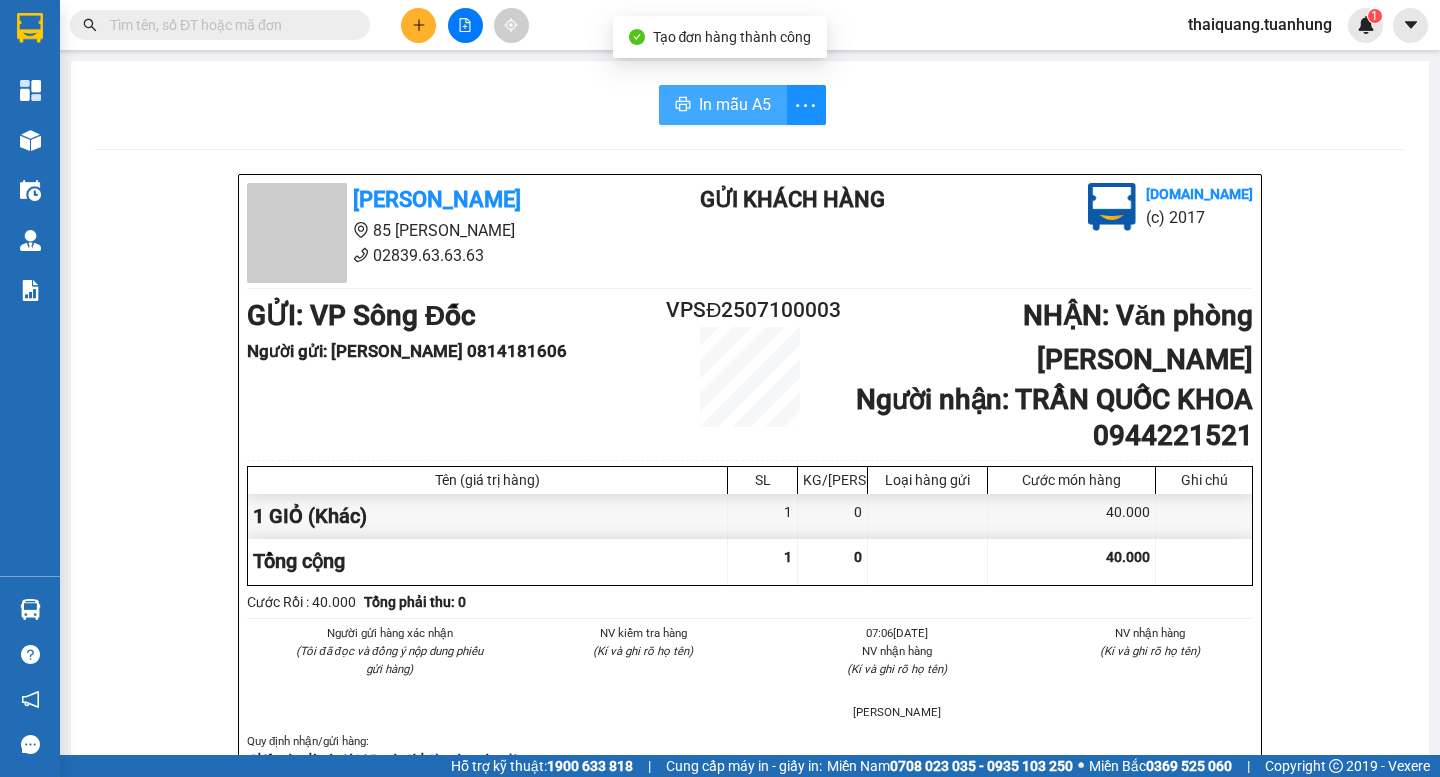 scroll, scrollTop: 0, scrollLeft: 0, axis: both 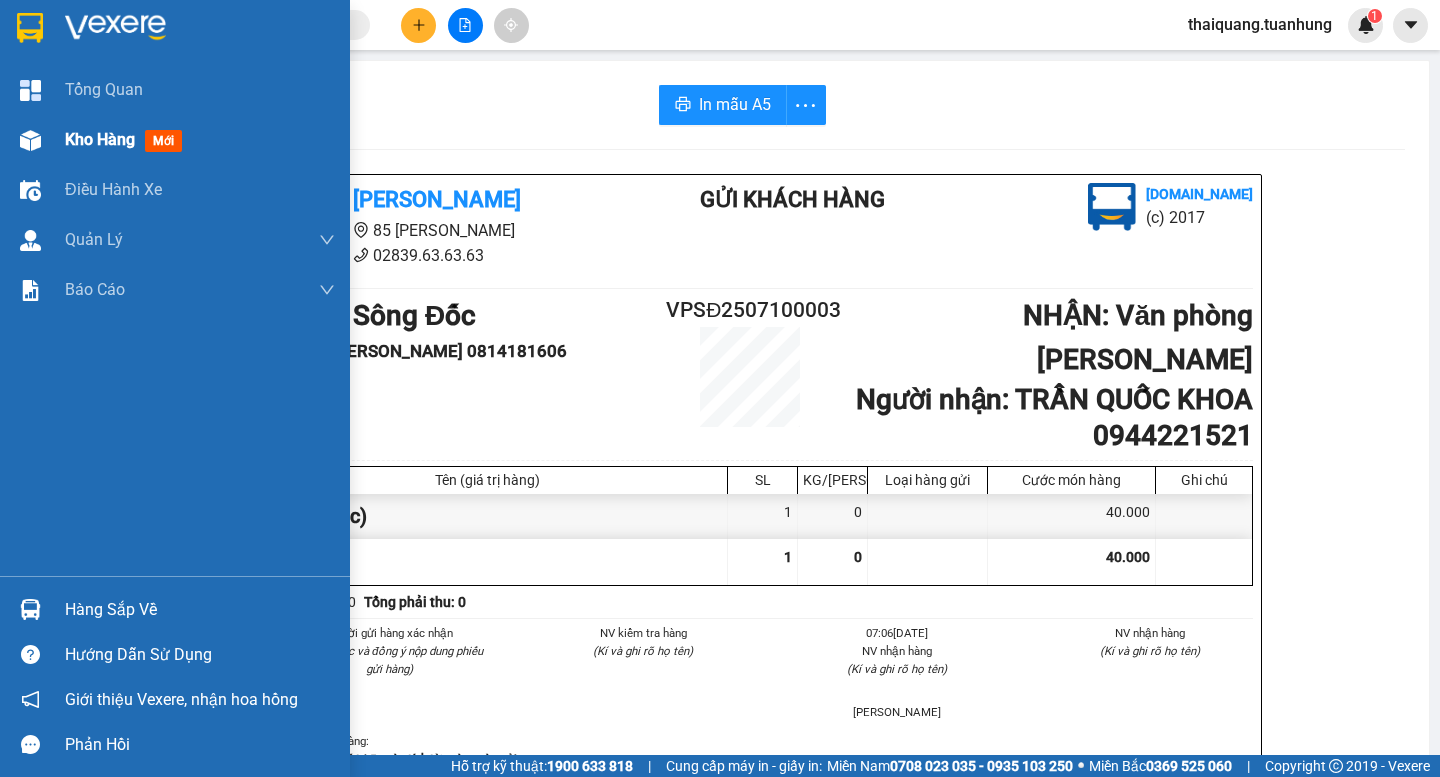 click on "Kho hàng" at bounding box center [100, 139] 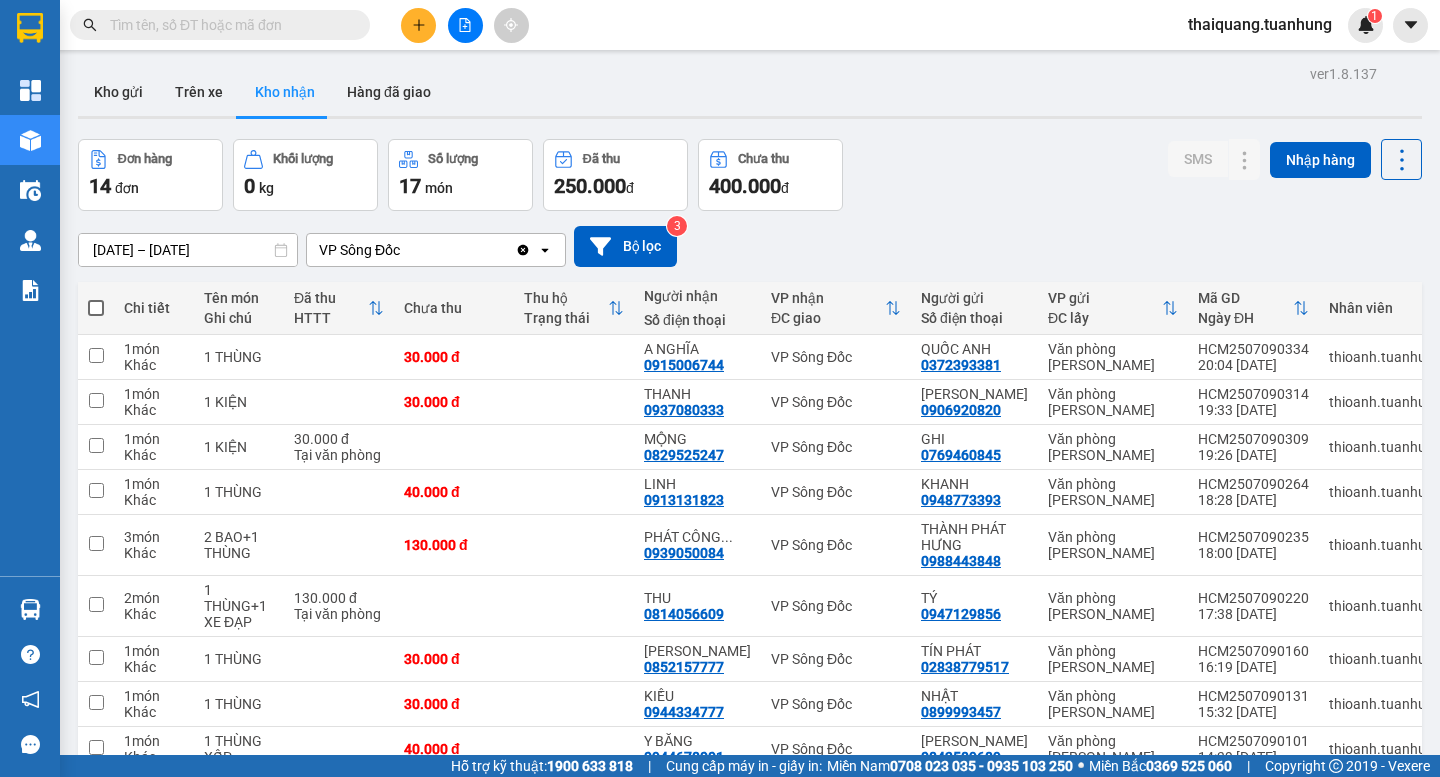 click on "Đơn hàng 14 đơn Khối lượng 0 kg Số lượng 17 món Đã thu 250.000  đ Chưa thu 400.000  đ SMS Nhập hàng" at bounding box center (750, 175) 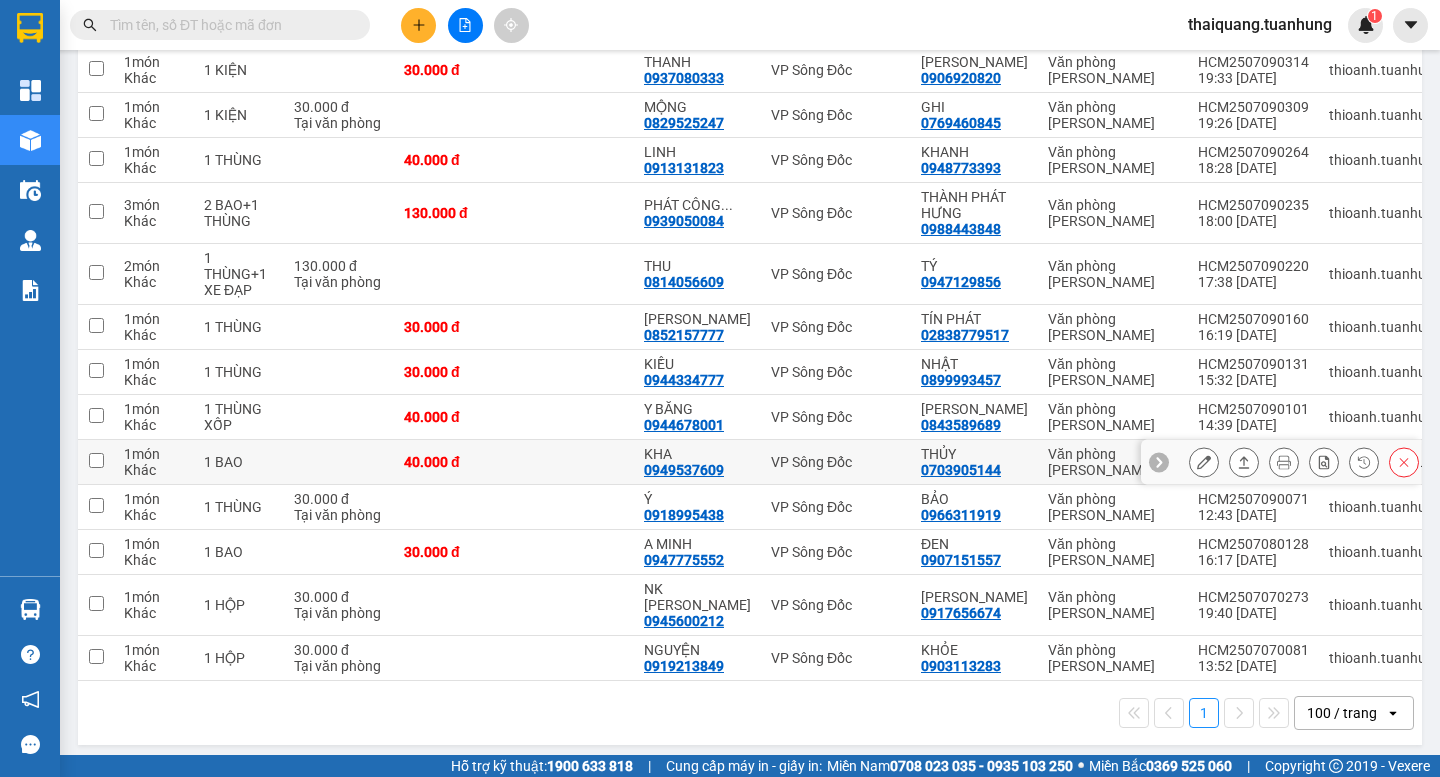 scroll, scrollTop: 132, scrollLeft: 0, axis: vertical 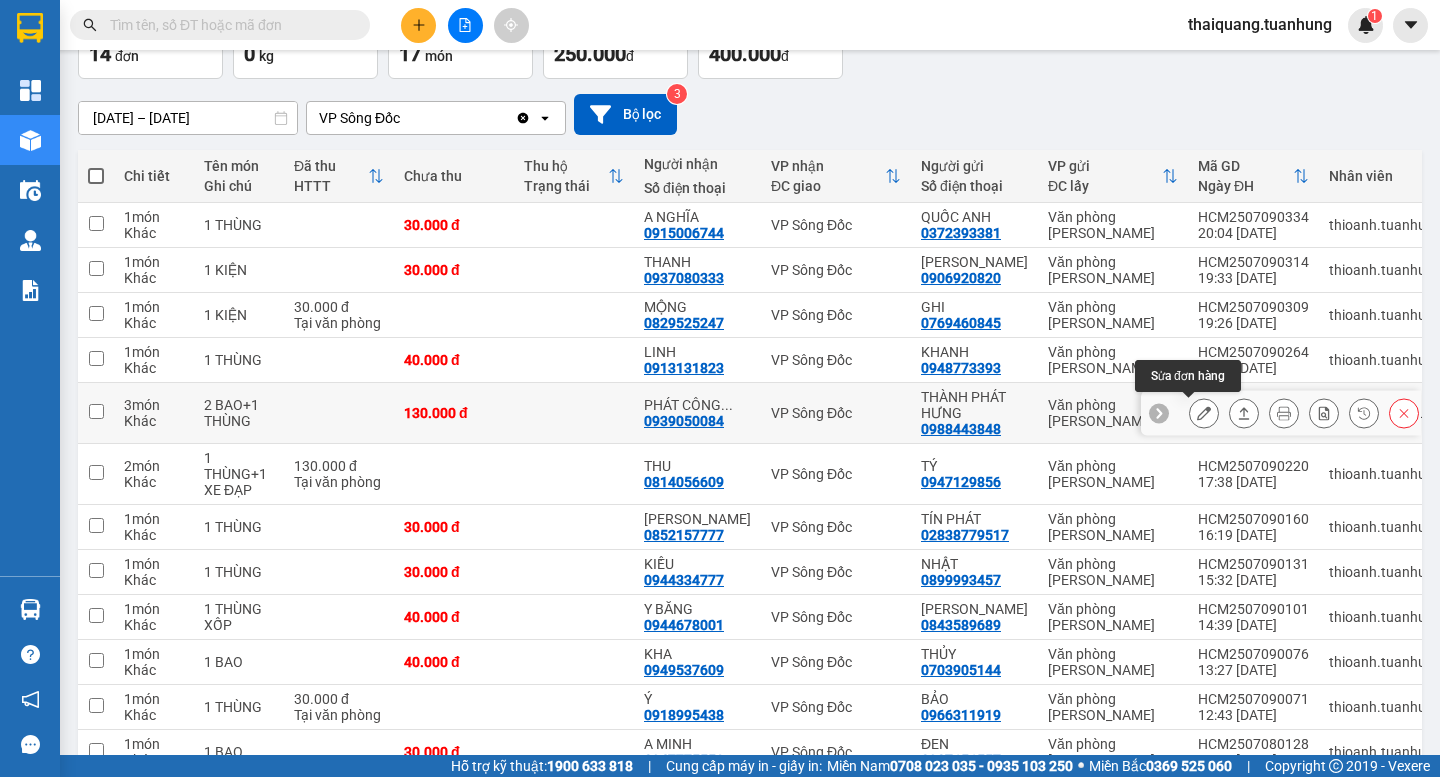 click 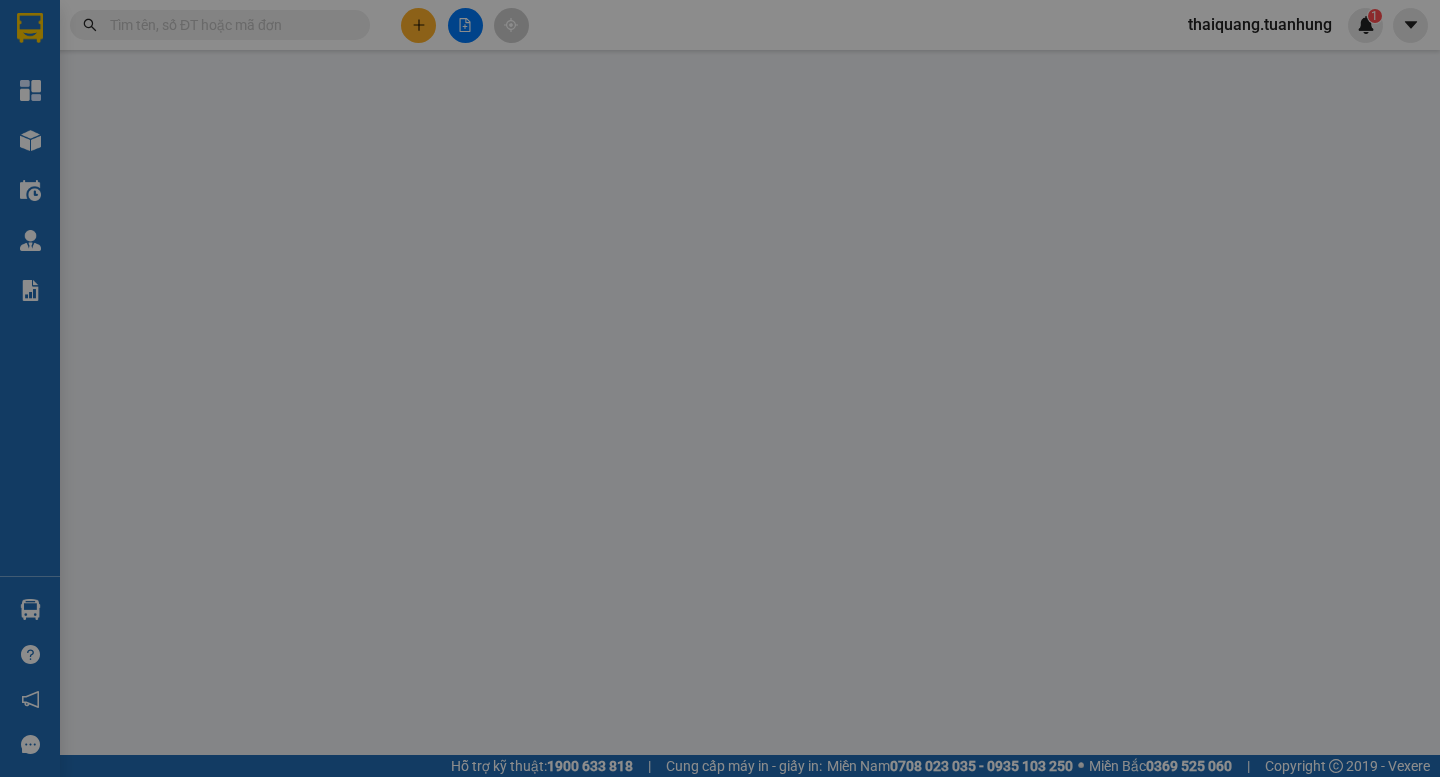 type on "0988443848" 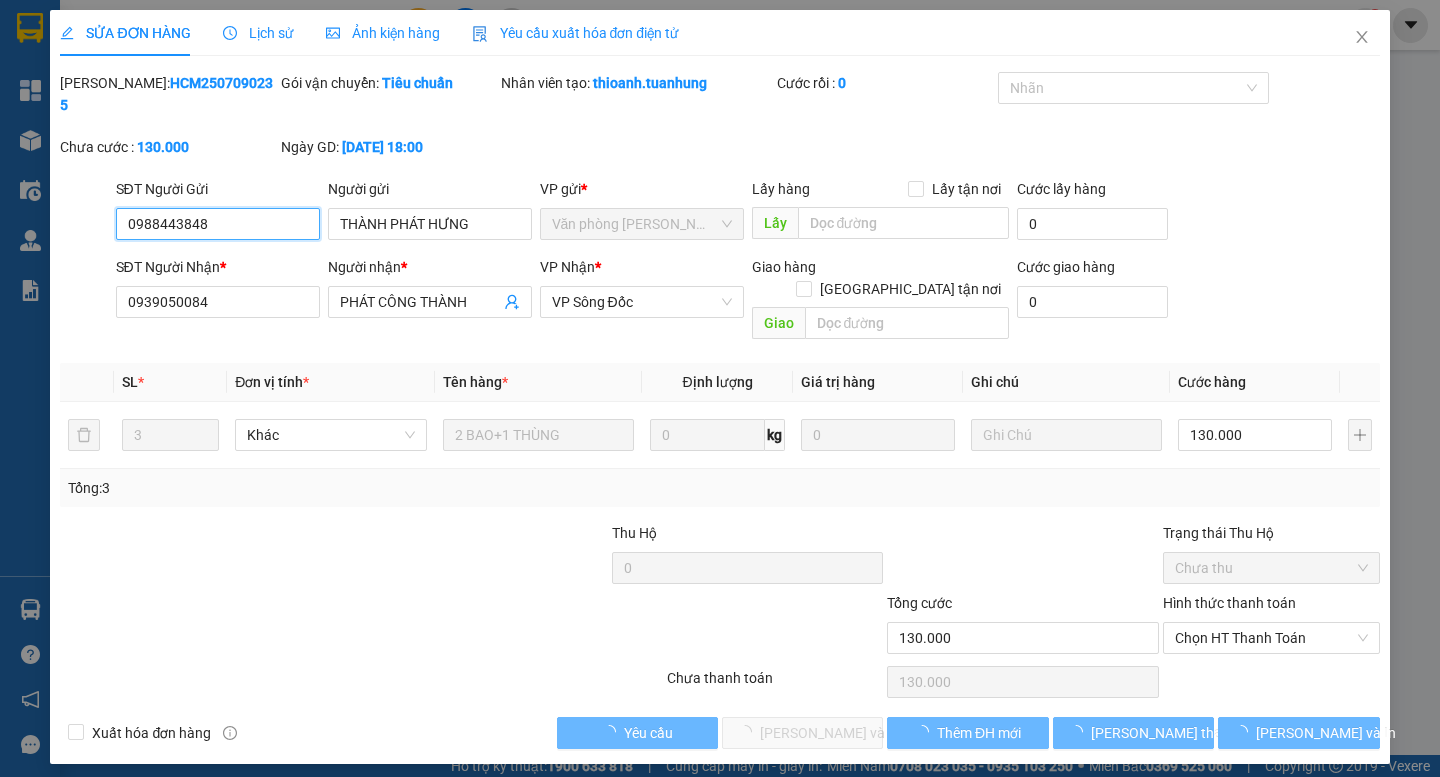 scroll, scrollTop: 0, scrollLeft: 0, axis: both 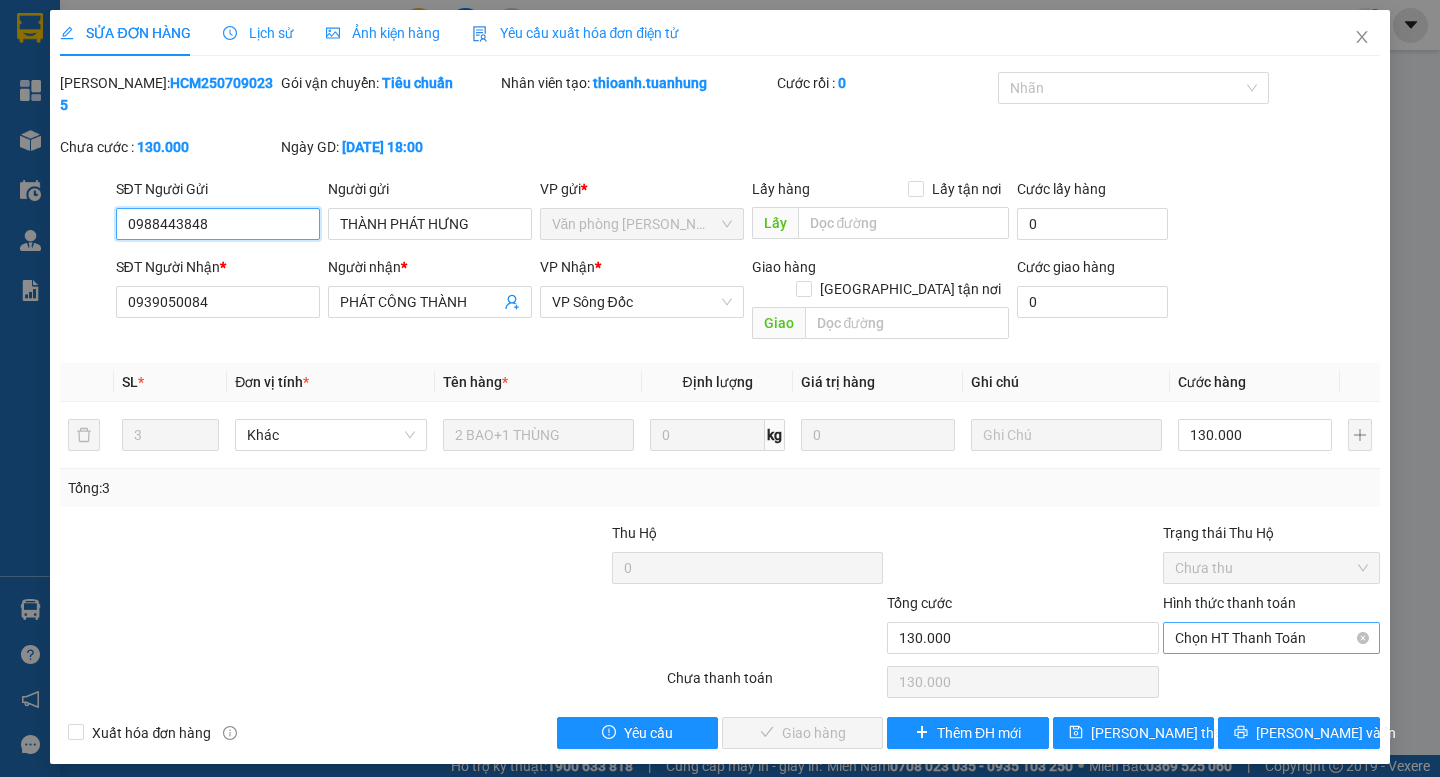 click on "Chọn HT Thanh Toán" at bounding box center (1271, 638) 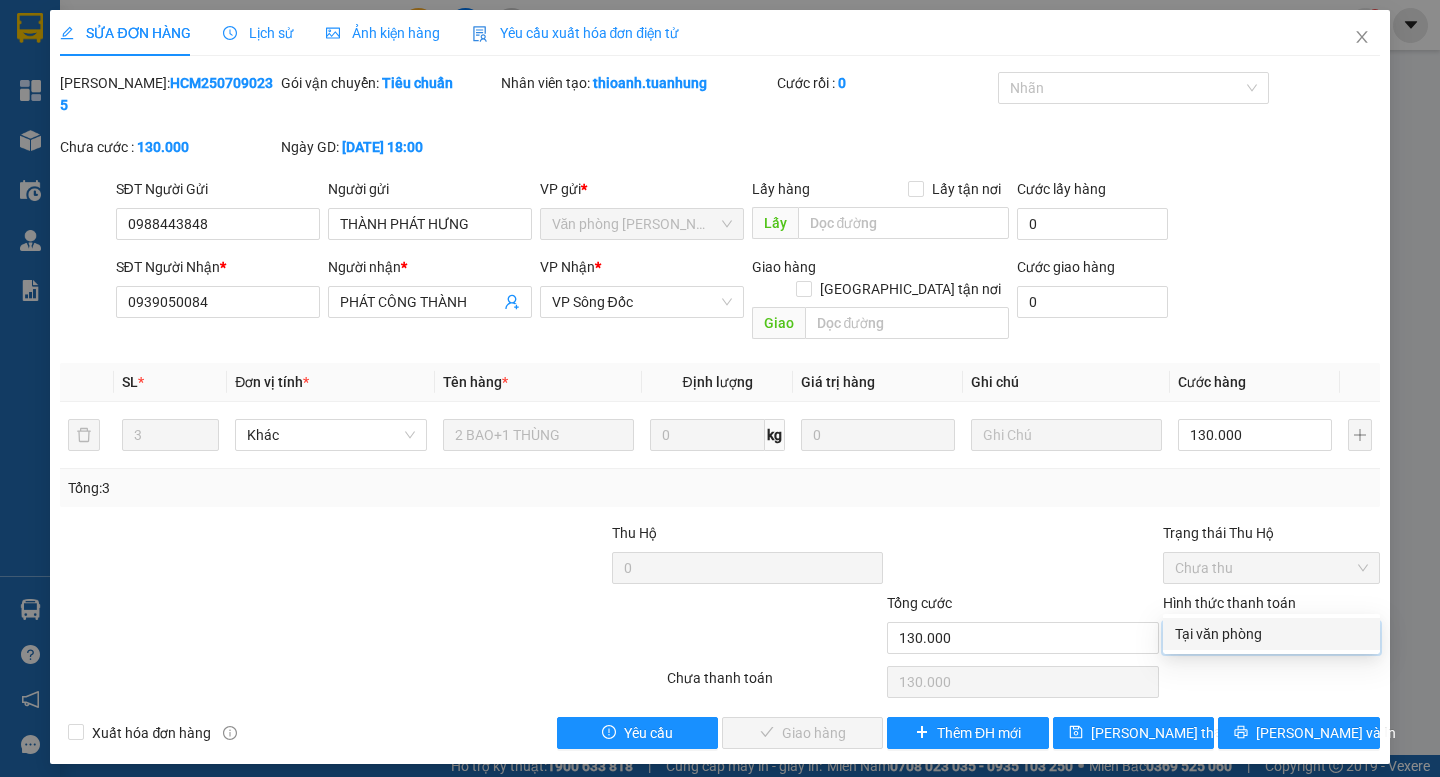 click on "Tại văn phòng" at bounding box center [1271, 634] 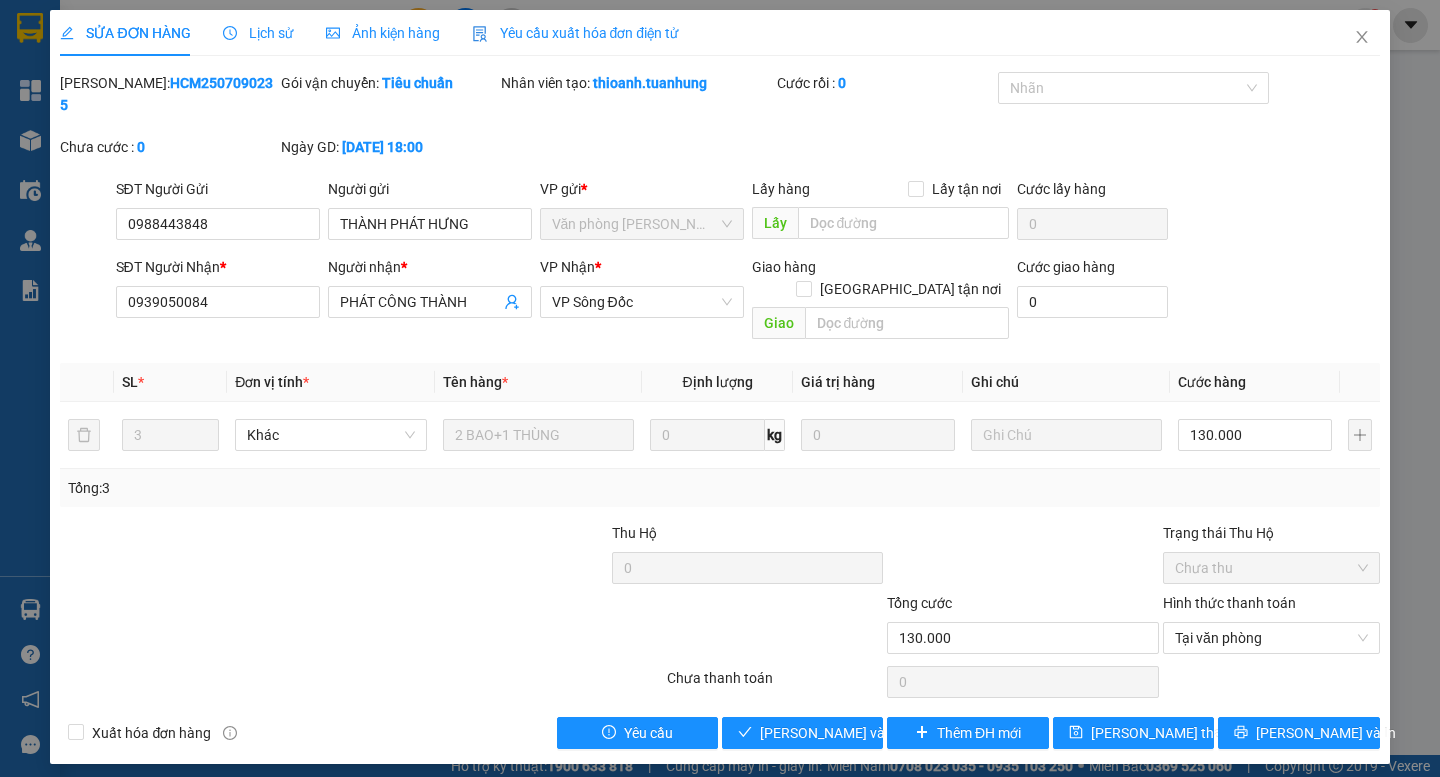 click on "Total Paid Fee 0 Total UnPaid Fee 130.000 Cash Collection Total Fee Mã ĐH:  HCM2507090235 Gói vận chuyển:   Tiêu chuẩn Nhân viên tạo:   thioanh.tuanhung Cước rồi :   0   Nhãn Chưa cước :   0 Ngày GD:   [DATE] 18:00 SĐT Người Gửi 0988443848 Người gửi THÀNH PHÁT HƯNG VP gửi  * Văn phòng [GEOGRAPHIC_DATA] Lấy hàng Lấy tận nơi Lấy Cước lấy hàng 0 SĐT Người Nhận  * 0939050084 Người nhận  * PHÁT CÔNG THÀNH VP Nhận  * VP Sông Đốc Giao hàng Giao tận nơi Giao Cước giao hàng 0 SL  * Đơn vị tính  * Tên hàng  * Định lượng Giá trị hàng Ghi chú Cước hàng                   3 Khác 2 BAO+1 THÙNG 0 kg 0 130.000 Tổng:  3 Thu Hộ 0 Trạng thái Thu Hộ   Chưa thu Tổng cước 130.000 Hình thức thanh toán Tại văn phòng Số tiền thu trước 0 Tại văn phòng Chưa thanh toán 0 Xuất hóa đơn hàng Yêu cầu Lưu và Giao hàng Thêm ĐH mới [PERSON_NAME] thay đổi [PERSON_NAME] và In" at bounding box center (719, 410) 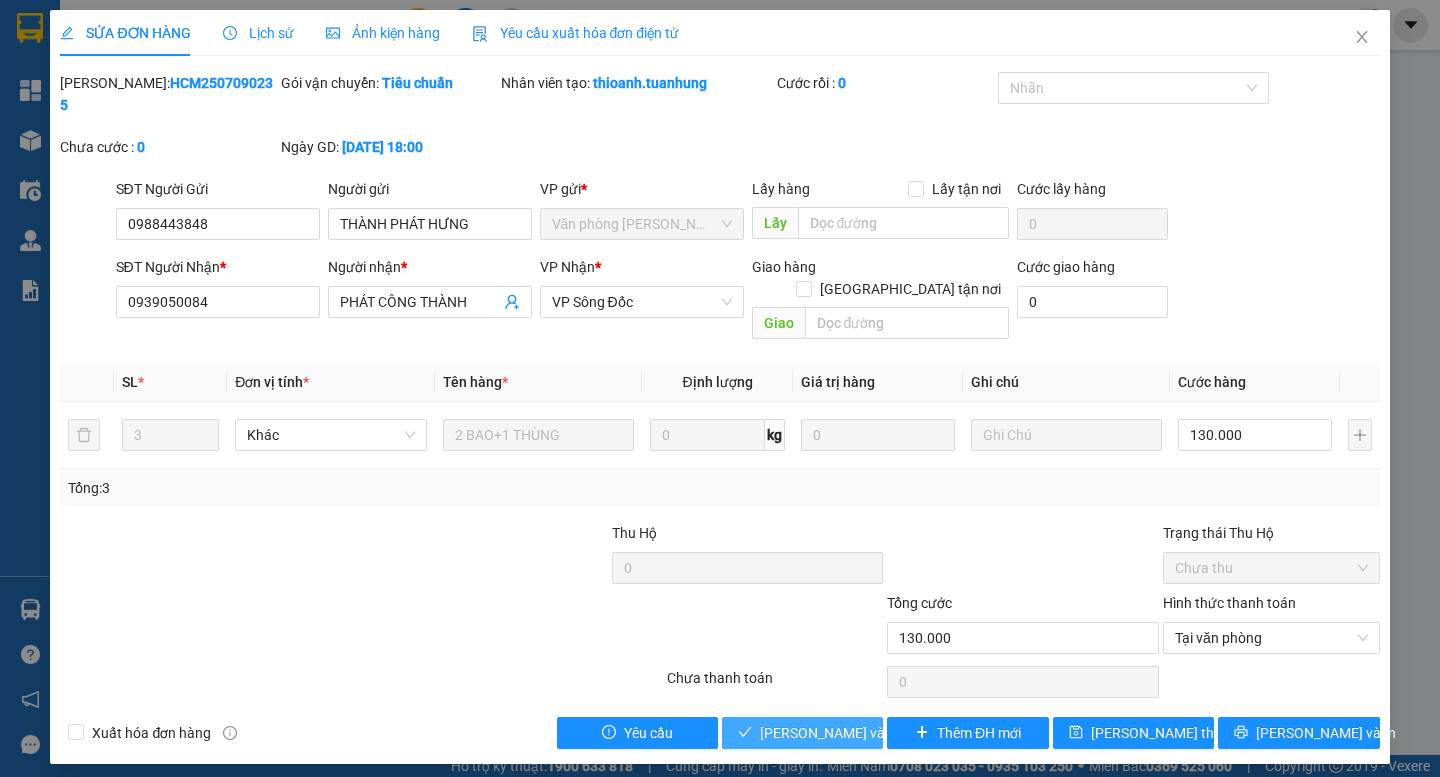 click on "[PERSON_NAME] và Giao hàng" at bounding box center (856, 733) 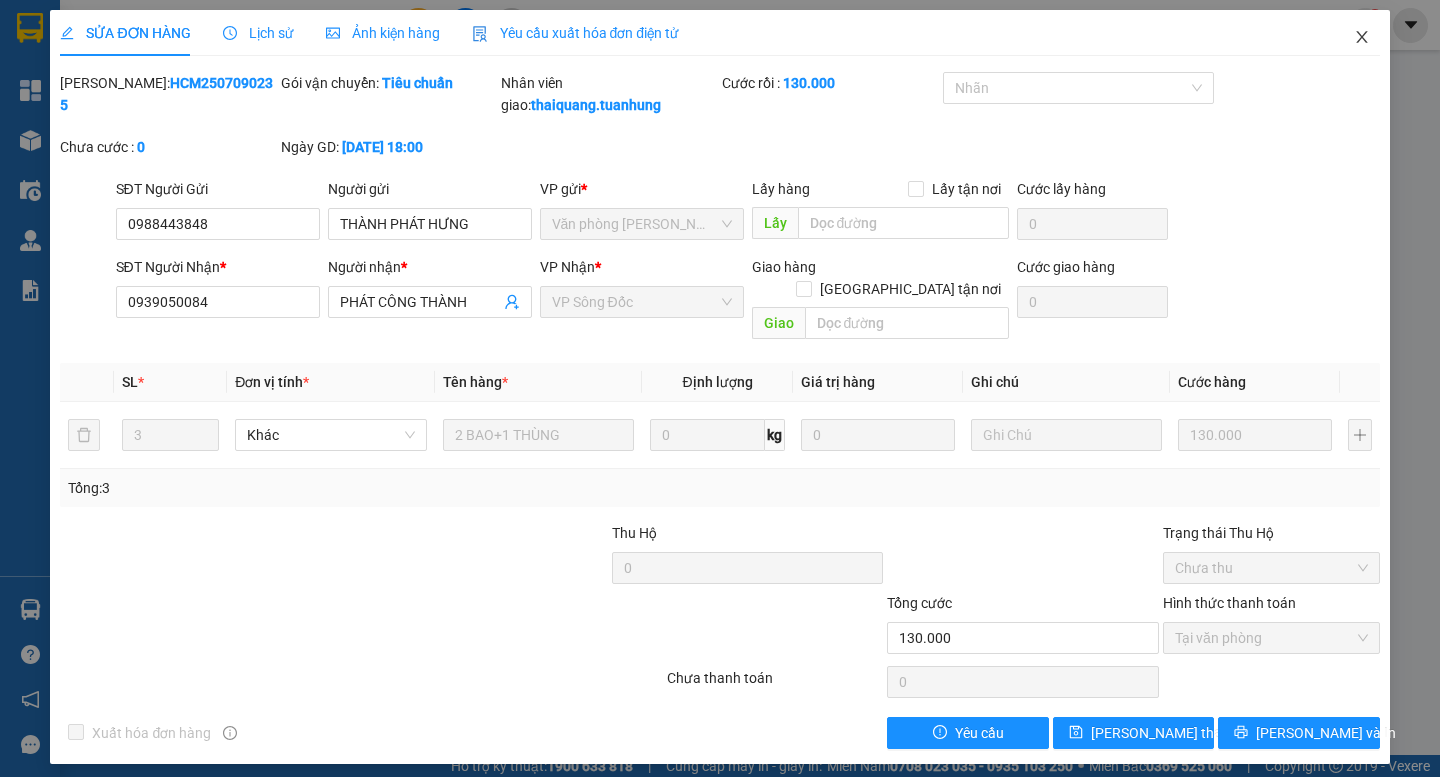 click 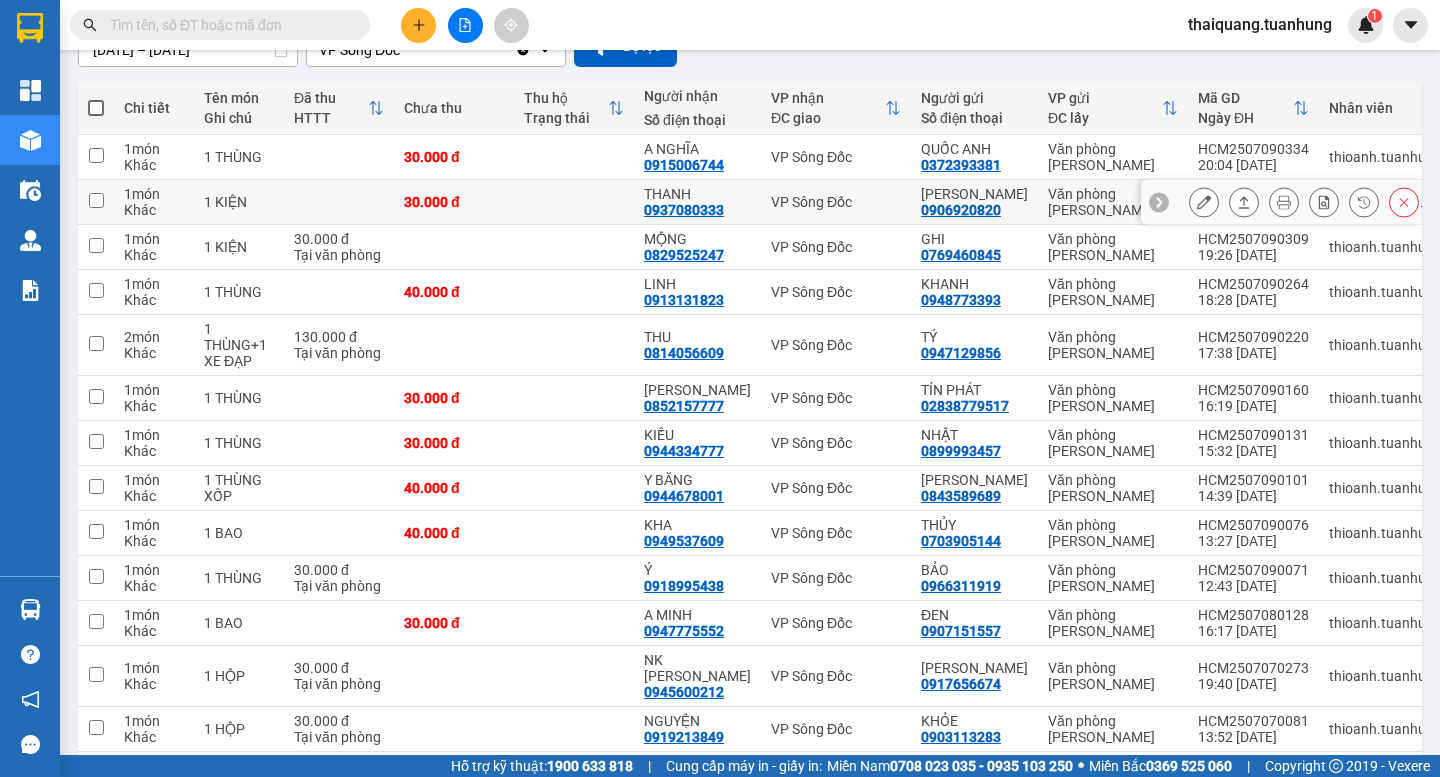 scroll, scrollTop: 0, scrollLeft: 0, axis: both 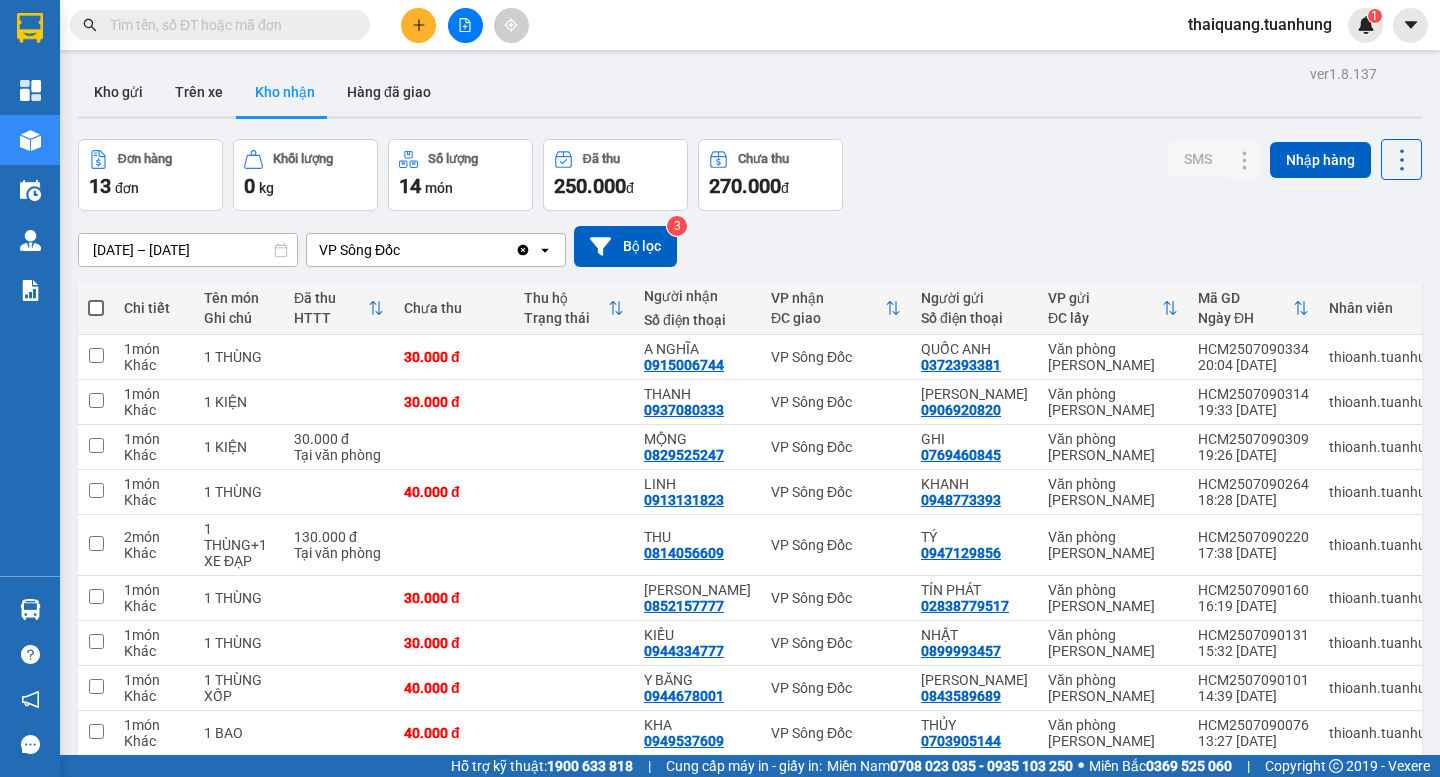 click on "Đơn hàng 13 đơn Khối lượng 0 kg Số lượng 14 món Đã thu 250.000  đ Chưa thu 270.000  đ SMS Nhập hàng" at bounding box center [750, 175] 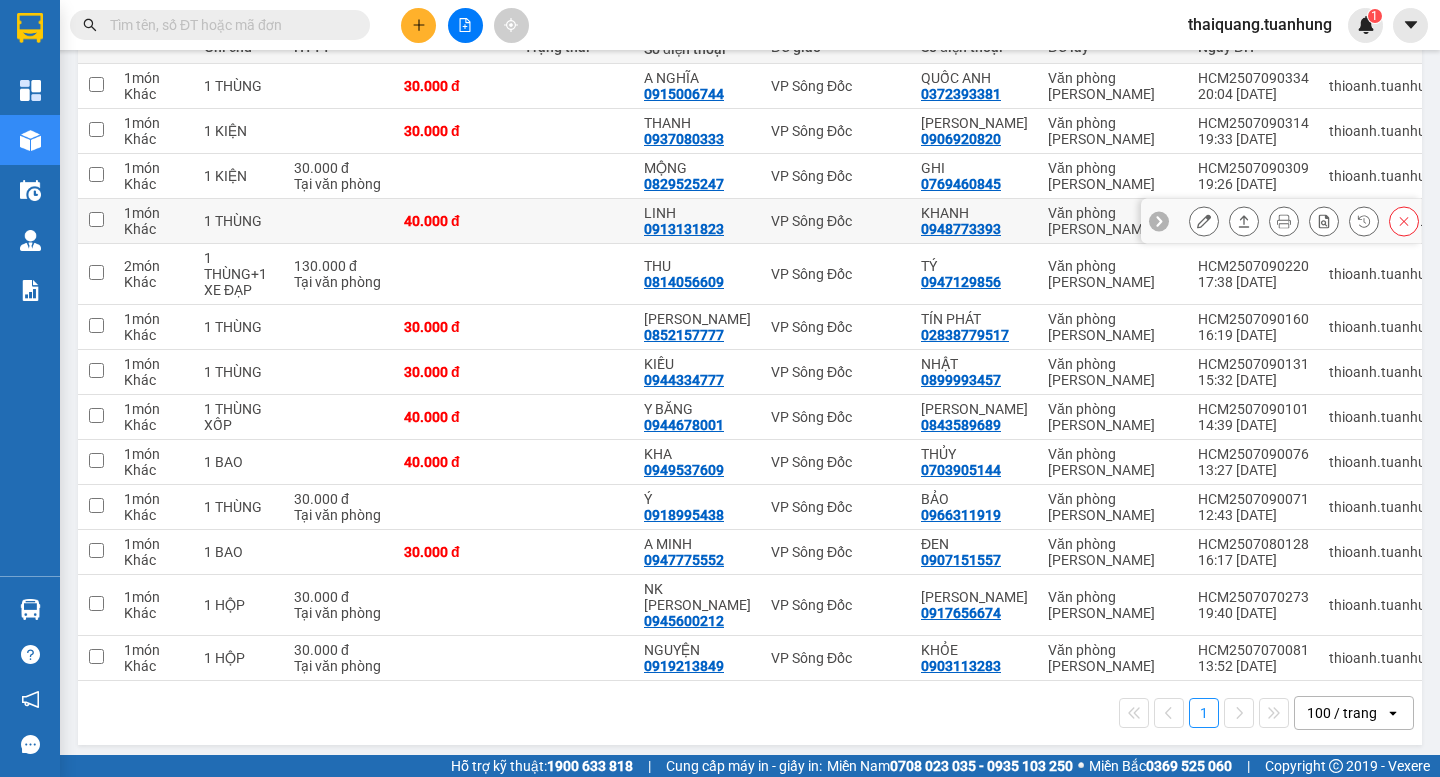 scroll, scrollTop: 0, scrollLeft: 0, axis: both 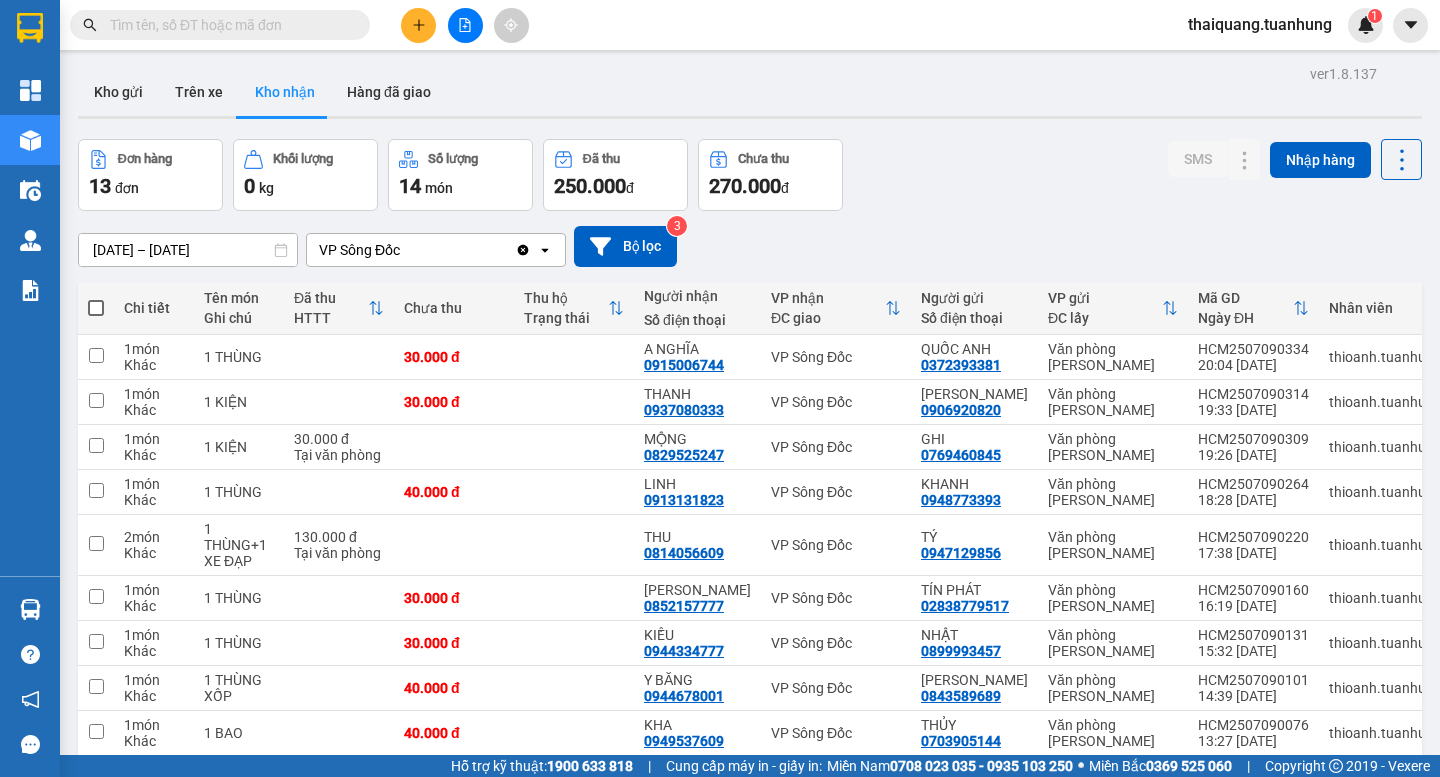 click on "Đơn hàng 13 đơn Khối lượng 0 kg Số lượng 14 món Đã thu 250.000  đ Chưa thu 270.000  đ SMS Nhập hàng" at bounding box center [750, 175] 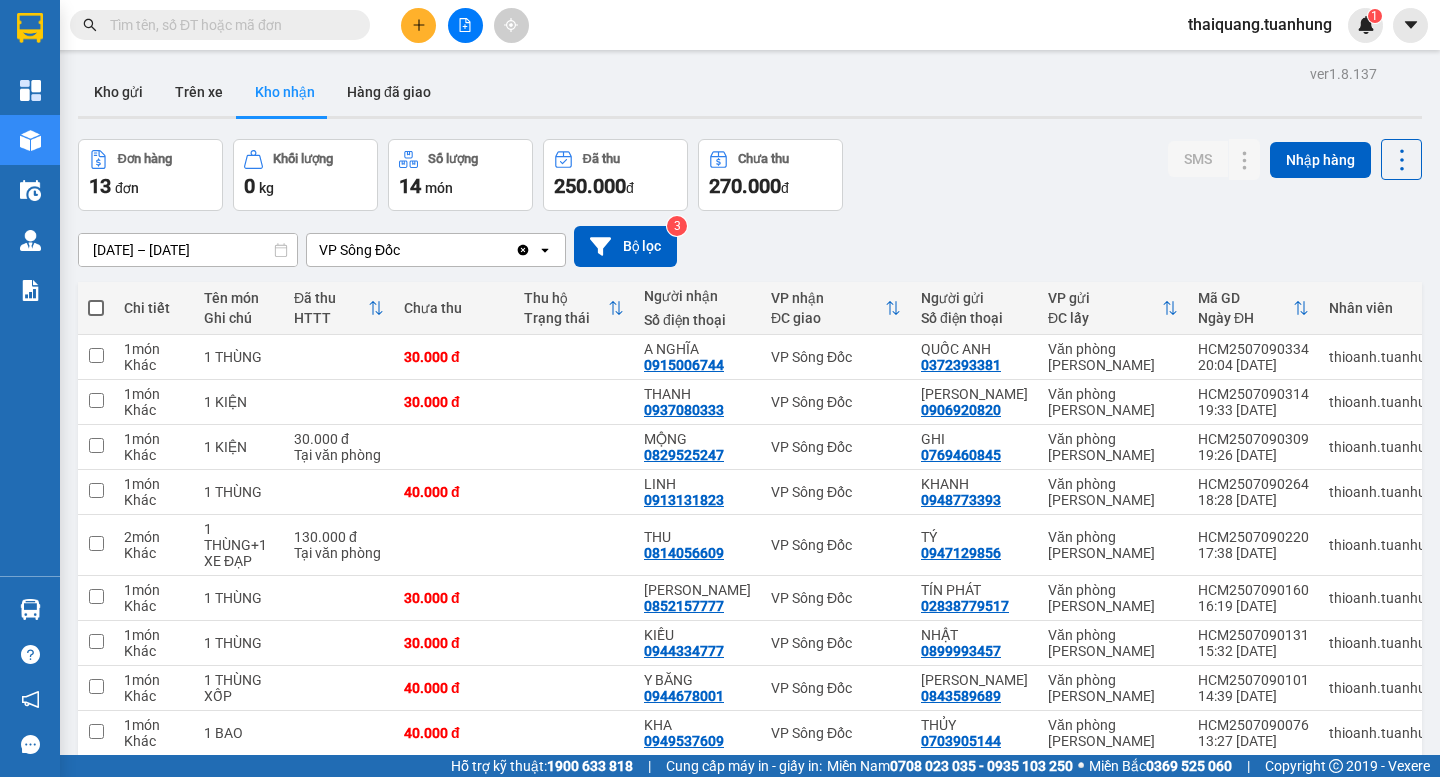 click on "Đơn hàng 13 đơn Khối lượng 0 kg Số lượng 14 món Đã thu 250.000  đ Chưa thu 270.000  đ SMS Nhập hàng" at bounding box center [750, 175] 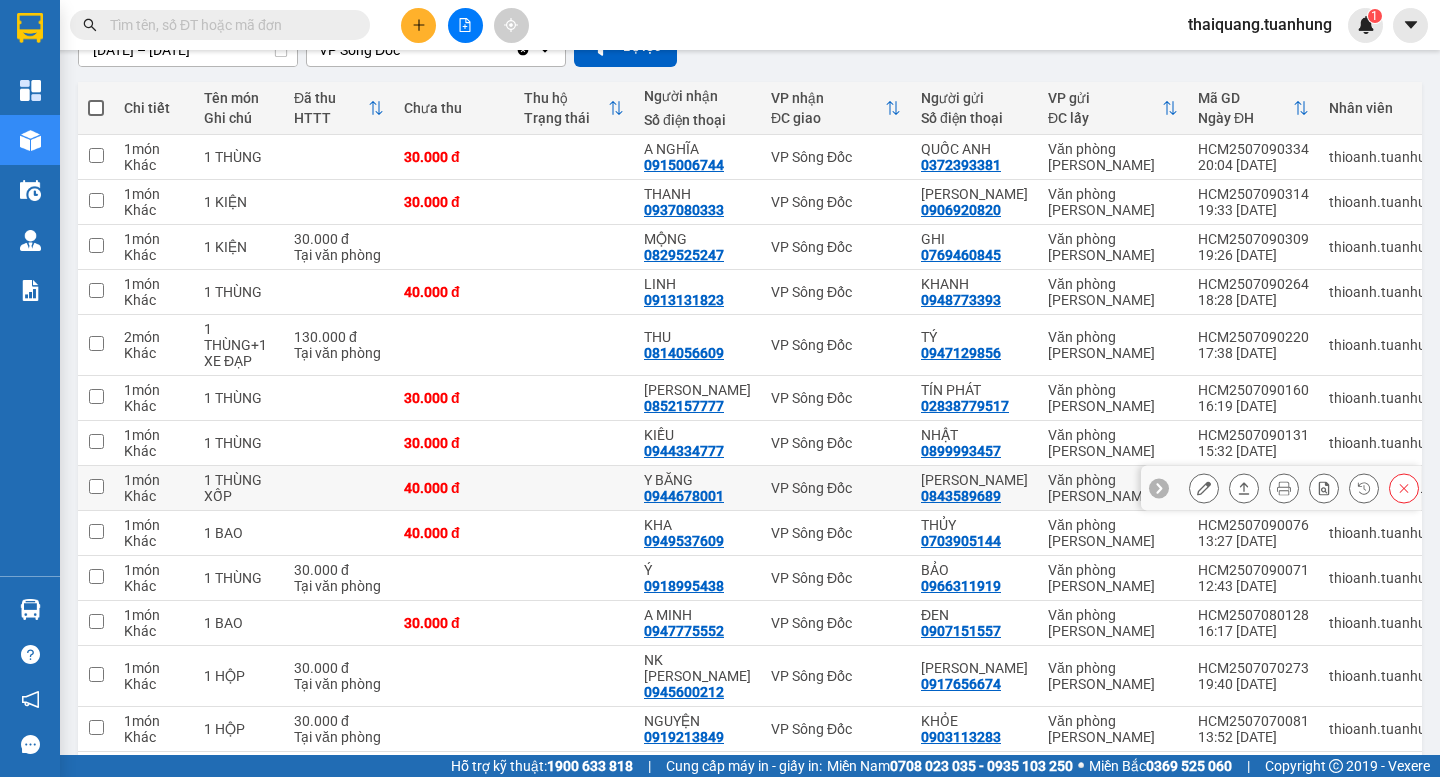 scroll, scrollTop: 0, scrollLeft: 0, axis: both 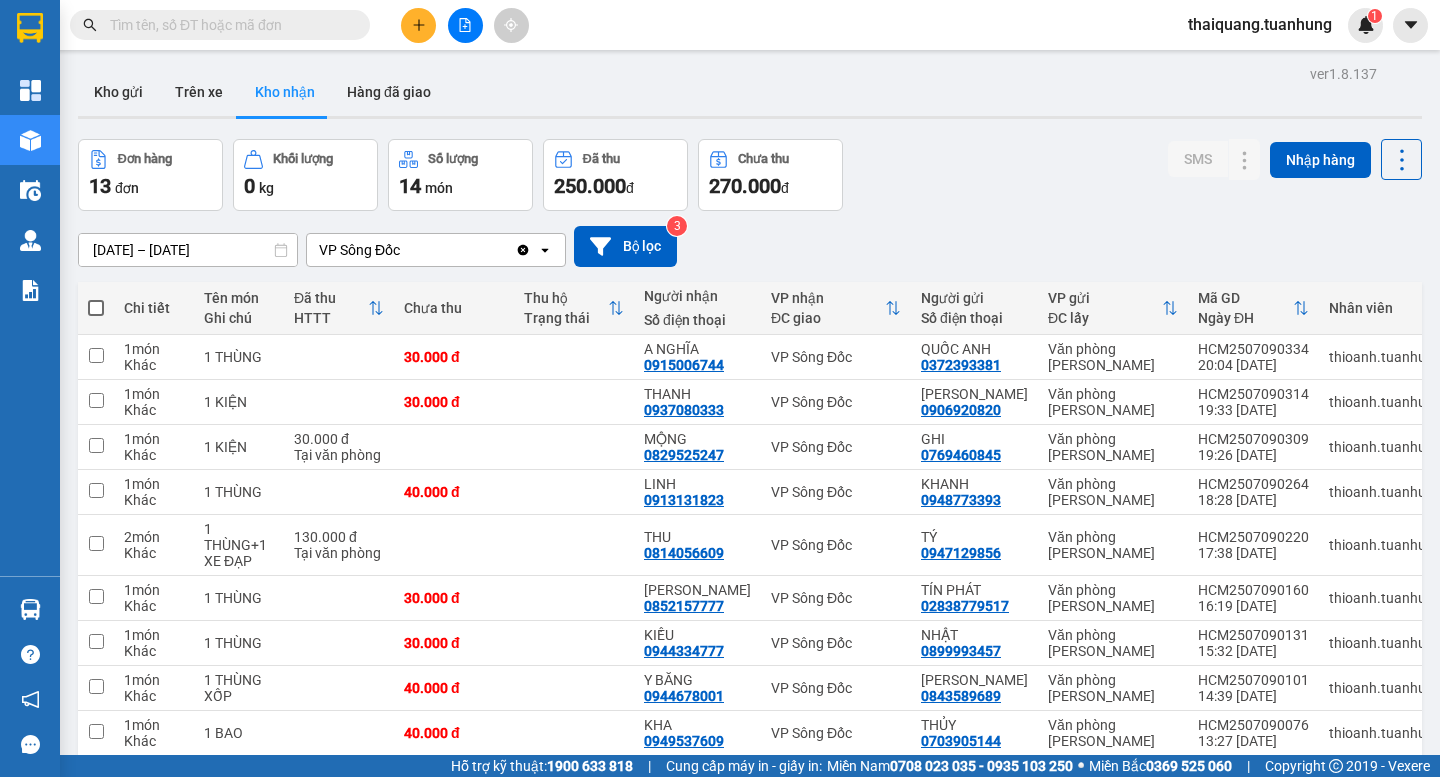 click on "Kho gửi Trên xe Kho nhận Hàng đã giao" at bounding box center [750, 94] 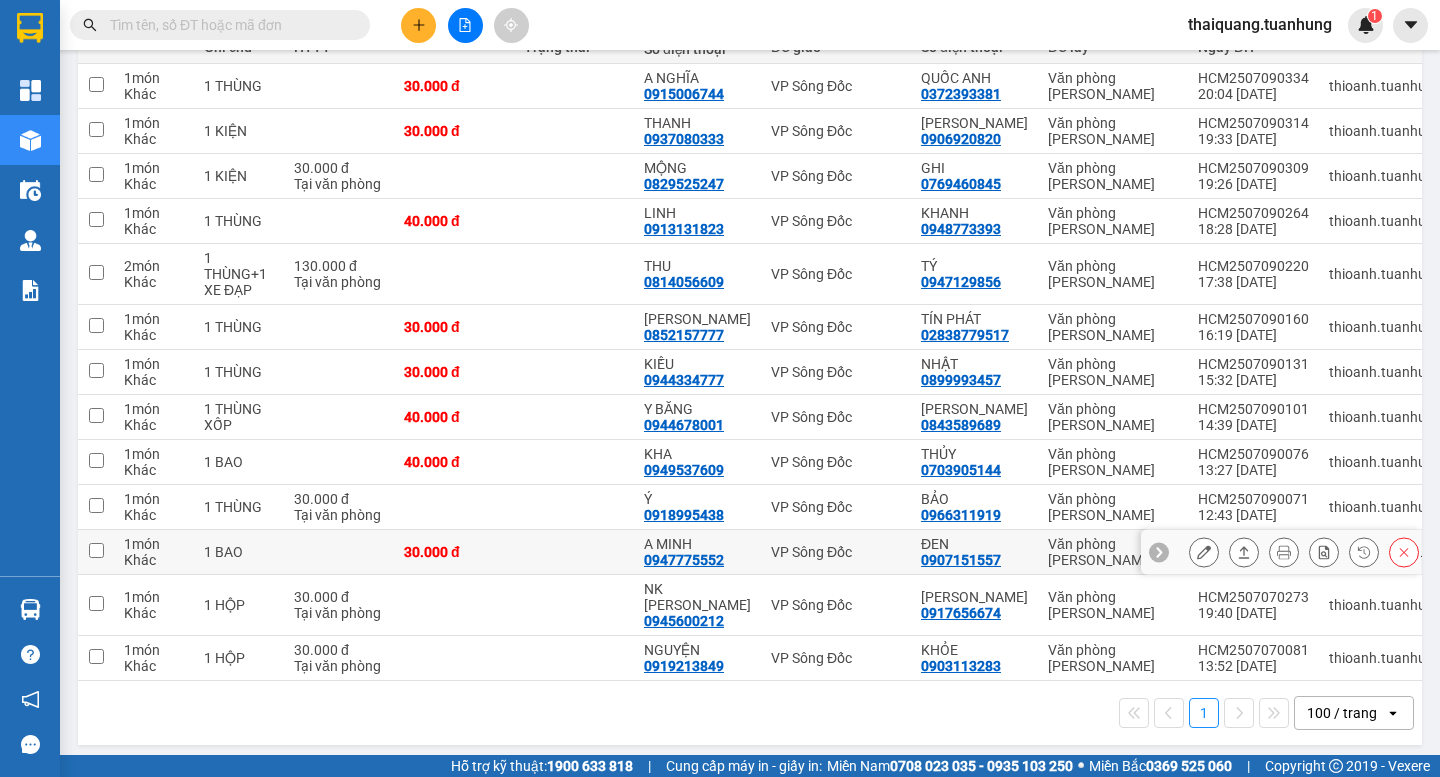 scroll, scrollTop: 0, scrollLeft: 0, axis: both 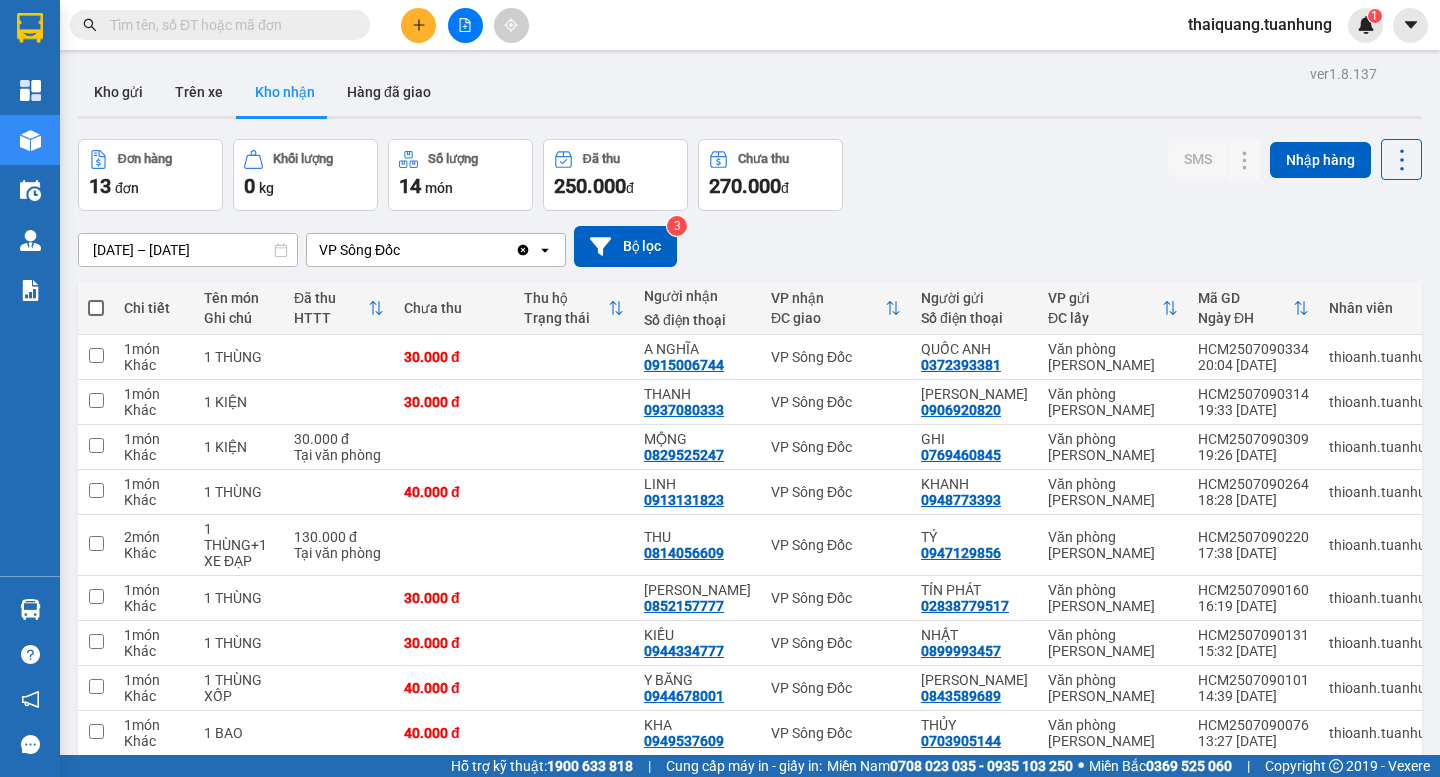 click on "Kết quả tìm kiếm ( 0 )  Bộ lọc  No Data thaiquang.tuanhung 1" at bounding box center (720, 25) 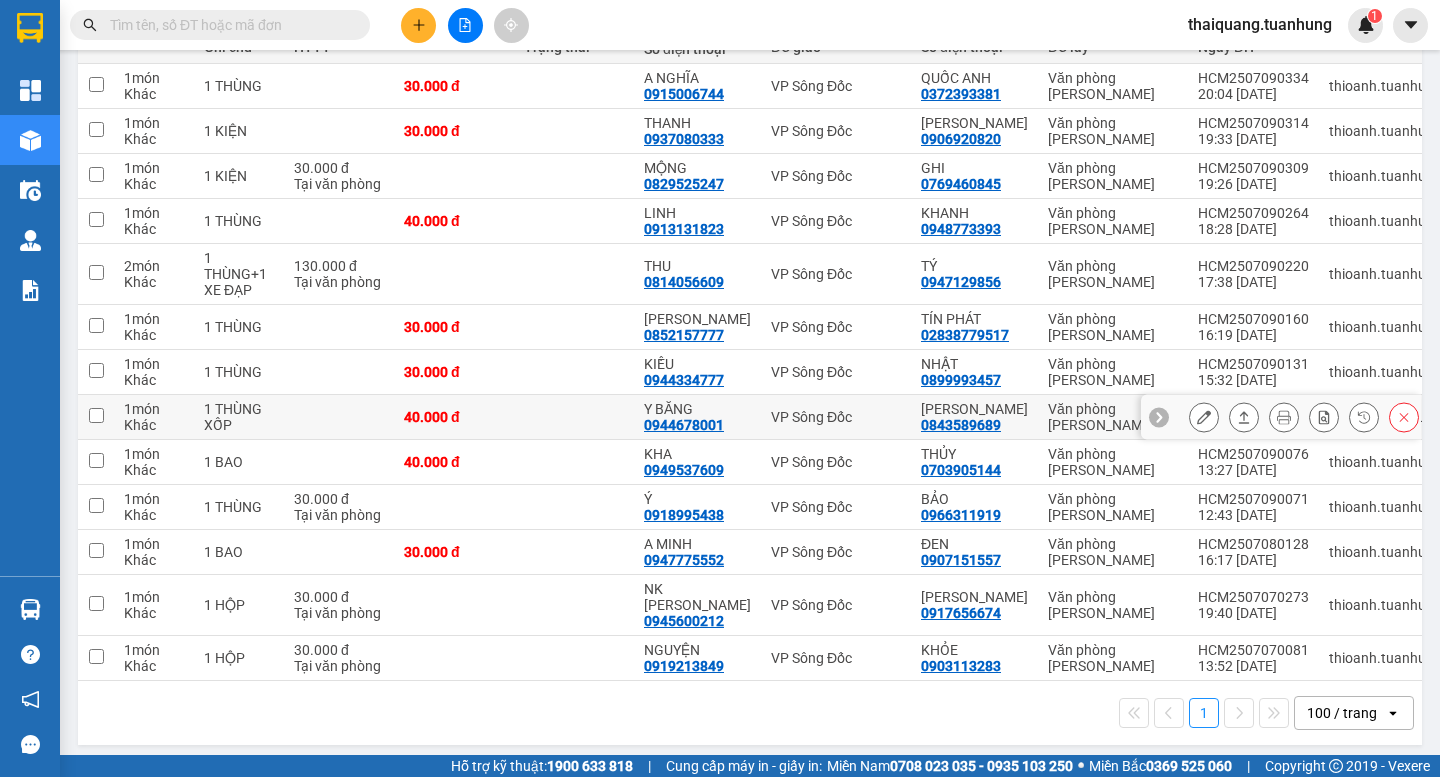 scroll, scrollTop: 0, scrollLeft: 0, axis: both 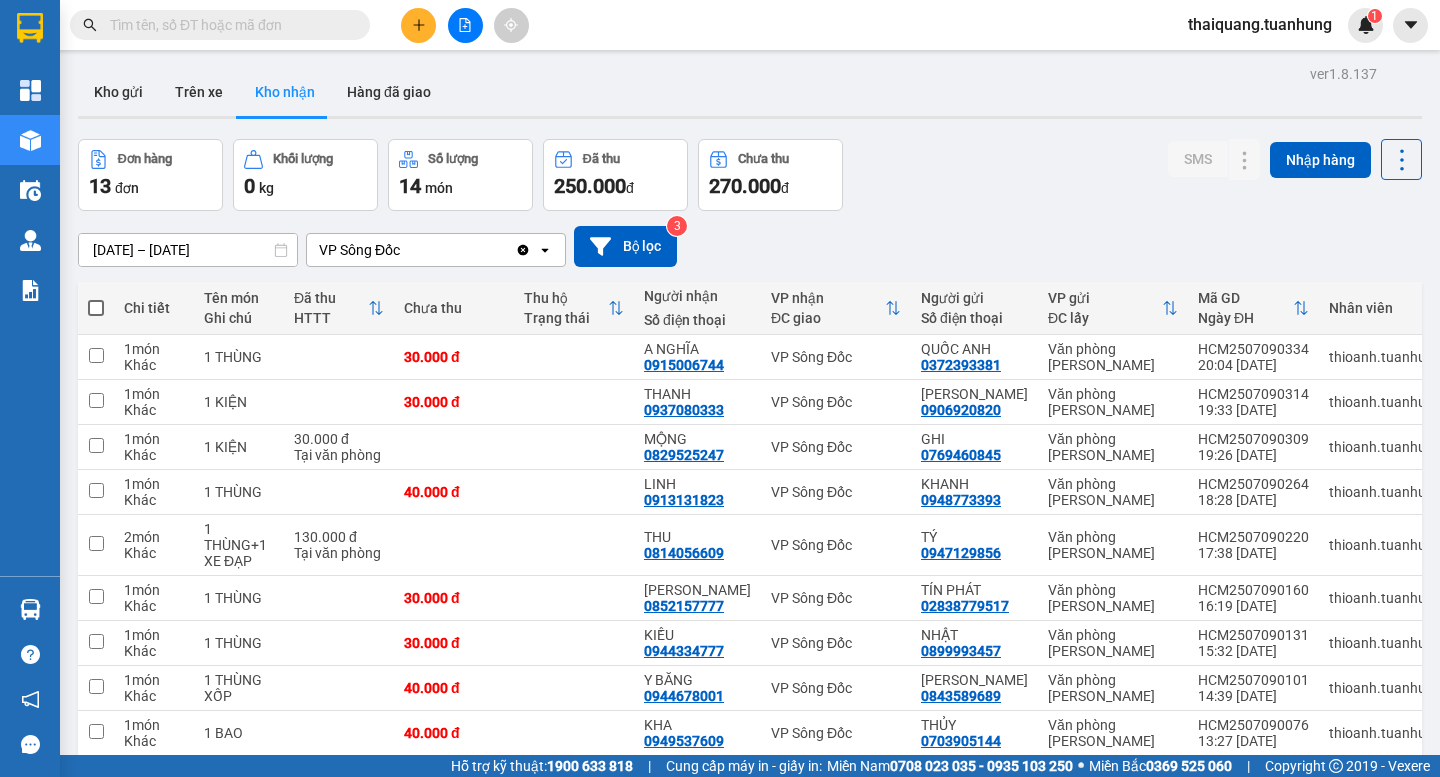 click on "Kho gửi Trên xe Kho nhận Hàng đã giao" at bounding box center [750, 94] 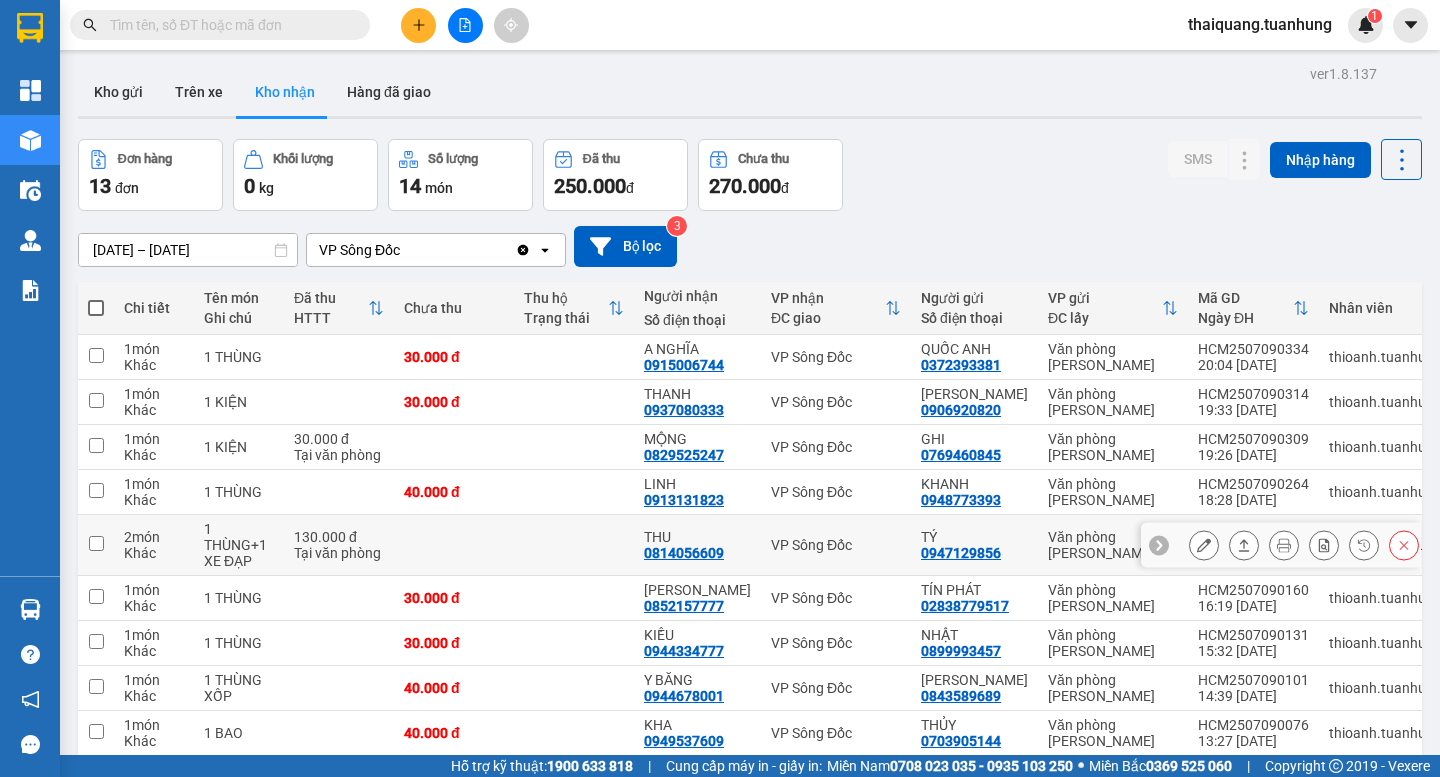 click 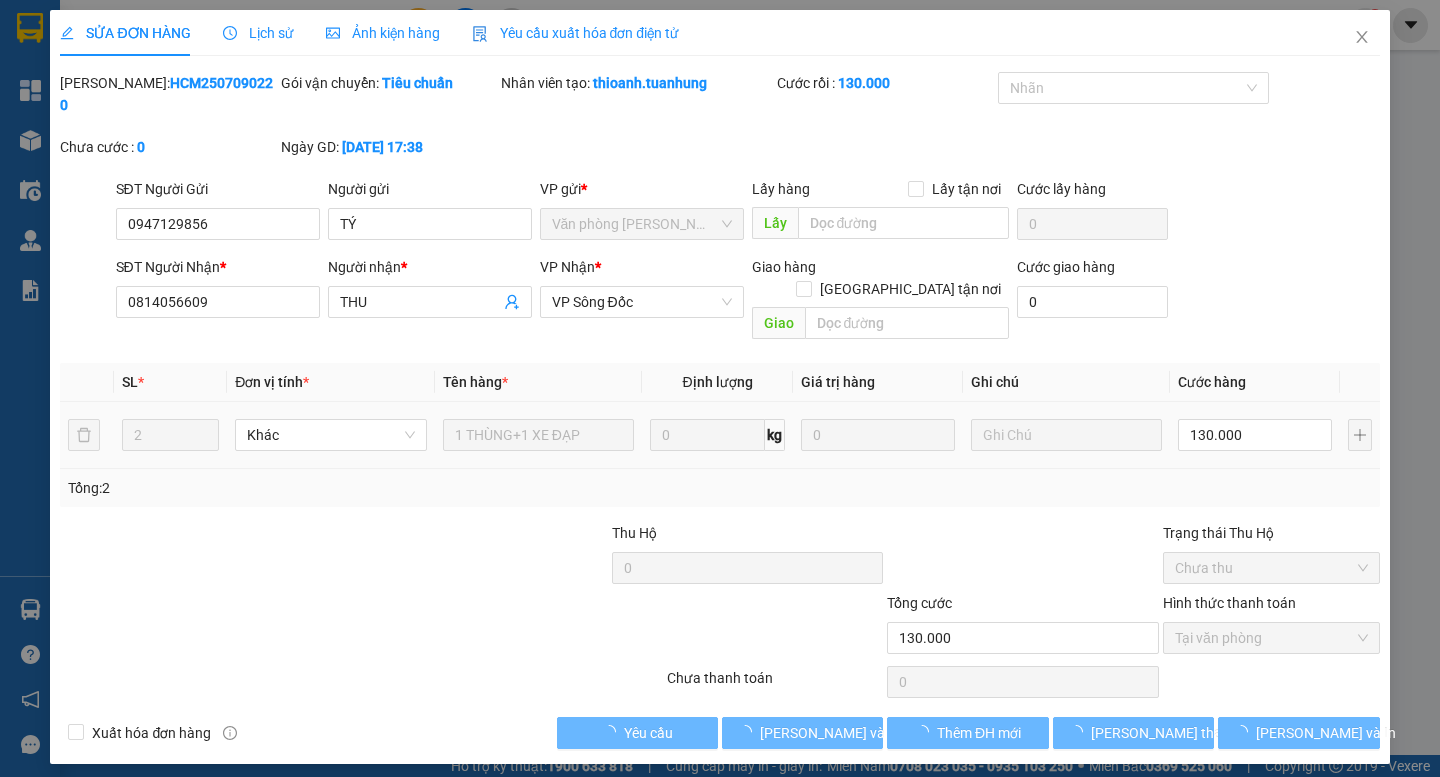 type on "0947129856" 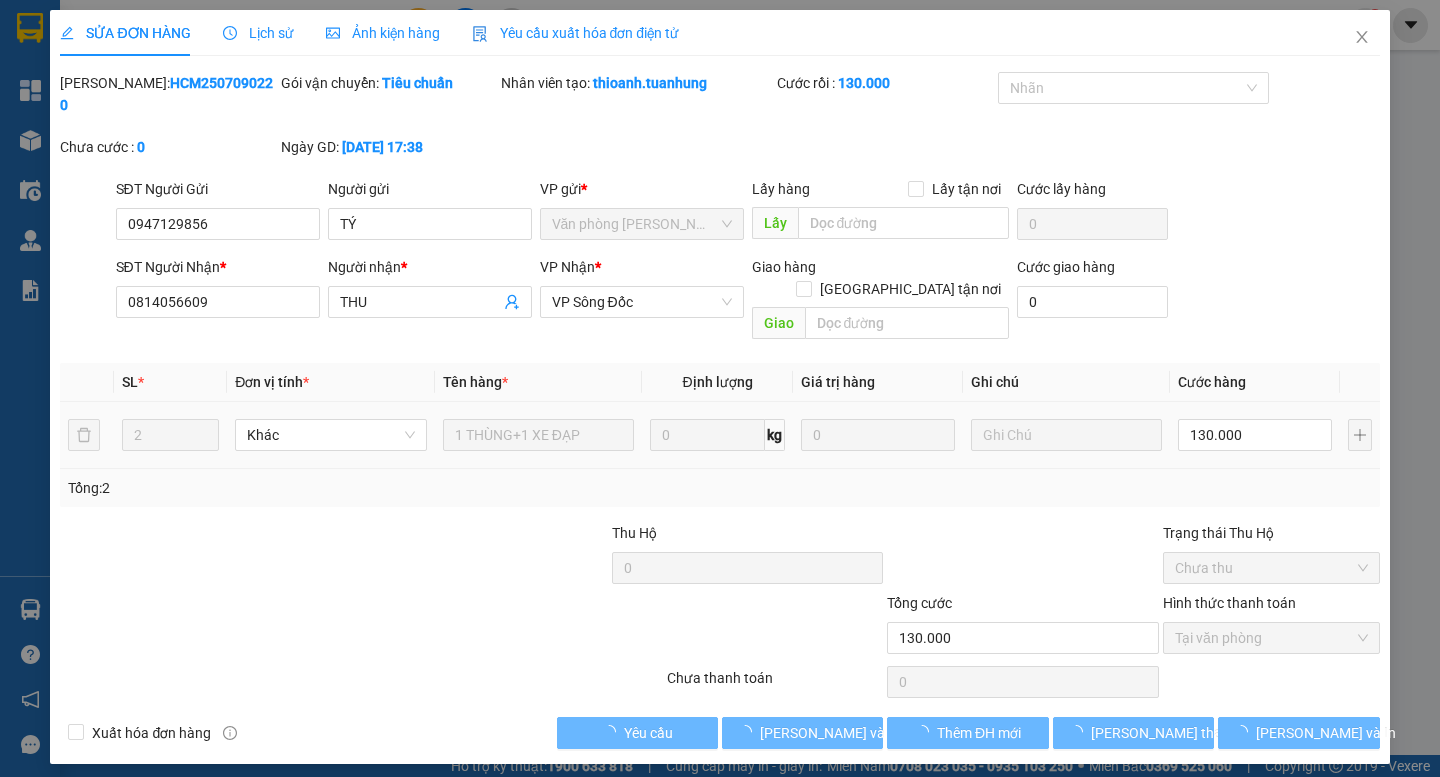 type on "TÝ" 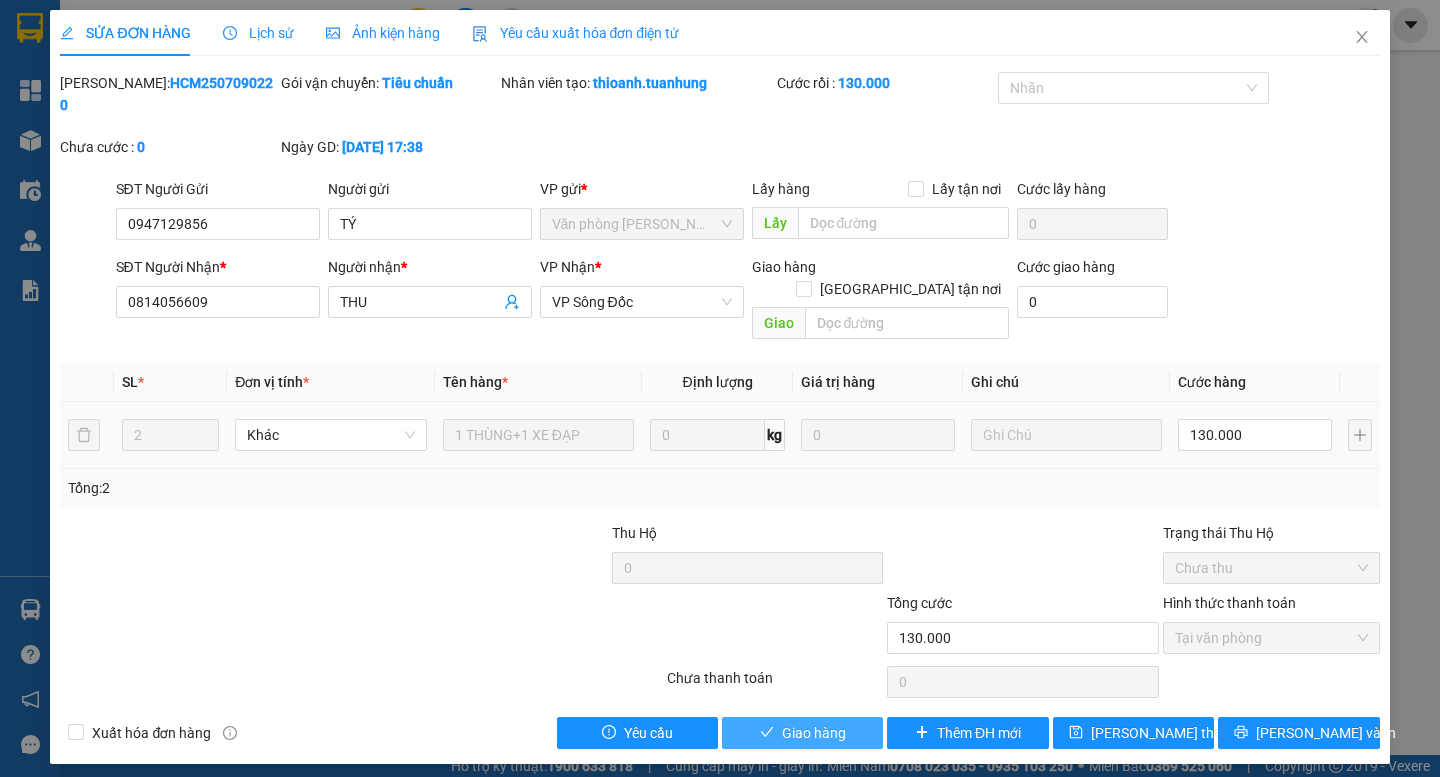 drag, startPoint x: 823, startPoint y: 695, endPoint x: 875, endPoint y: 654, distance: 66.21933 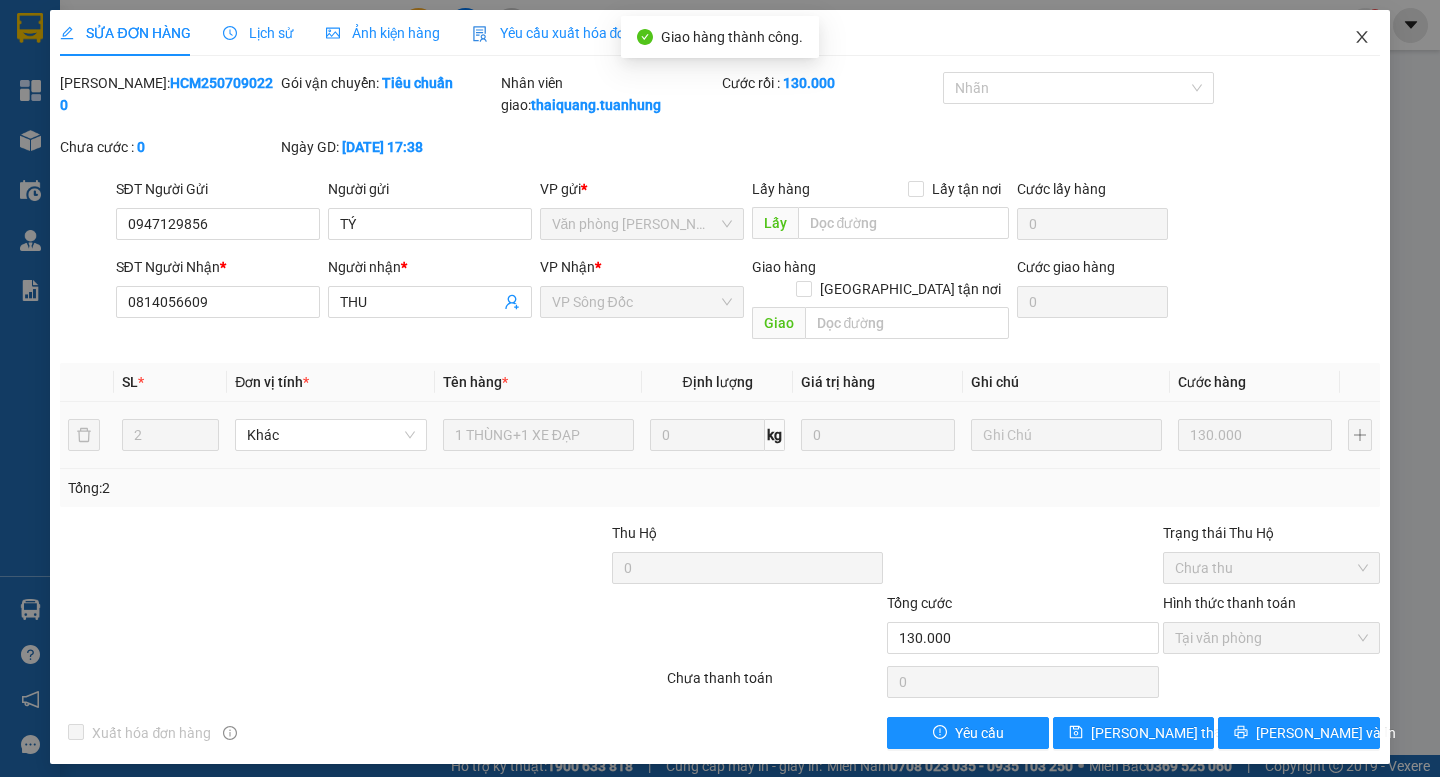 click 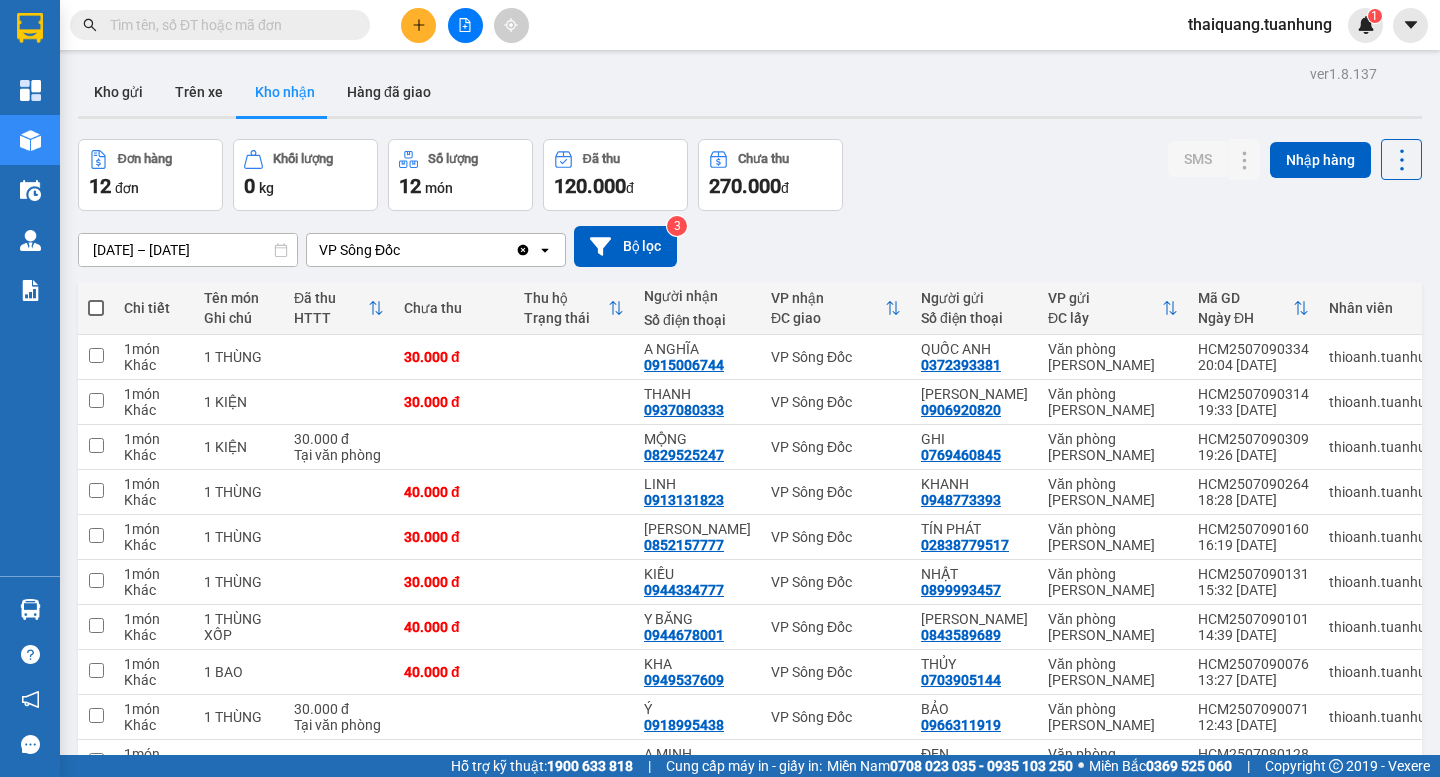 click on "Đơn hàng 12 đơn Khối lượng 0 kg Số lượng 12 món Đã thu 120.000  đ Chưa thu 270.000  đ SMS Nhập hàng" at bounding box center [750, 175] 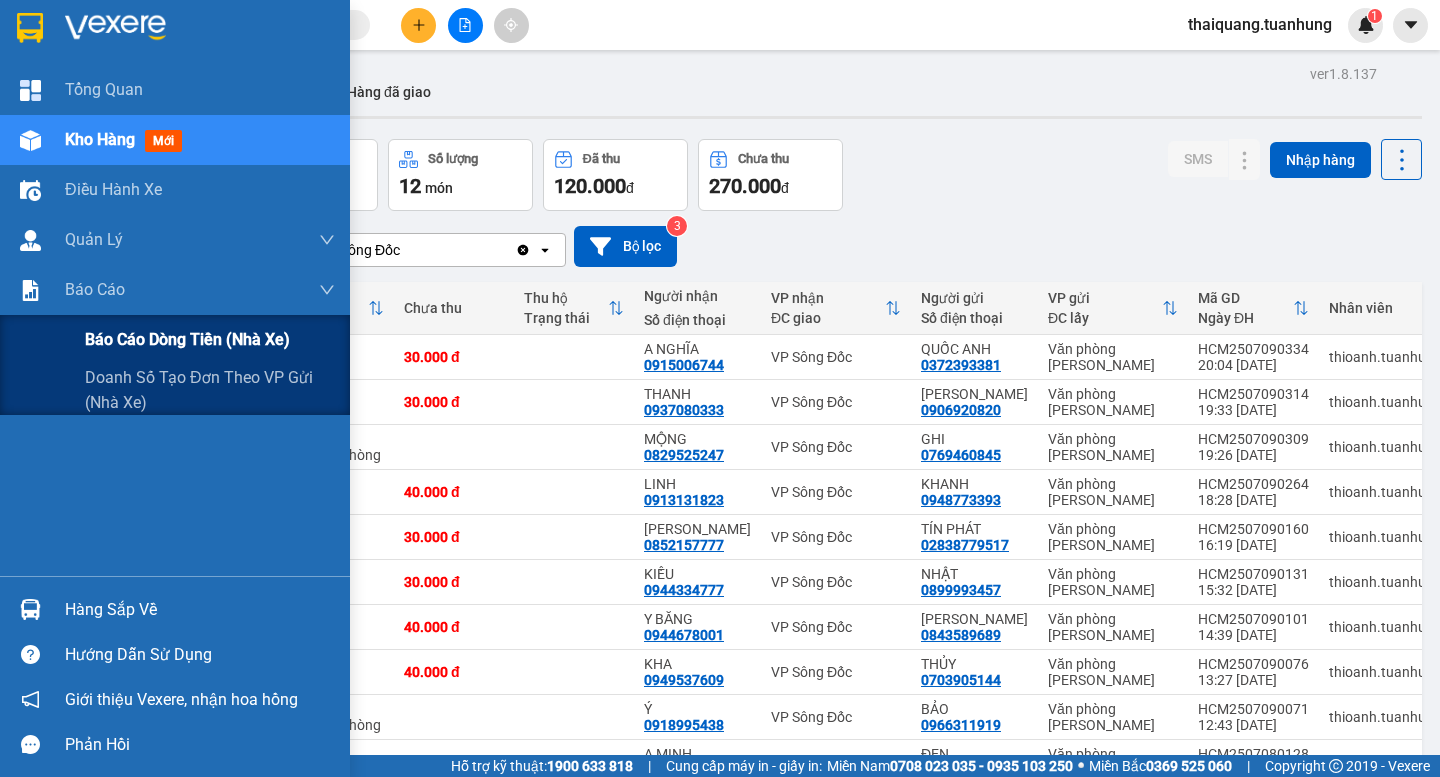 click on "Báo cáo dòng tiền (nhà xe)" at bounding box center [187, 339] 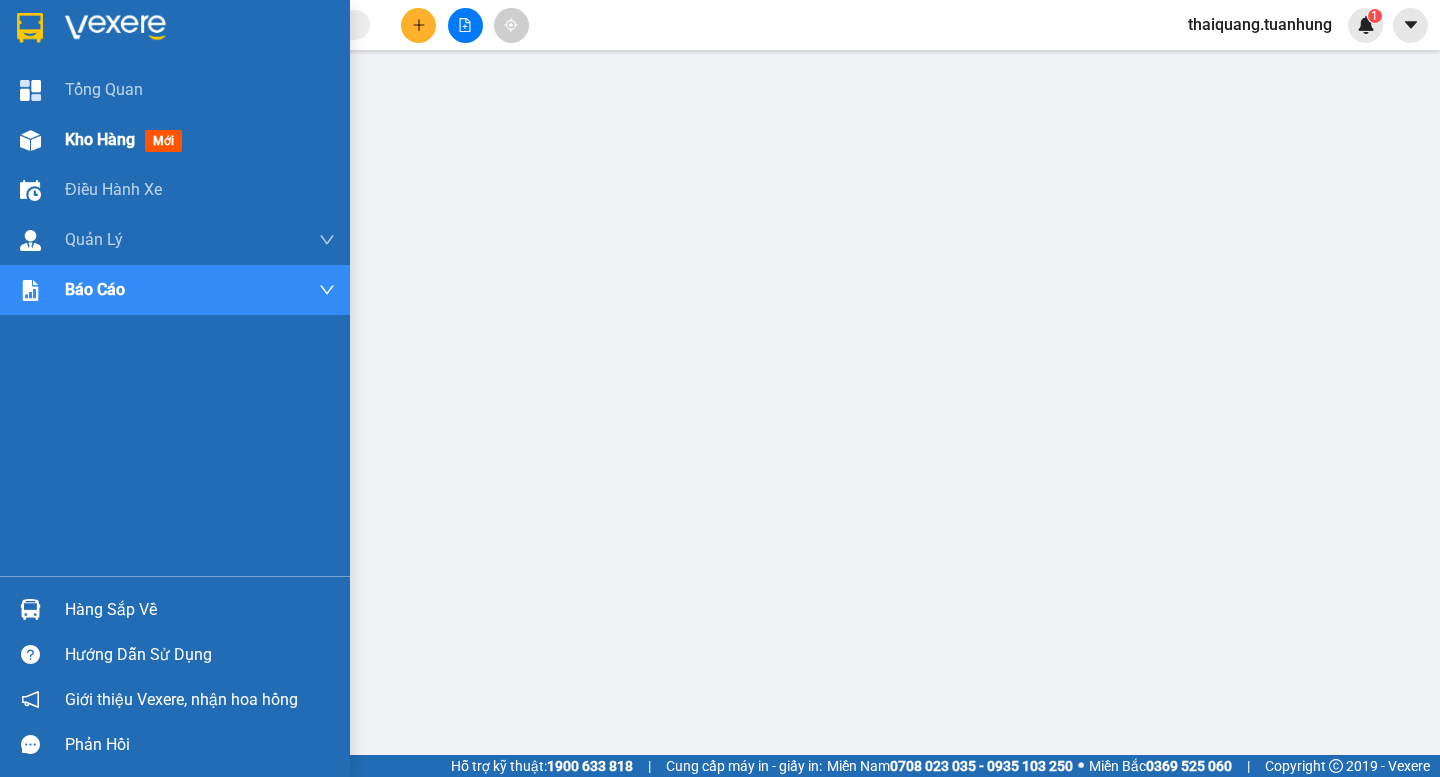 click on "Kho hàng mới" at bounding box center [127, 139] 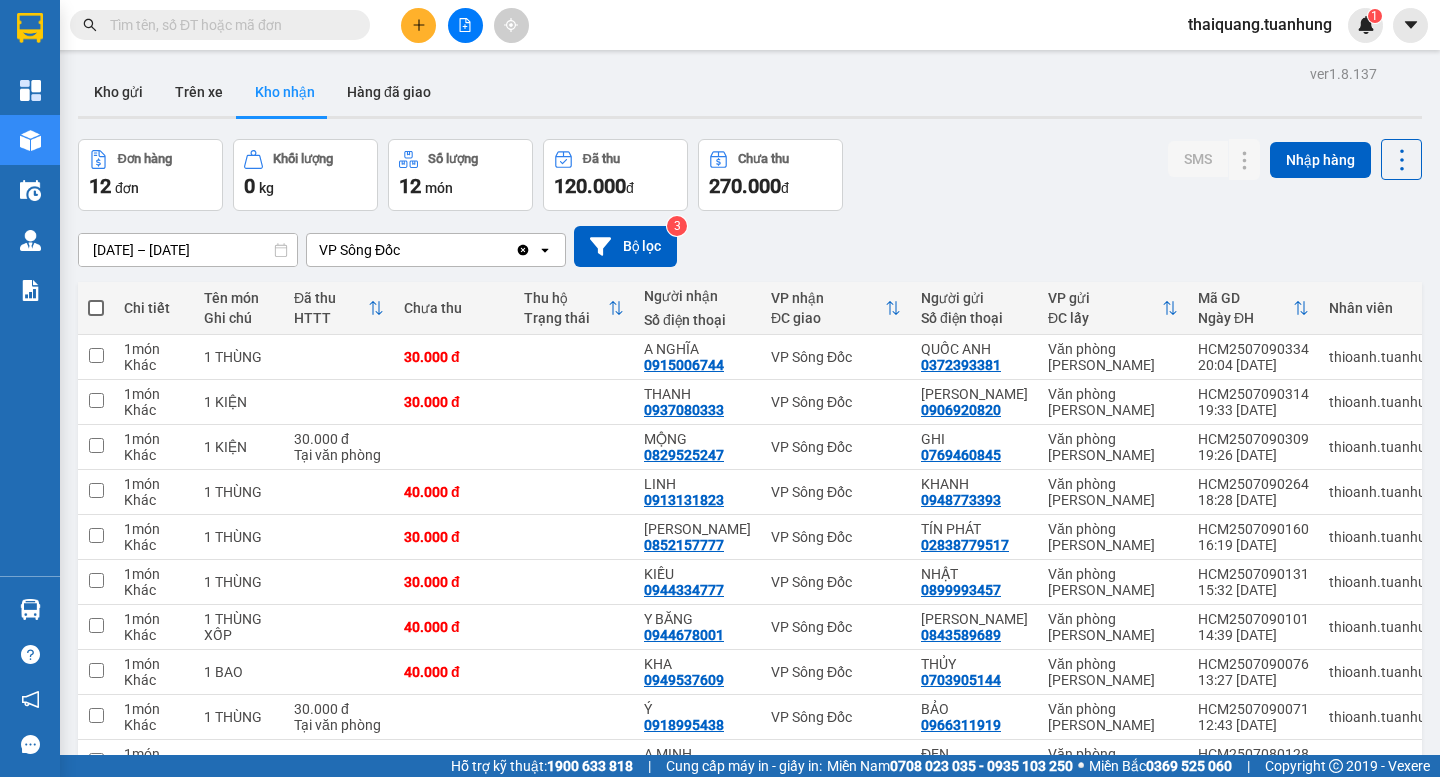 click on "Đơn hàng 12 đơn Khối lượng 0 kg Số lượng 12 món Đã thu 120.000  đ Chưa thu 270.000  đ SMS Nhập hàng" at bounding box center (750, 175) 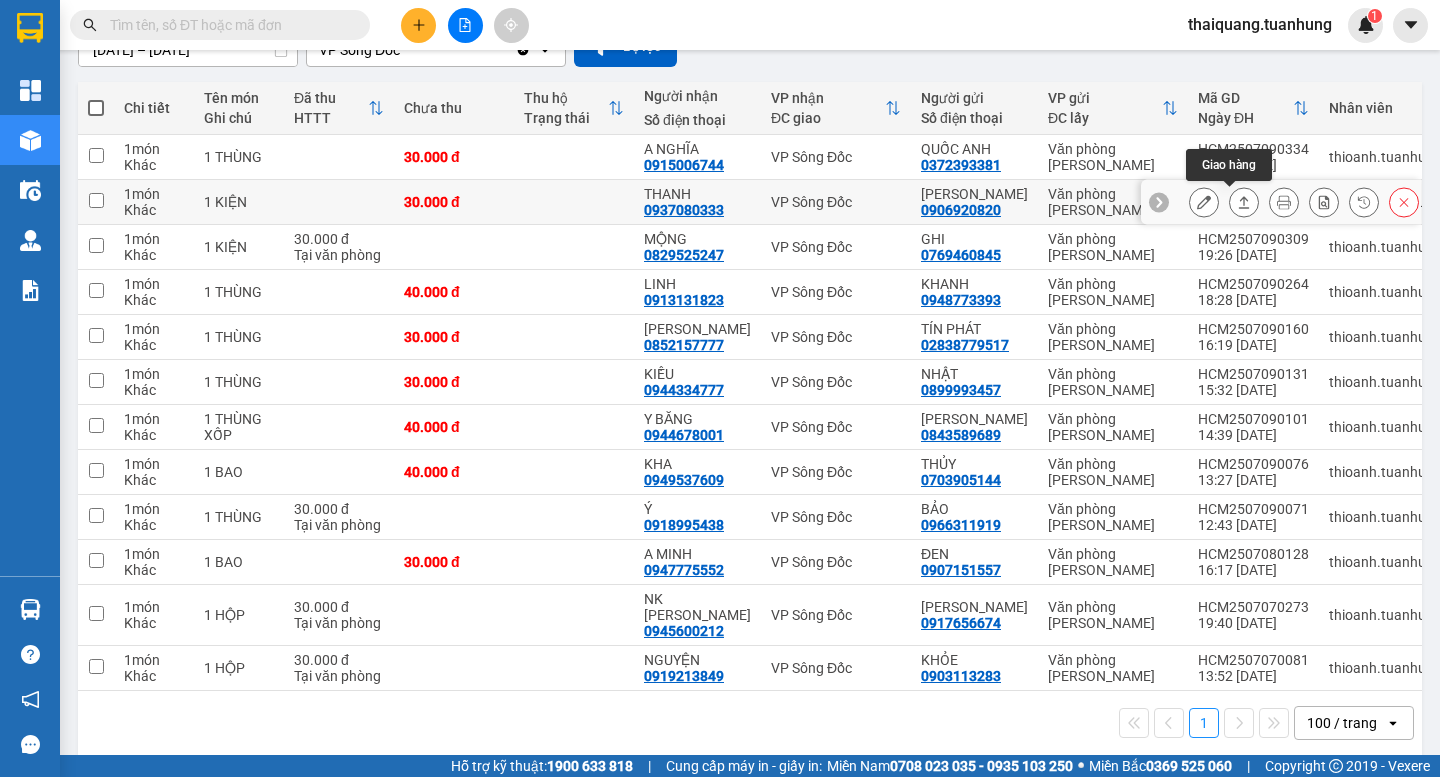 click 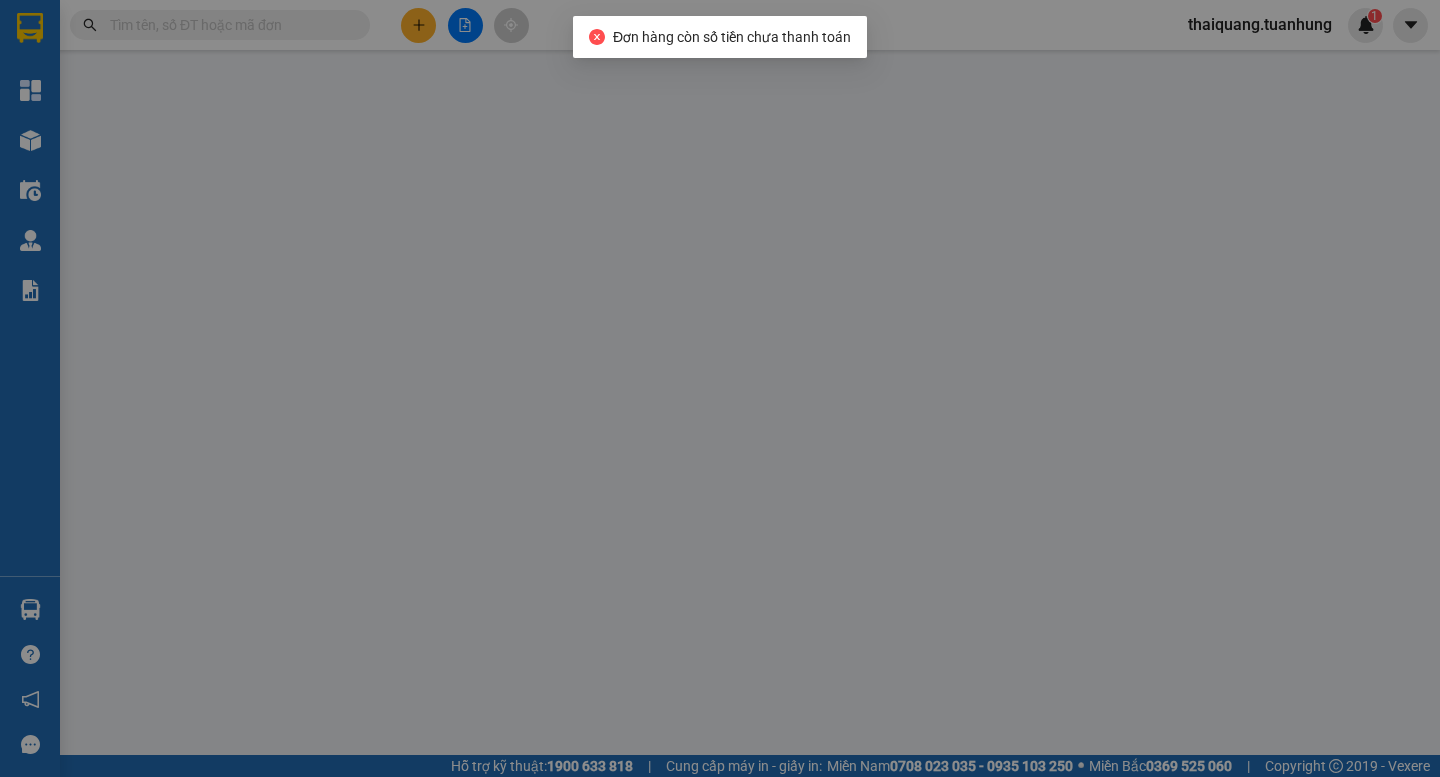 scroll, scrollTop: 0, scrollLeft: 0, axis: both 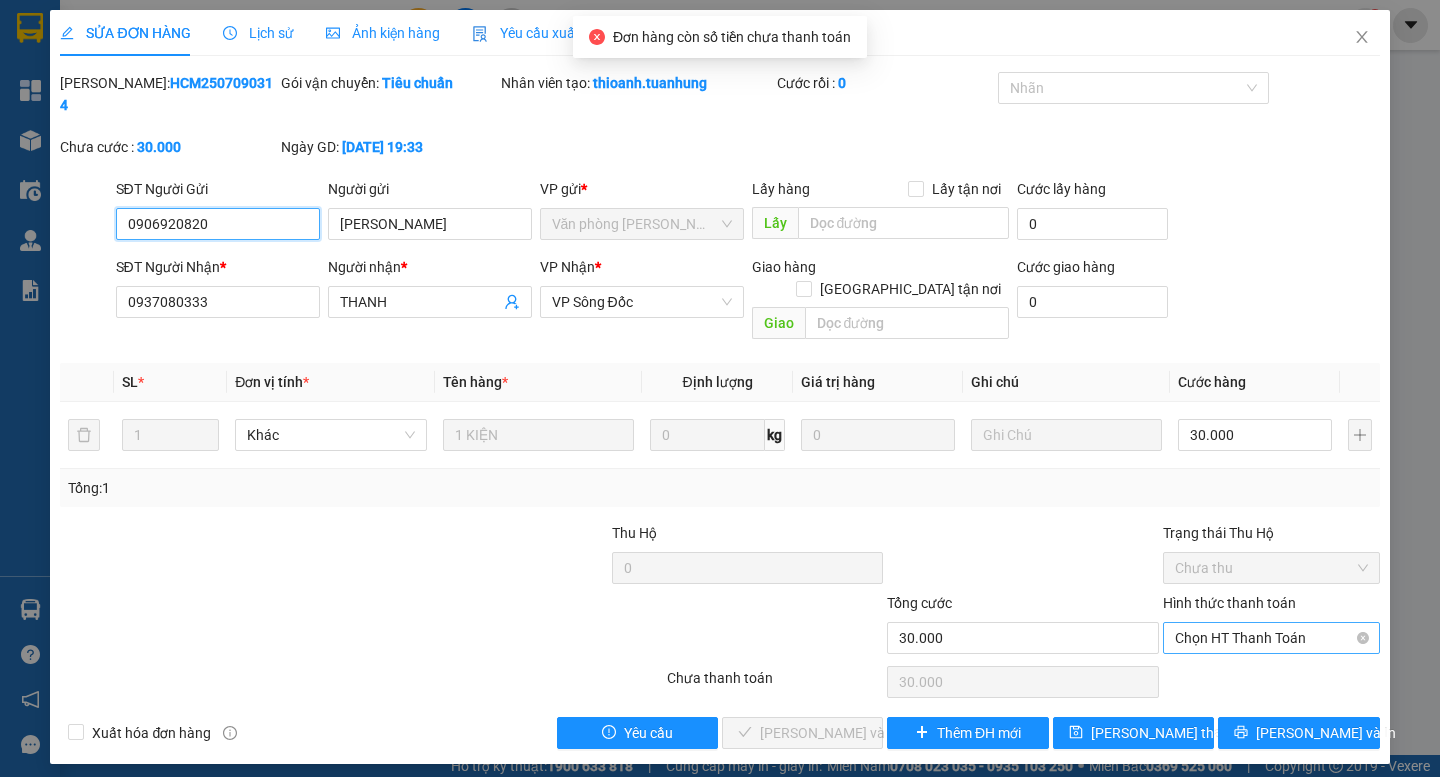 drag, startPoint x: 1273, startPoint y: 587, endPoint x: 1250, endPoint y: 605, distance: 29.206163 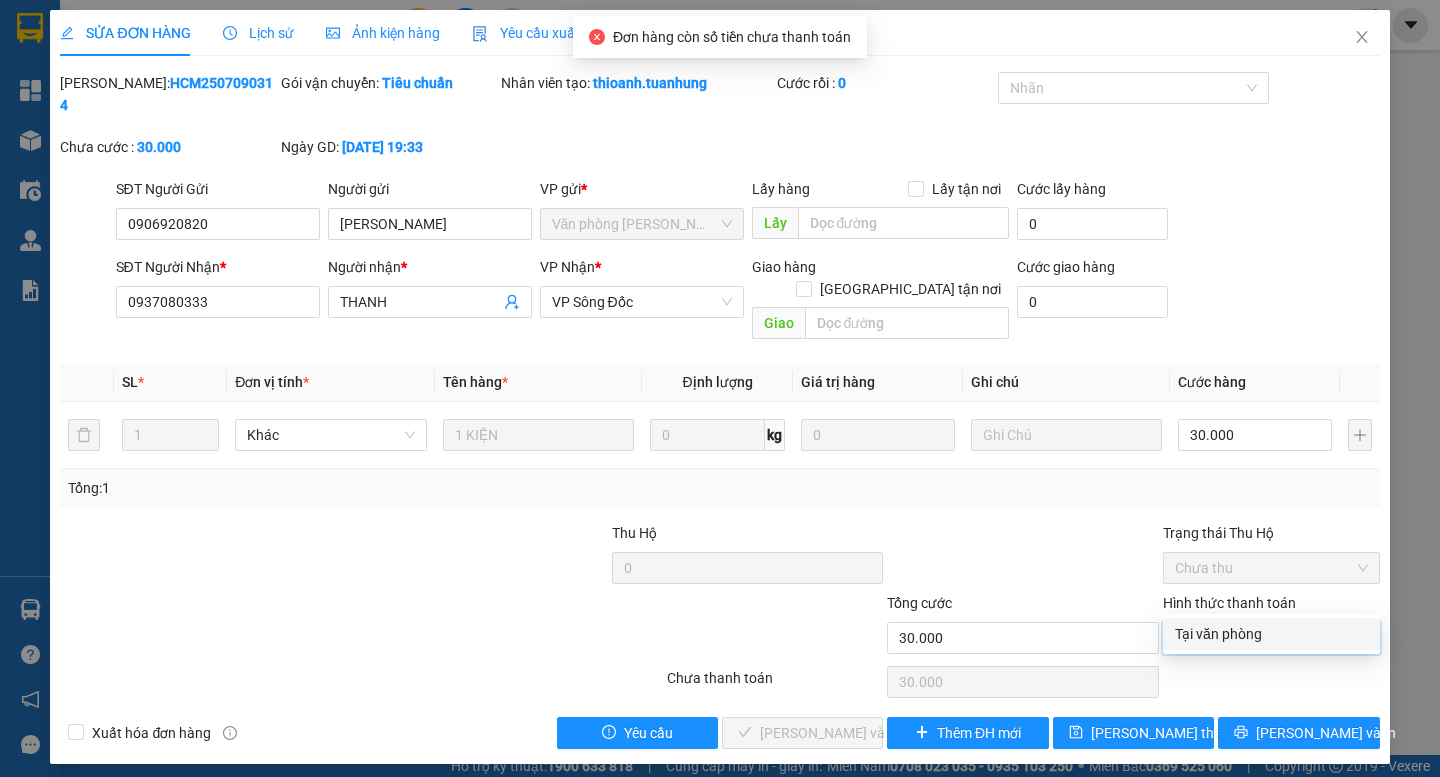 click on "Tại văn phòng" at bounding box center [1271, 634] 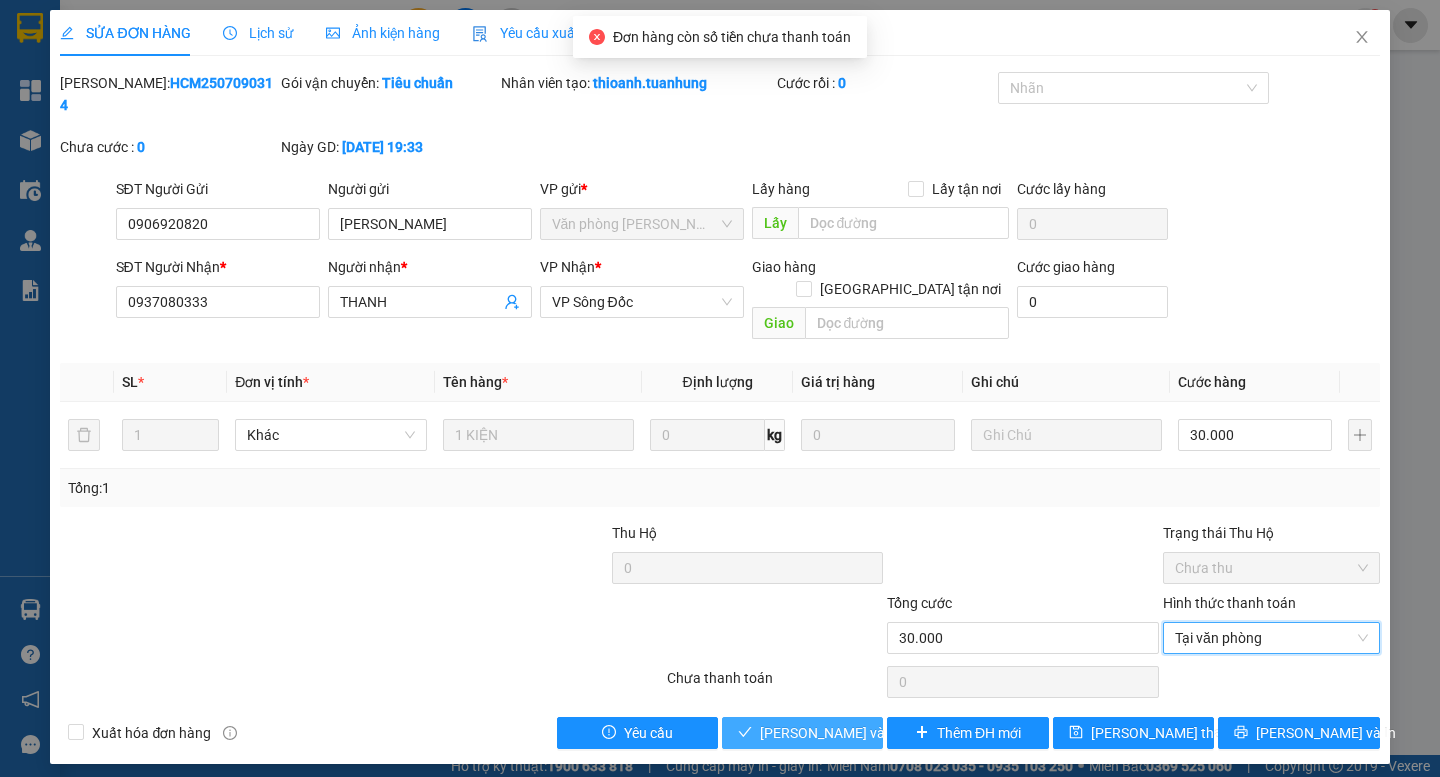 click on "[PERSON_NAME] và Giao hàng" at bounding box center (856, 733) 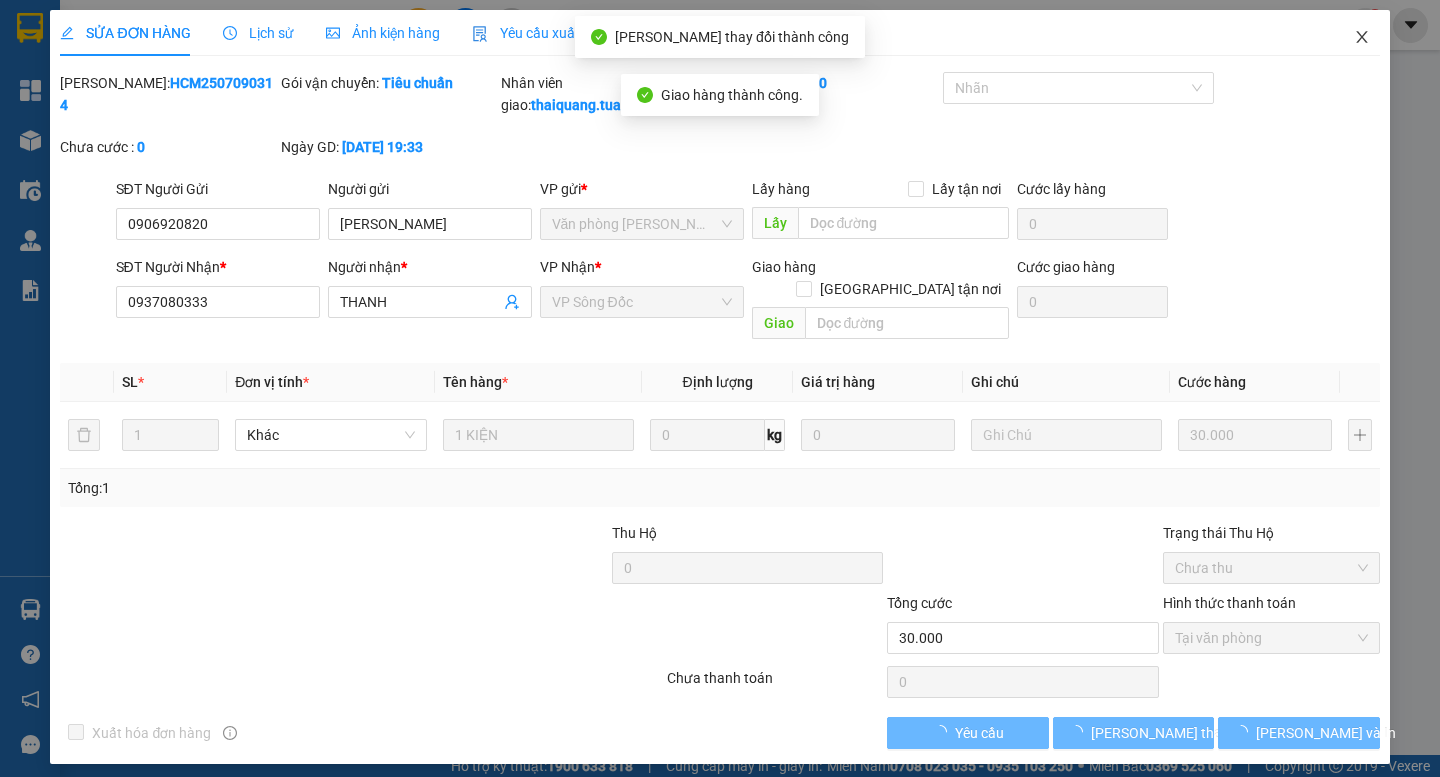 click 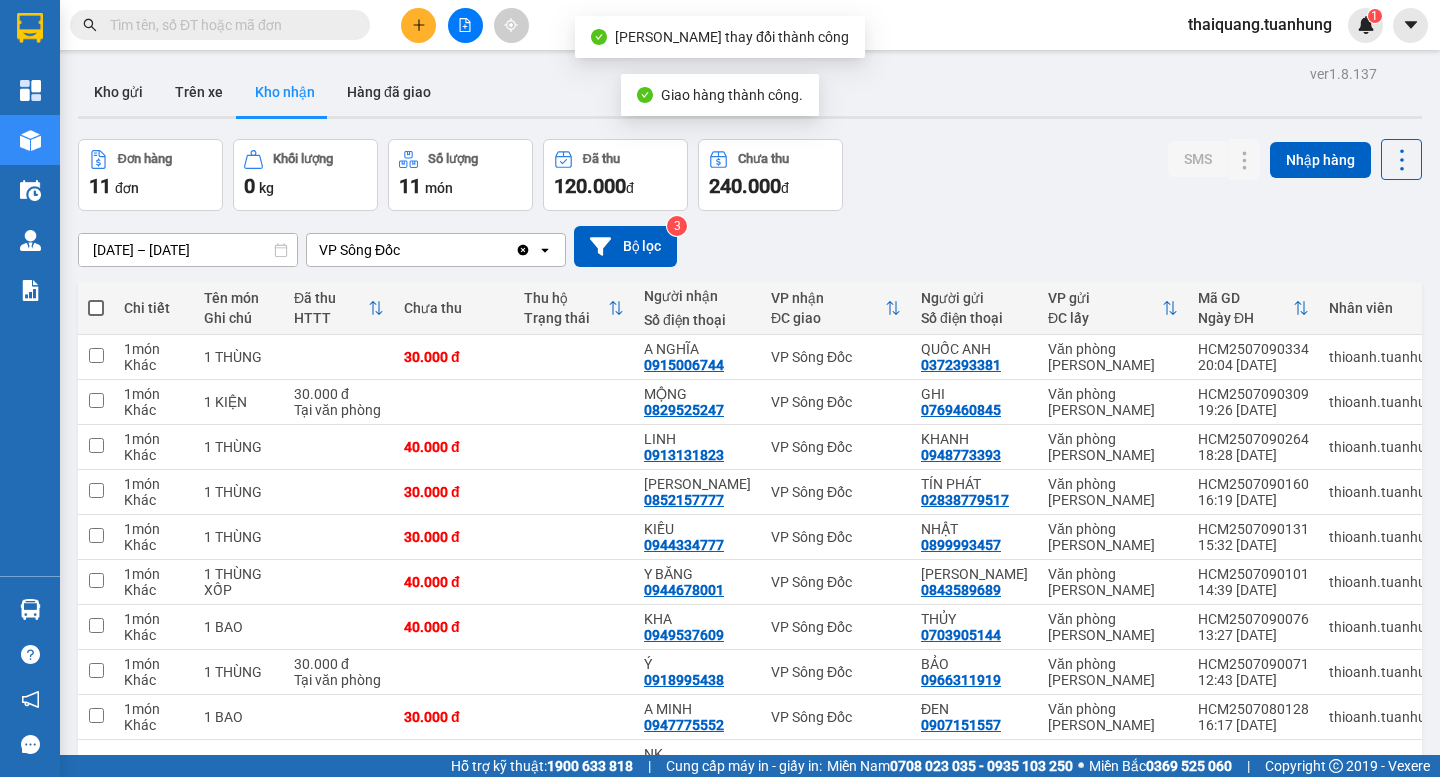 click on "Đơn hàng 11 đơn Khối lượng 0 kg Số lượng 11 món Đã thu 120.000  đ Chưa thu 240.000  đ SMS Nhập hàng" at bounding box center [750, 175] 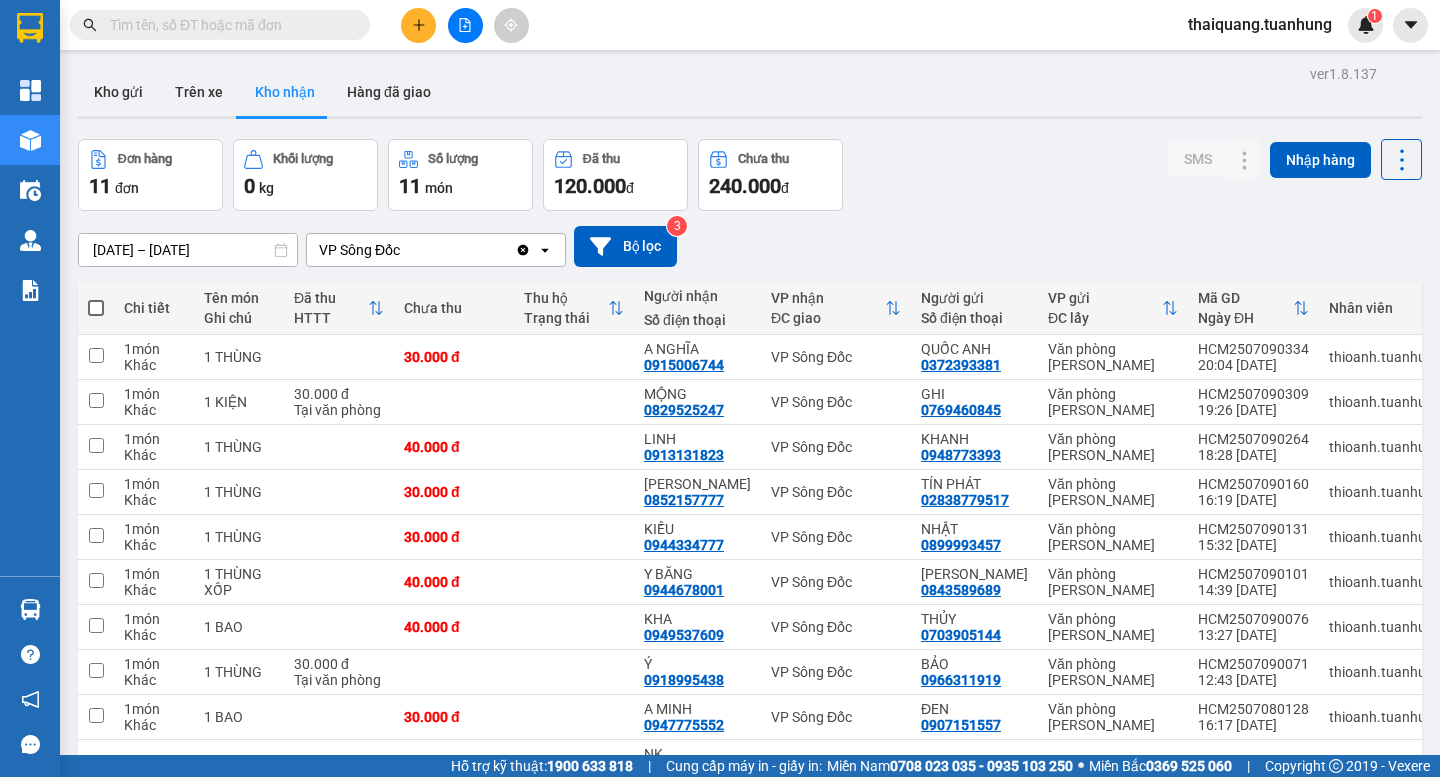 click on "Đơn hàng 11 đơn Khối lượng 0 kg Số lượng 11 món Đã thu 120.000  đ Chưa thu 240.000  đ SMS Nhập hàng" at bounding box center (750, 175) 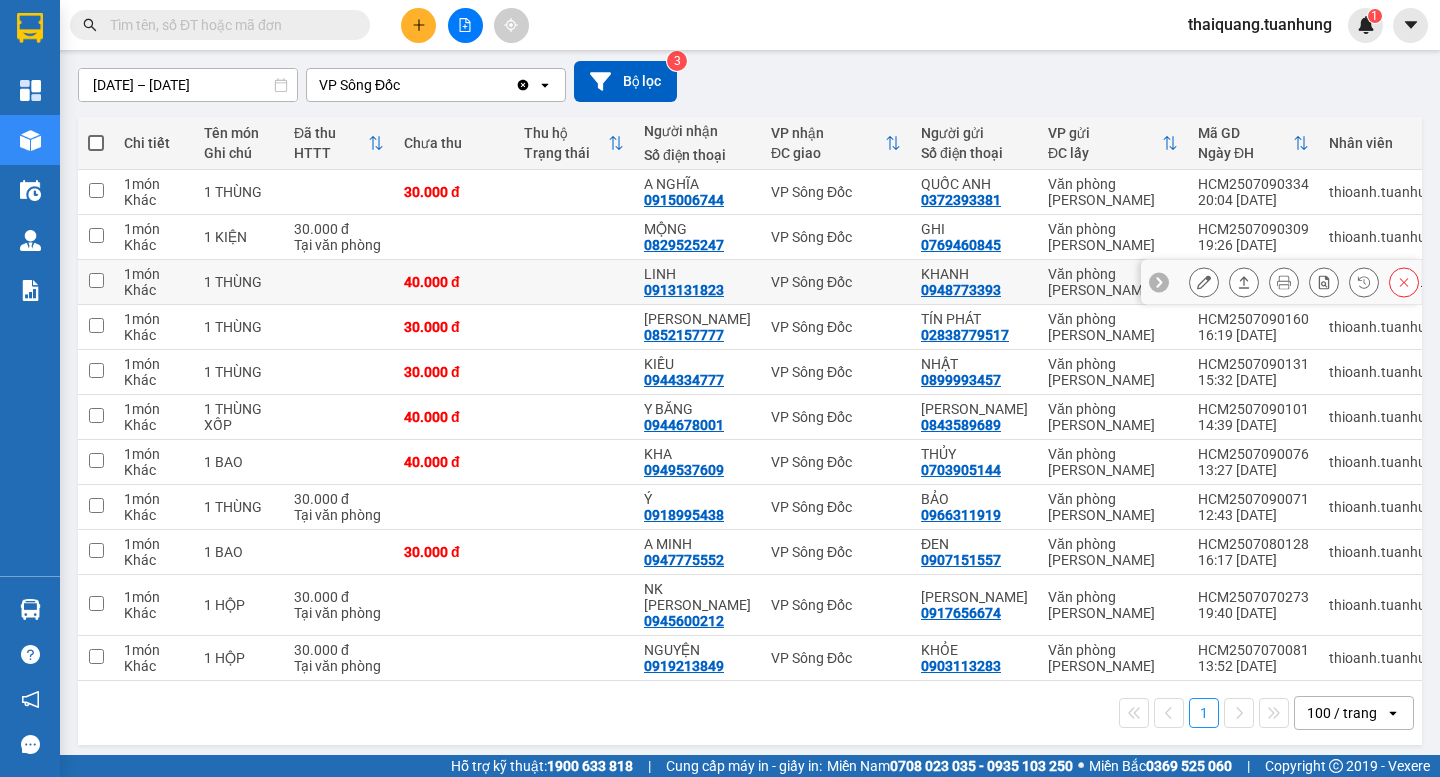 scroll, scrollTop: 0, scrollLeft: 0, axis: both 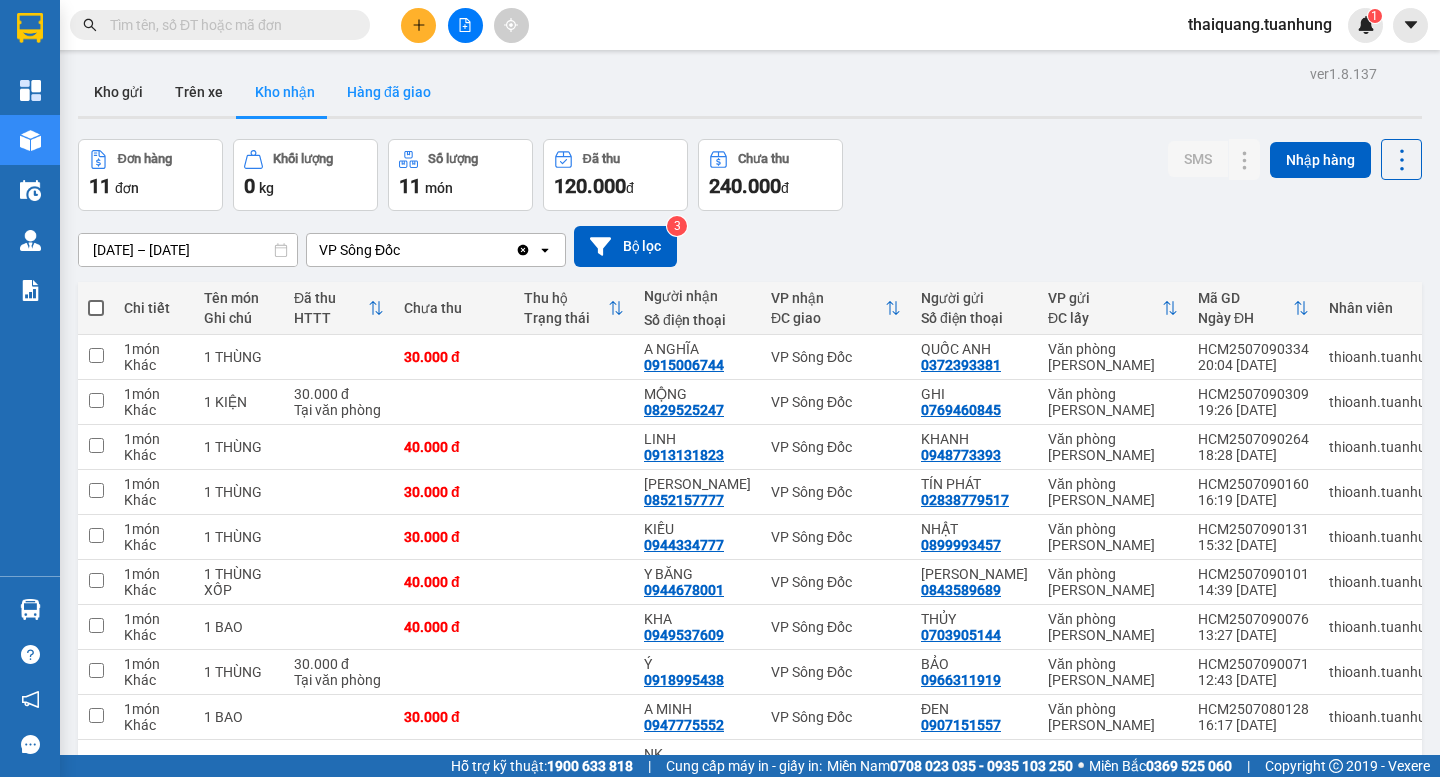 click on "Hàng đã giao" at bounding box center (389, 92) 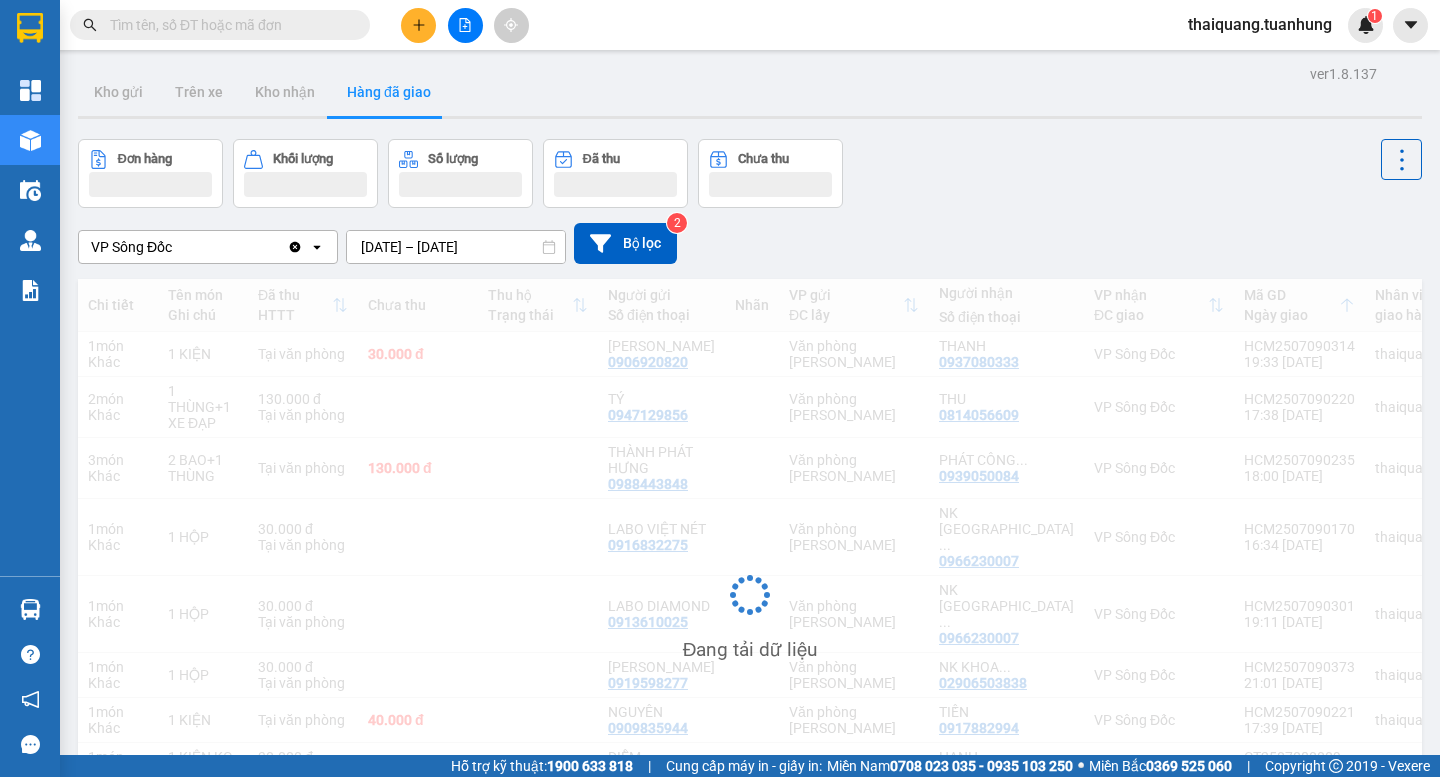 click on "Đơn hàng Khối lượng Số lượng Đã thu Chưa thu" at bounding box center (750, 173) 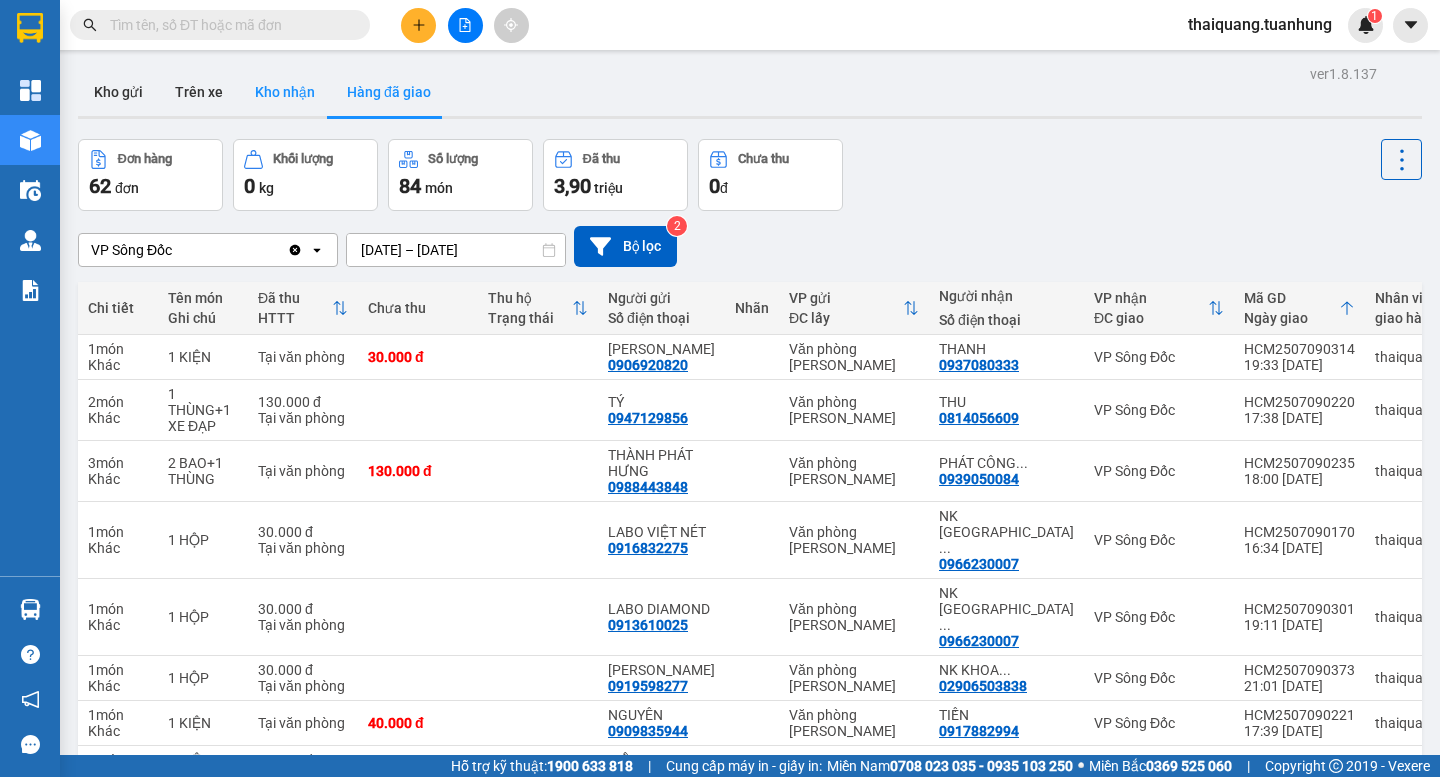 click on "Kho nhận" at bounding box center (285, 92) 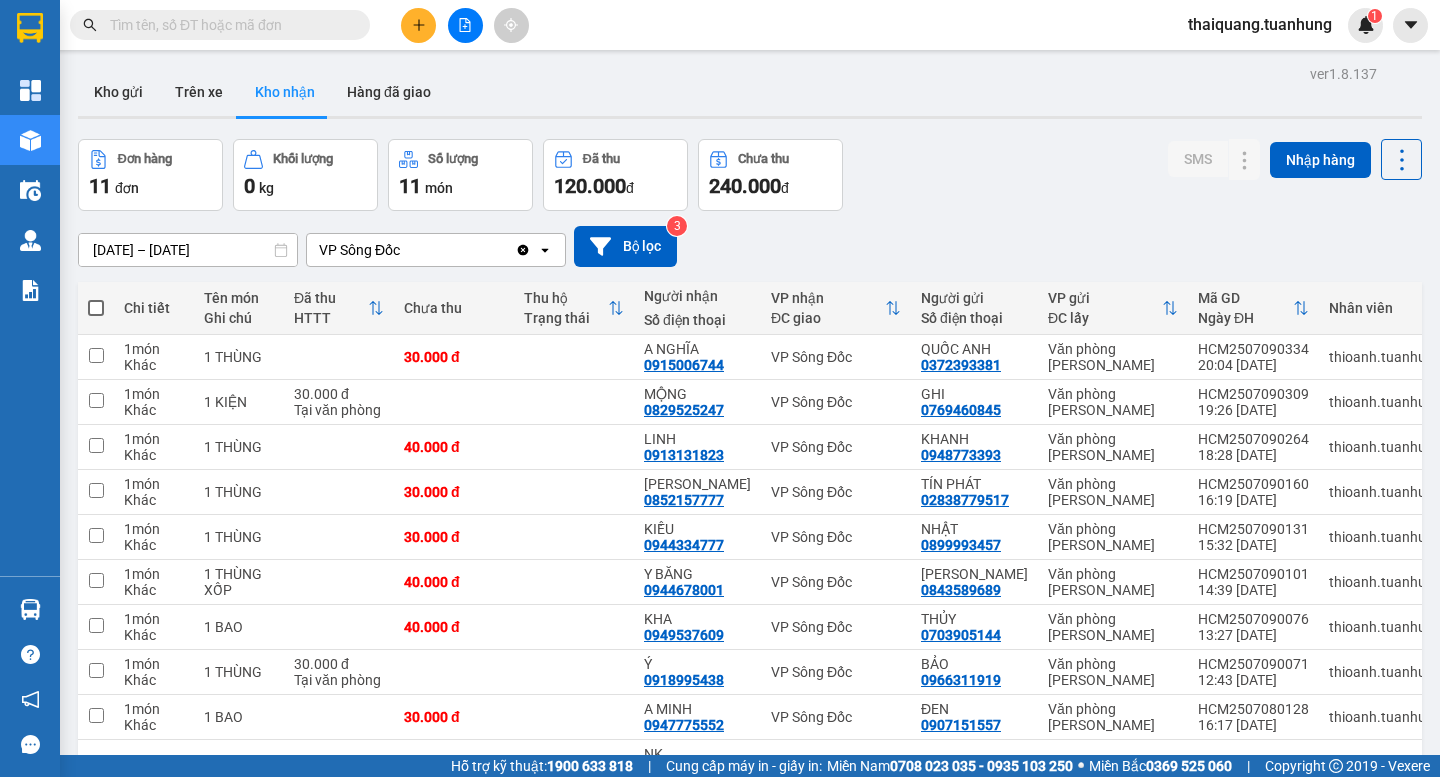 click on "Đơn hàng 11 đơn Khối lượng 0 kg Số lượng 11 món Đã thu 120.000  đ Chưa thu 240.000  đ SMS Nhập hàng" at bounding box center (750, 175) 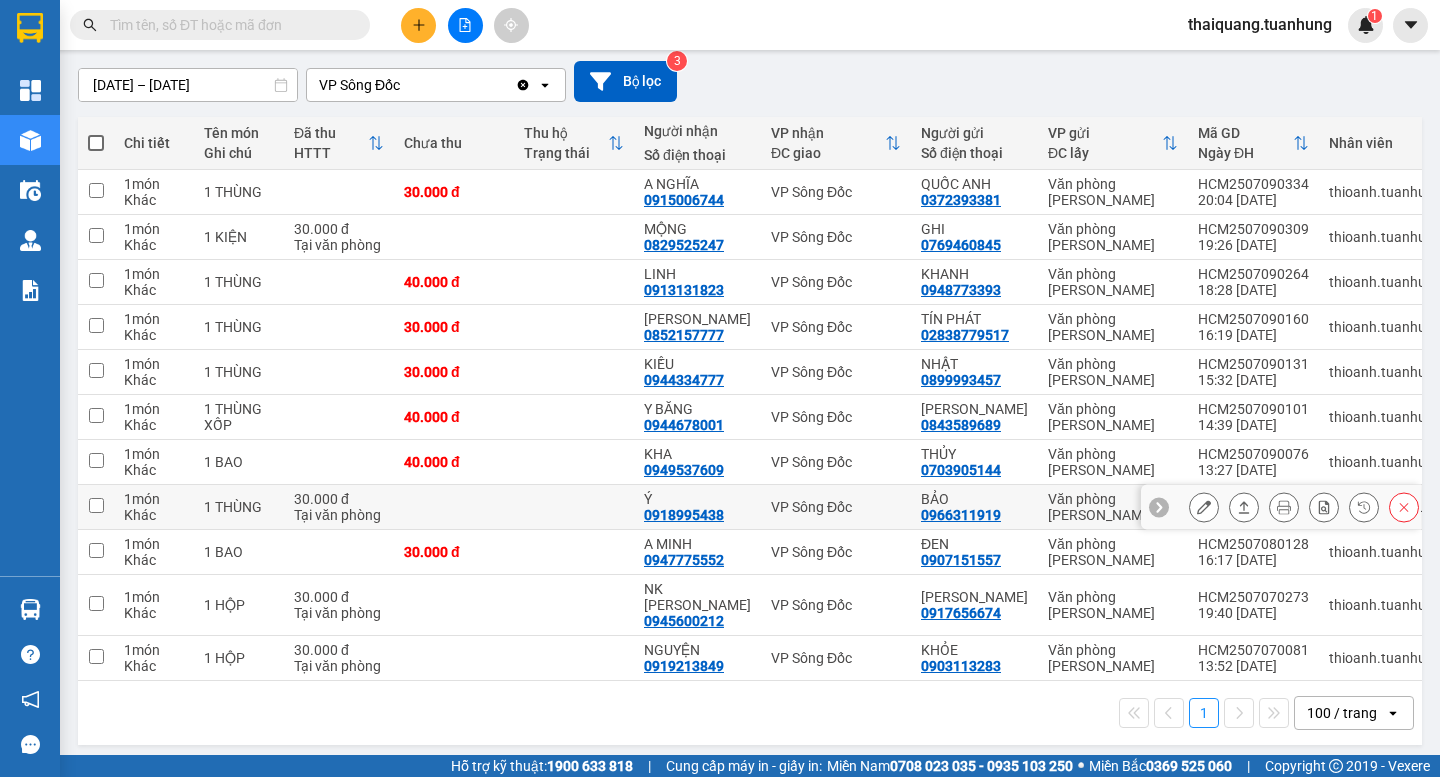 click 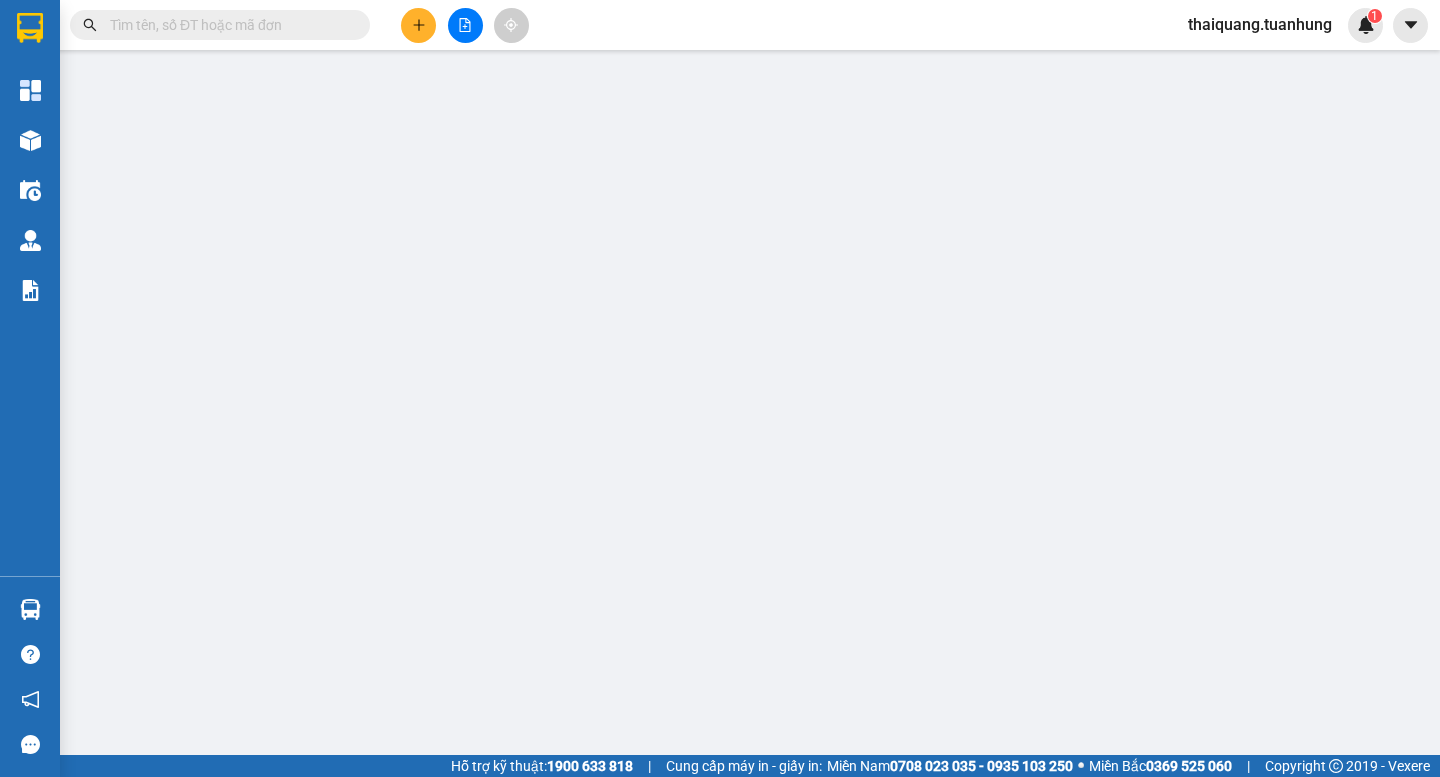 type on "0966311919" 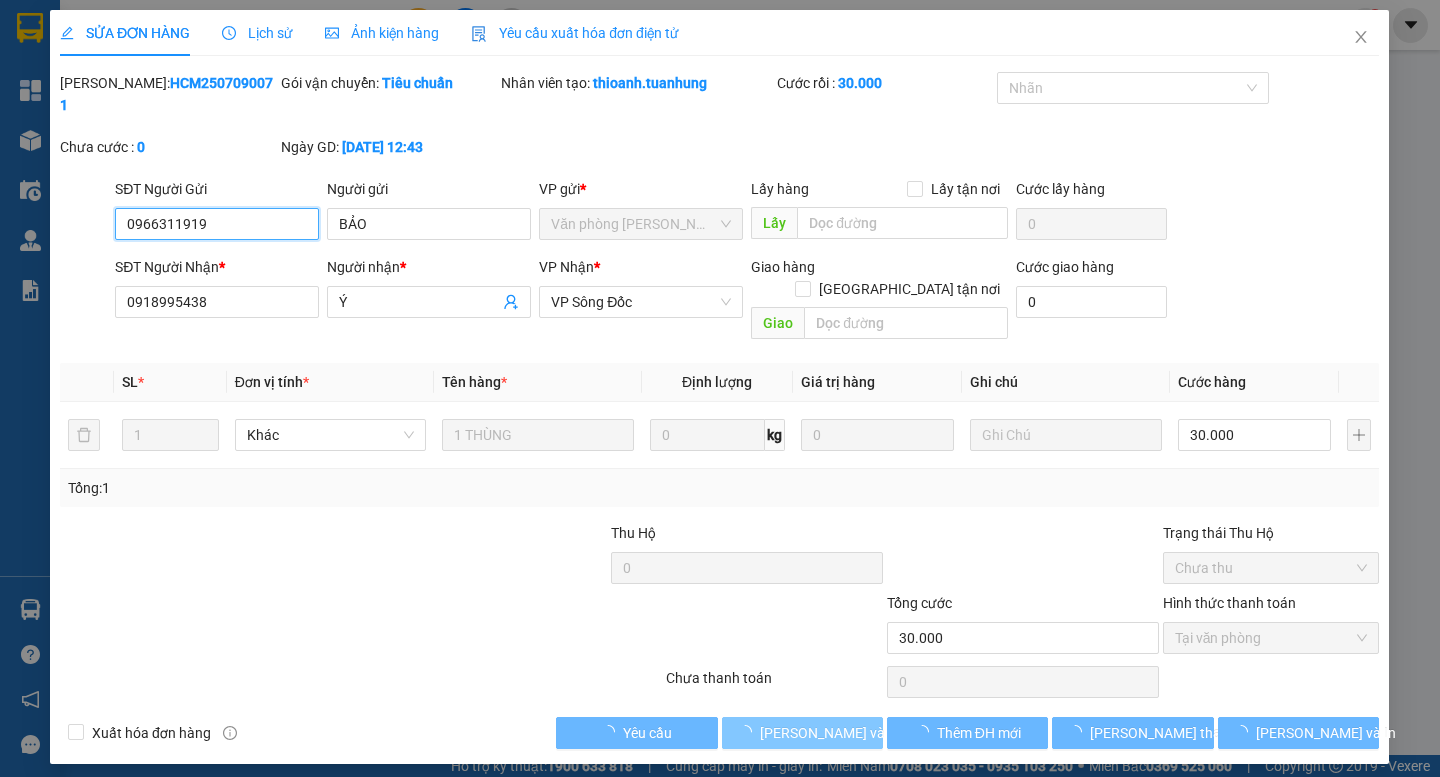 scroll, scrollTop: 0, scrollLeft: 0, axis: both 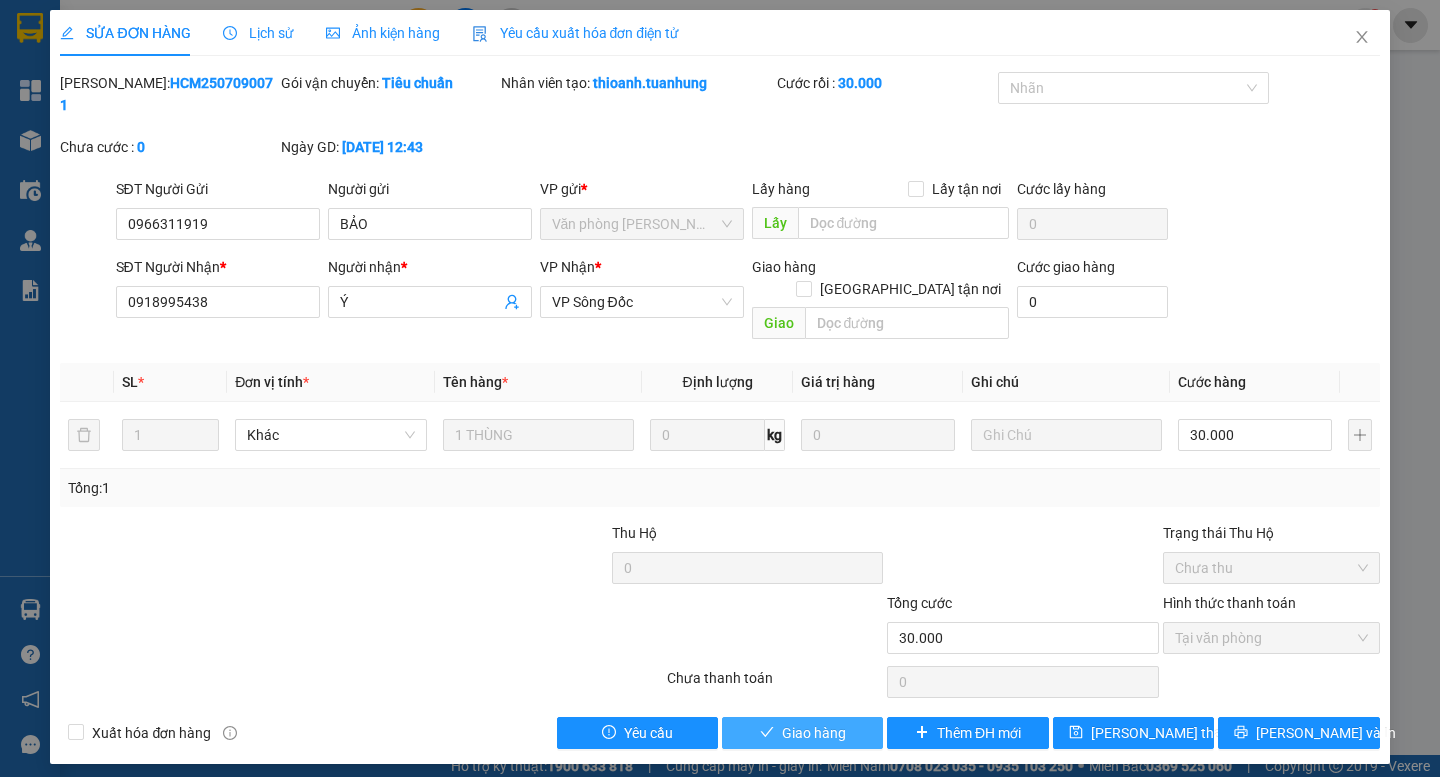 click on "Giao hàng" at bounding box center (814, 733) 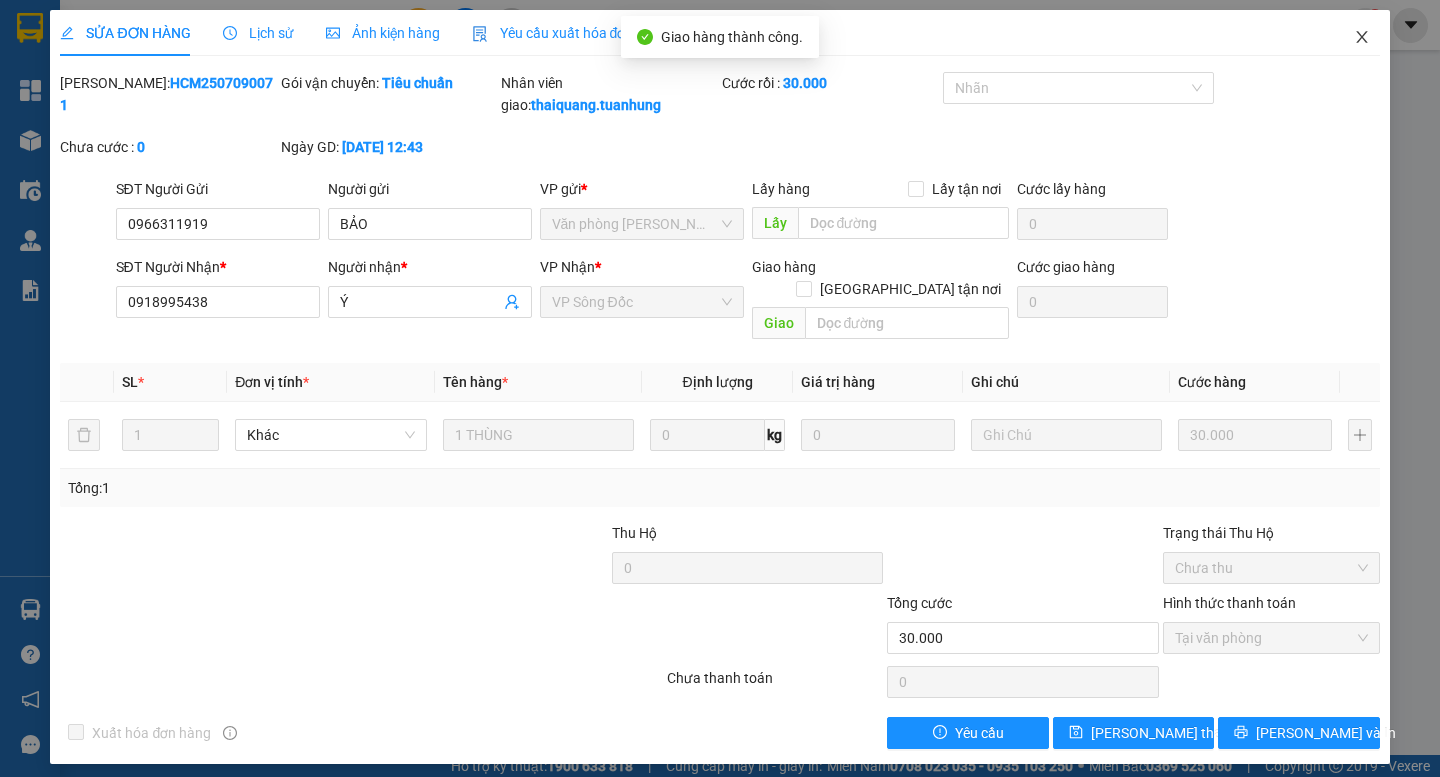 click 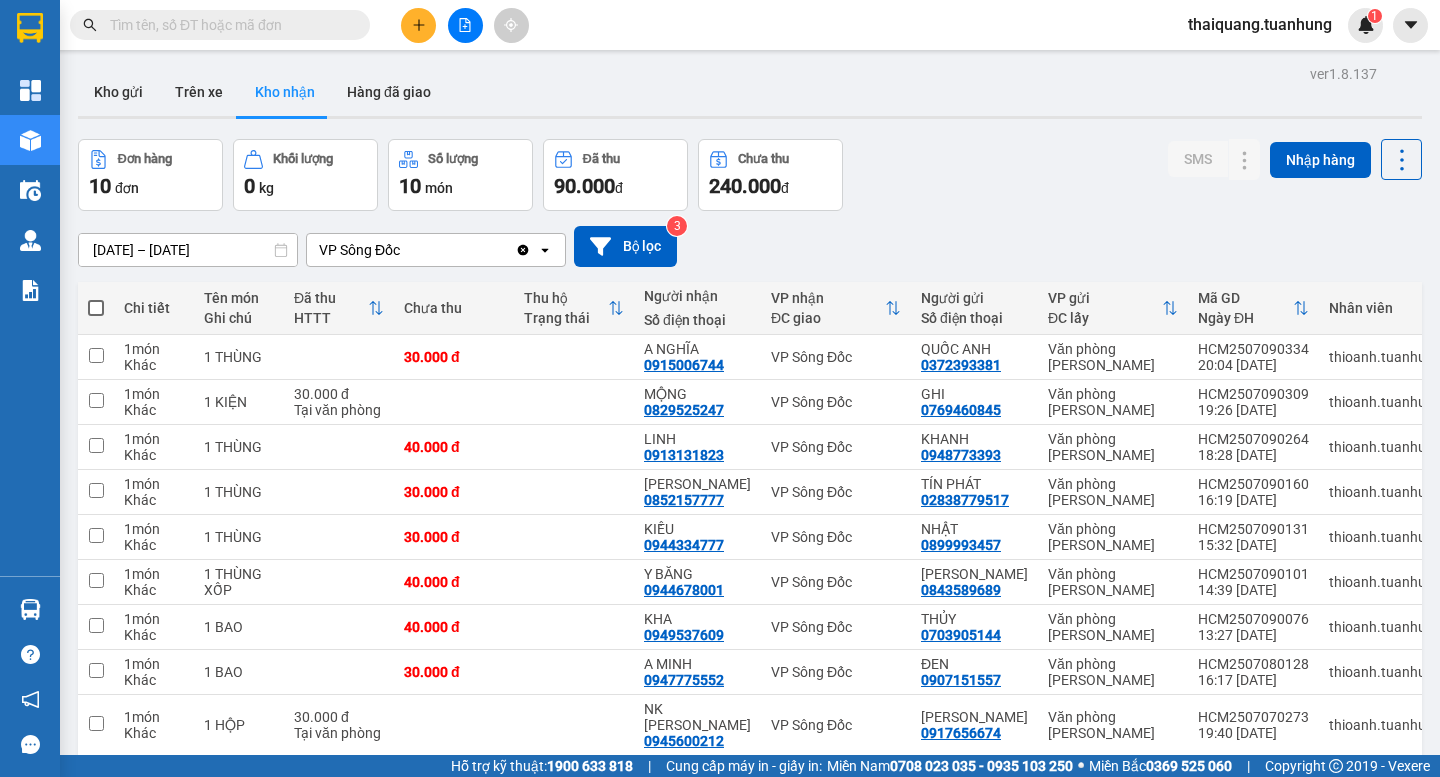 click on "Kho gửi Trên xe Kho nhận Hàng đã giao" at bounding box center (750, 94) 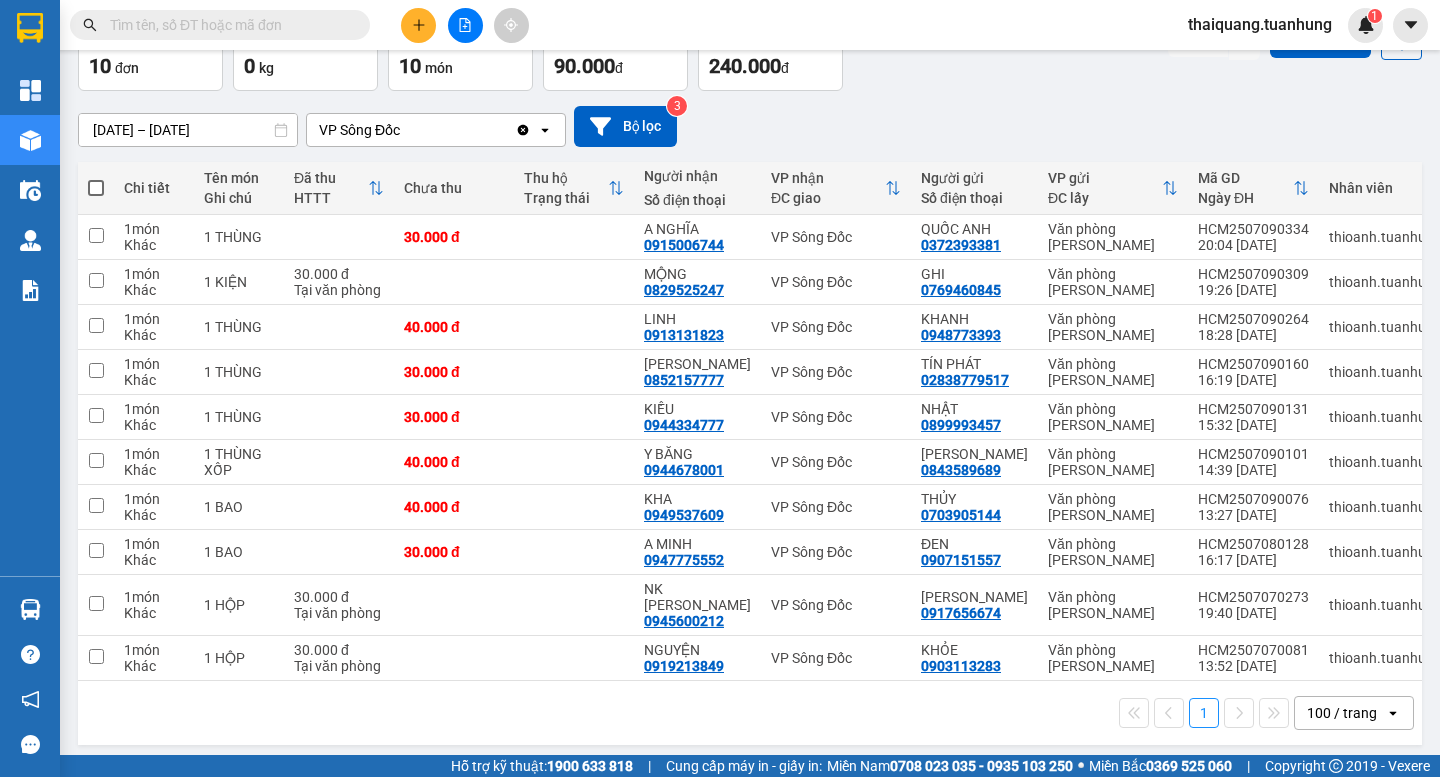 scroll, scrollTop: 0, scrollLeft: 0, axis: both 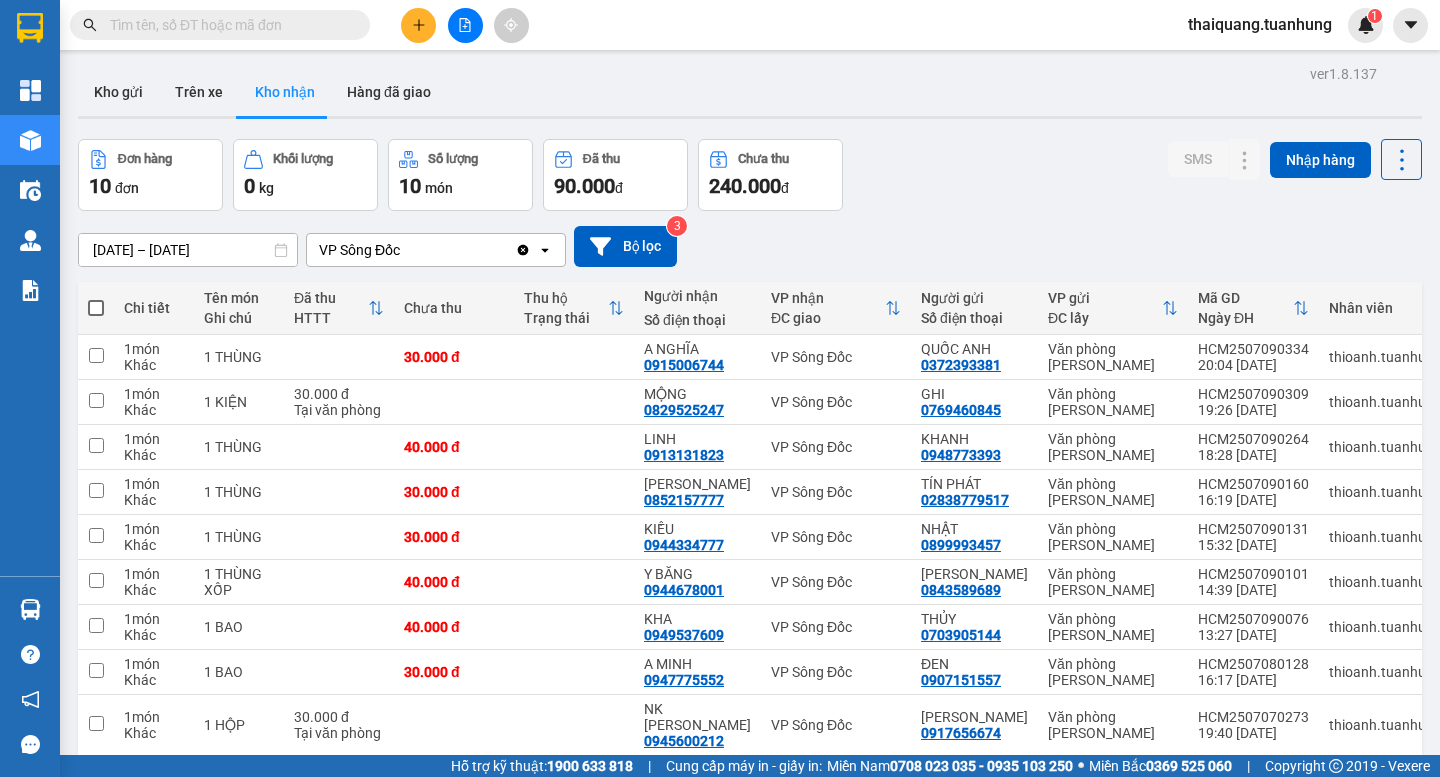 click on "[DATE] – [DATE] Press the down arrow key to interact with the calendar and select a date. Press the escape button to close the calendar. Selected date range is from [DATE] to [DATE]. VP Sông Đốc Clear value open Bộ lọc 3" at bounding box center [750, 246] 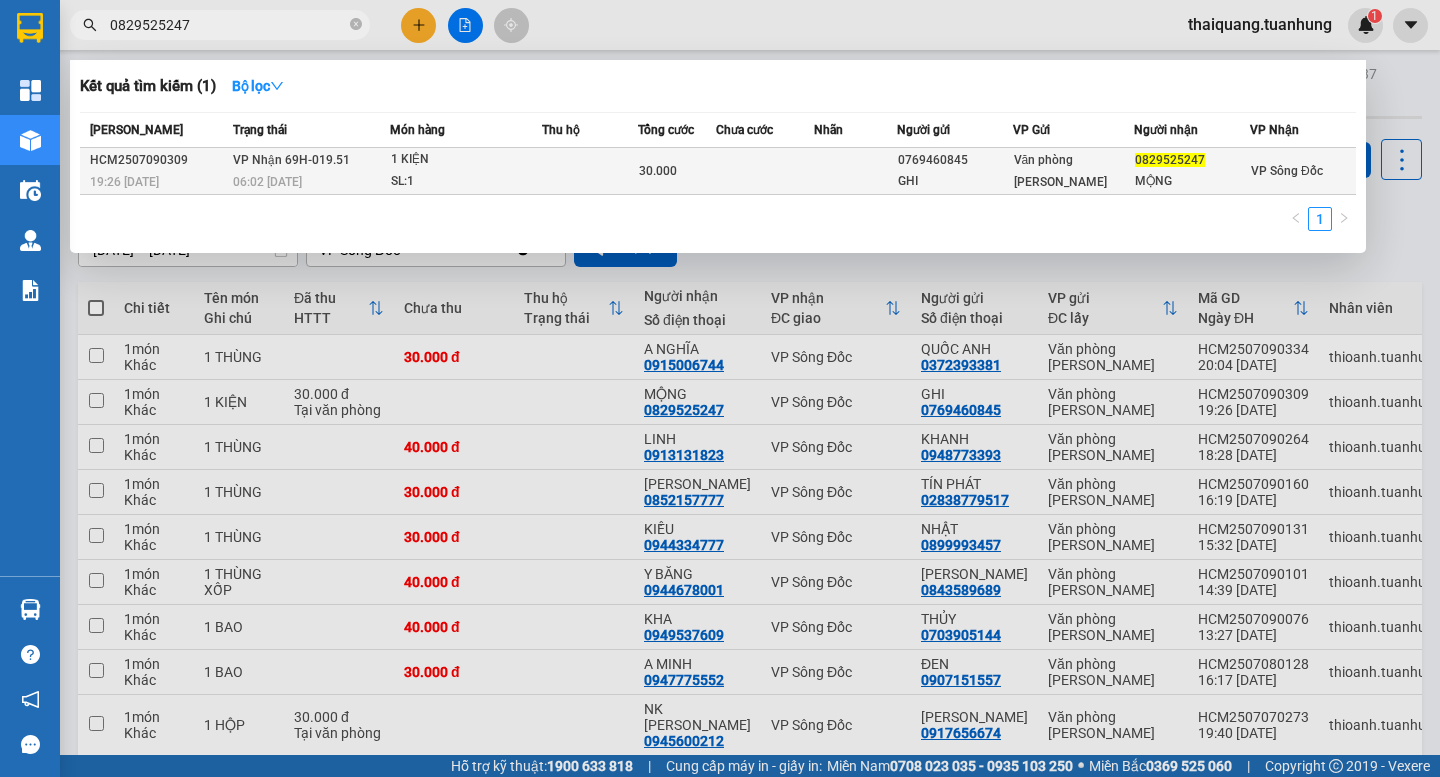 type on "0829525247" 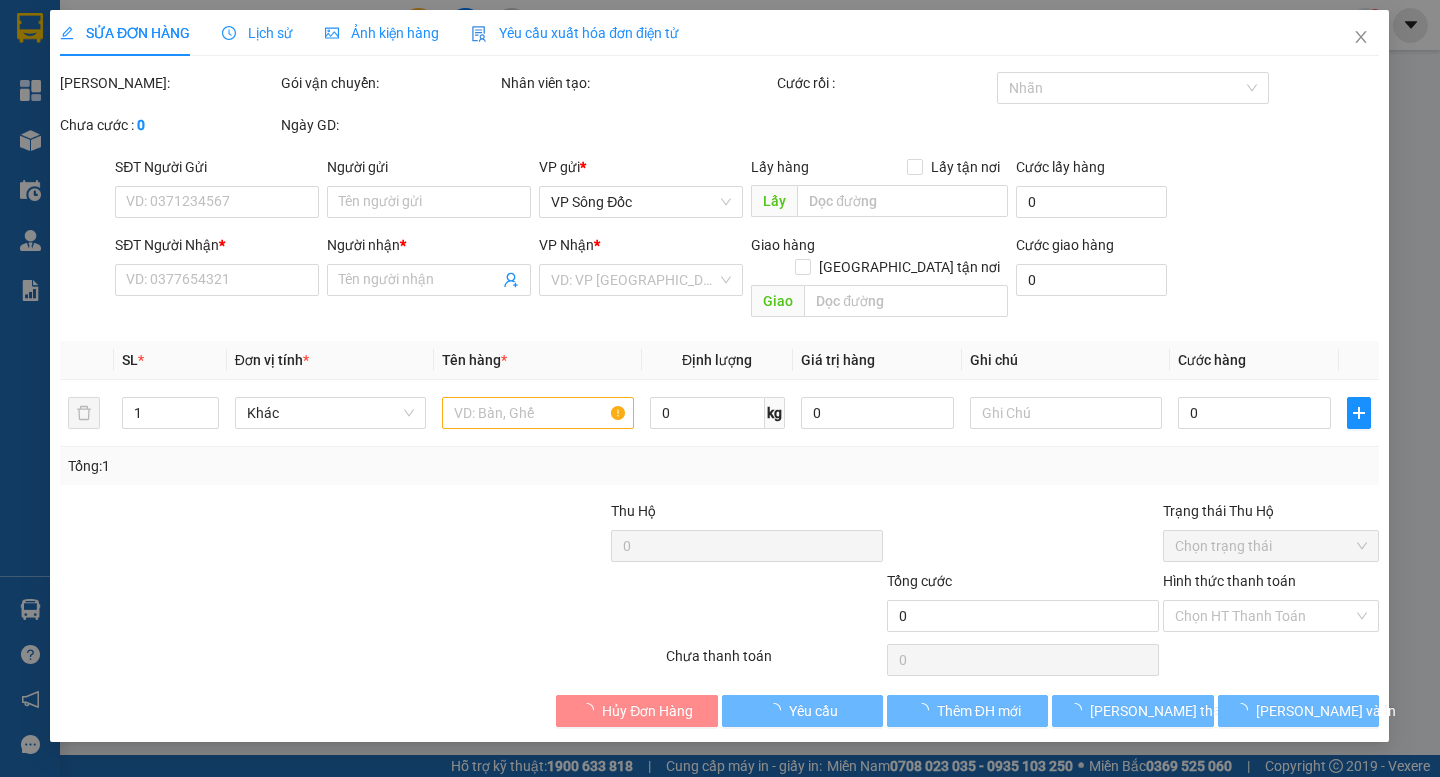 type on "0769460845" 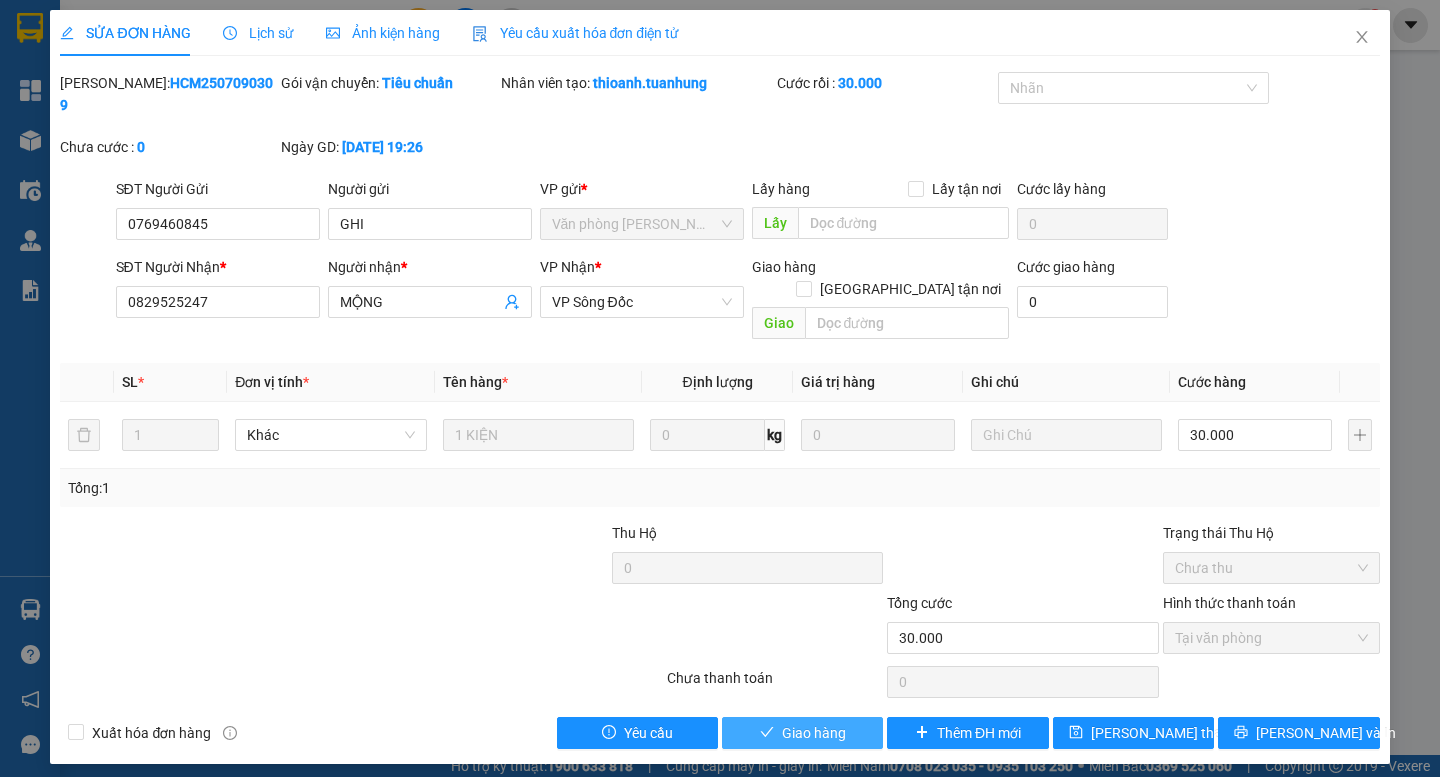 click on "Giao hàng" at bounding box center [814, 733] 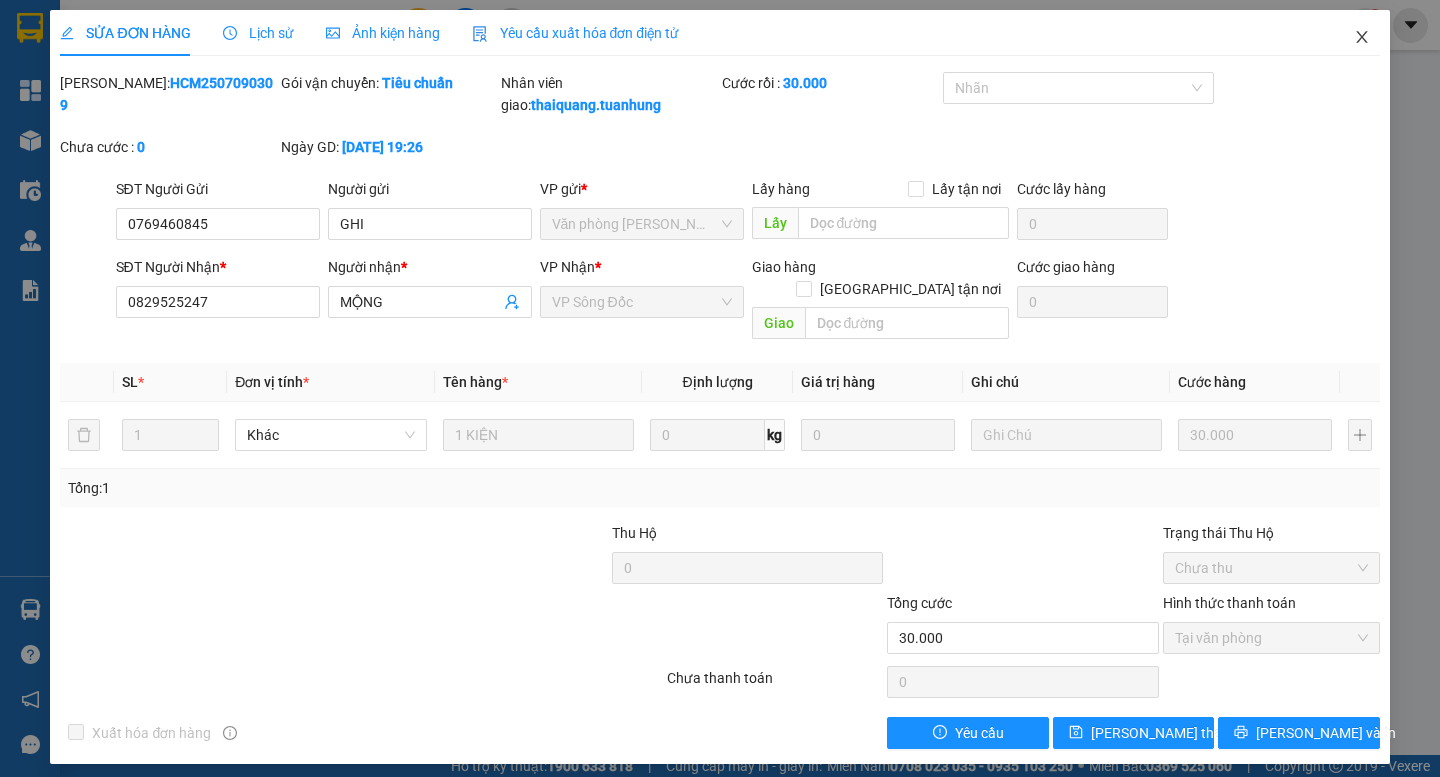 click 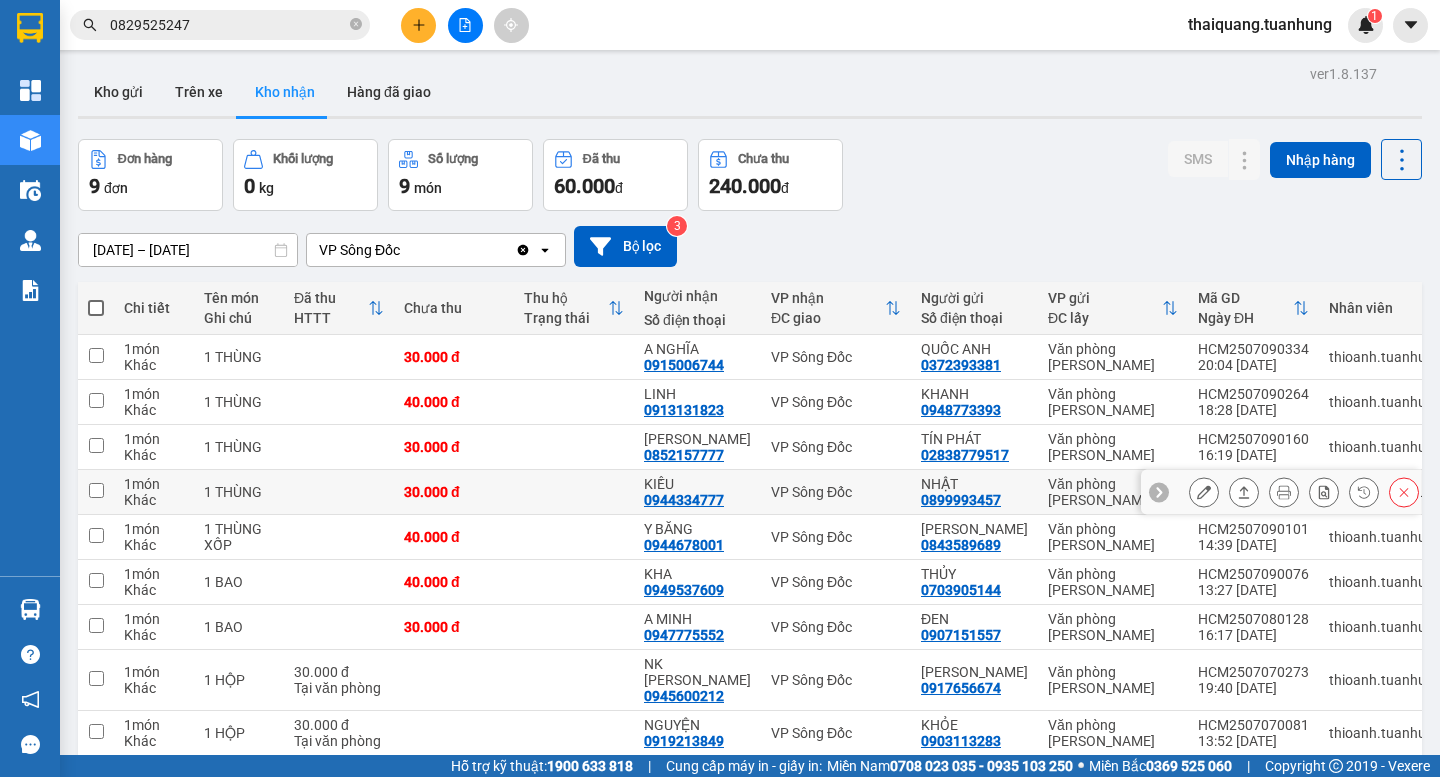 scroll, scrollTop: 92, scrollLeft: 0, axis: vertical 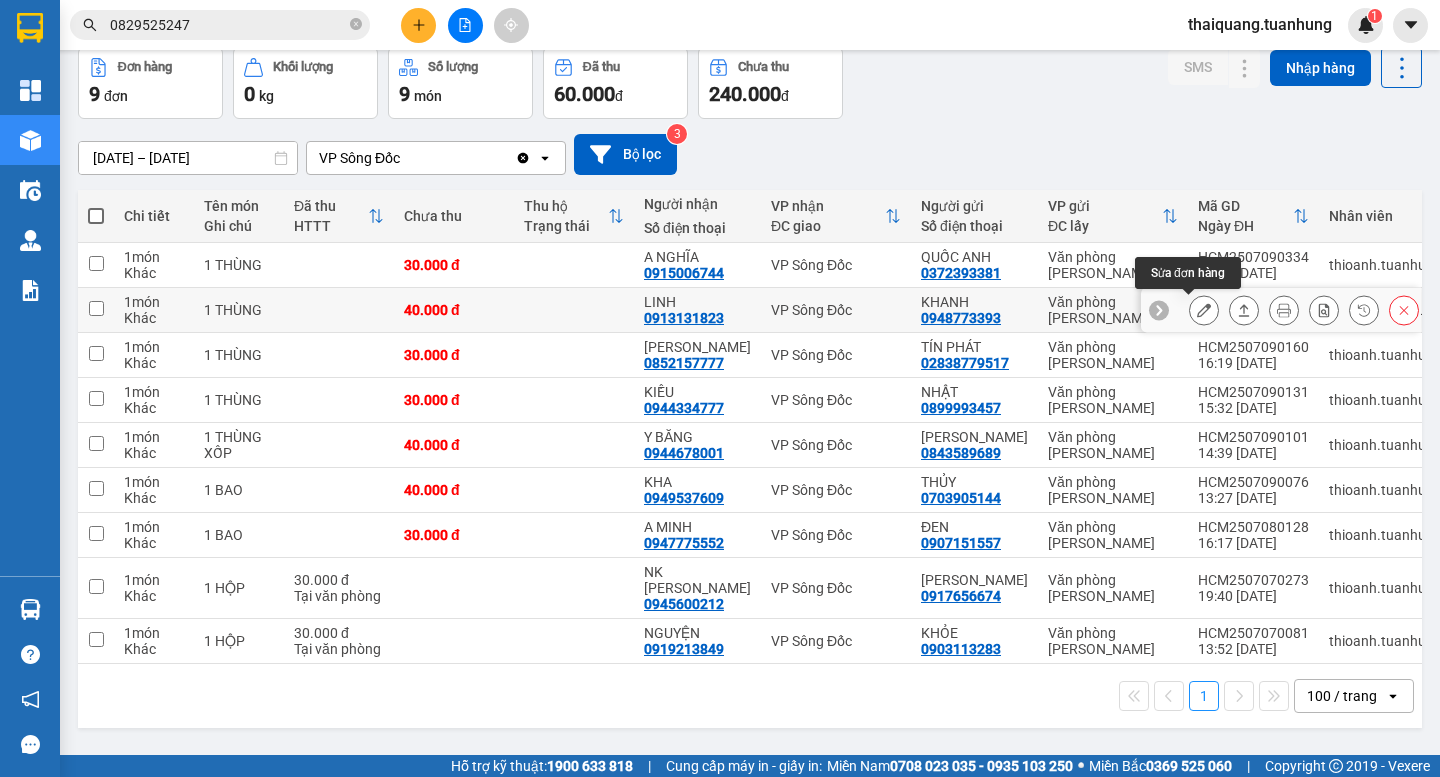 click 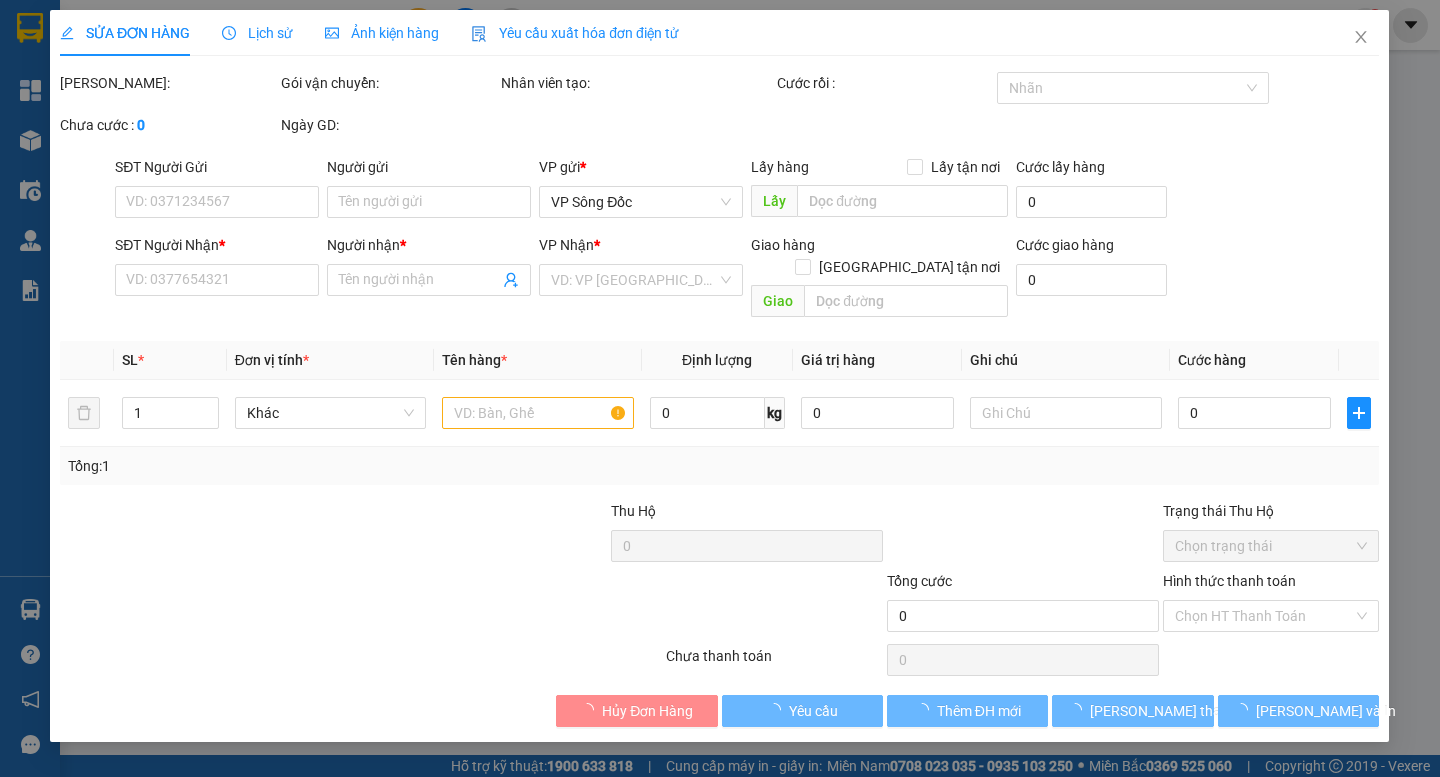 type on "0948773393" 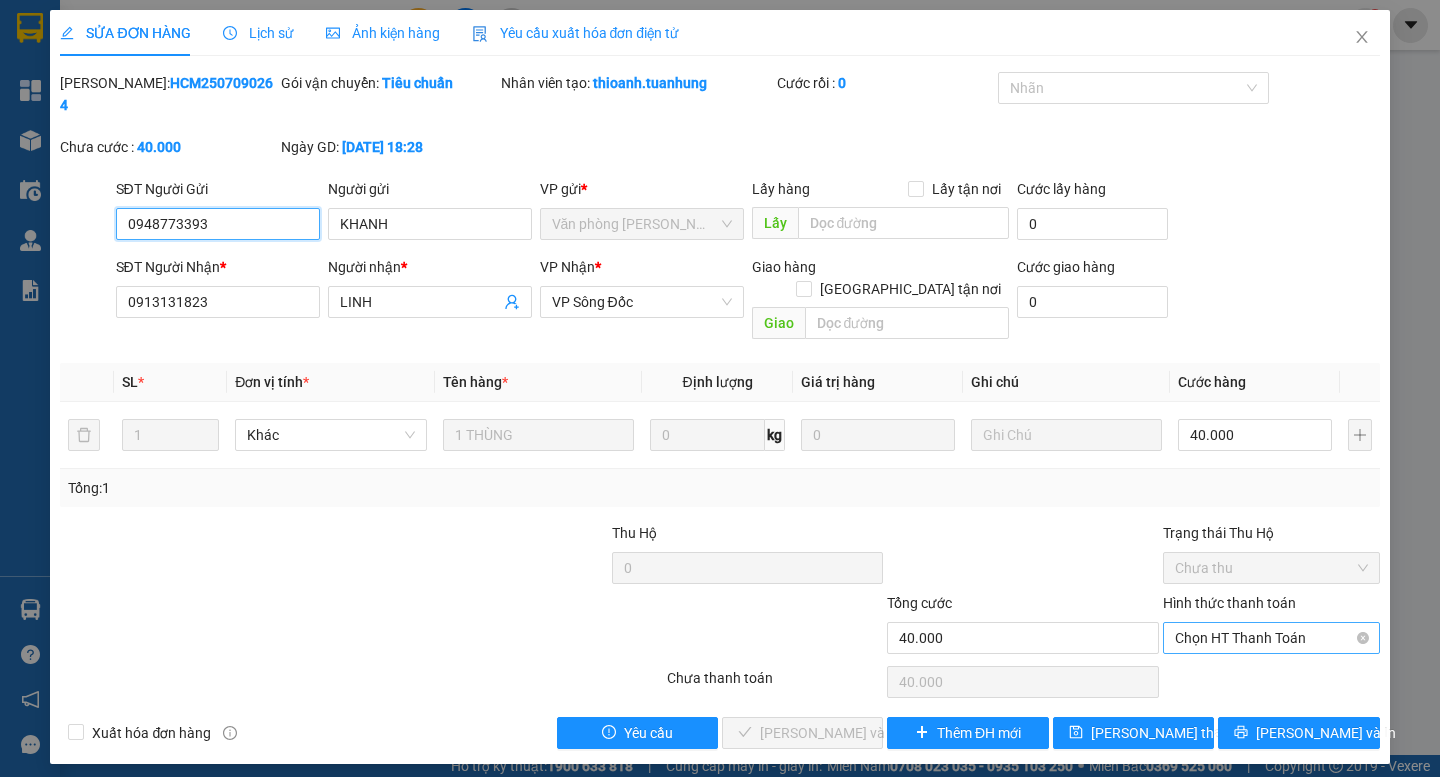 click on "Chọn HT Thanh Toán" at bounding box center [1271, 638] 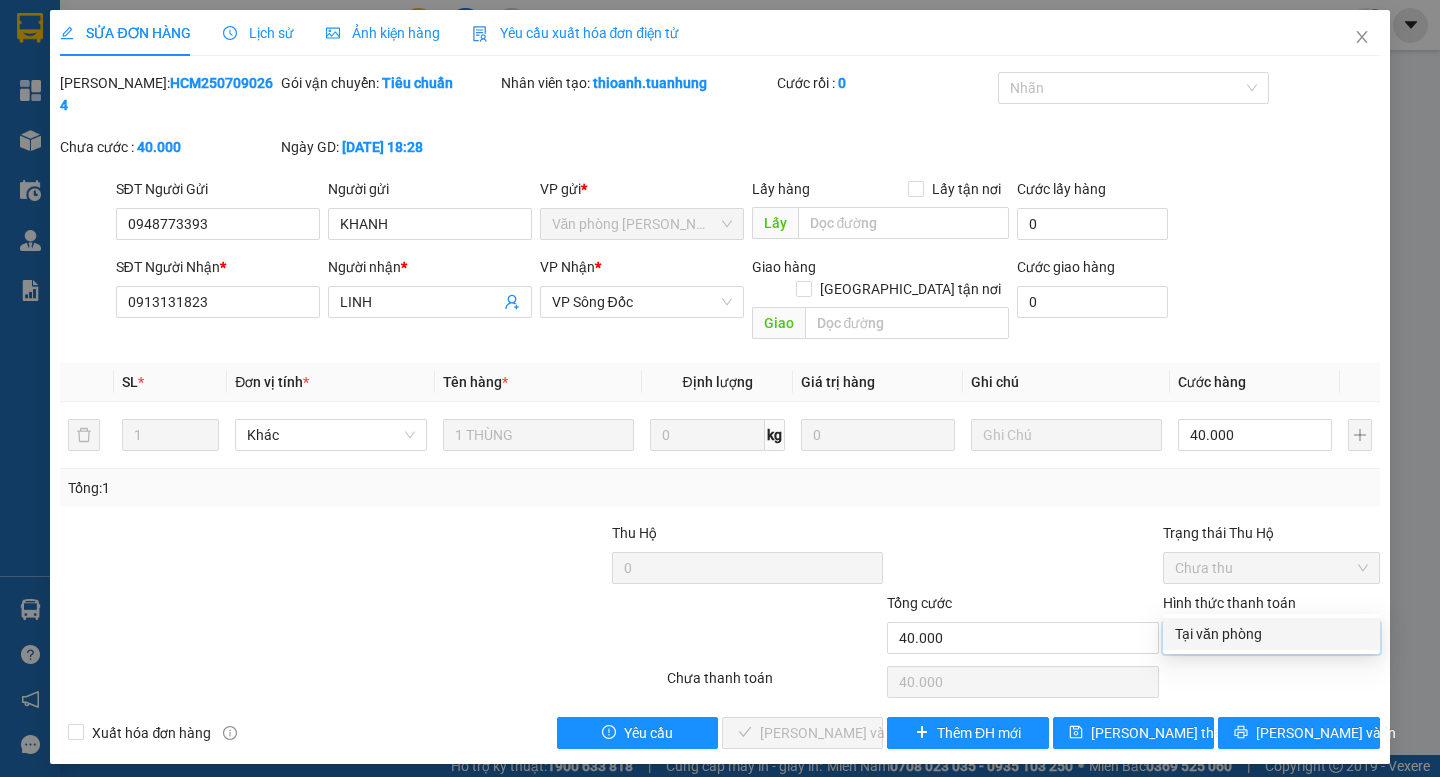 click on "Tại văn phòng" at bounding box center [1271, 634] 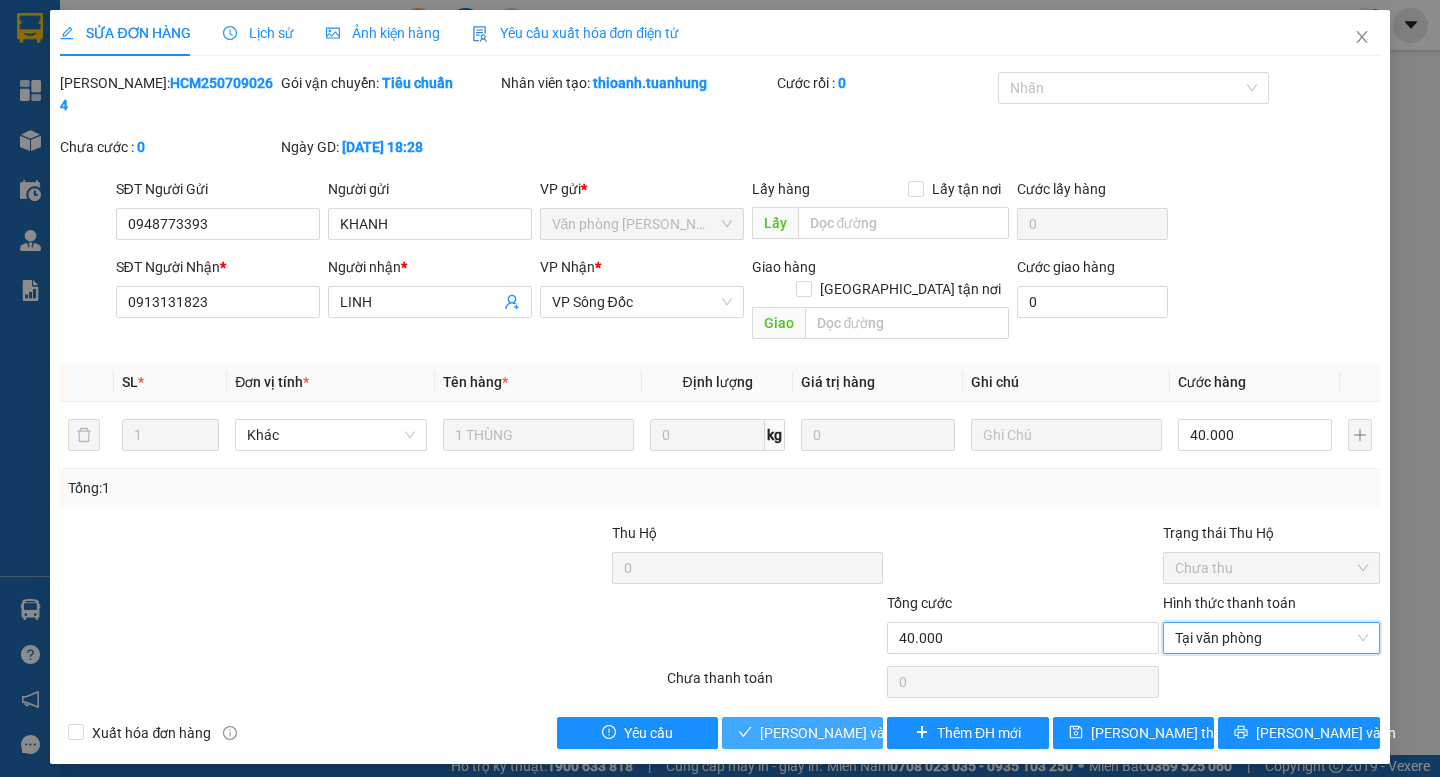 click on "[PERSON_NAME] và Giao hàng" at bounding box center (856, 733) 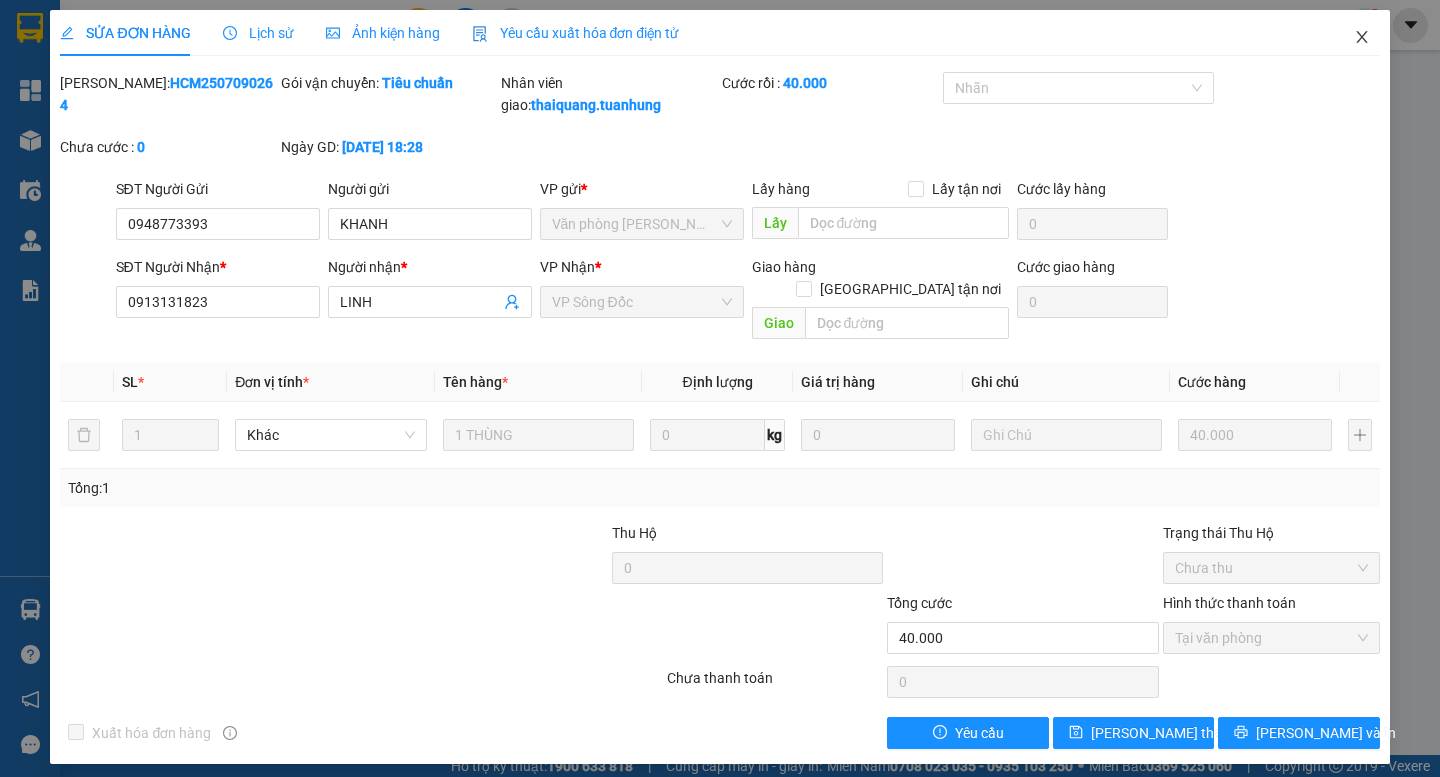 click 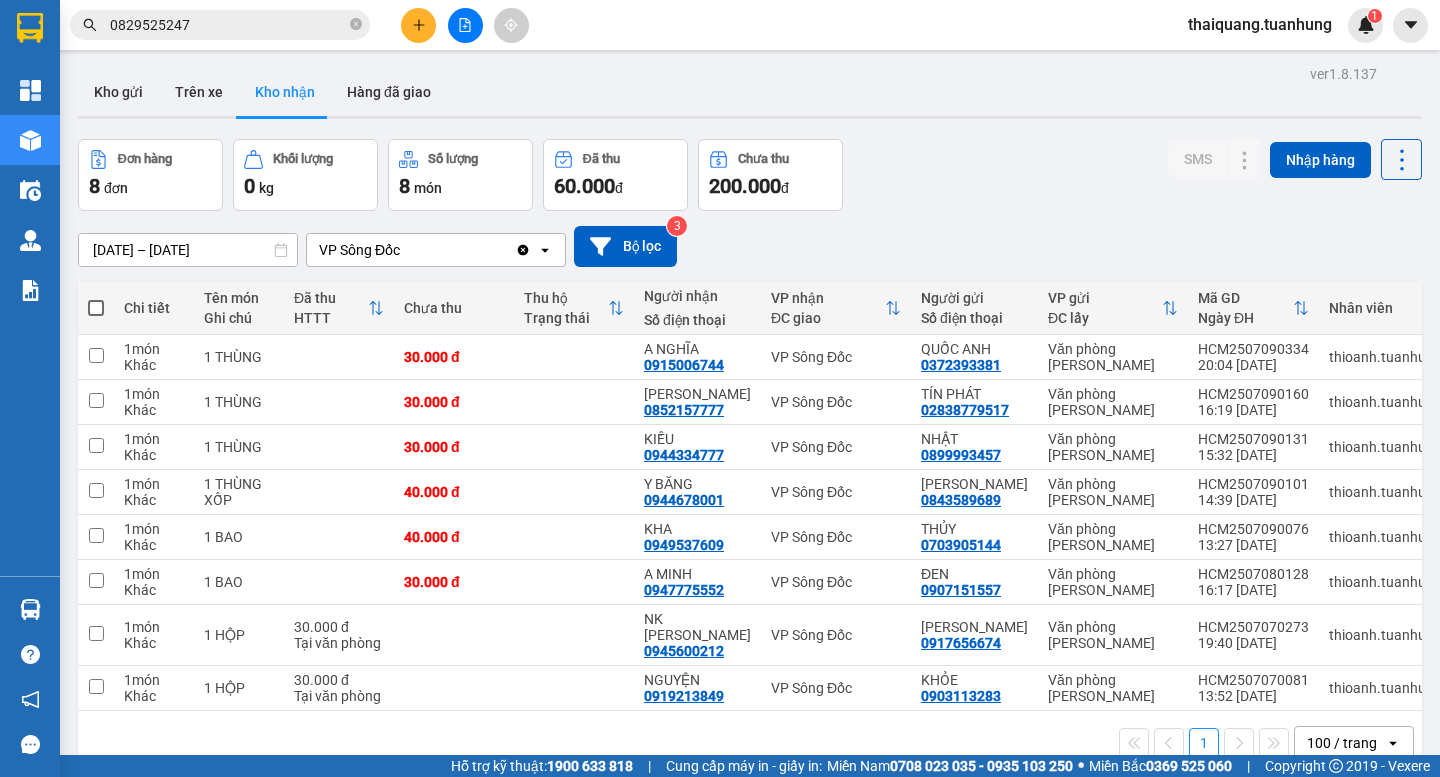 click on "Kho gửi Trên xe Kho nhận Hàng đã giao" at bounding box center [750, 94] 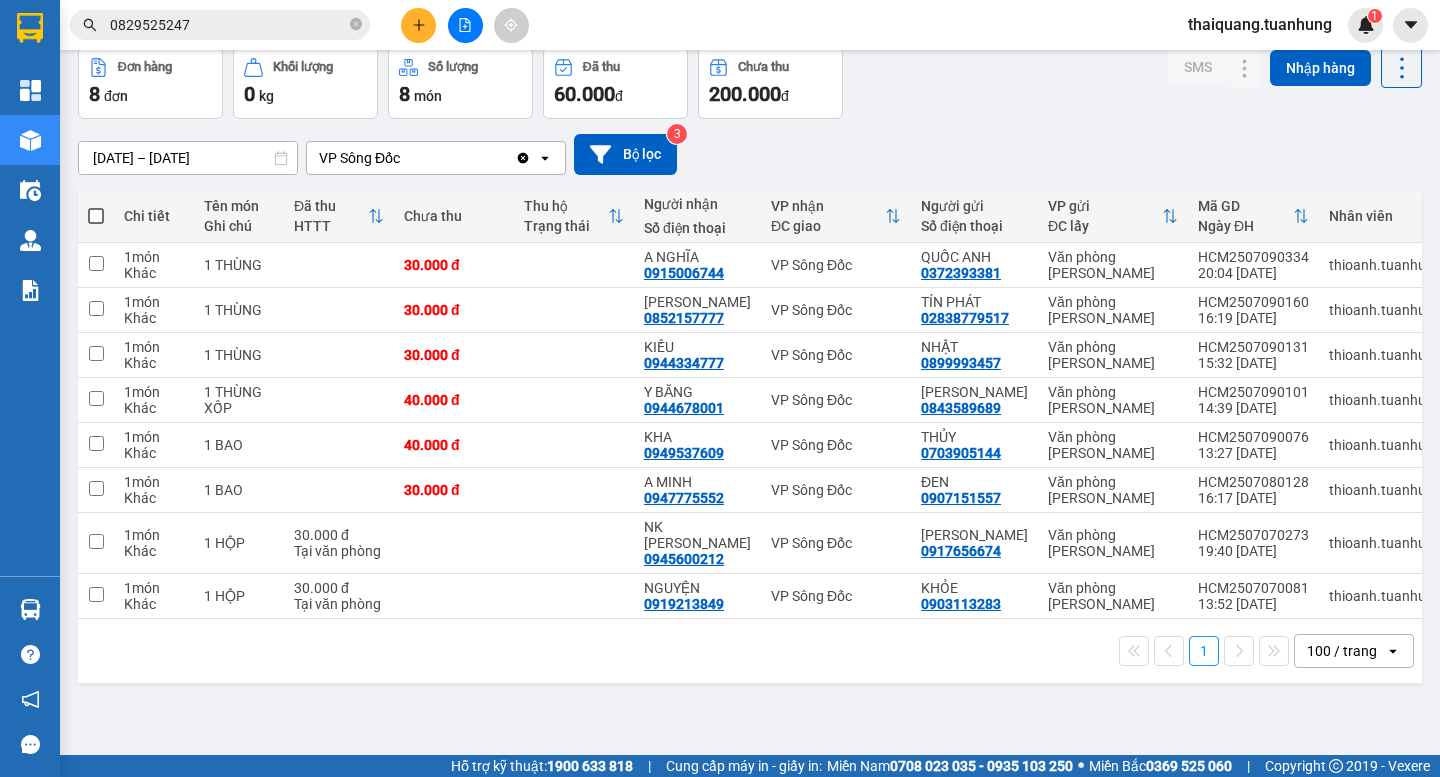 click on "Đơn hàng 8 đơn Khối lượng 0 kg Số lượng 8 món Đã thu 60.000  đ Chưa thu 200.000  đ SMS Nhập hàng" at bounding box center (750, 83) 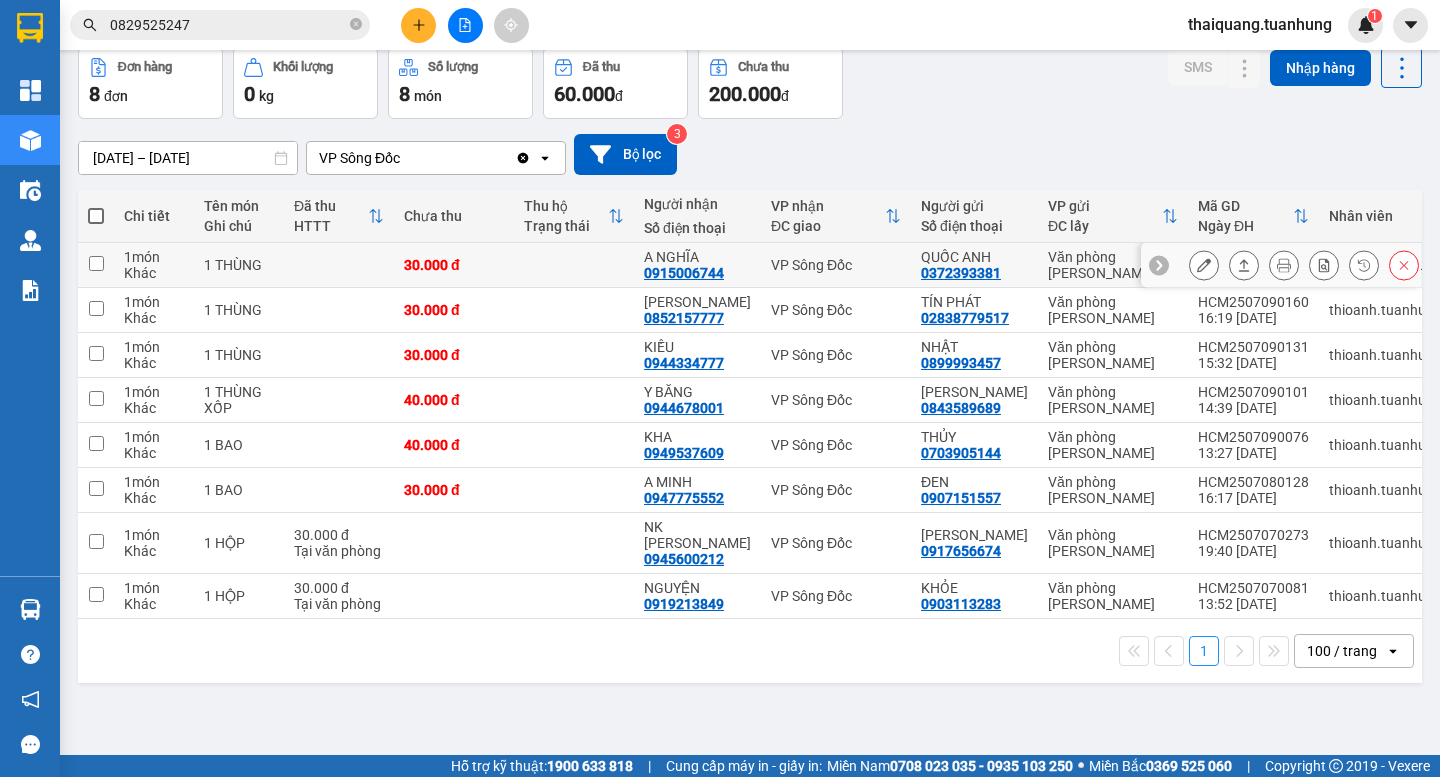 click on "[DATE] – [DATE] Press the down arrow key to interact with the calendar and select a date. Press the escape button to close the calendar. Selected date range is from [DATE] to [DATE]. VP Sông Đốc Clear value open Bộ lọc 3" at bounding box center [750, 154] 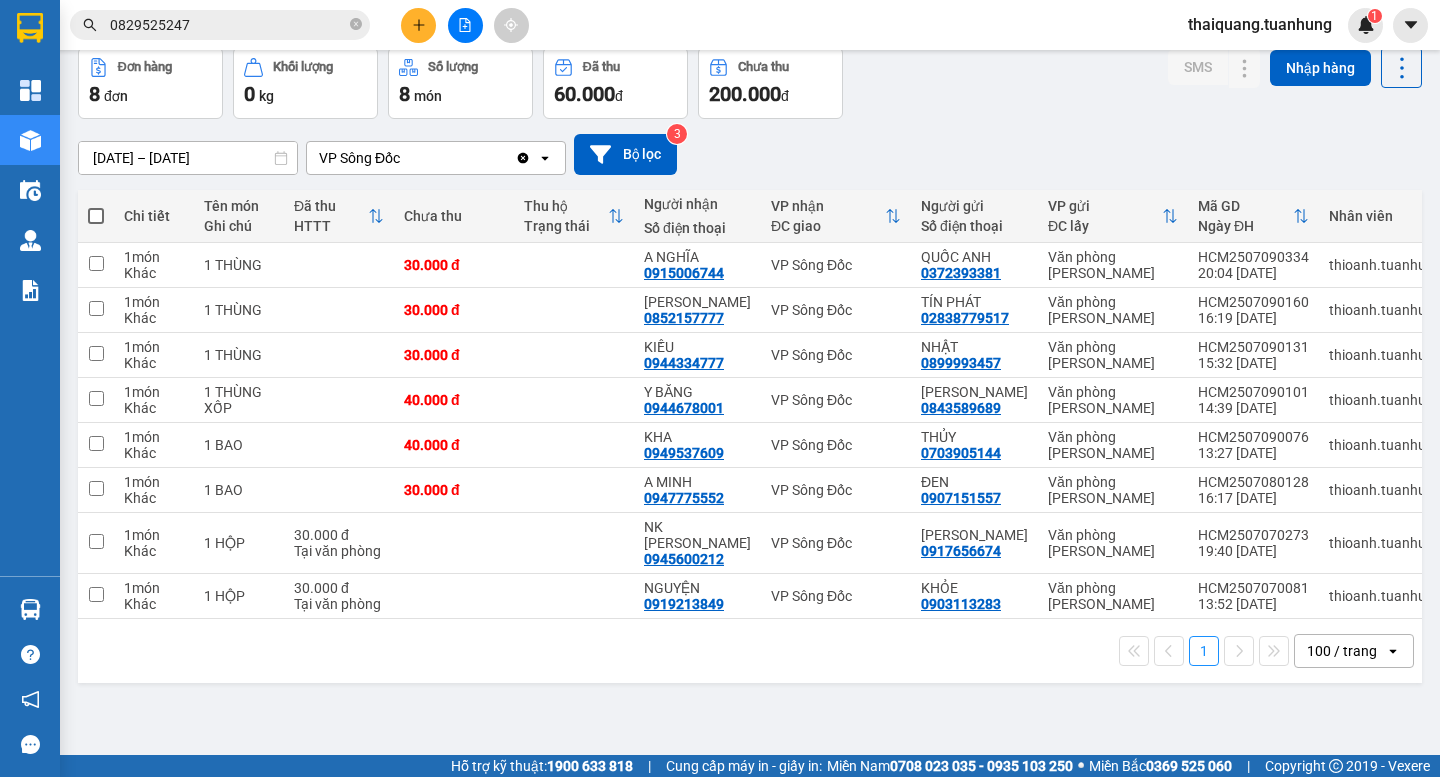 click on "[DATE] – [DATE] Press the down arrow key to interact with the calendar and select a date. Press the escape button to close the calendar. Selected date range is from [DATE] to [DATE]. VP Sông Đốc Clear value open Bộ lọc 3" at bounding box center [750, 154] 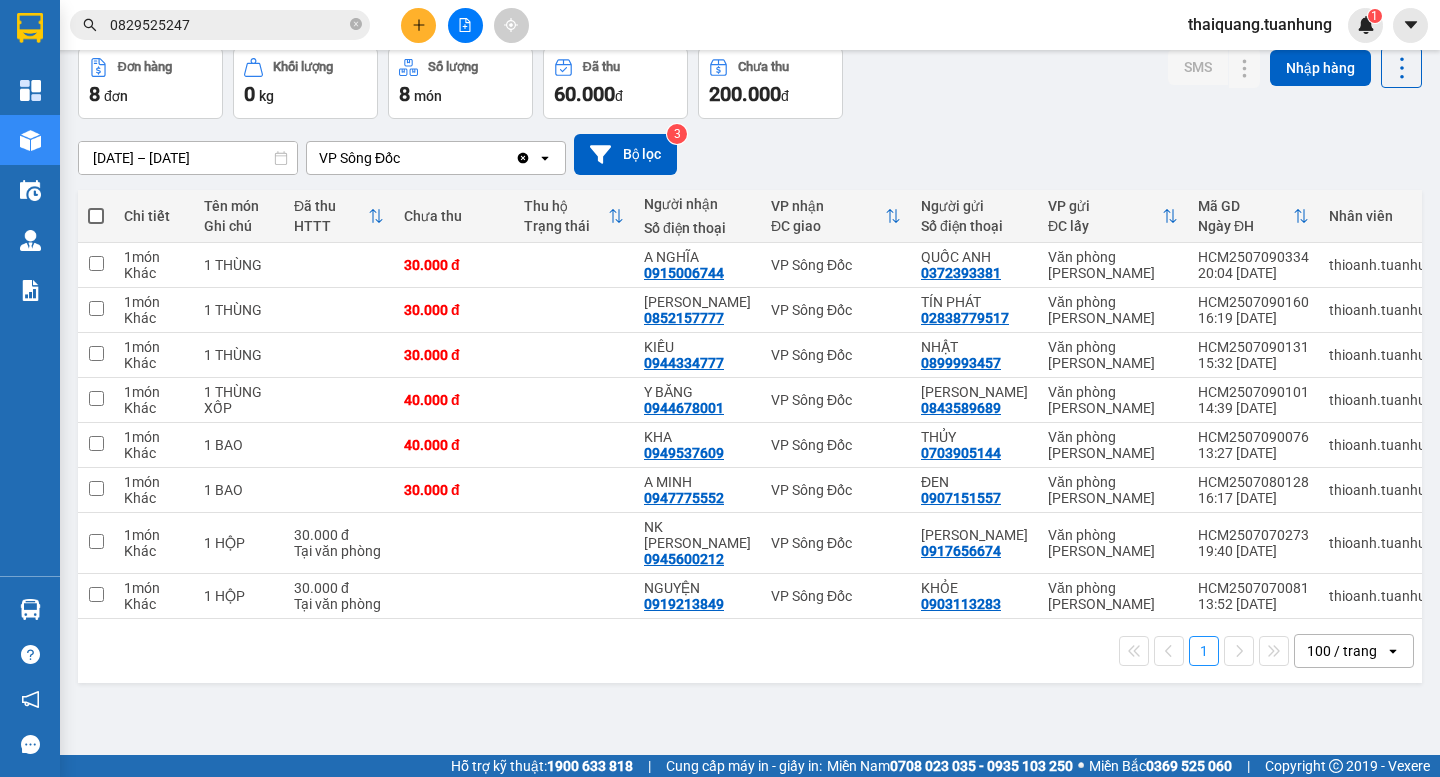 scroll, scrollTop: 0, scrollLeft: 0, axis: both 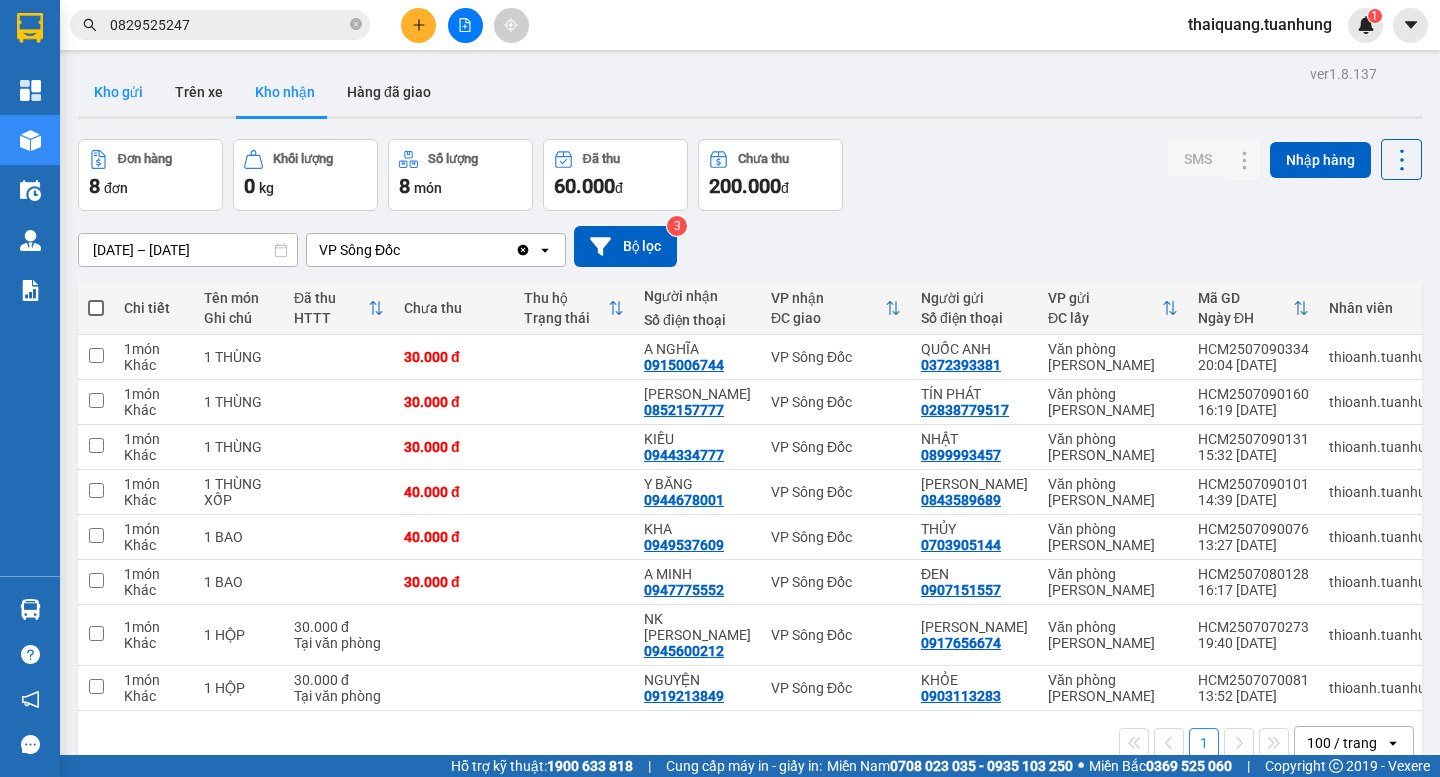 click on "Kho gửi" at bounding box center [118, 92] 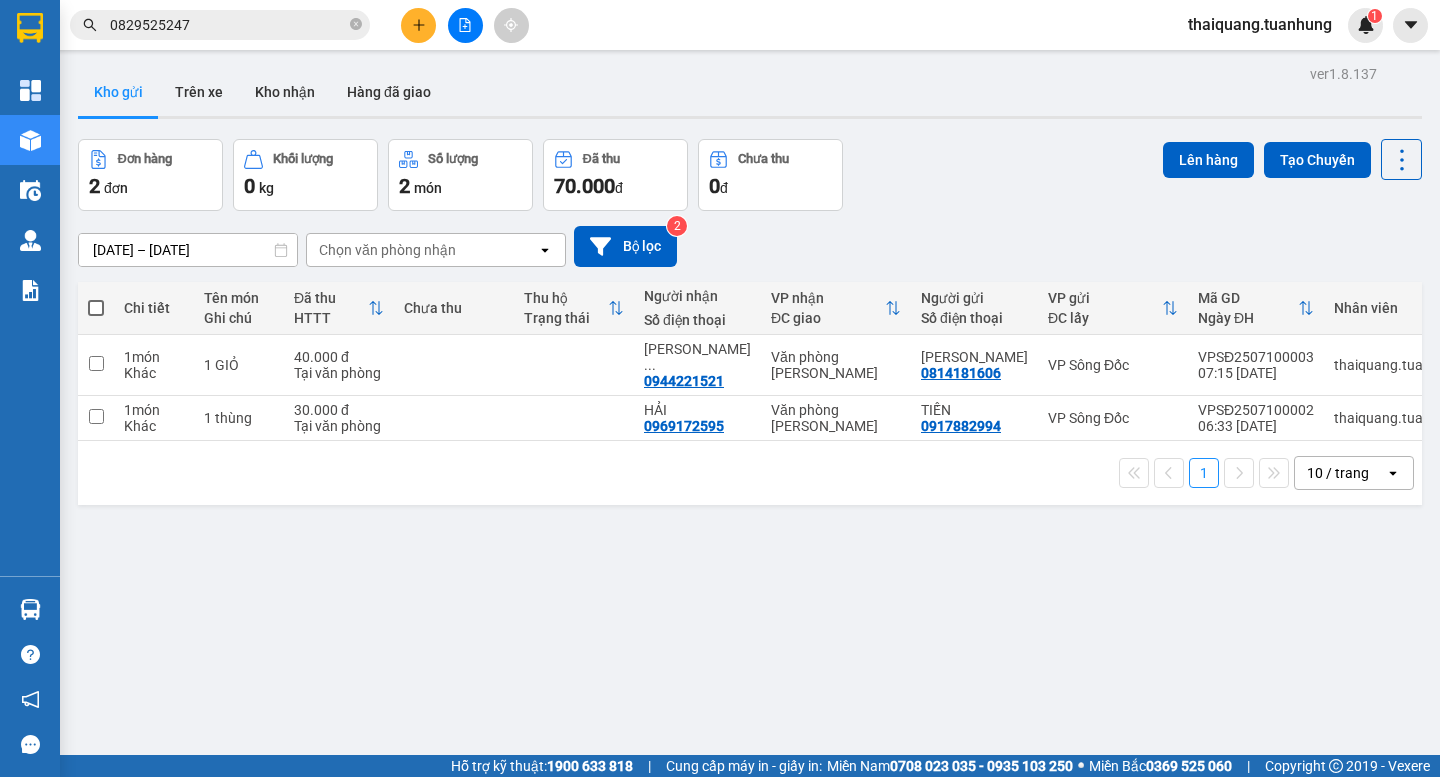 click on "Đơn hàng 2 đơn Khối lượng 0 kg Số lượng 2 món Đã thu 70.000  đ Chưa thu 0  đ Lên hàng Tạo Chuyến" at bounding box center [750, 175] 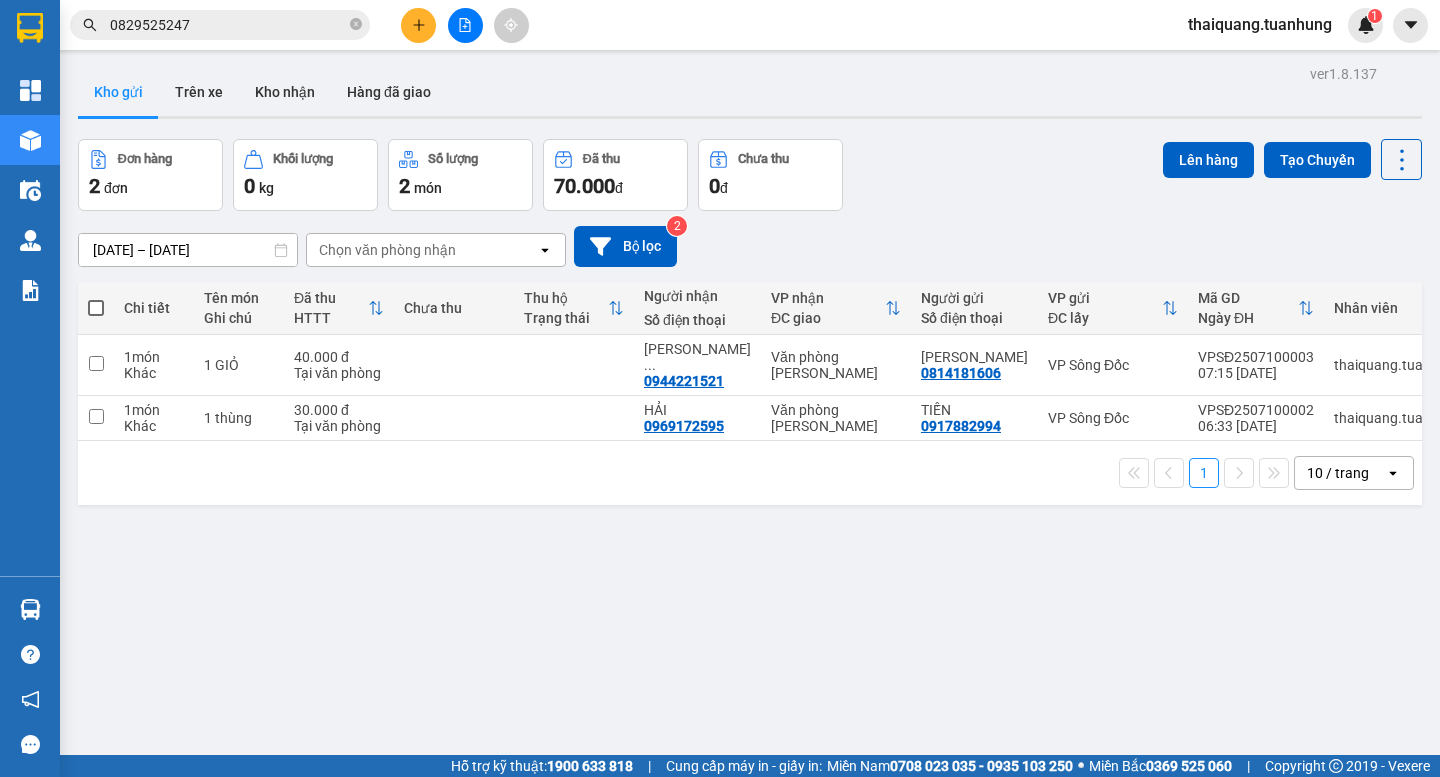 click at bounding box center [96, 308] 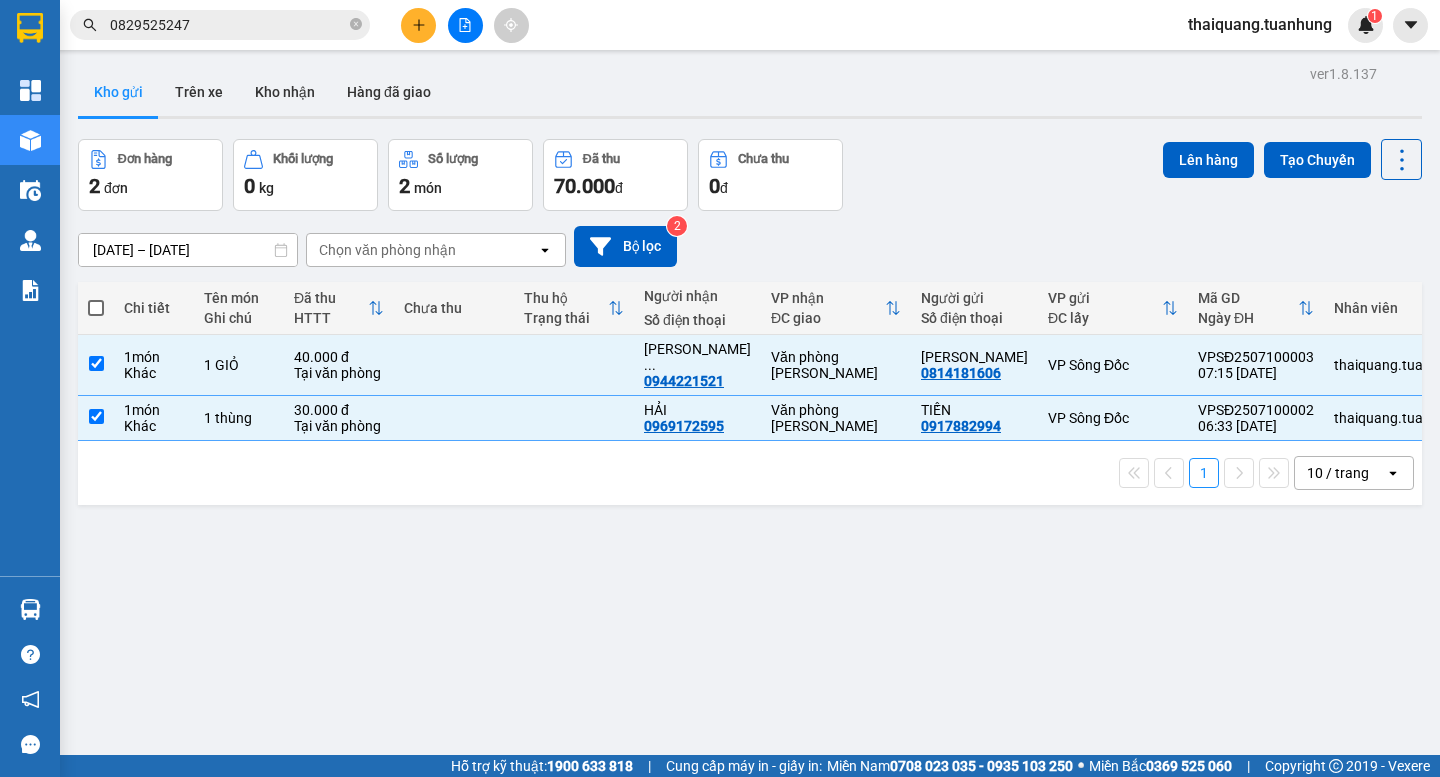 checkbox on "true" 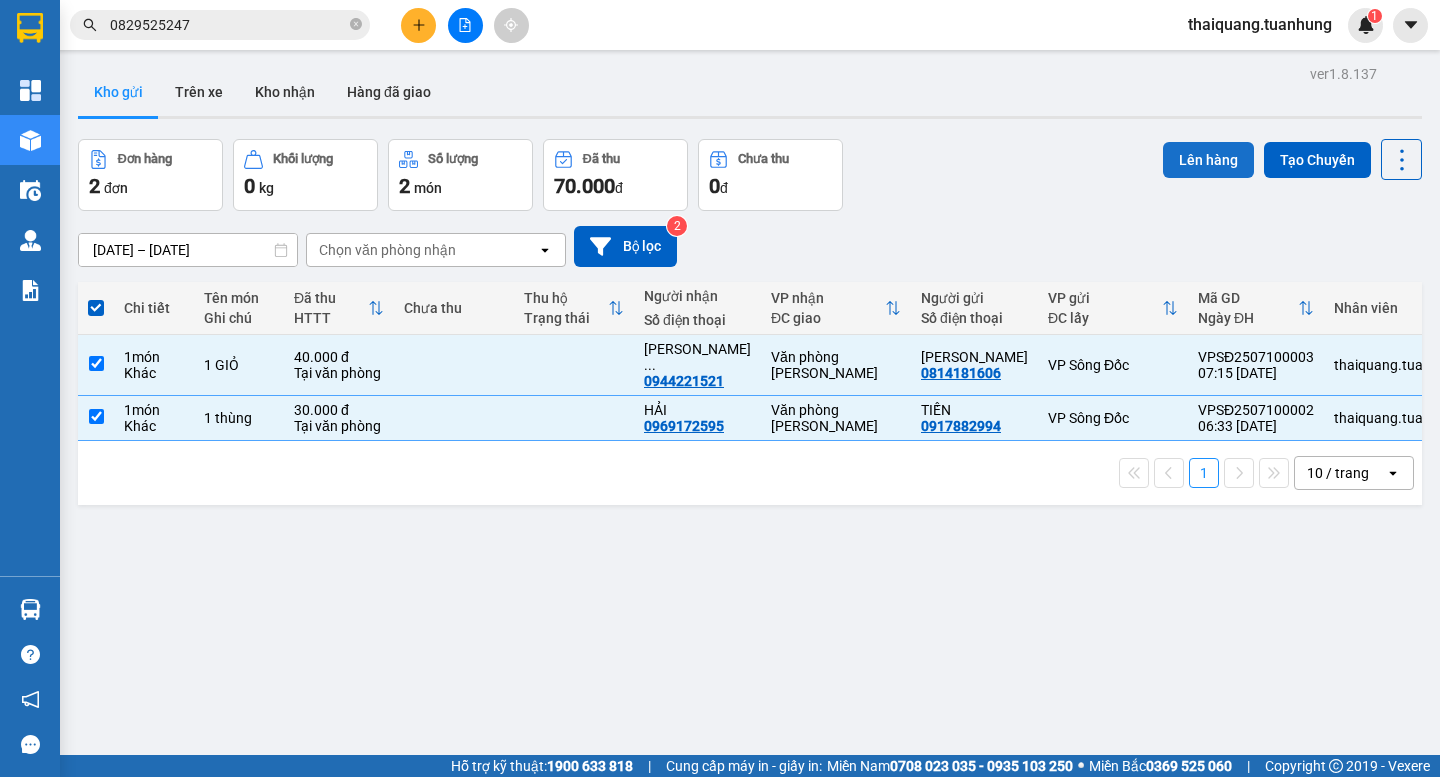 click on "Lên hàng" at bounding box center [1208, 160] 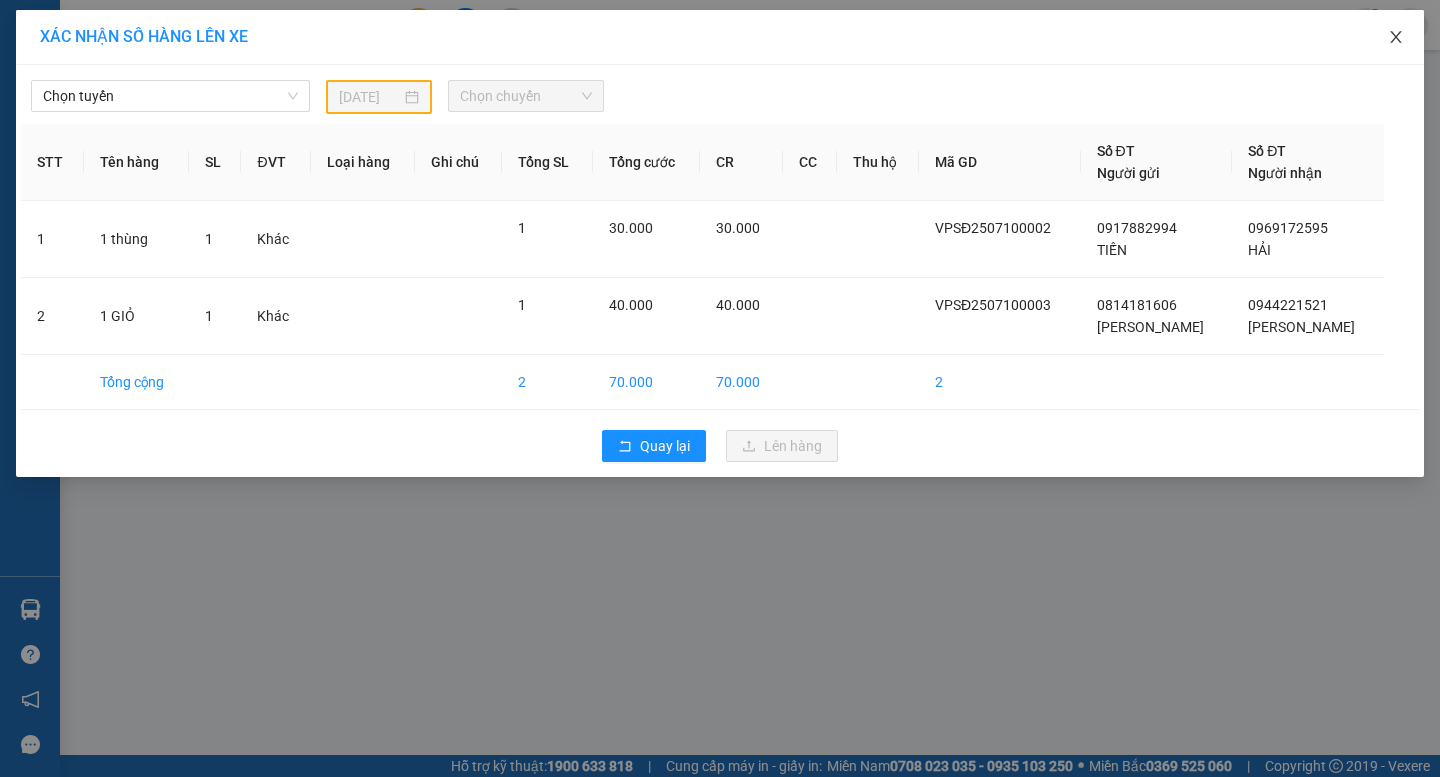 click 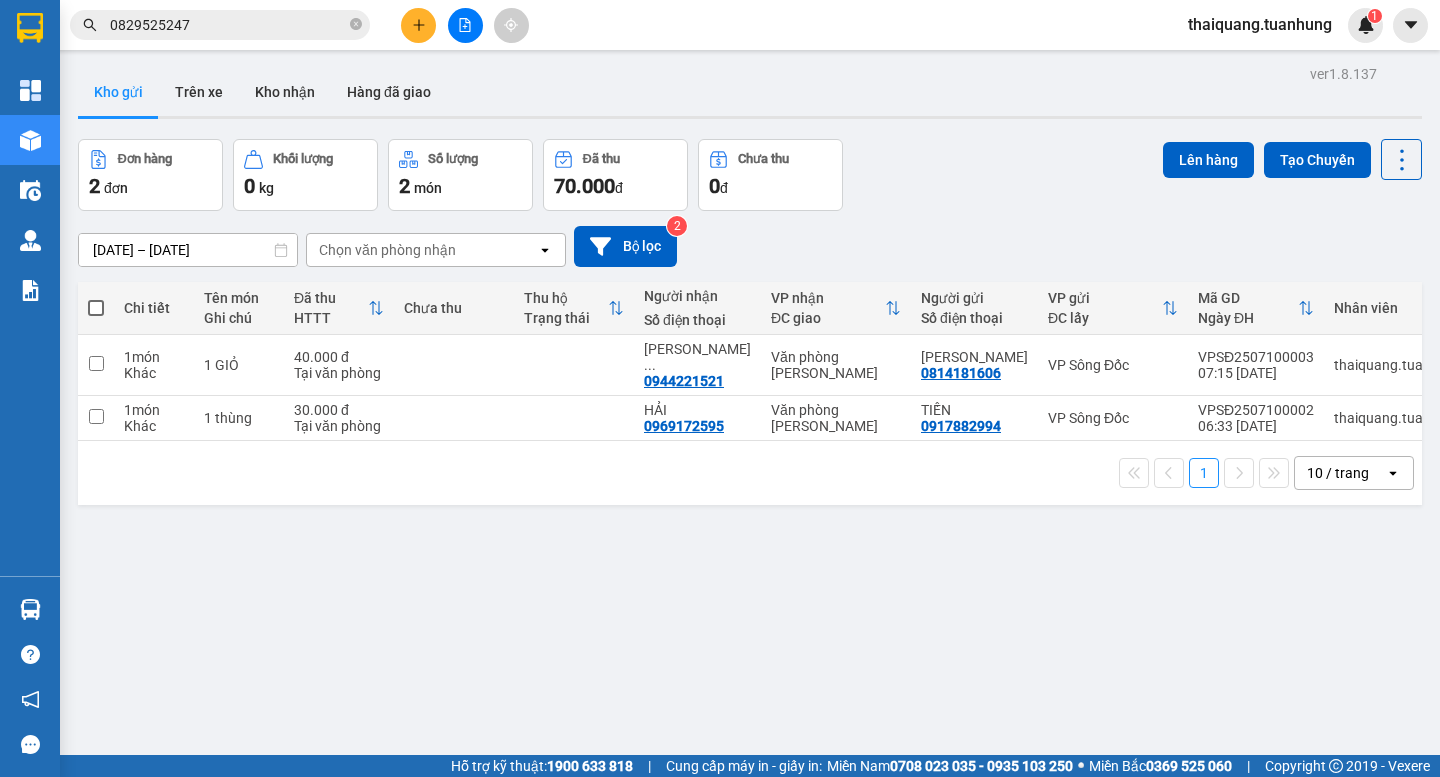 click on "Đơn hàng 2 đơn Khối lượng 0 kg Số lượng 2 món Đã thu 70.000  đ Chưa thu 0  đ Lên hàng Tạo Chuyến" at bounding box center [750, 175] 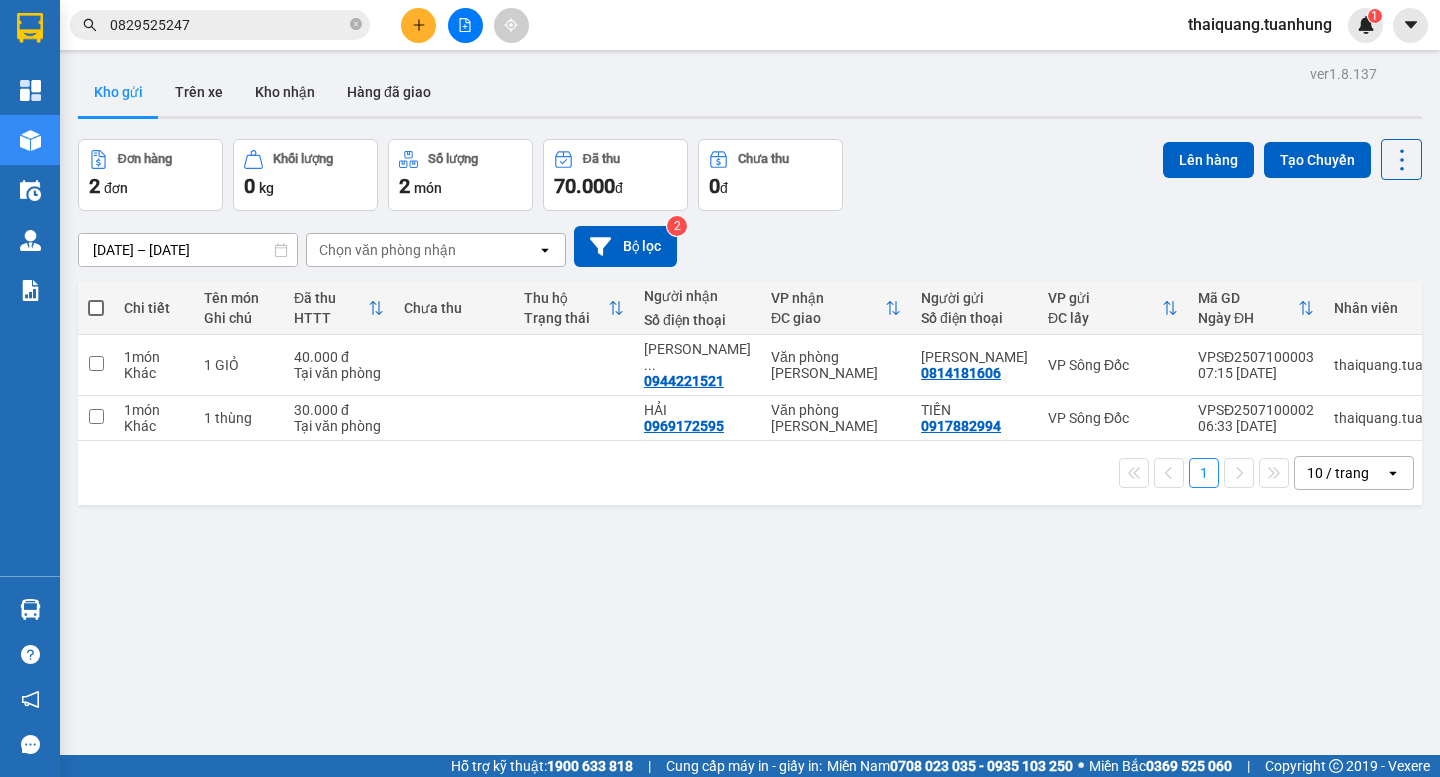 click on "Đơn hàng 2 đơn Khối lượng 0 kg Số lượng 2 món Đã thu 70.000  đ Chưa thu 0  đ Lên hàng Tạo Chuyến" at bounding box center [750, 175] 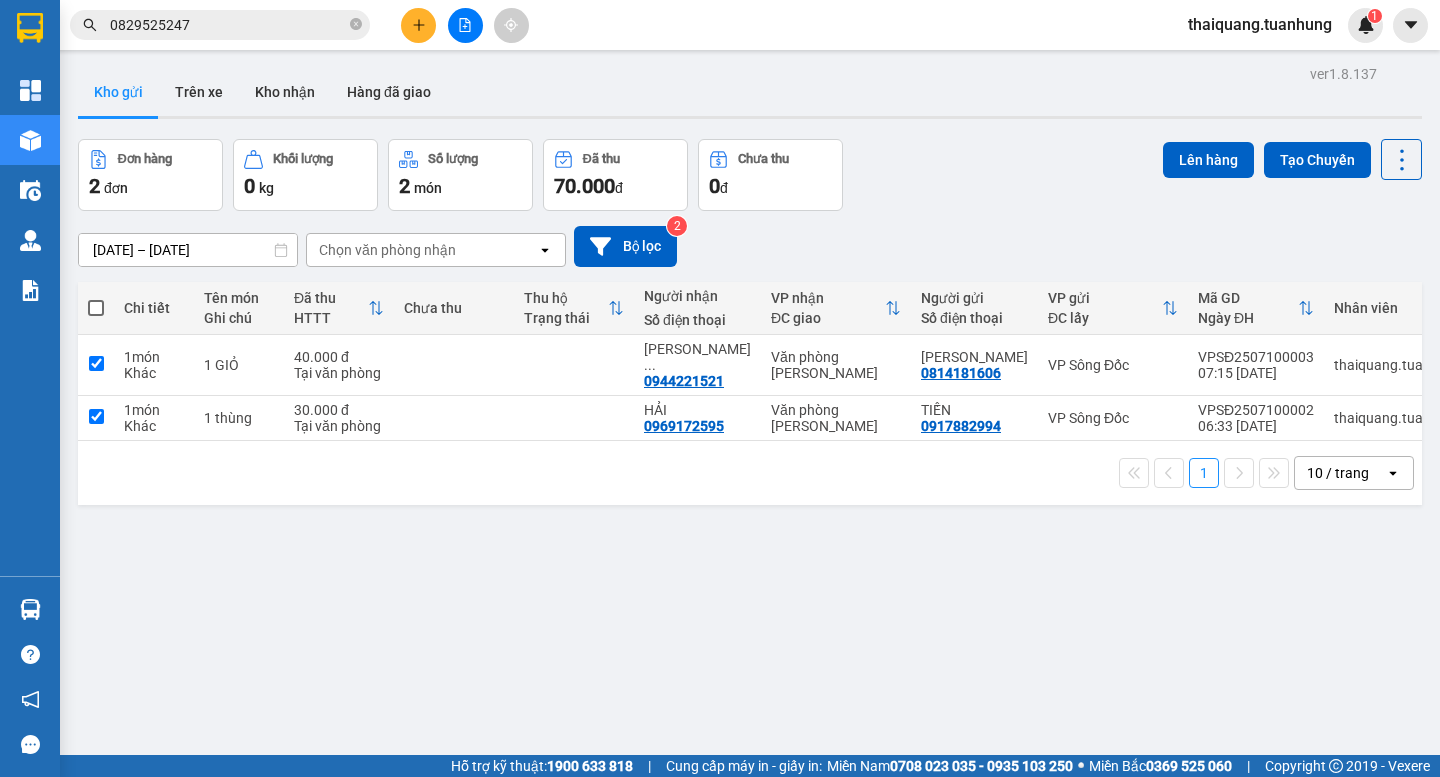 checkbox on "true" 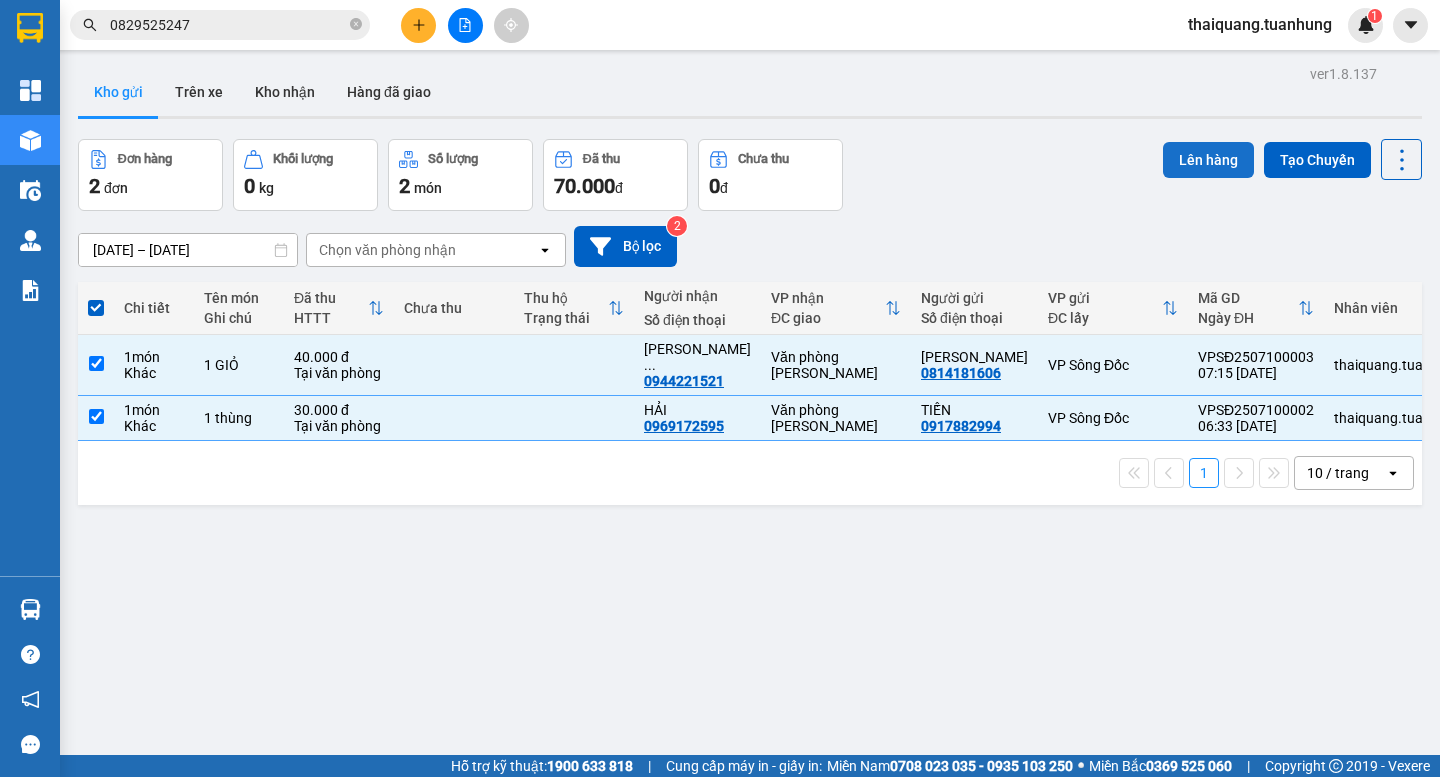 click on "Lên hàng" at bounding box center (1208, 160) 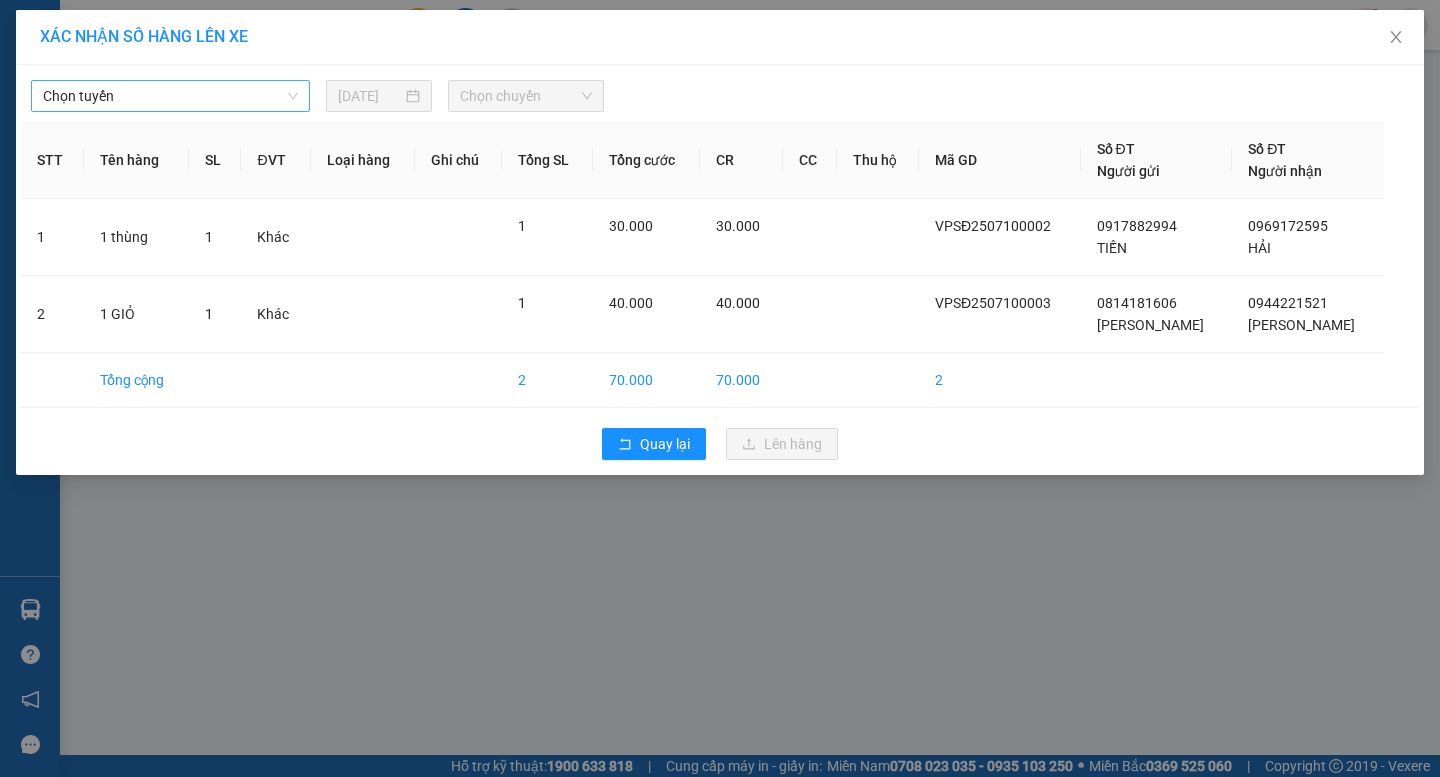 click on "Chọn tuyến" at bounding box center [170, 96] 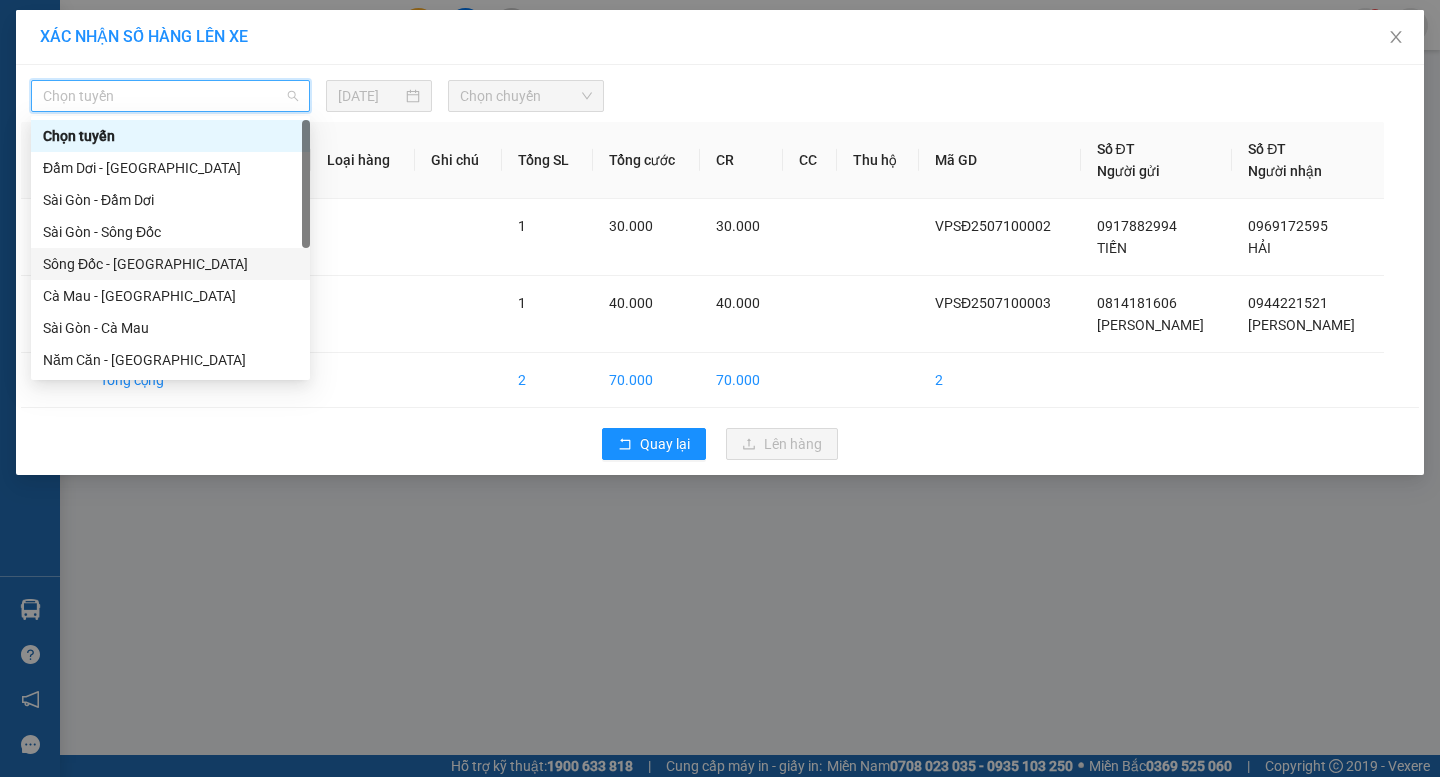 click on "Sông Đốc - [GEOGRAPHIC_DATA]" at bounding box center (170, 264) 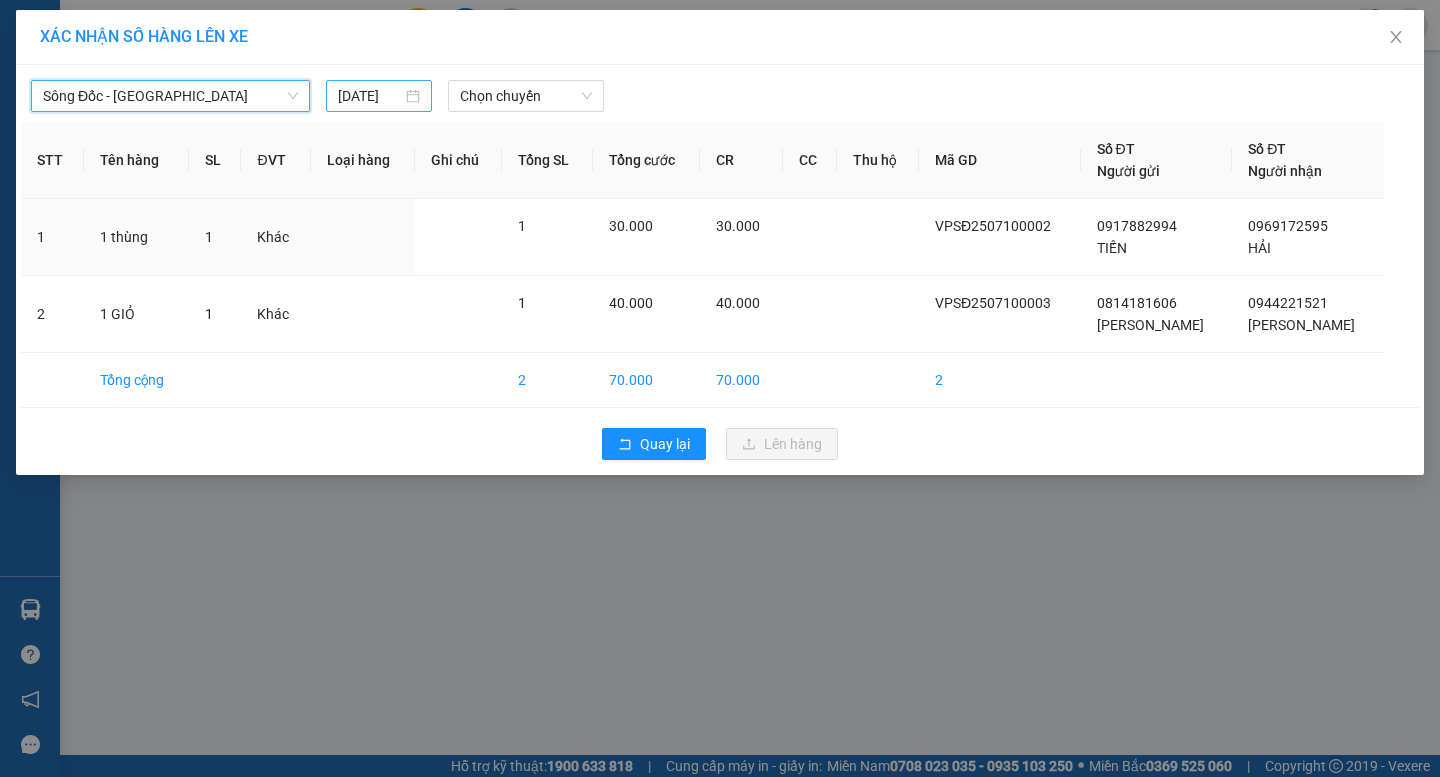 click on "[DATE]" at bounding box center [370, 96] 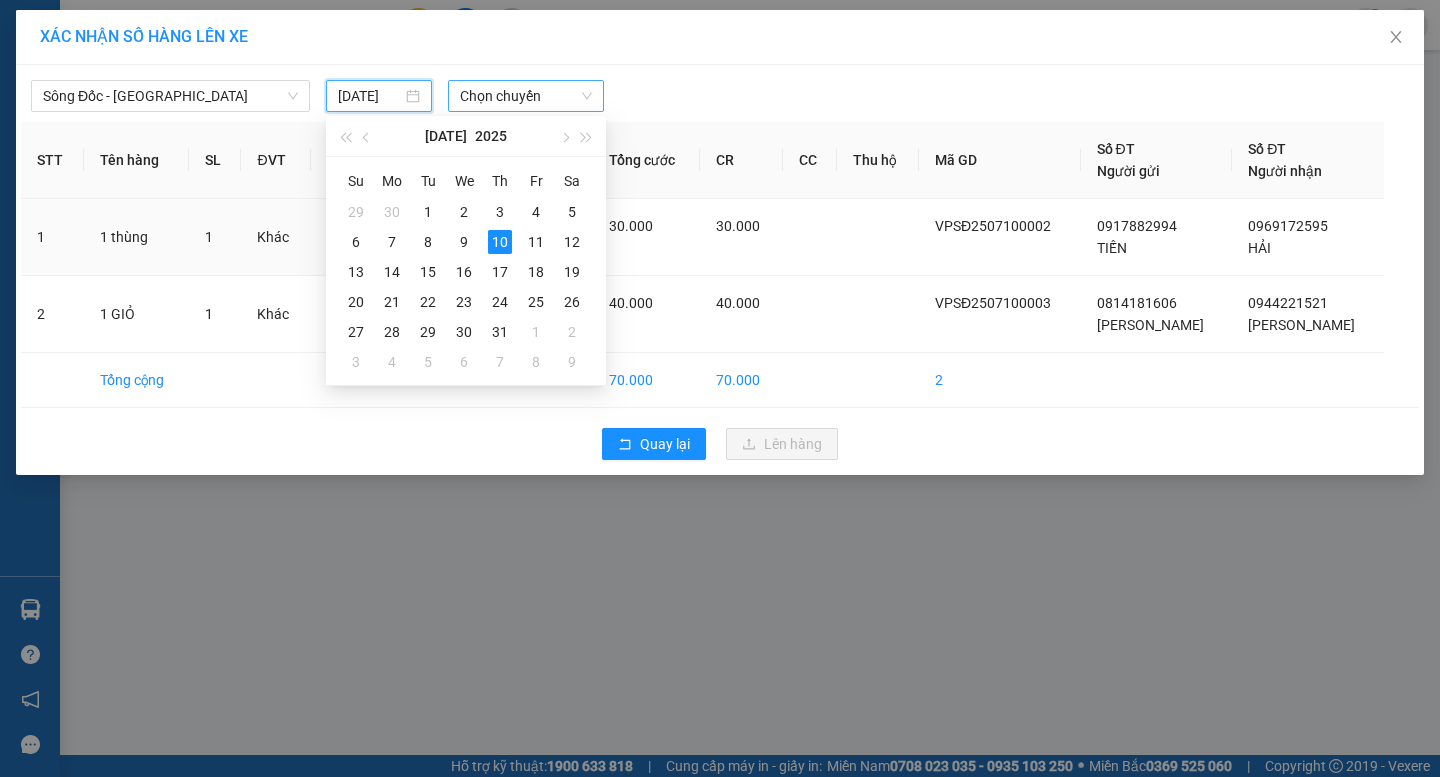 click on "Chọn chuyến" at bounding box center (526, 96) 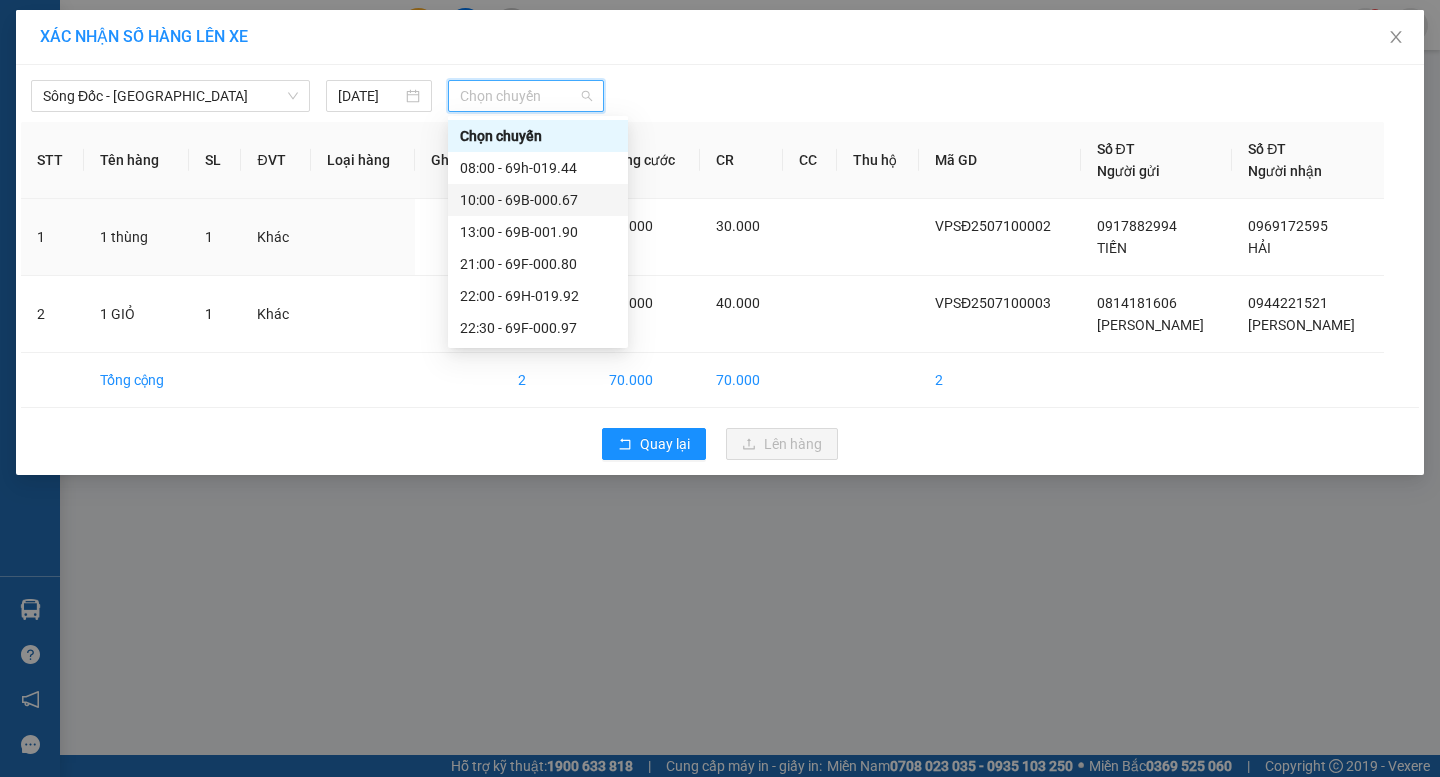 click on "10:00     - 69B-000.67" at bounding box center [538, 200] 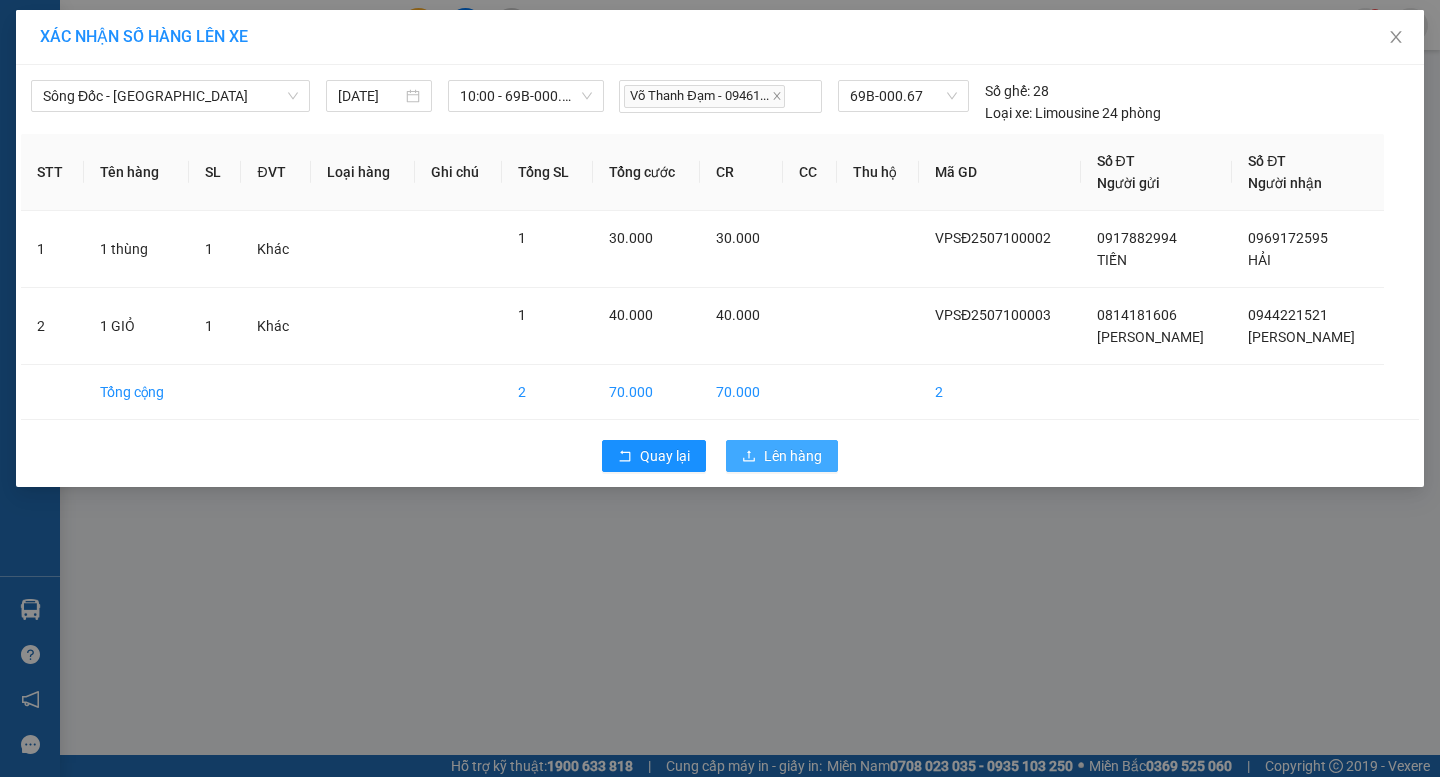 click on "Lên hàng" at bounding box center (782, 456) 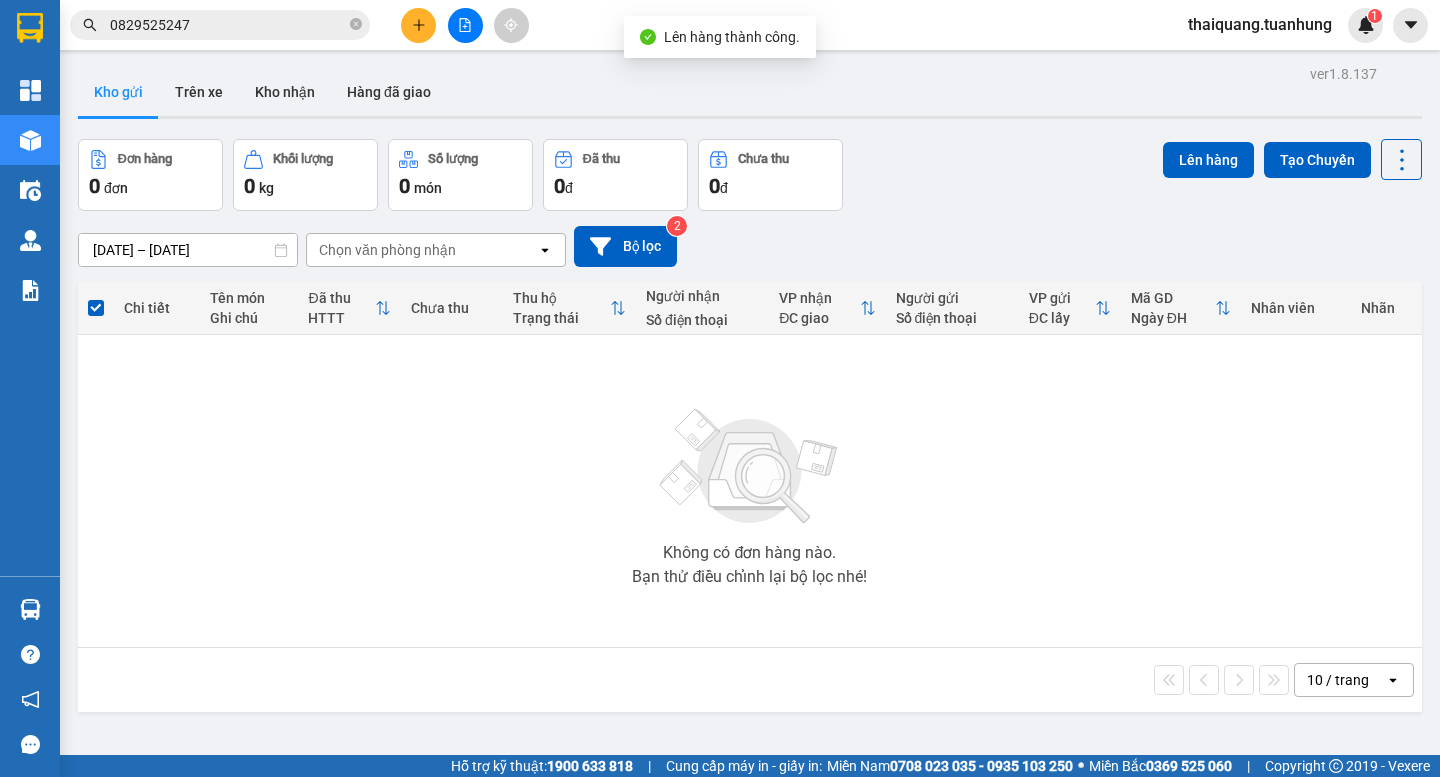click on "ver  1.8.137 Kho gửi Trên xe Kho nhận Hàng đã giao Đơn hàng 0 đơn Khối lượng 0 kg Số lượng 0 món Đã thu 0  đ Chưa thu 0  đ Lên hàng Tạo Chuyến [DATE] – [DATE] Press the down arrow key to interact with the calendar and select a date. Press the escape button to close the calendar. Selected date range is from [DATE] to [DATE]. Chọn văn phòng nhận open Bộ lọc 2 Chi tiết Tên món Ghi chú Đã thu HTTT Chưa thu Thu hộ Trạng thái Người nhận Số điện thoại VP nhận ĐC giao Người gửi Số điện thoại VP gửi ĐC lấy Mã GD Ngày ĐH Nhân viên Nhãn Không có đơn hàng nào. Bạn thử điều chỉnh lại bộ lọc nhé! 10 / trang open Đang tải dữ liệu" at bounding box center (750, 448) 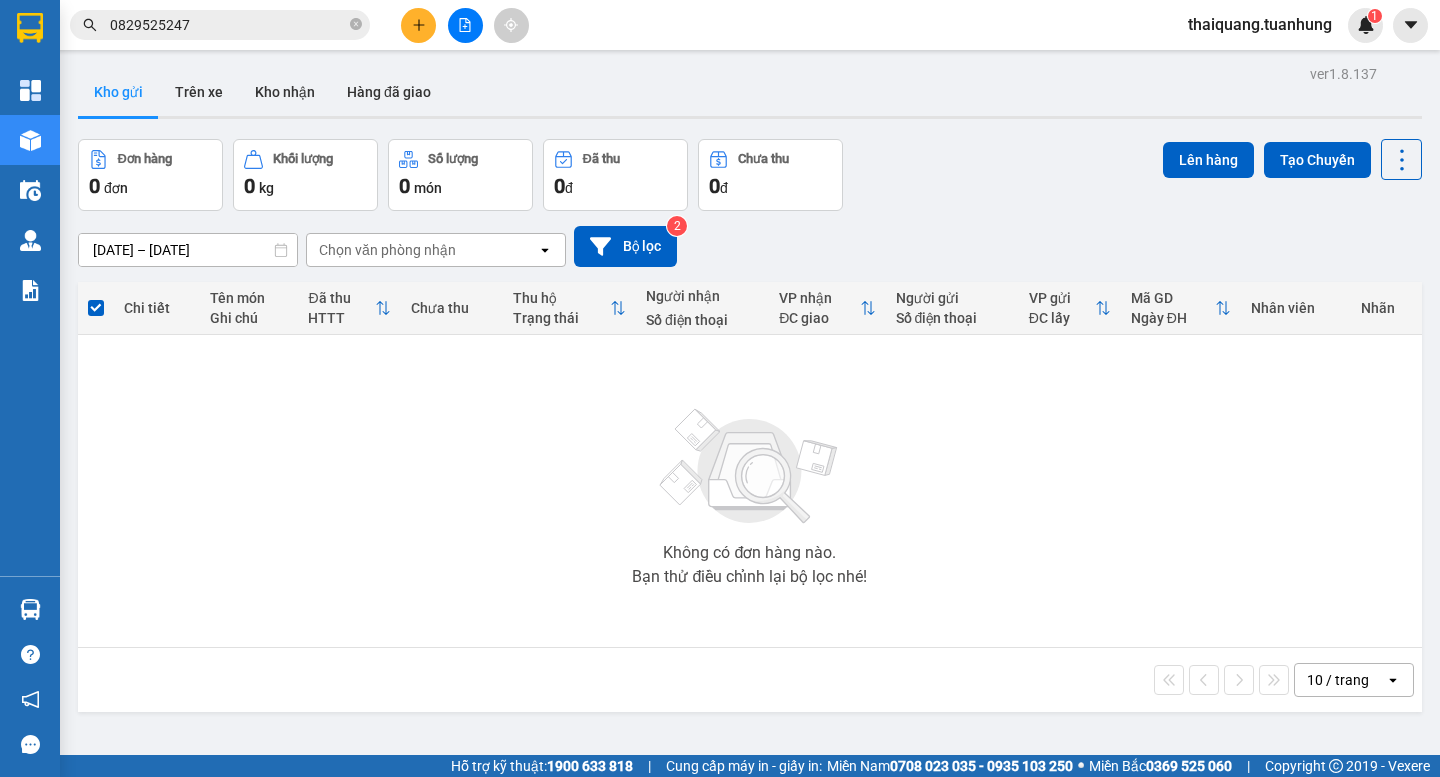 click on "ver  1.8.137 Kho gửi Trên xe Kho nhận Hàng đã giao Đơn hàng 0 đơn Khối lượng 0 kg Số lượng 0 món Đã thu 0  đ Chưa thu 0  đ Lên hàng Tạo Chuyến [DATE] – [DATE] Press the down arrow key to interact with the calendar and select a date. Press the escape button to close the calendar. Selected date range is from [DATE] to [DATE]. Chọn văn phòng nhận open Bộ lọc 2 Chi tiết Tên món Ghi chú Đã thu HTTT Chưa thu Thu hộ Trạng thái Người nhận Số điện thoại VP nhận ĐC giao Người gửi Số điện thoại VP gửi ĐC lấy Mã GD Ngày ĐH Nhân viên Nhãn Không có đơn hàng nào. Bạn thử điều chỉnh lại bộ lọc nhé! 10 / trang open Đang tải dữ liệu" at bounding box center (750, 448) 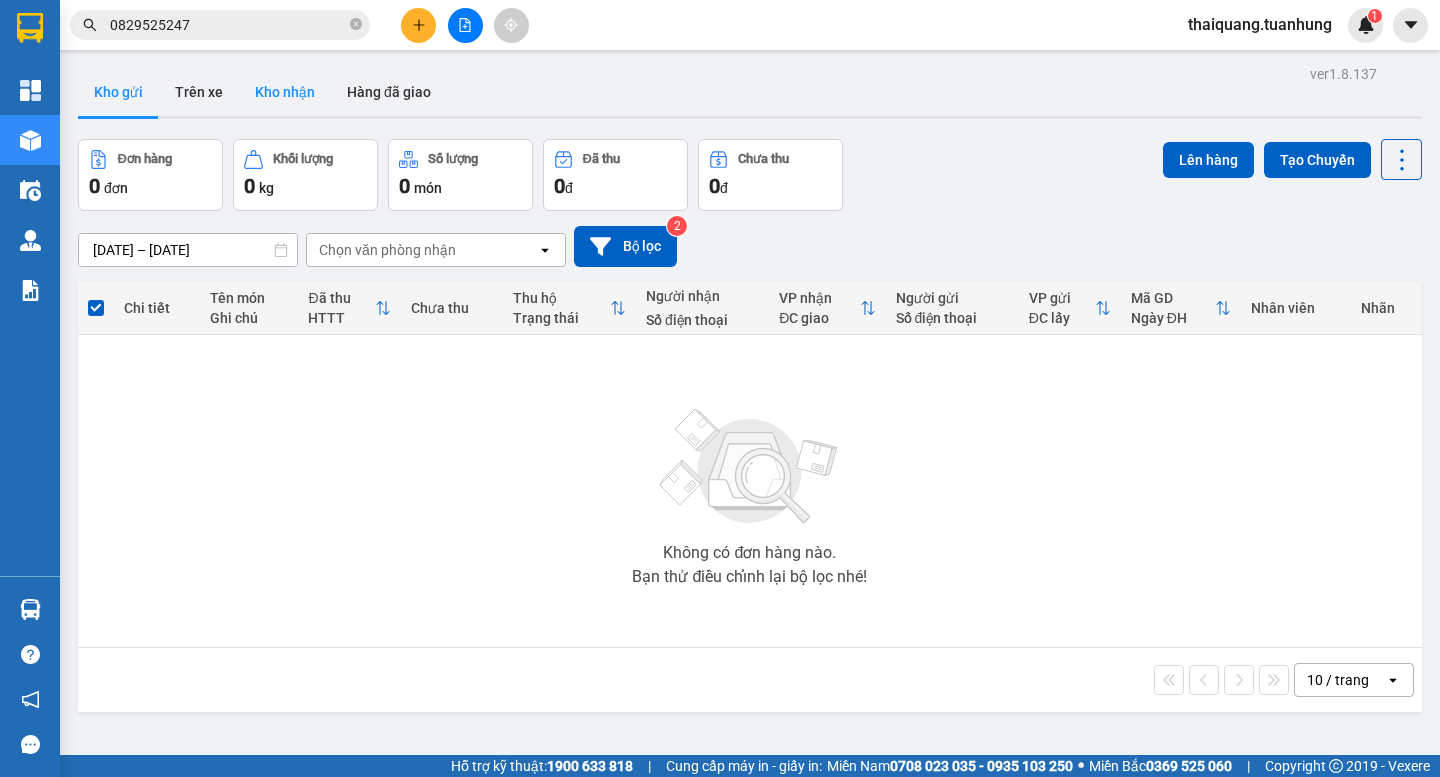 click on "Kho nhận" at bounding box center (285, 92) 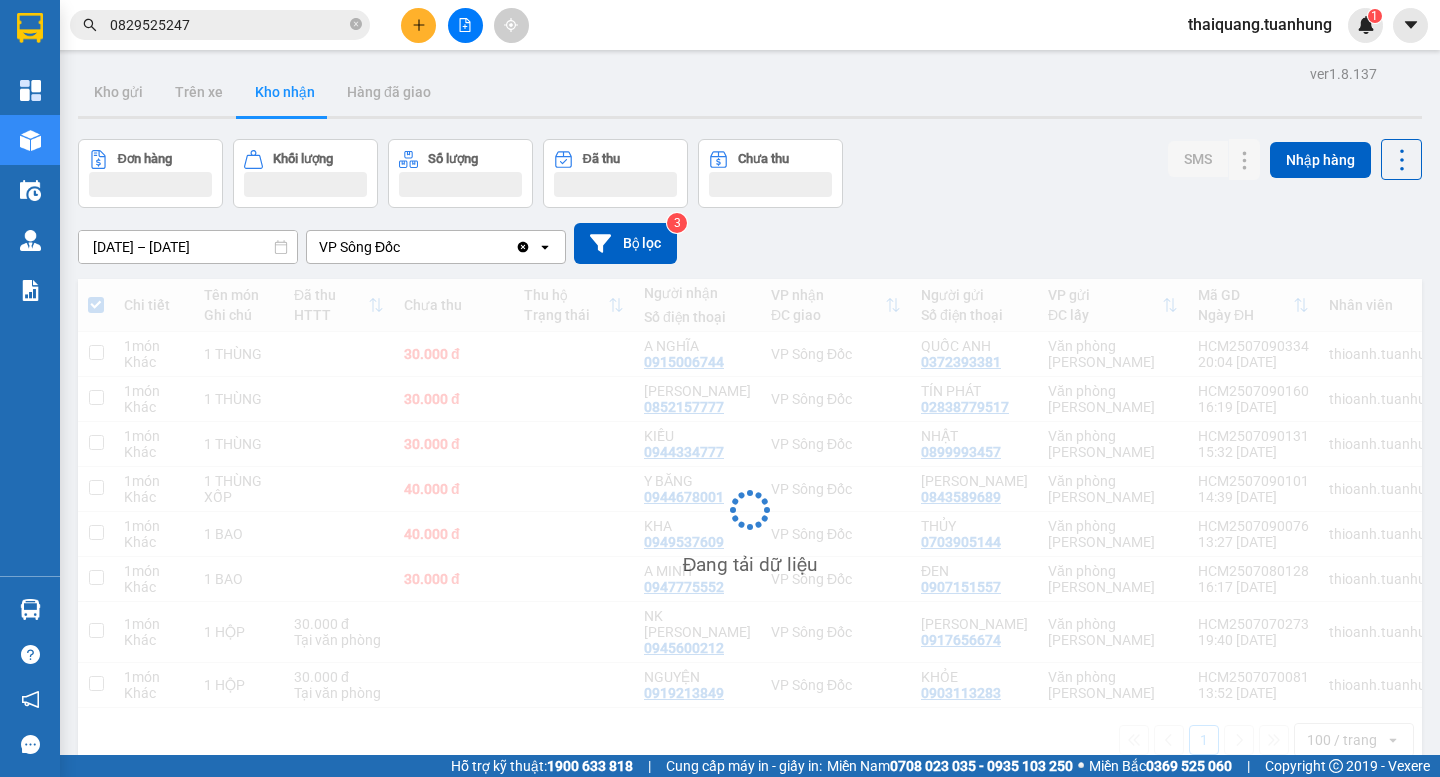 click on "Đơn hàng Khối lượng Số lượng Đã thu Chưa thu SMS Nhập hàng" at bounding box center (750, 173) 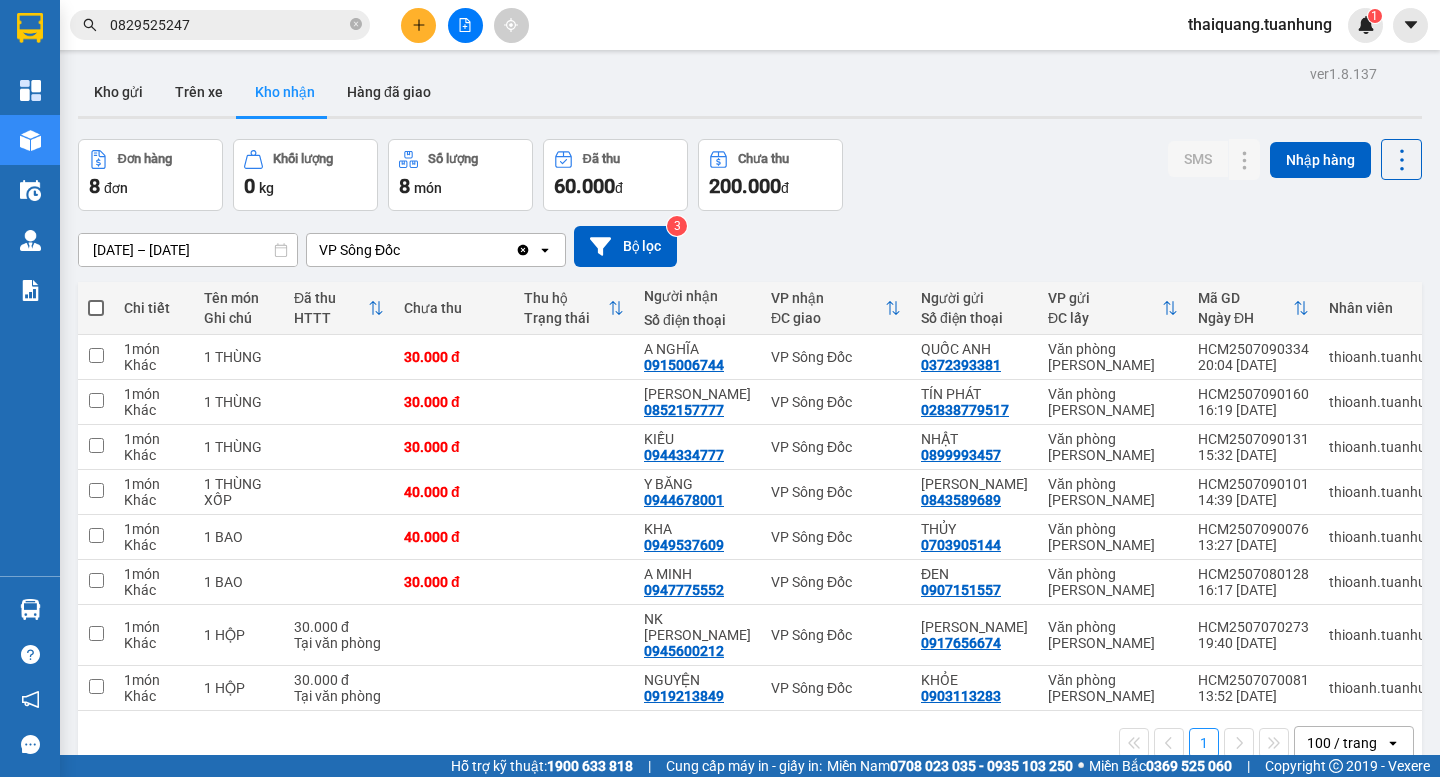 click on "Đơn hàng 8 đơn Khối lượng 0 kg Số lượng 8 món Đã thu 60.000  đ Chưa thu 200.000  đ SMS Nhập hàng" at bounding box center [750, 175] 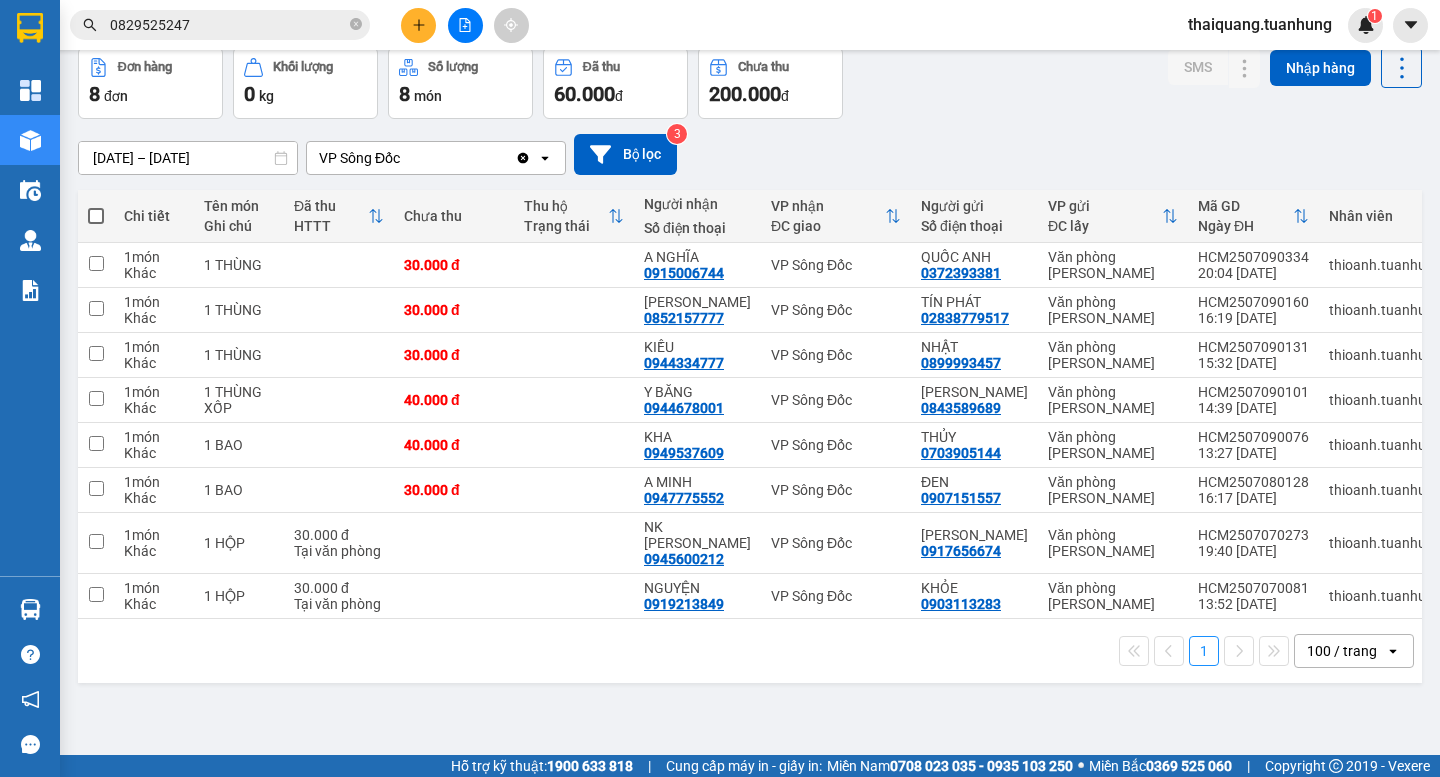 scroll, scrollTop: 0, scrollLeft: 0, axis: both 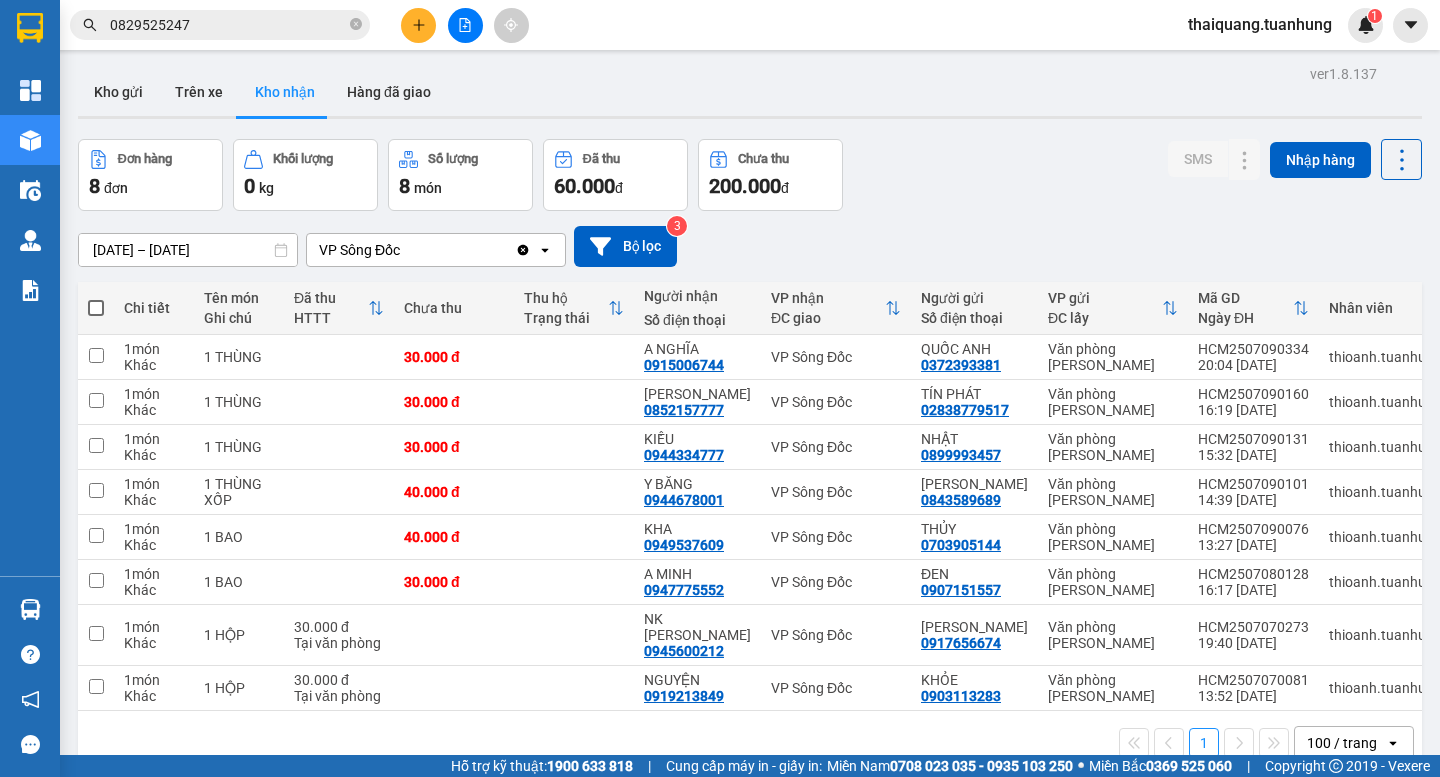 click on "Đơn hàng 8 đơn Khối lượng 0 kg Số lượng 8 món Đã thu 60.000  đ Chưa thu 200.000  đ SMS Nhập hàng" at bounding box center (750, 175) 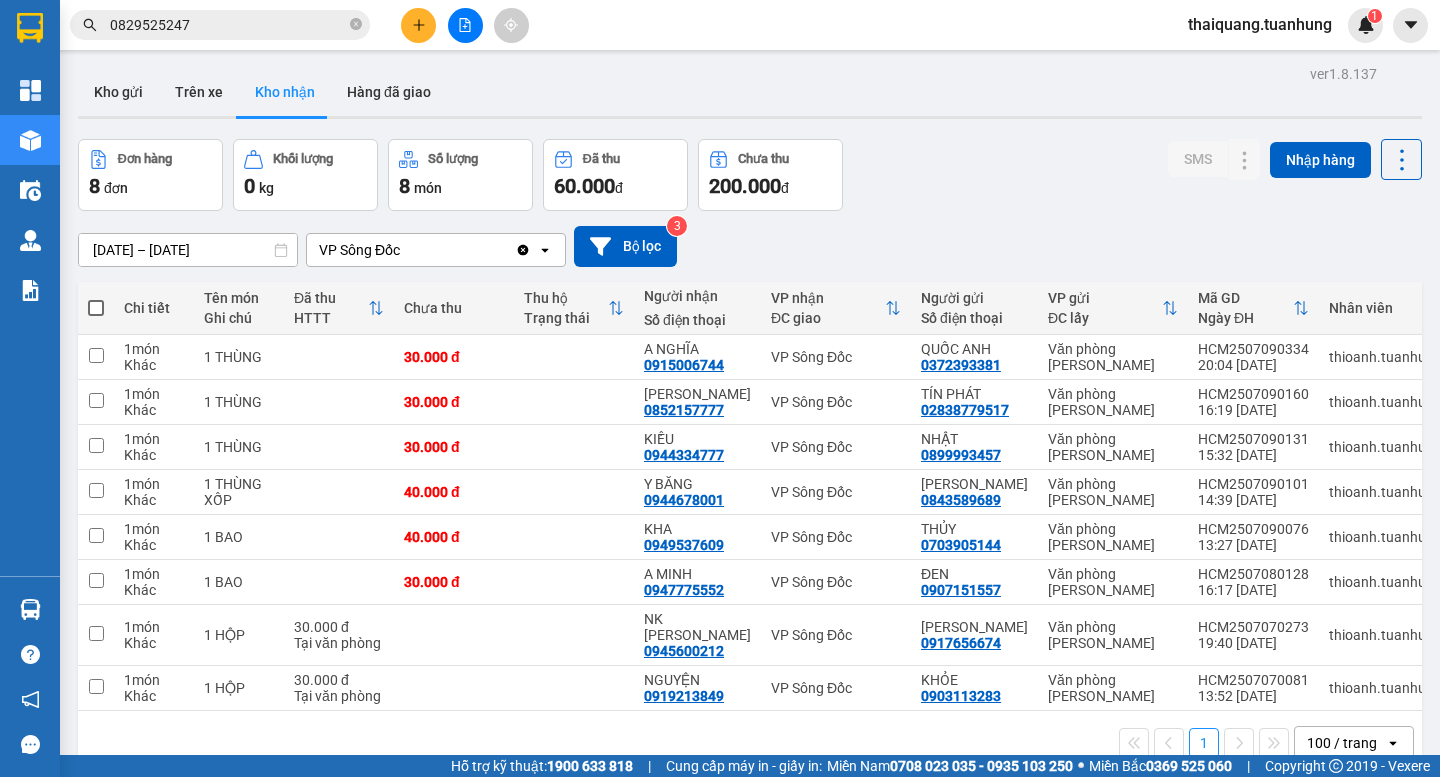 click on "Đơn hàng 8 đơn Khối lượng 0 kg Số lượng 8 món Đã thu 60.000  đ Chưa thu 200.000  đ SMS Nhập hàng" at bounding box center [750, 175] 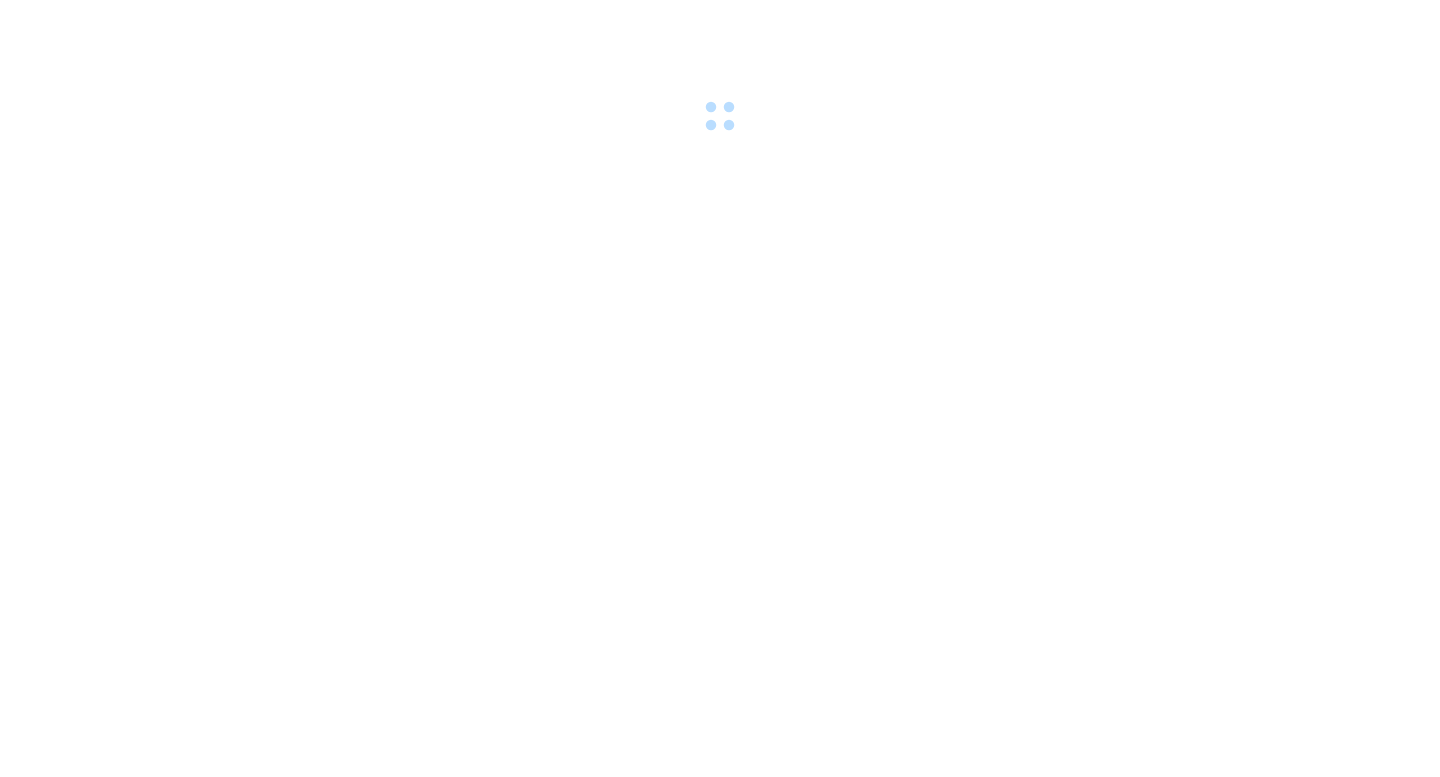 scroll, scrollTop: 0, scrollLeft: 0, axis: both 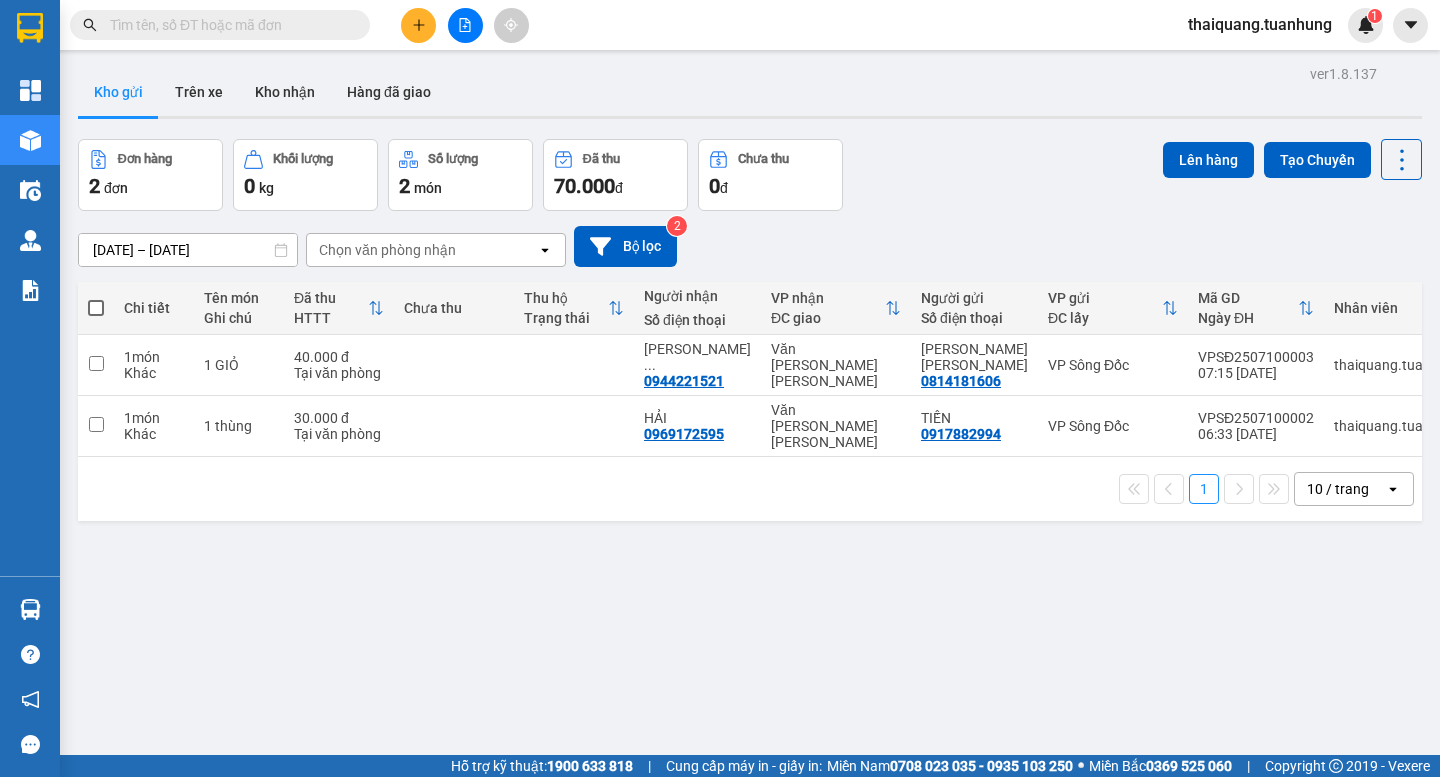 click on "08/07/2025 – 10/07/2025 Press the down arrow key to interact with the calendar and select a date. Press the escape button to close the calendar. Selected date range is from 08/07/2025 to 10/07/2025. Chọn văn phòng nhận open Bộ lọc 2" at bounding box center (750, 246) 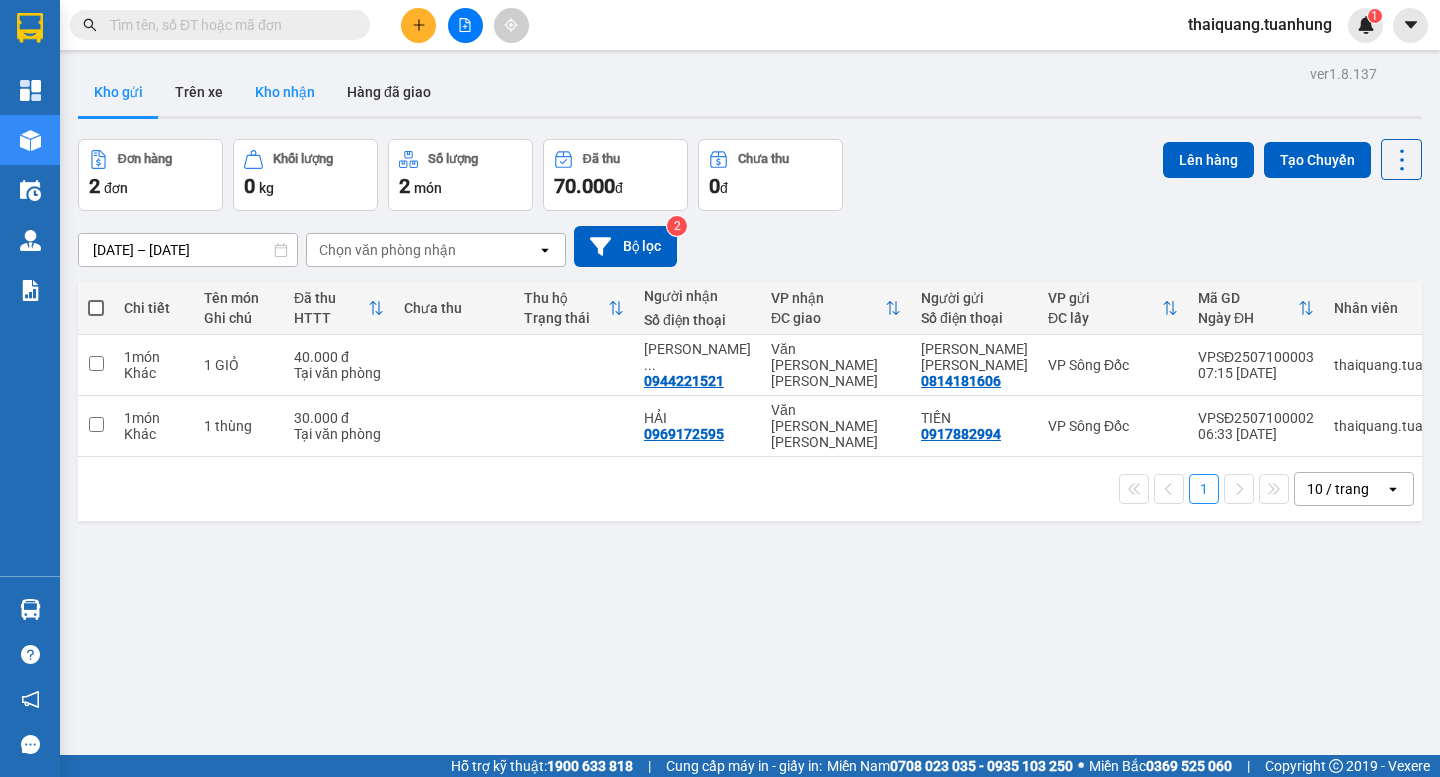 click on "Kho nhận" at bounding box center (285, 92) 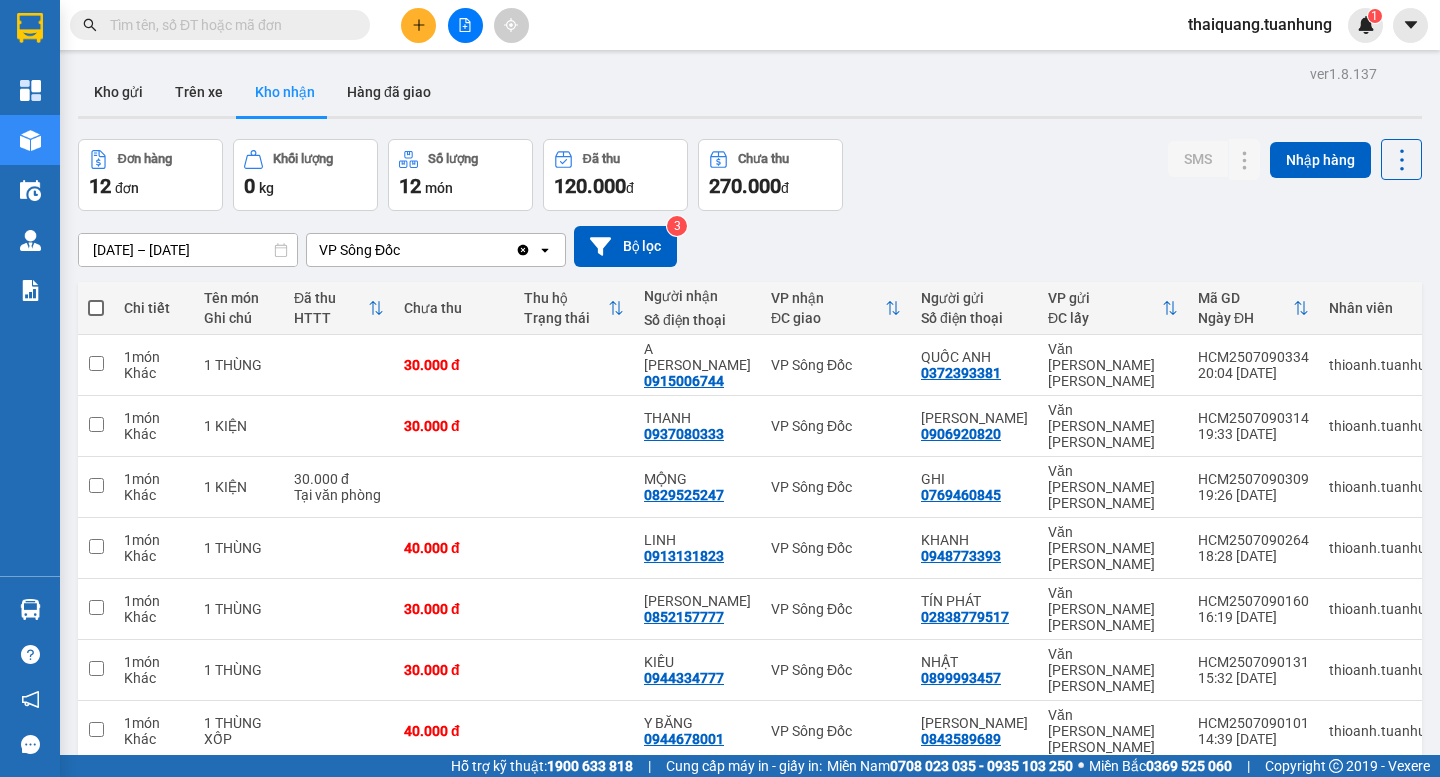click on "Đơn hàng 12 đơn Khối lượng 0 kg Số lượng 12 món Đã thu 120.000  đ Chưa thu 270.000  đ SMS Nhập hàng" at bounding box center [750, 175] 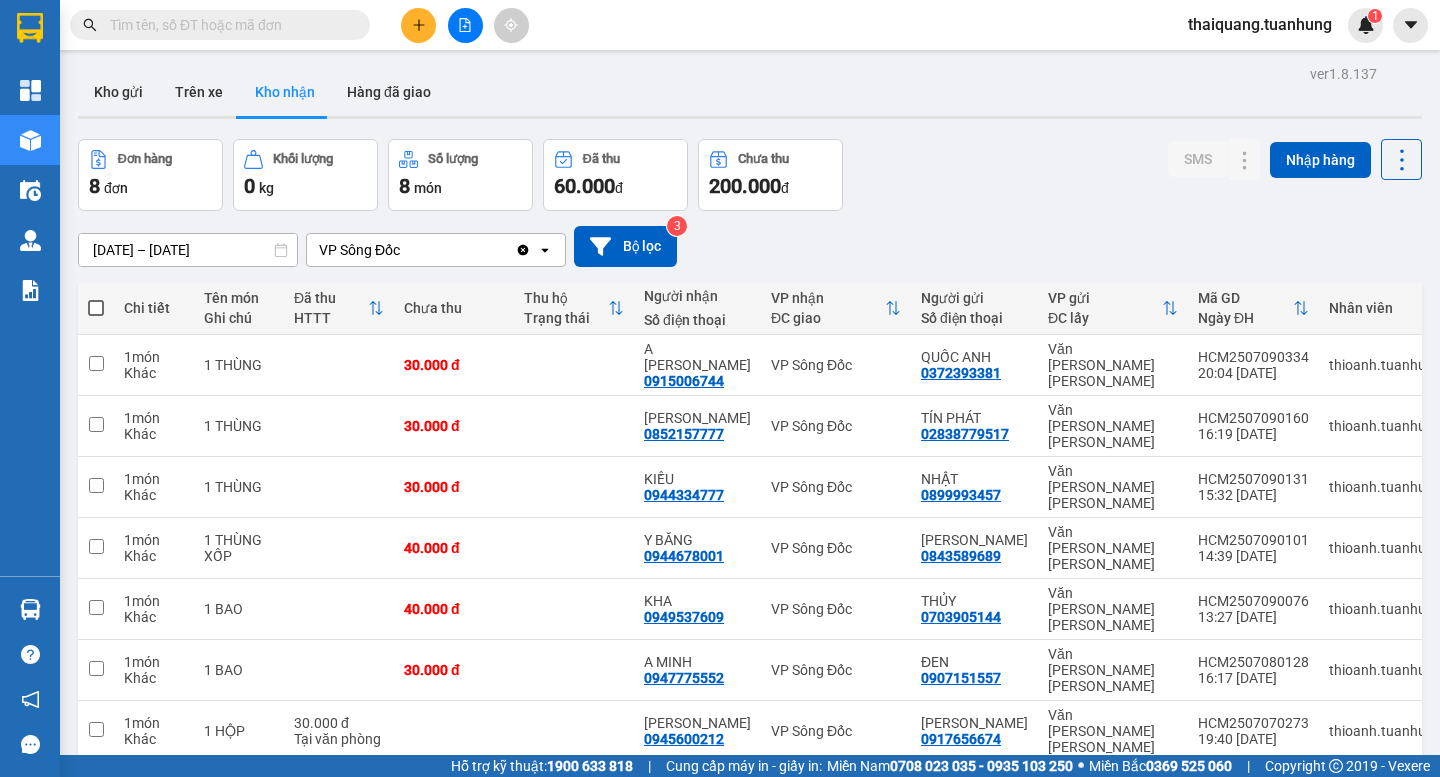 scroll, scrollTop: 0, scrollLeft: 0, axis: both 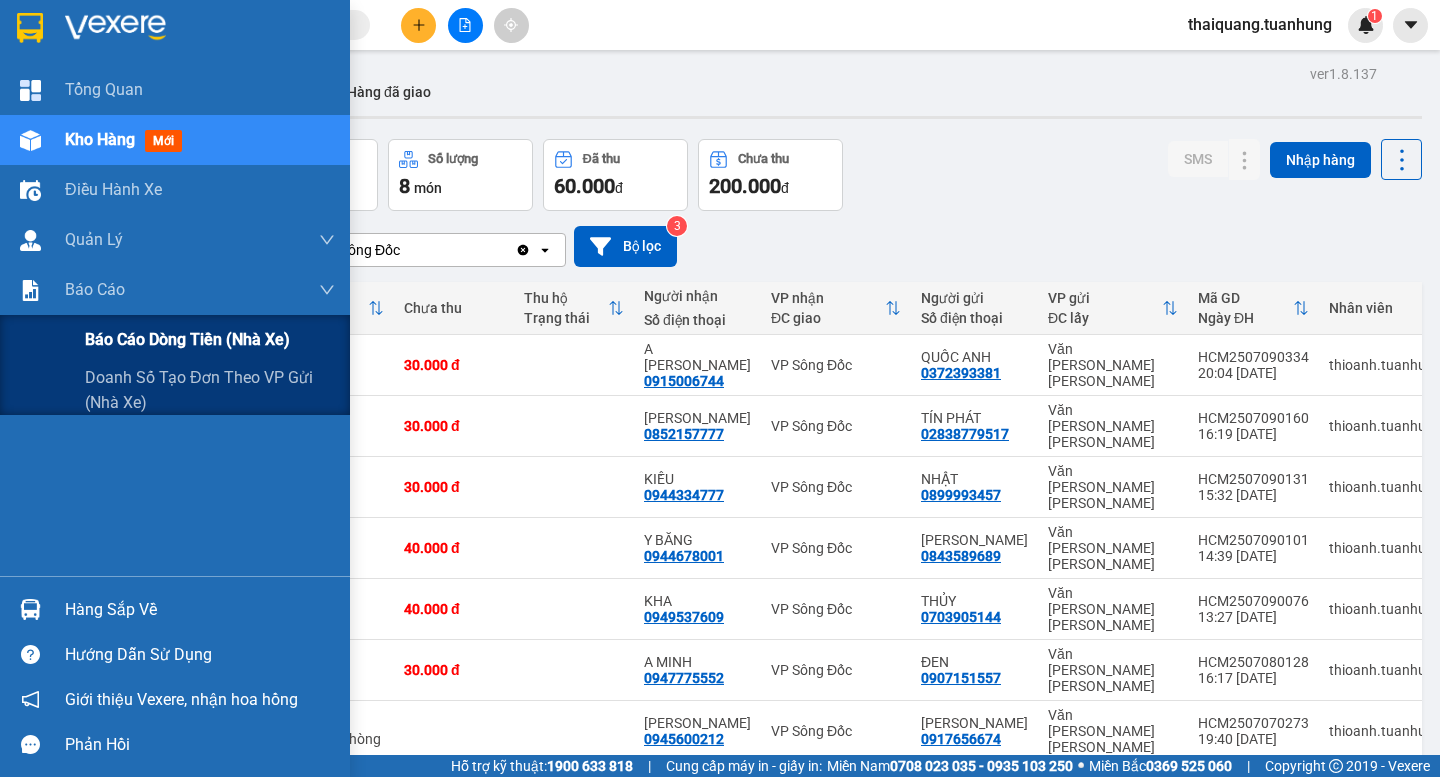 click on "Báo cáo dòng tiền (nhà xe)" at bounding box center [187, 339] 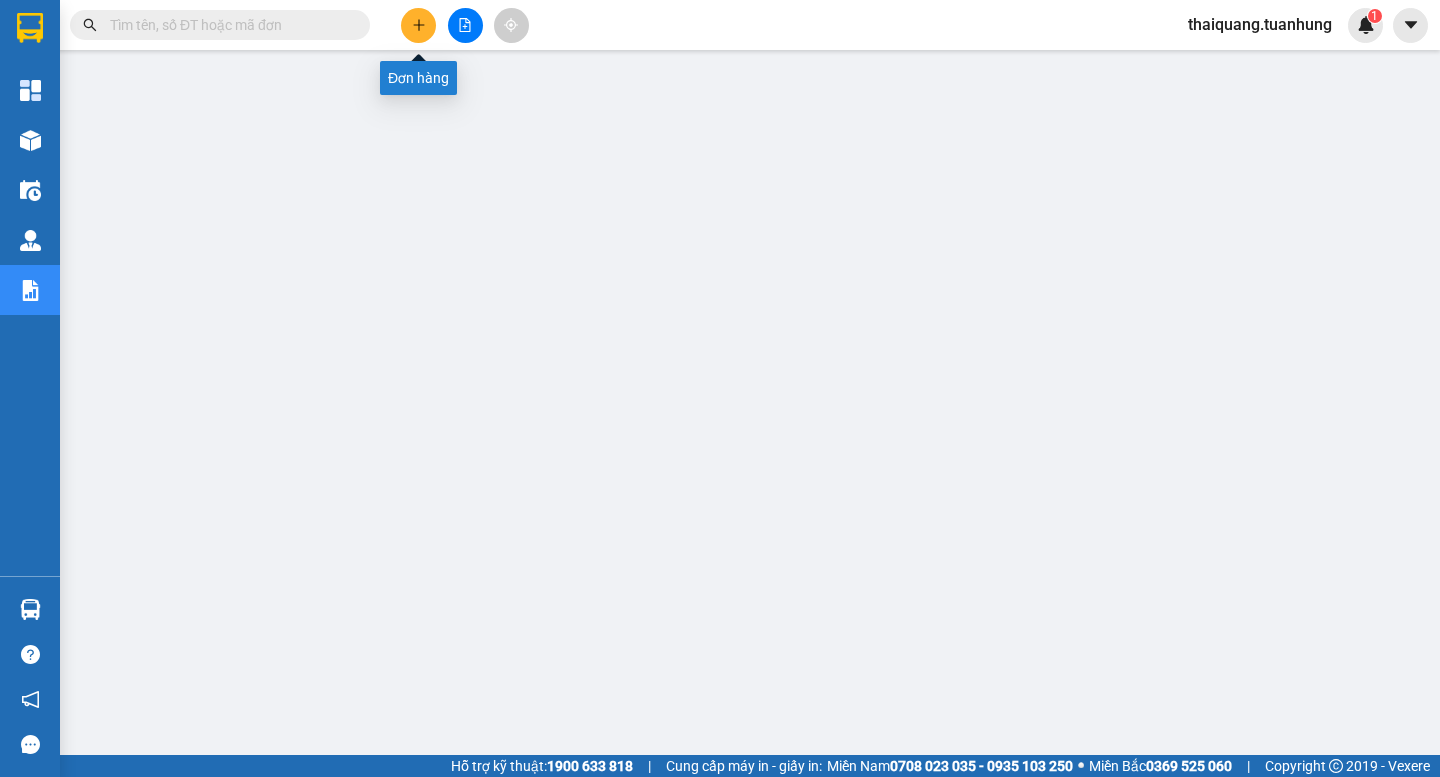 click 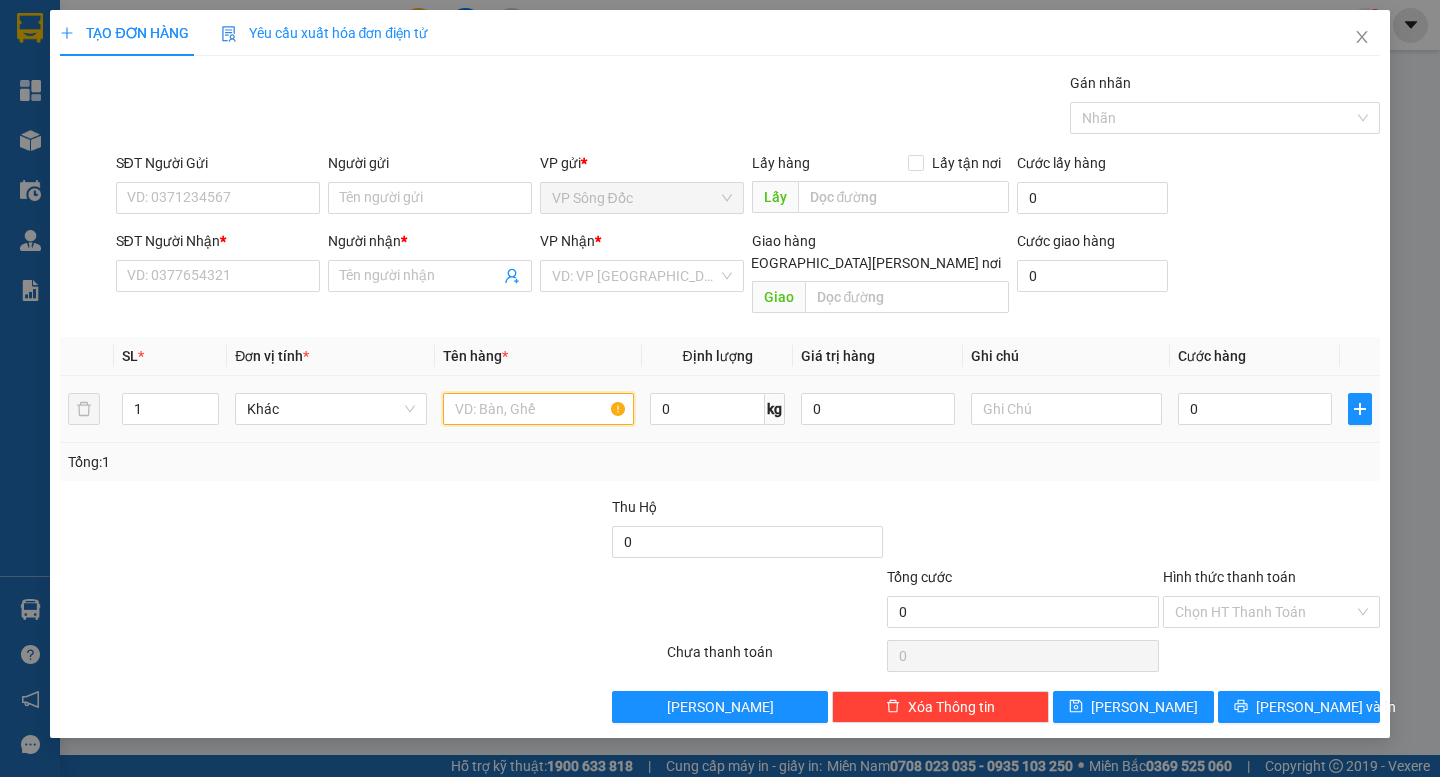 click at bounding box center [538, 409] 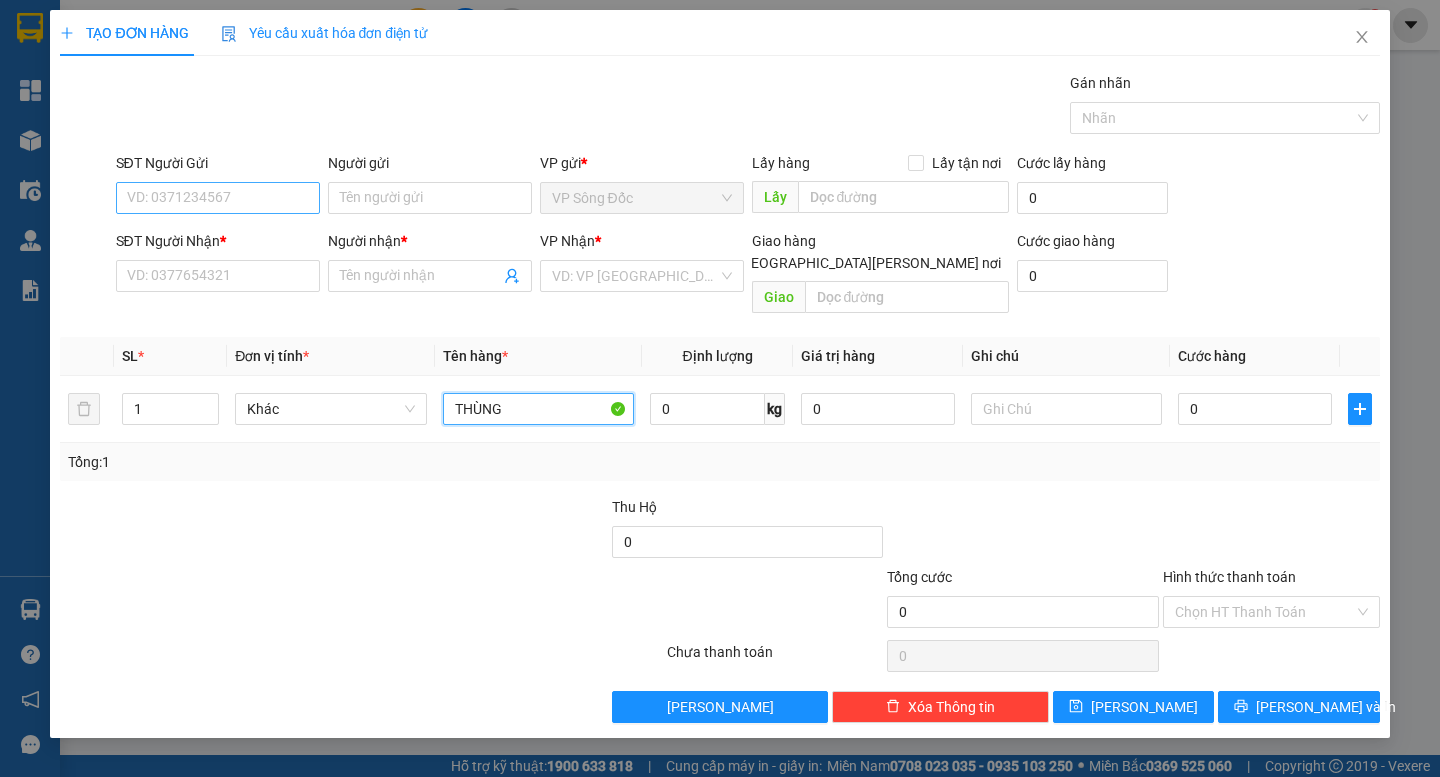 type on "THÙNG" 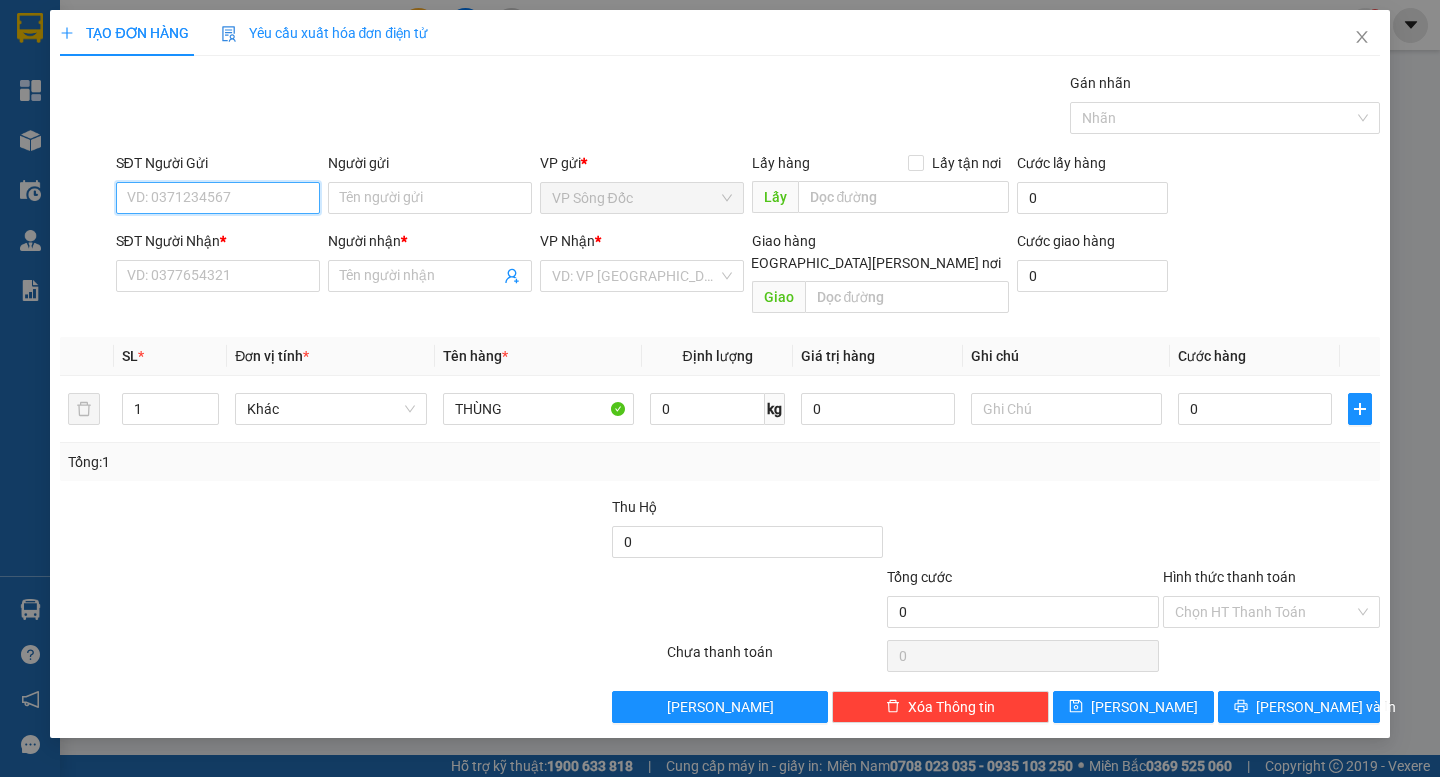click on "SĐT Người Gửi" at bounding box center (218, 198) 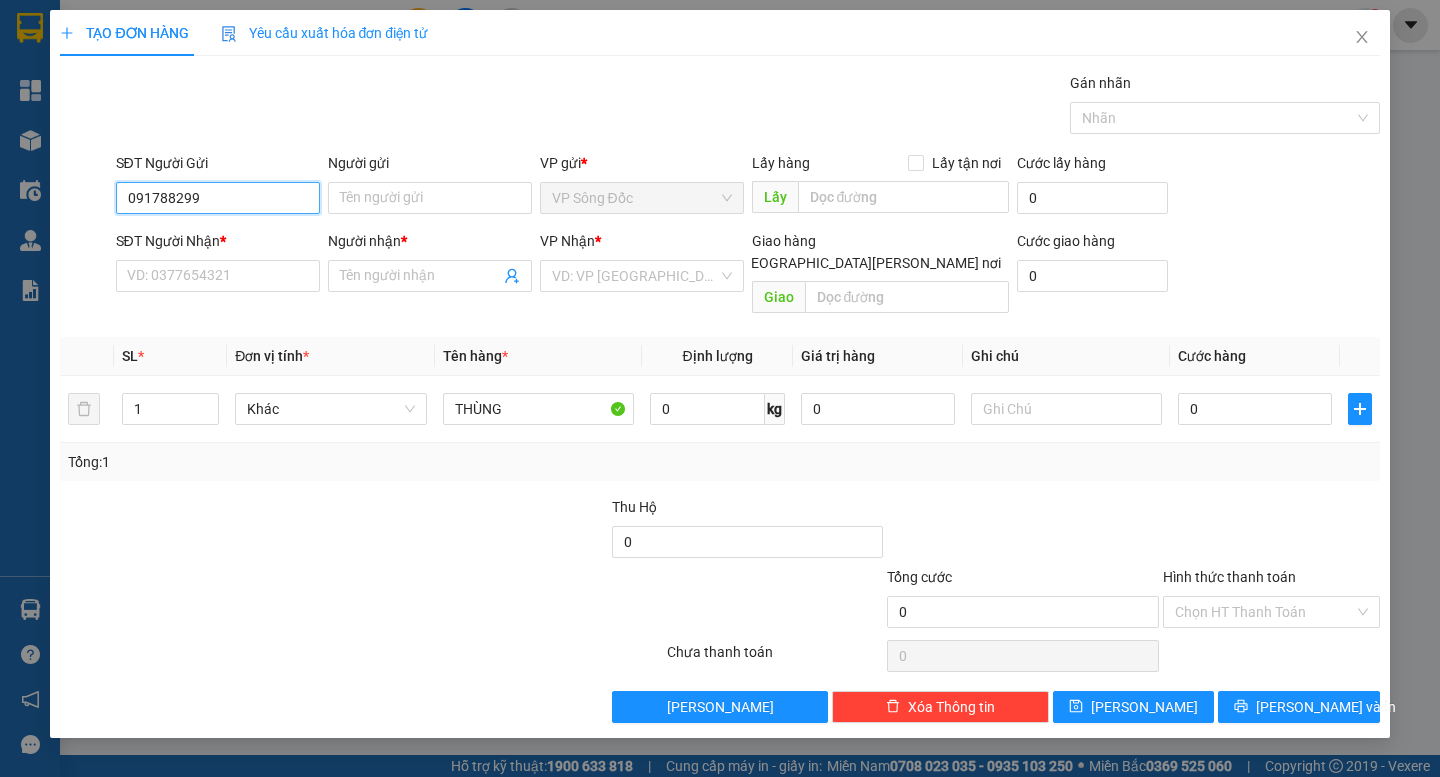 type on "0917882994" 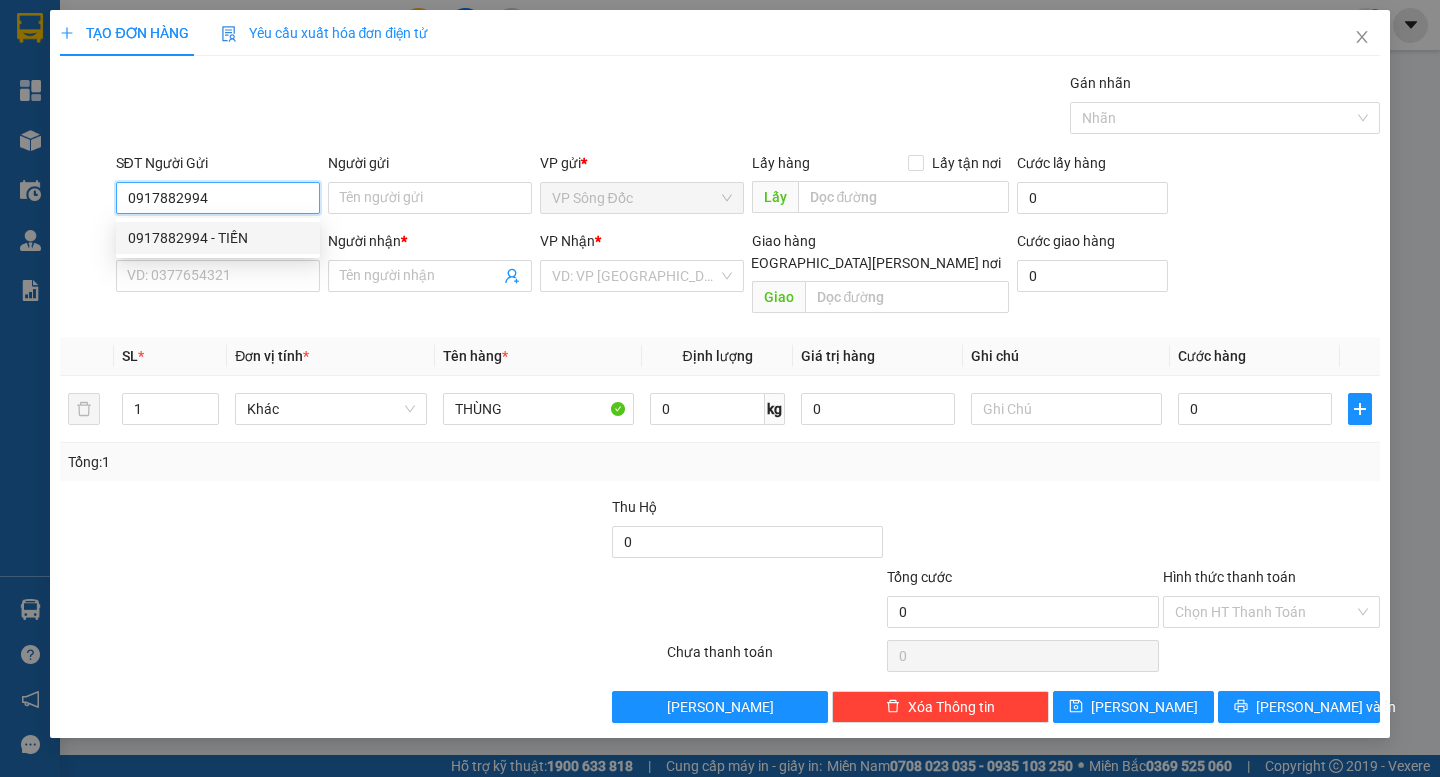 click on "0917882994 - TIẾN" at bounding box center [218, 238] 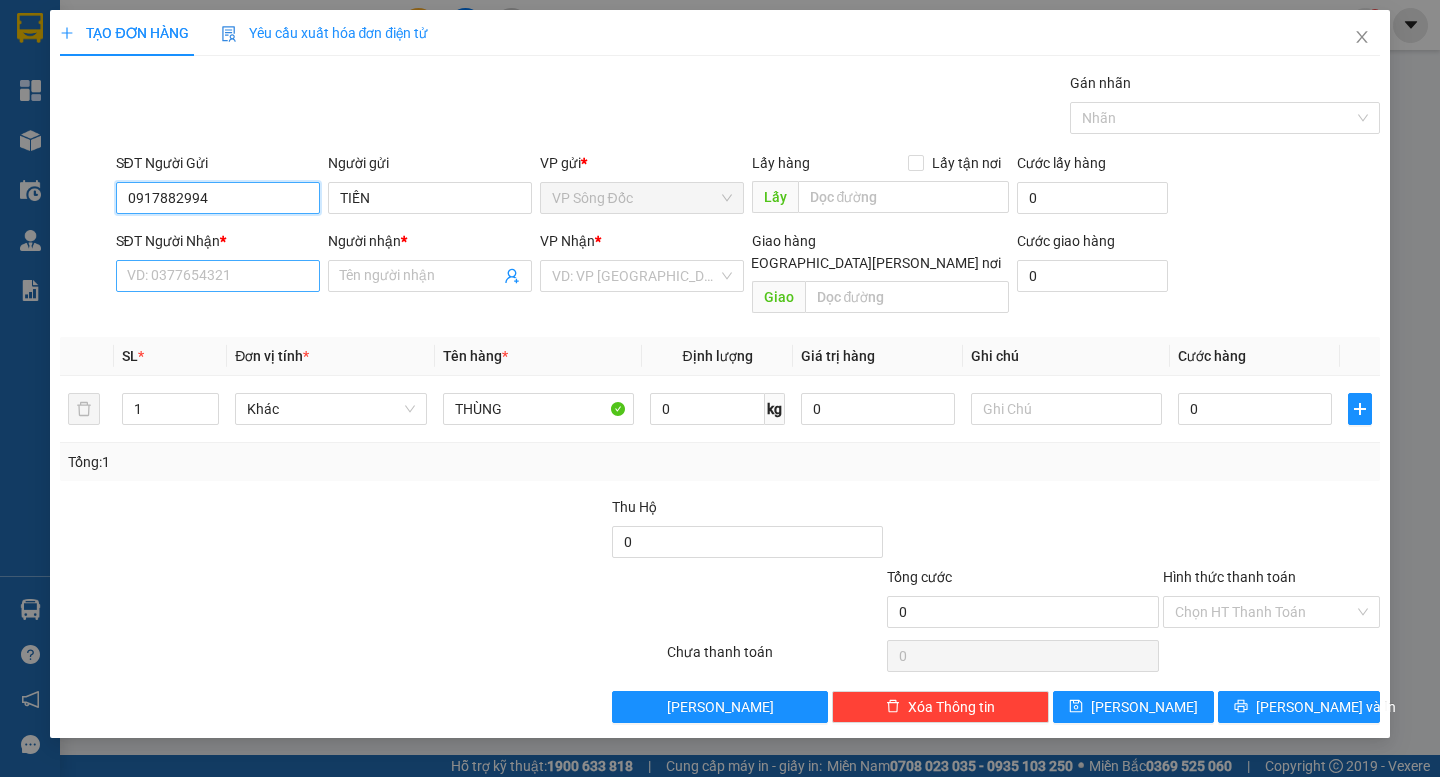 type on "0917882994" 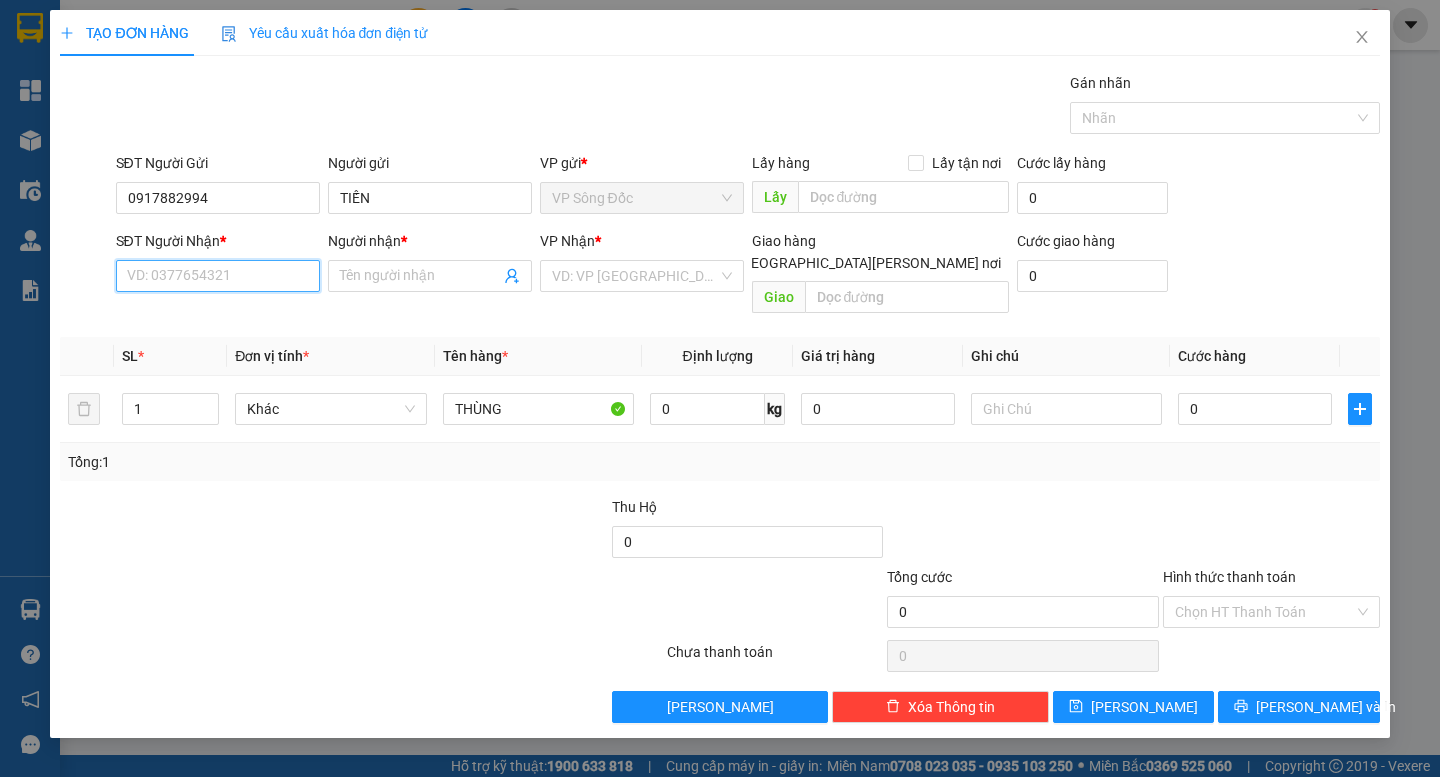 click on "SĐT Người Nhận  *" at bounding box center [218, 276] 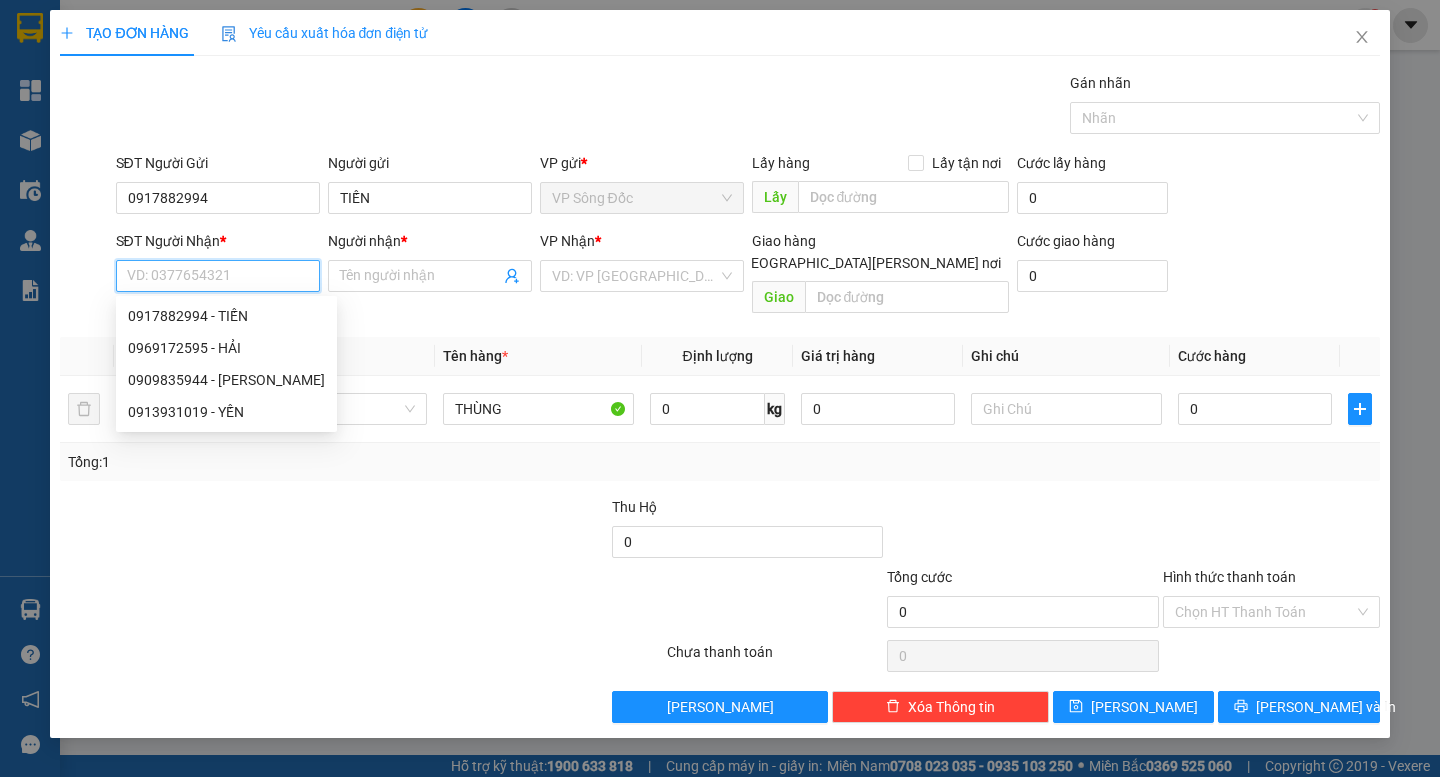 click on "SĐT Người Nhận  *" at bounding box center [218, 276] 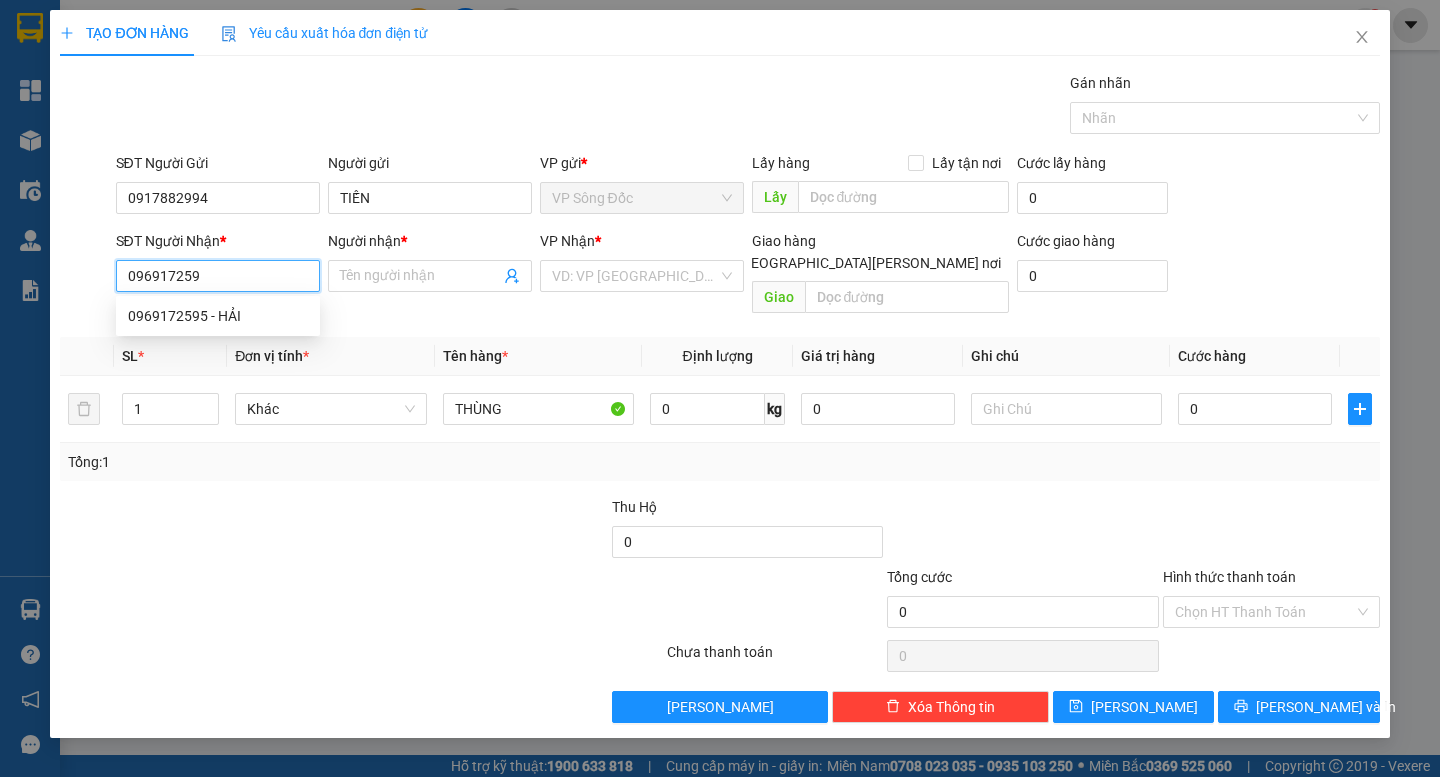 type on "0969172595" 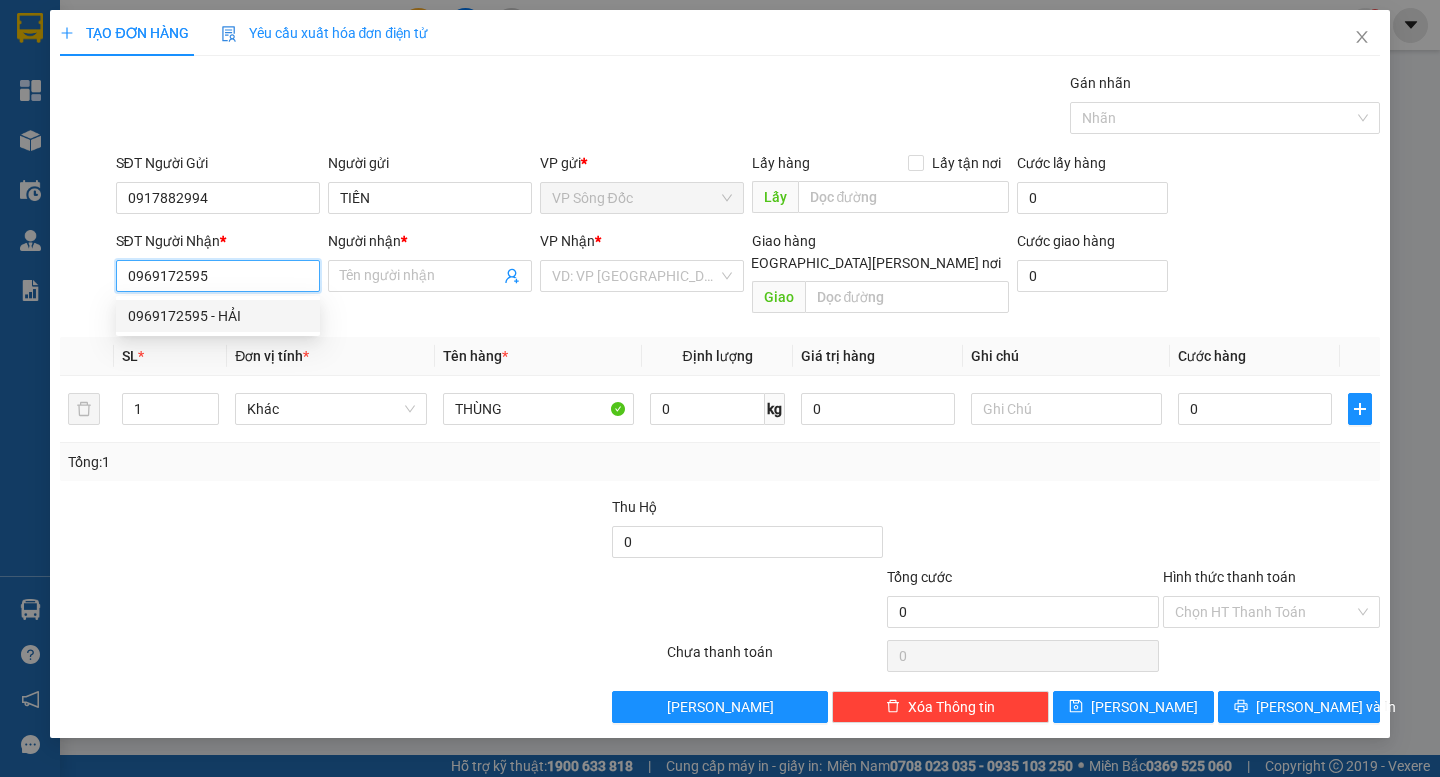 click on "0969172595 - HẢI" at bounding box center [218, 316] 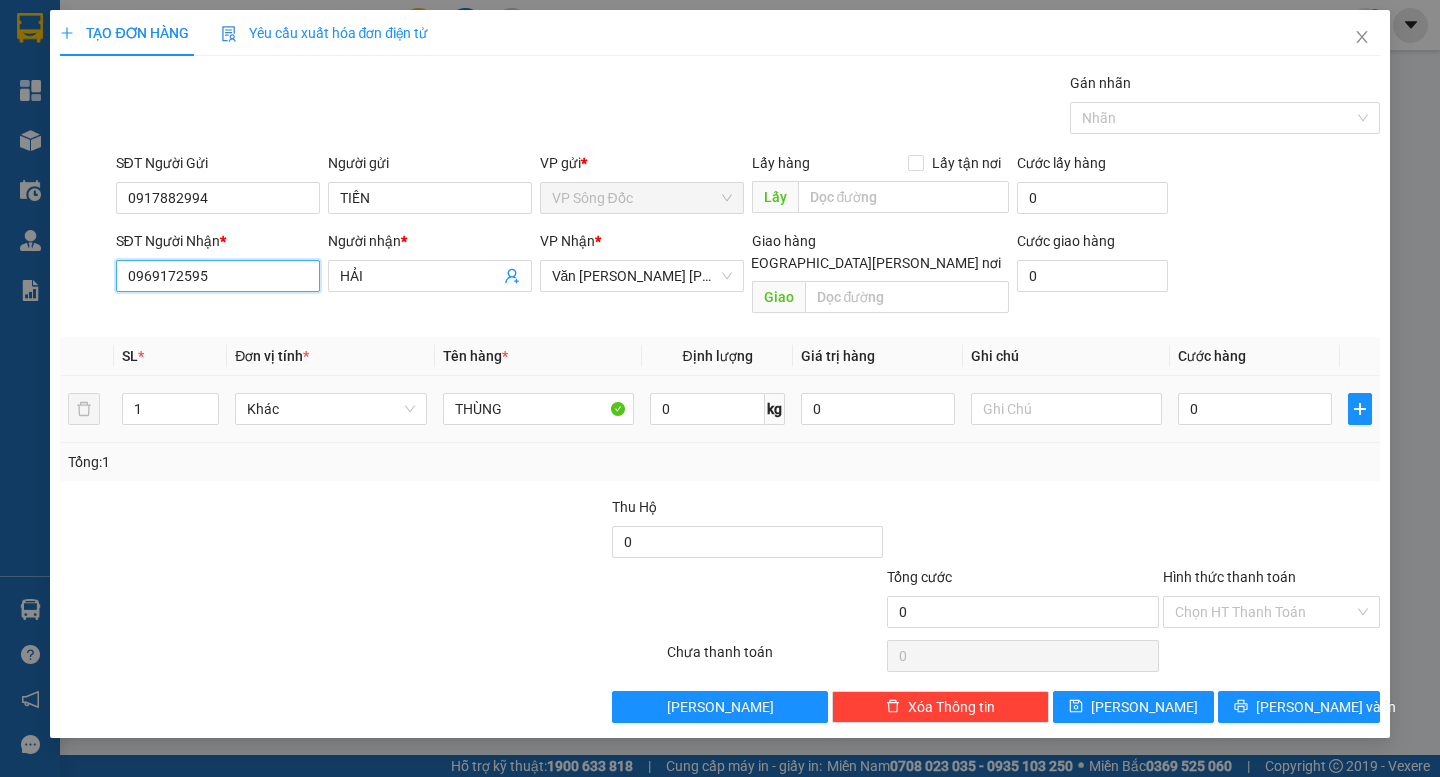 type on "0969172595" 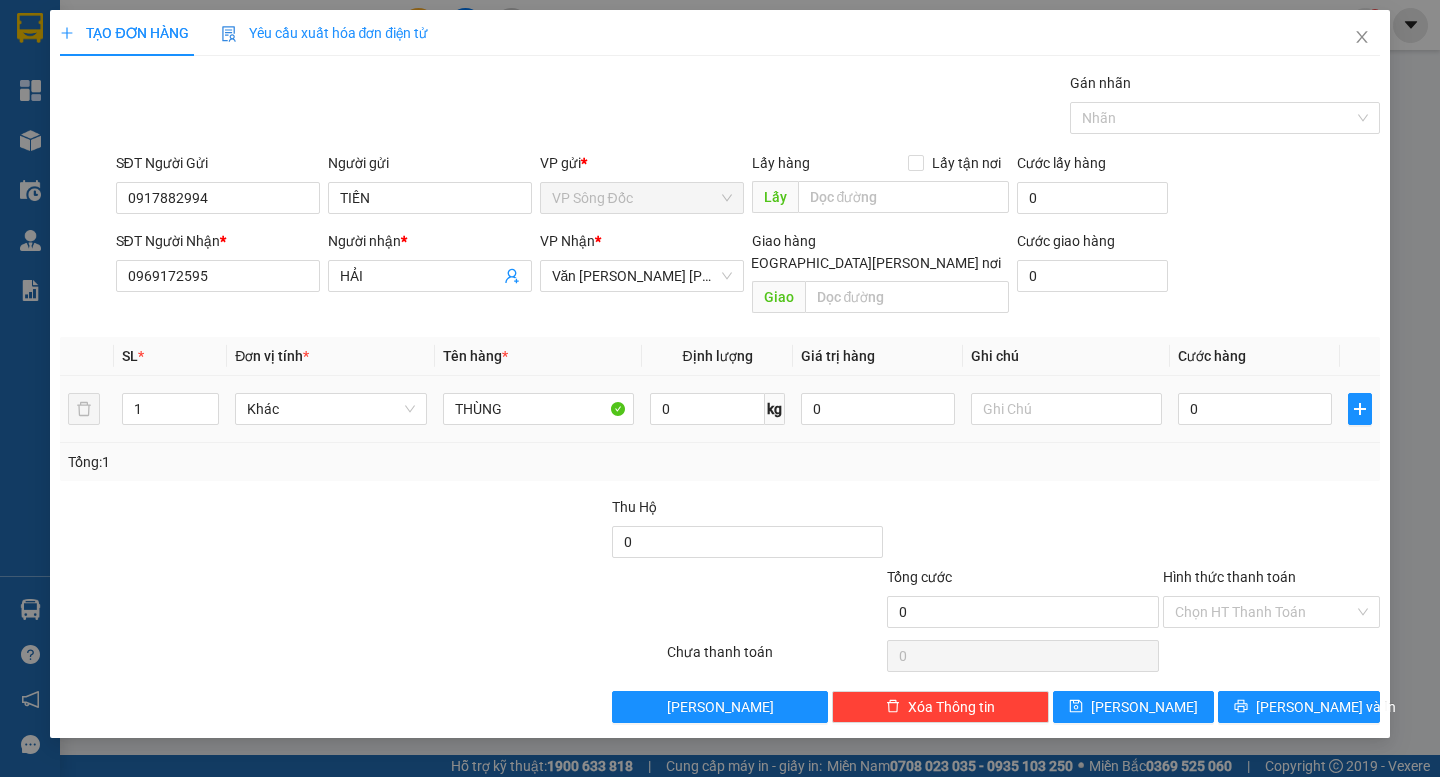 click on "0" at bounding box center (1255, 409) 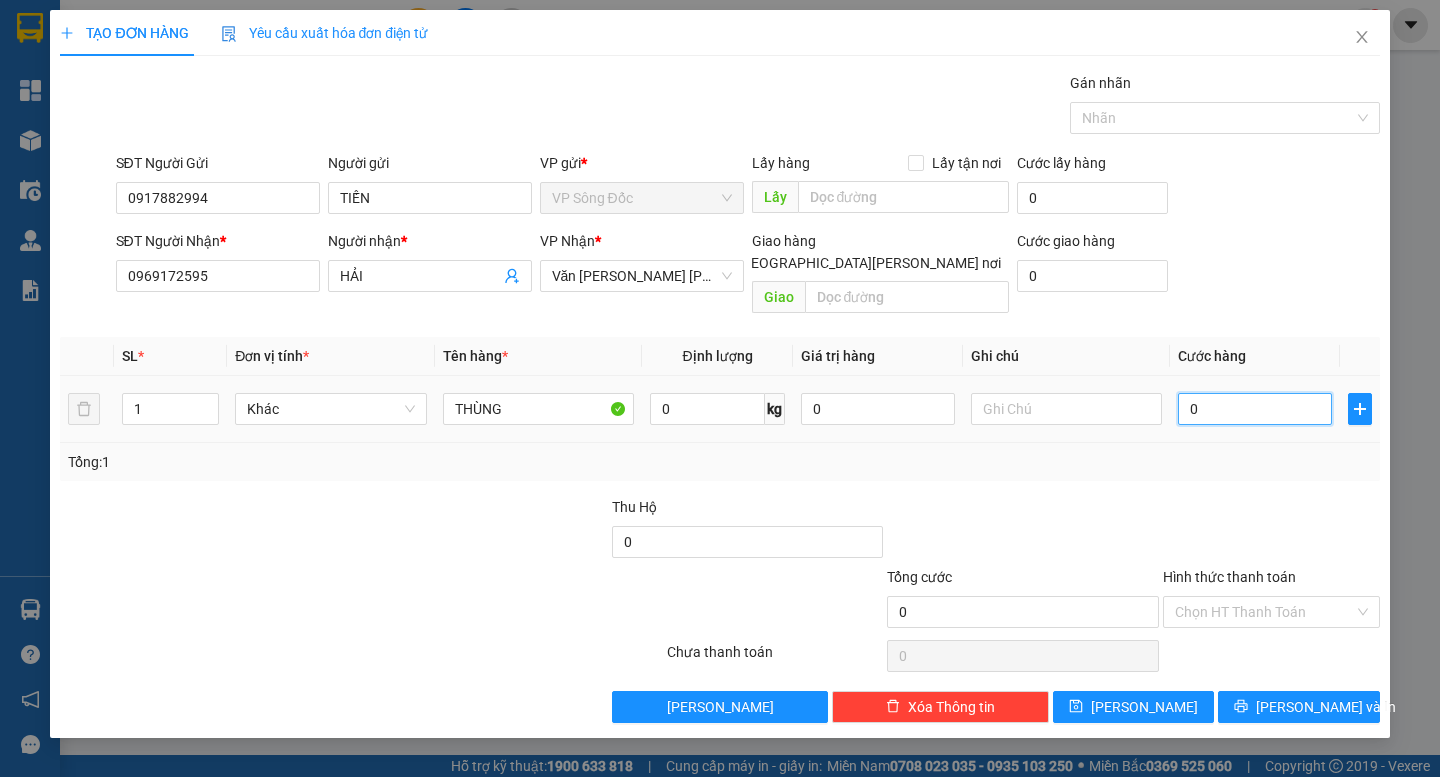 click on "0" at bounding box center (1255, 409) 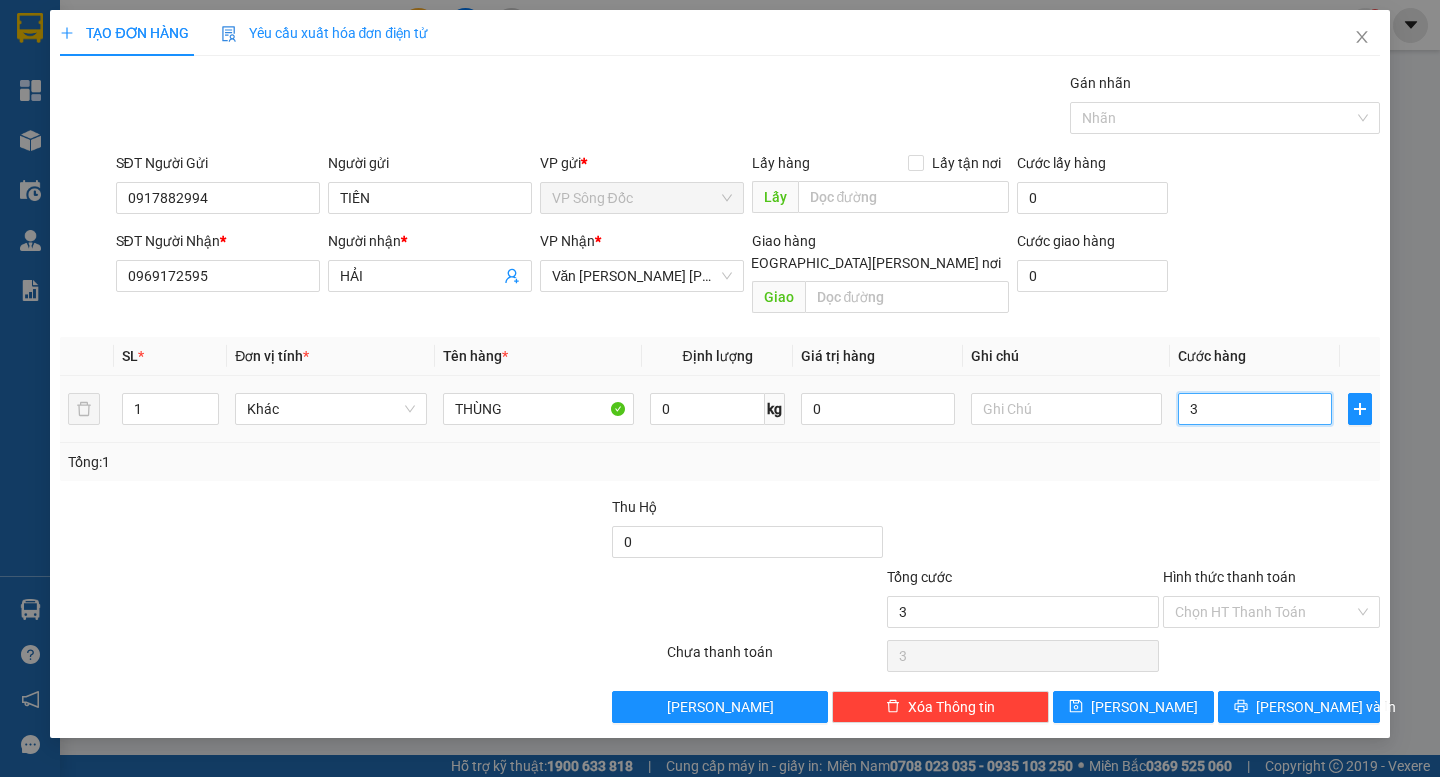 type on "30" 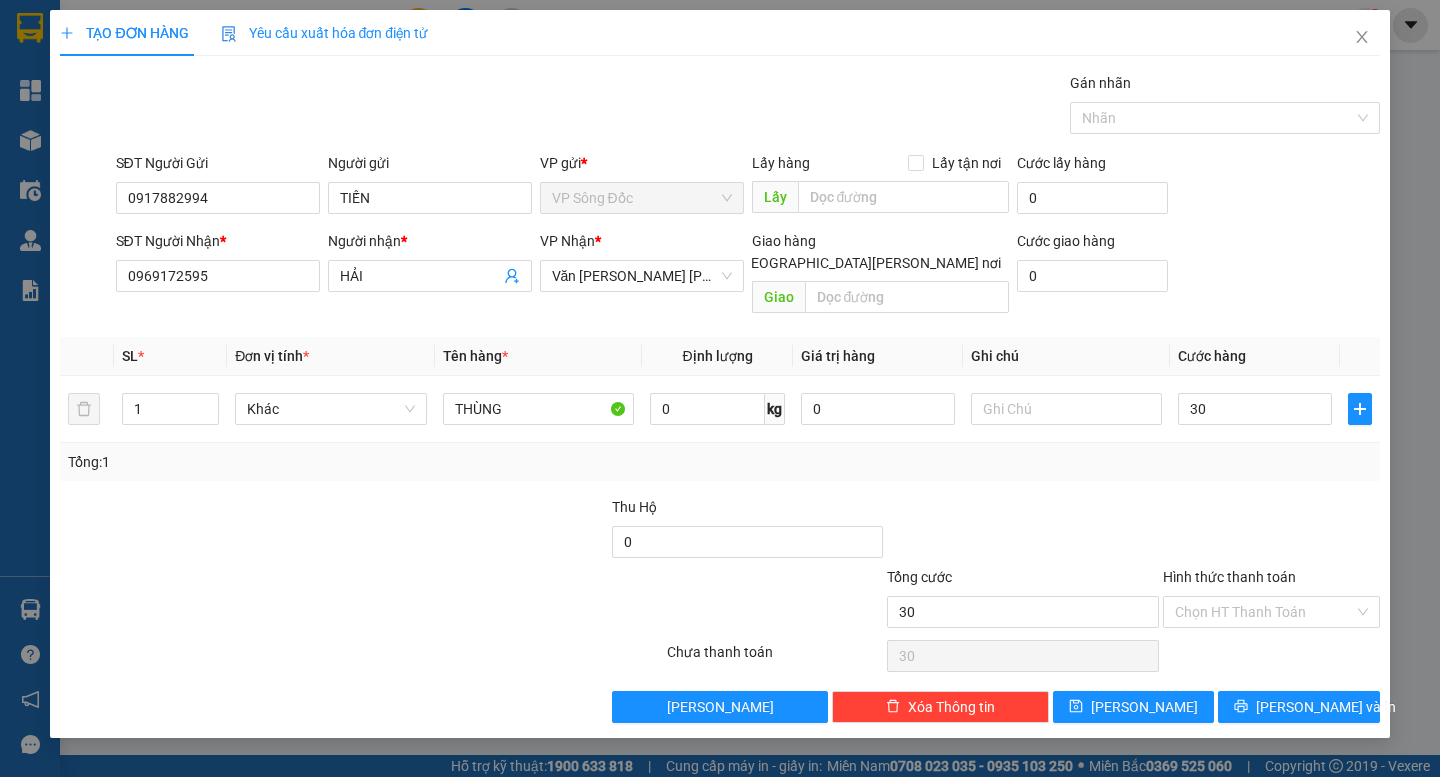 type on "30.000" 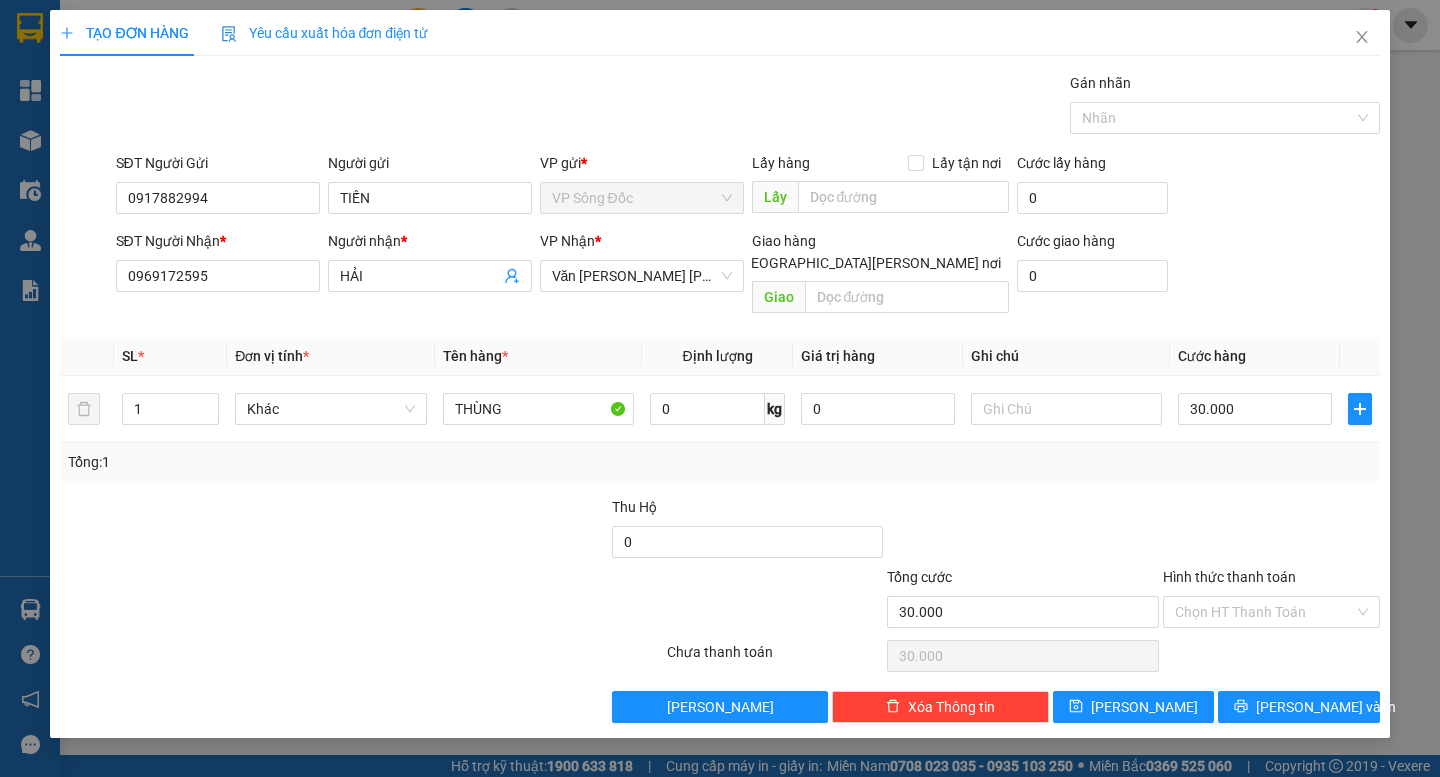 click at bounding box center [1271, 531] 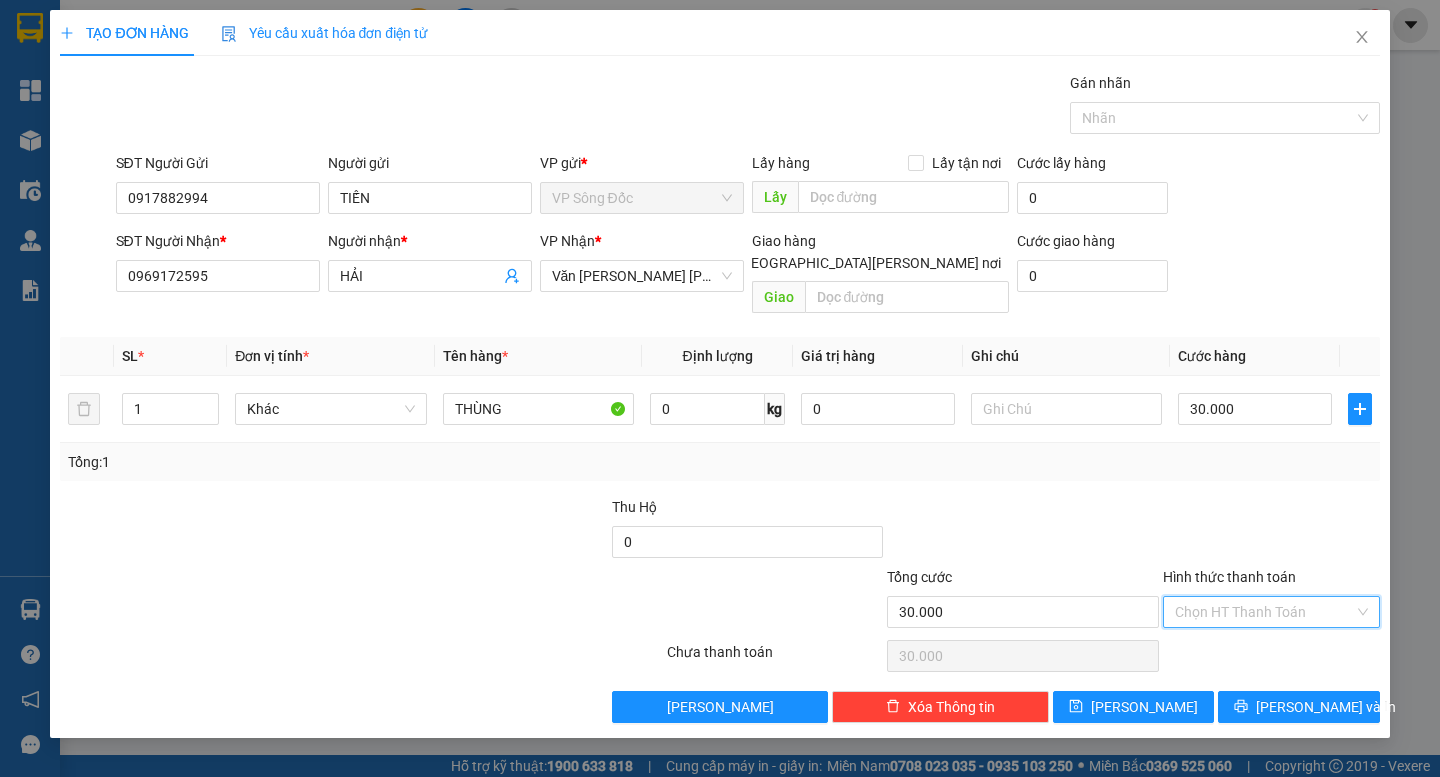click on "Hình thức thanh toán" at bounding box center [1264, 612] 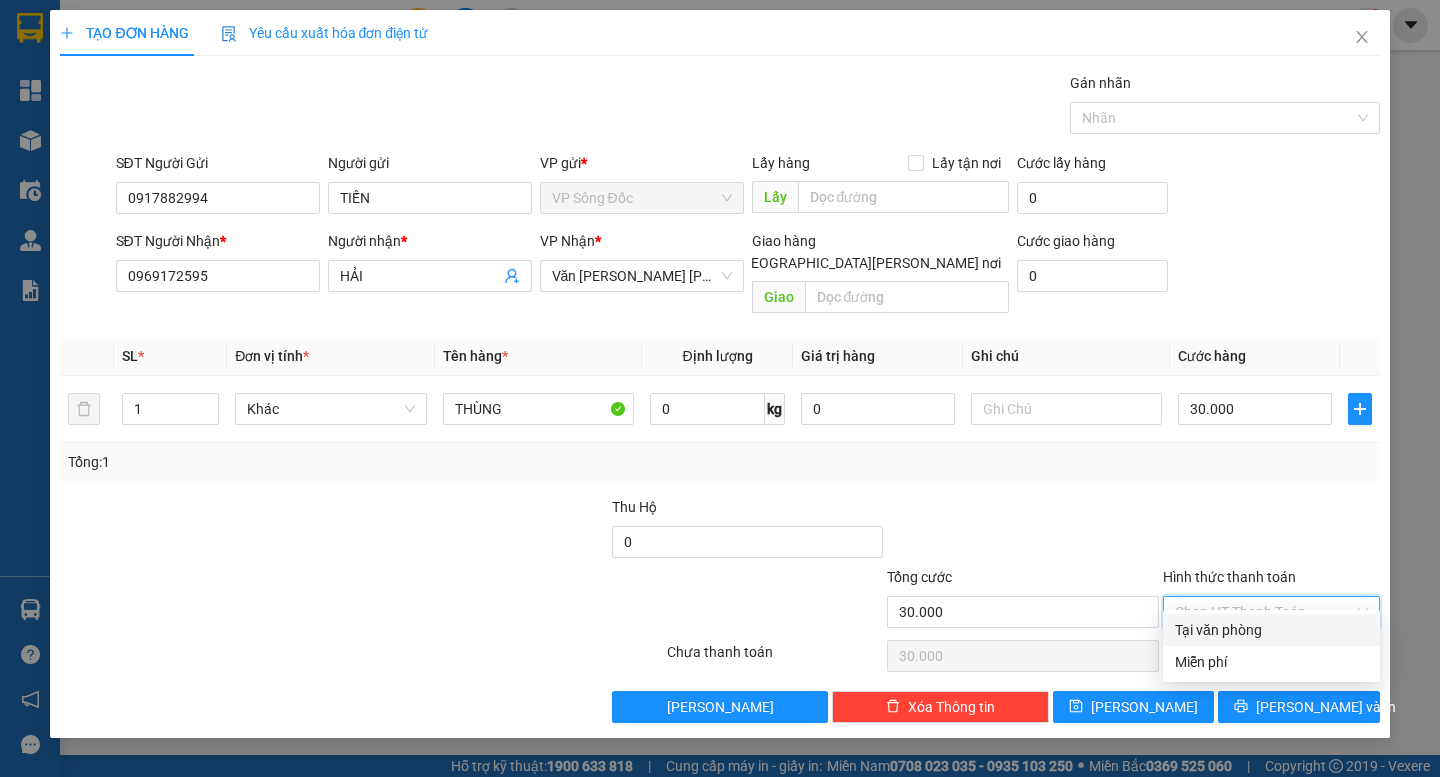 click on "Tại văn phòng" at bounding box center (1271, 630) 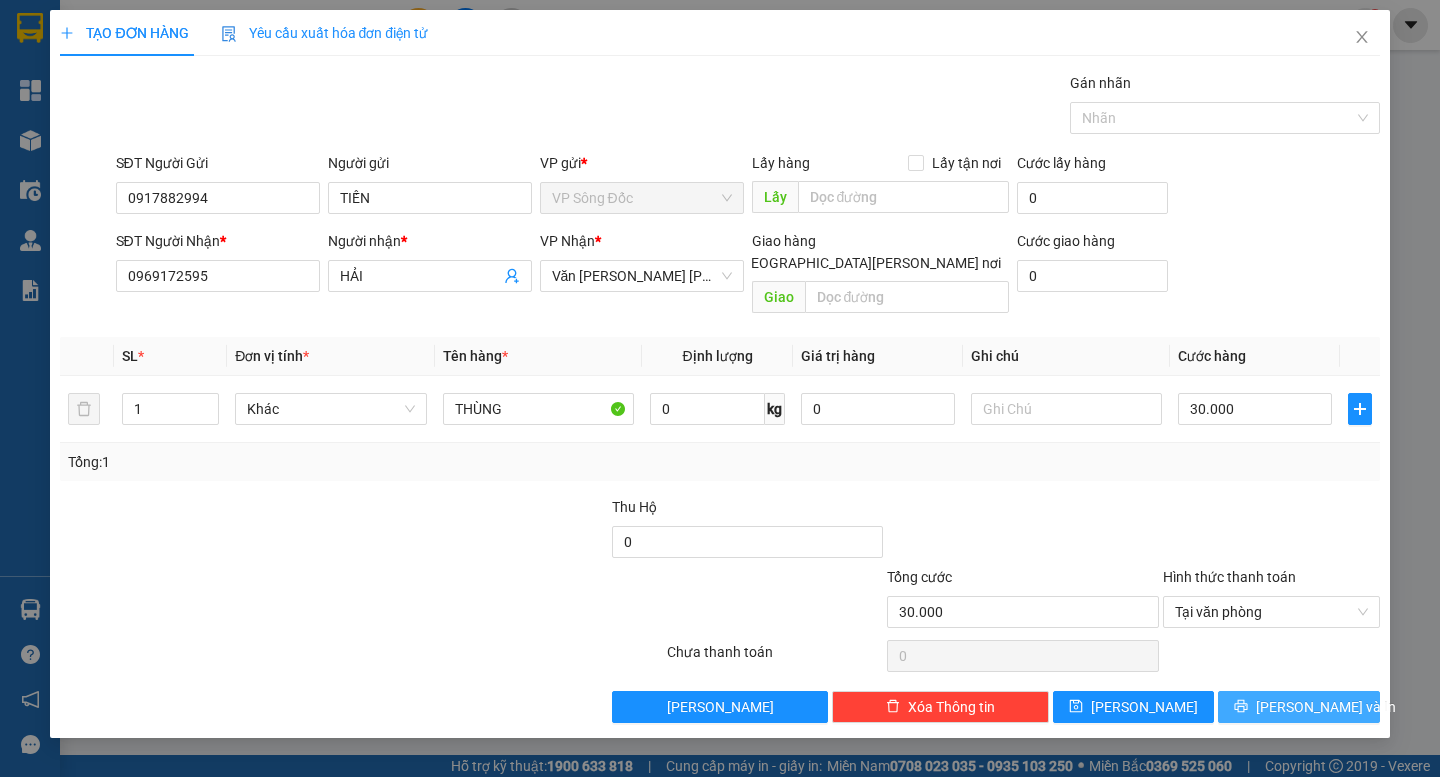 click on "[PERSON_NAME] và In" at bounding box center [1326, 707] 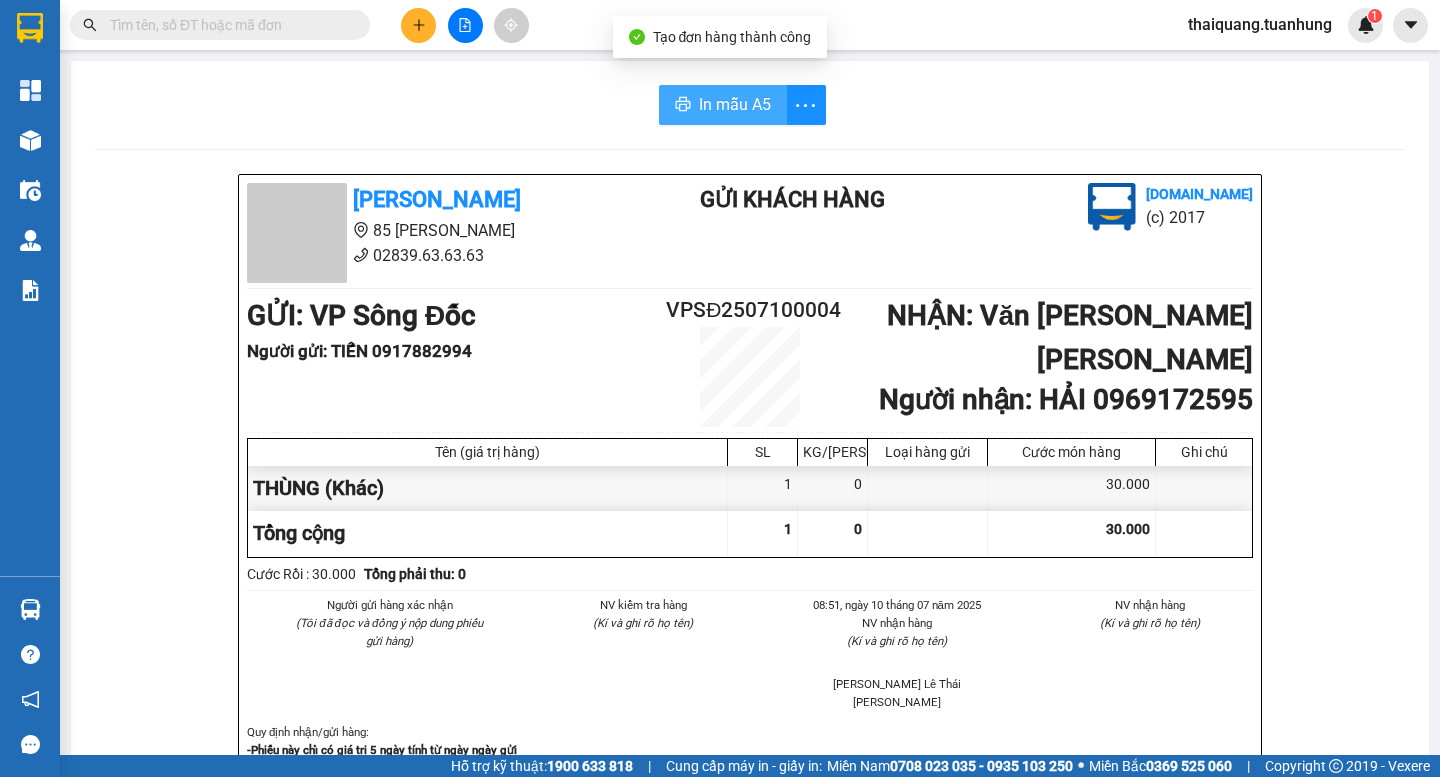 click on "In mẫu A5" at bounding box center [735, 104] 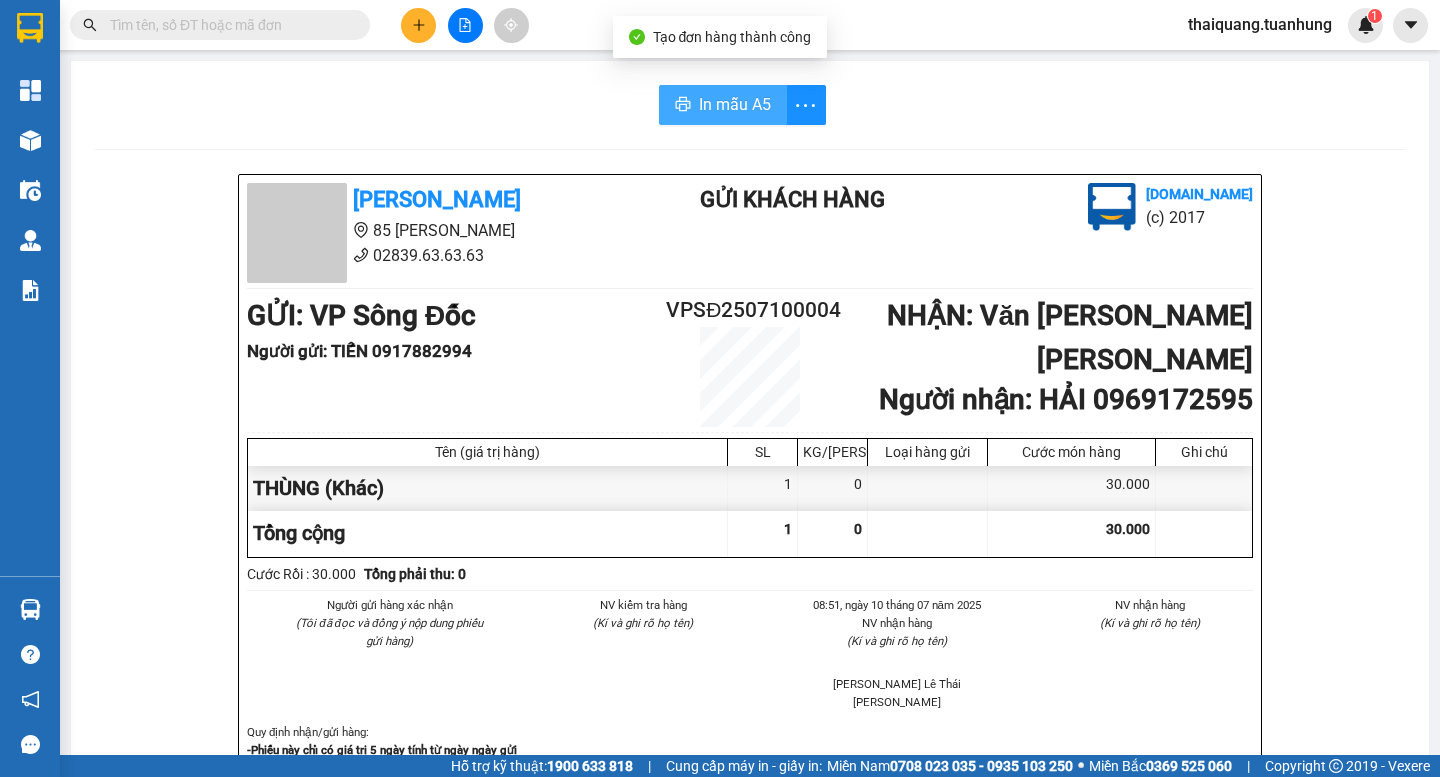 scroll, scrollTop: 0, scrollLeft: 0, axis: both 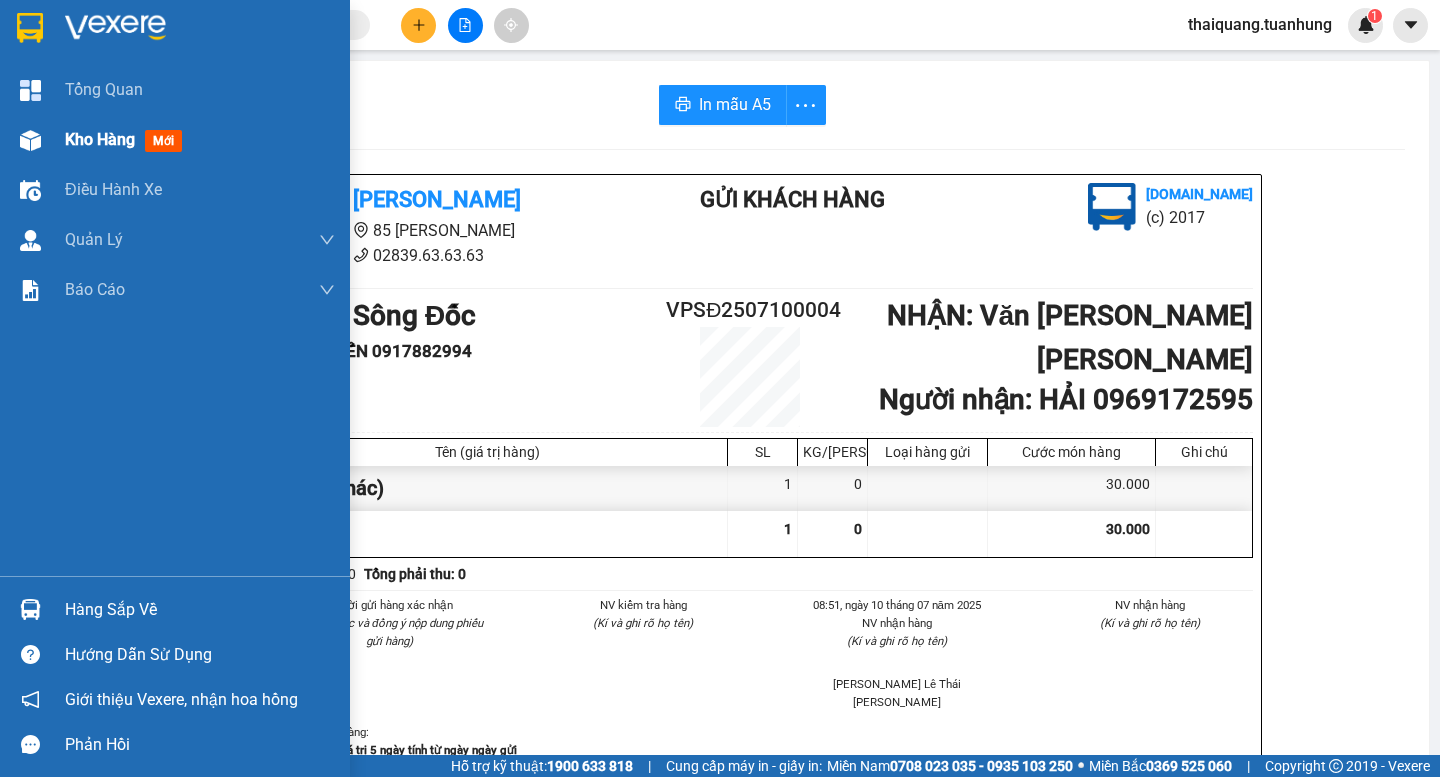click on "Kho hàng" at bounding box center (100, 139) 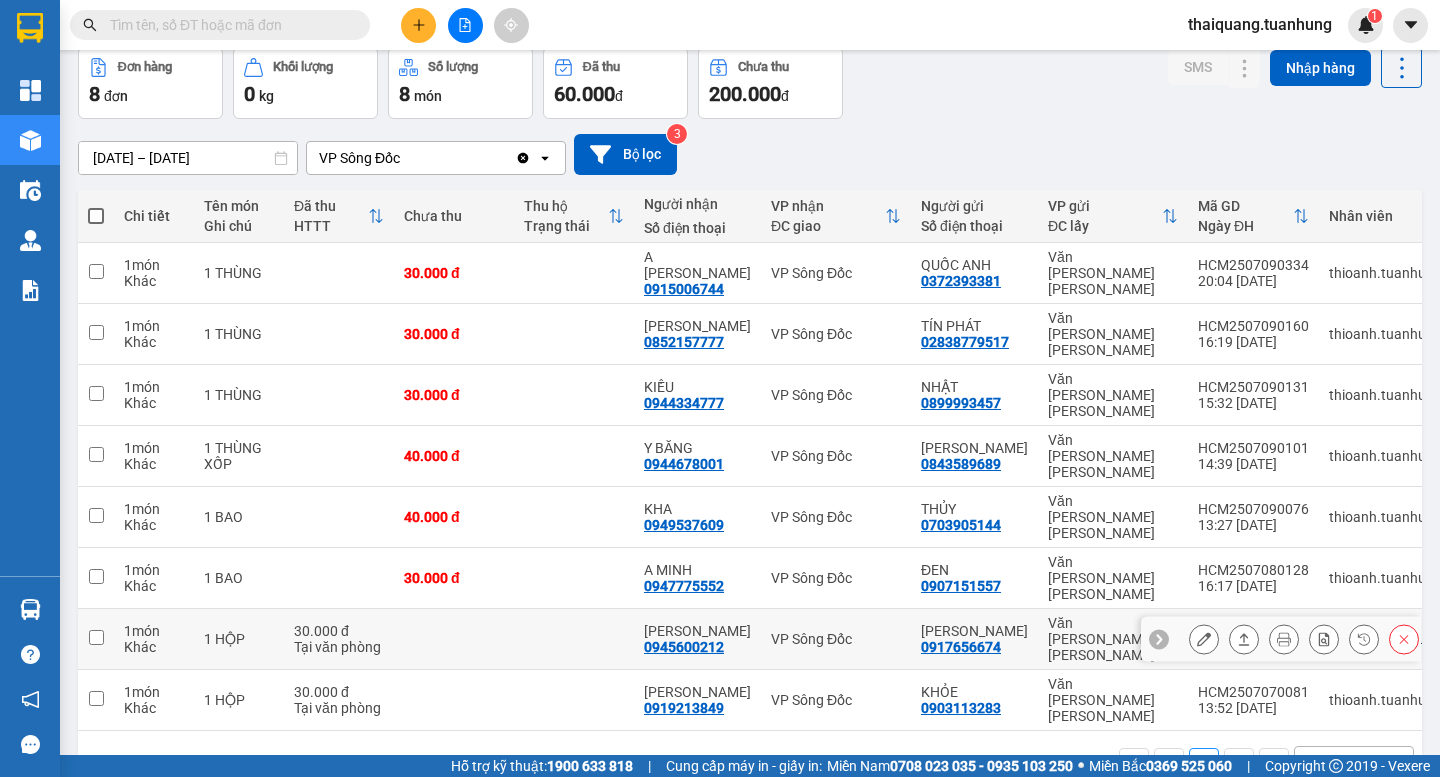 scroll, scrollTop: 0, scrollLeft: 0, axis: both 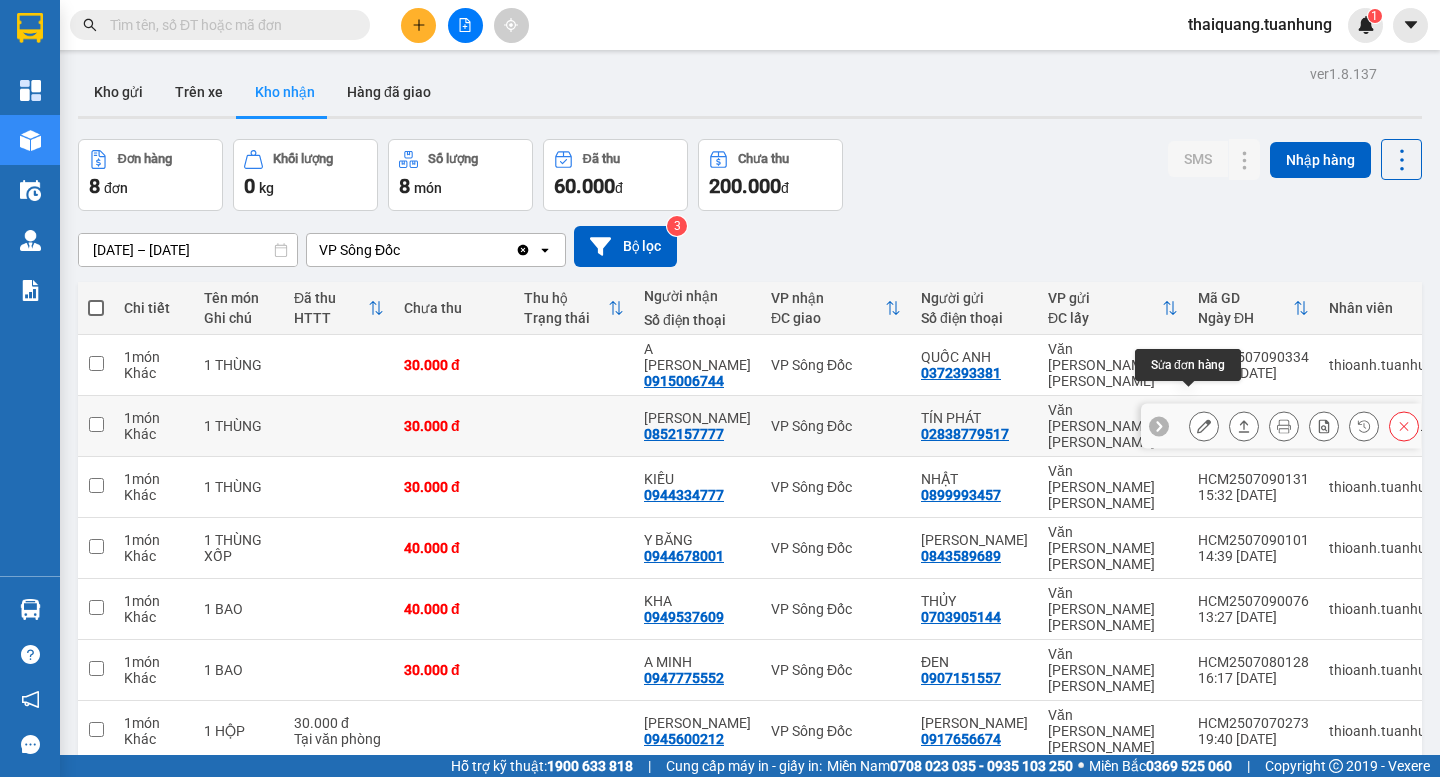 click 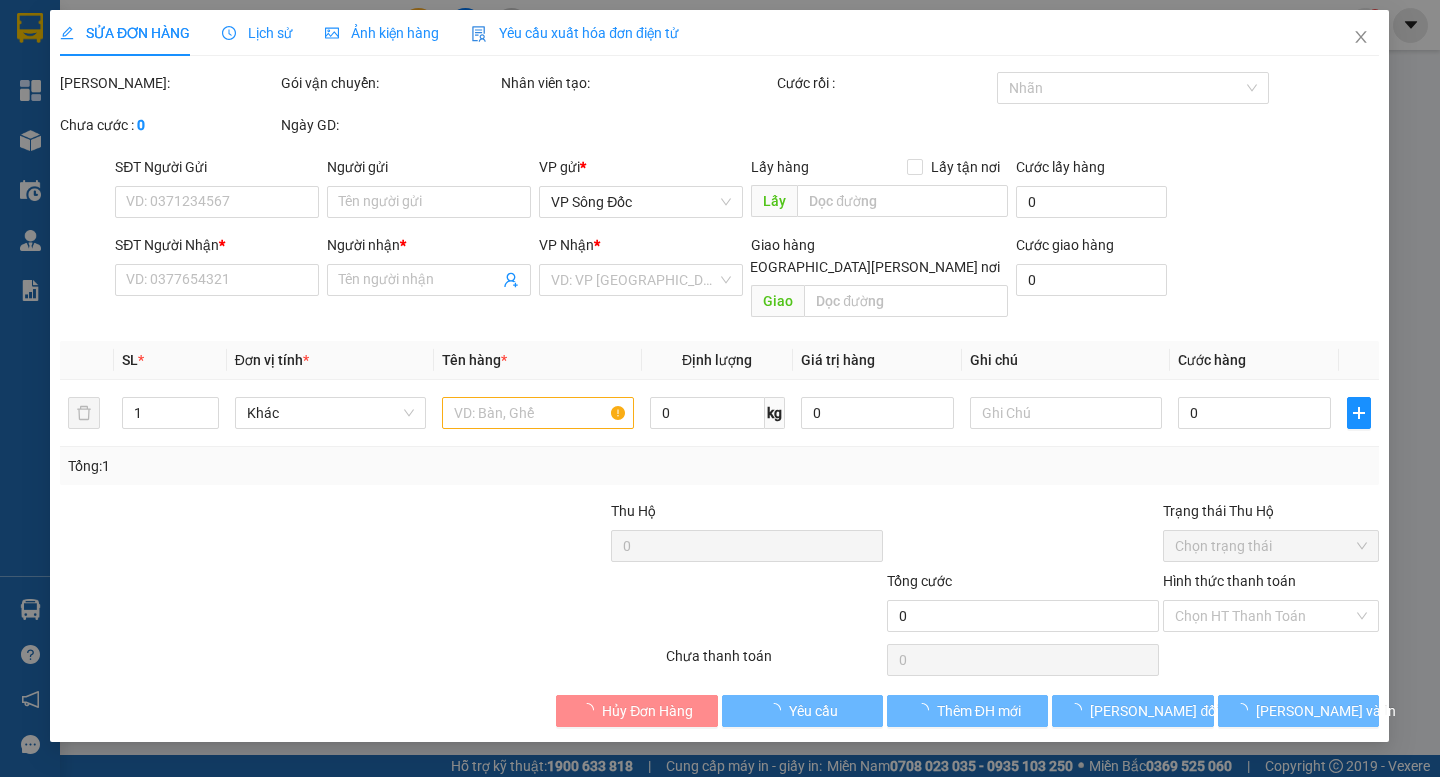 type on "02838779517" 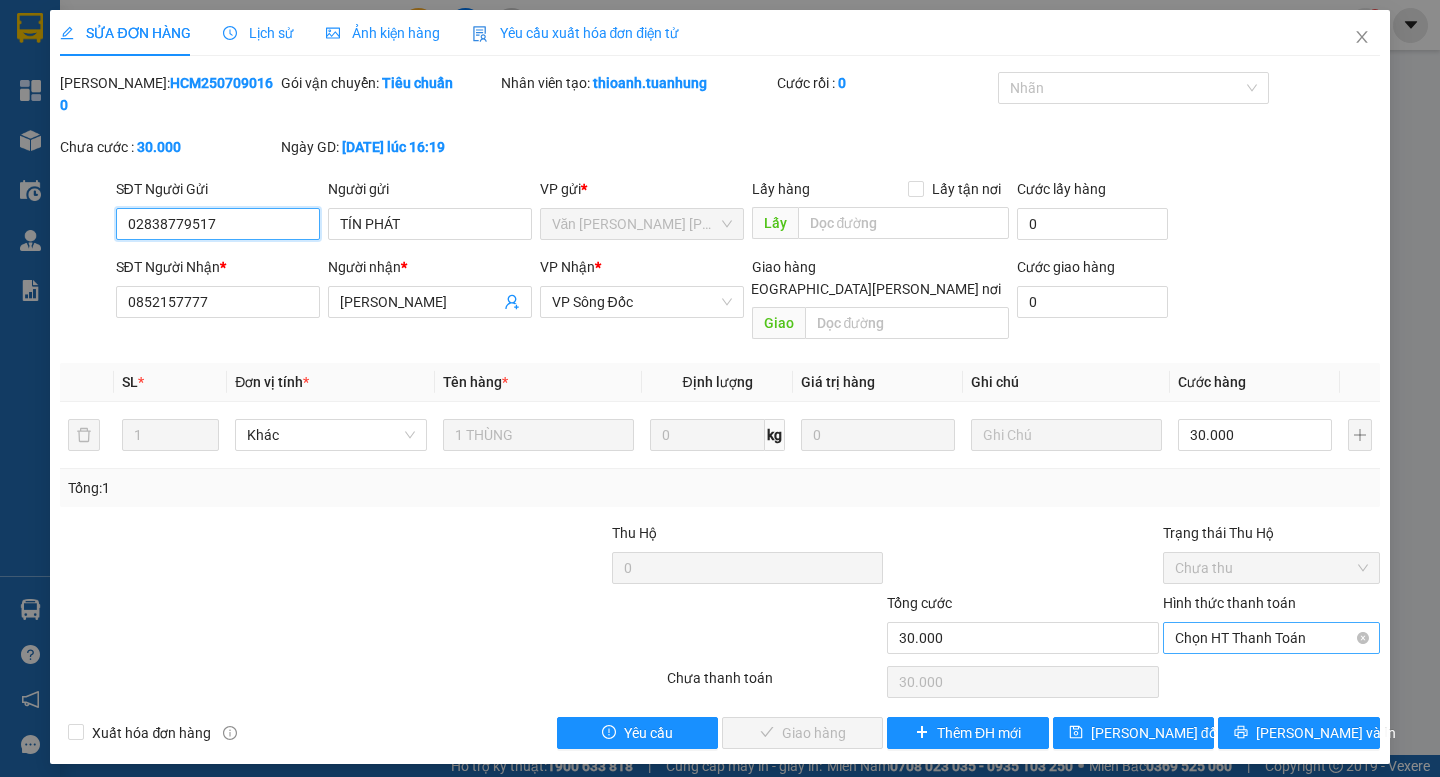 click on "Chọn HT Thanh Toán" at bounding box center [1271, 638] 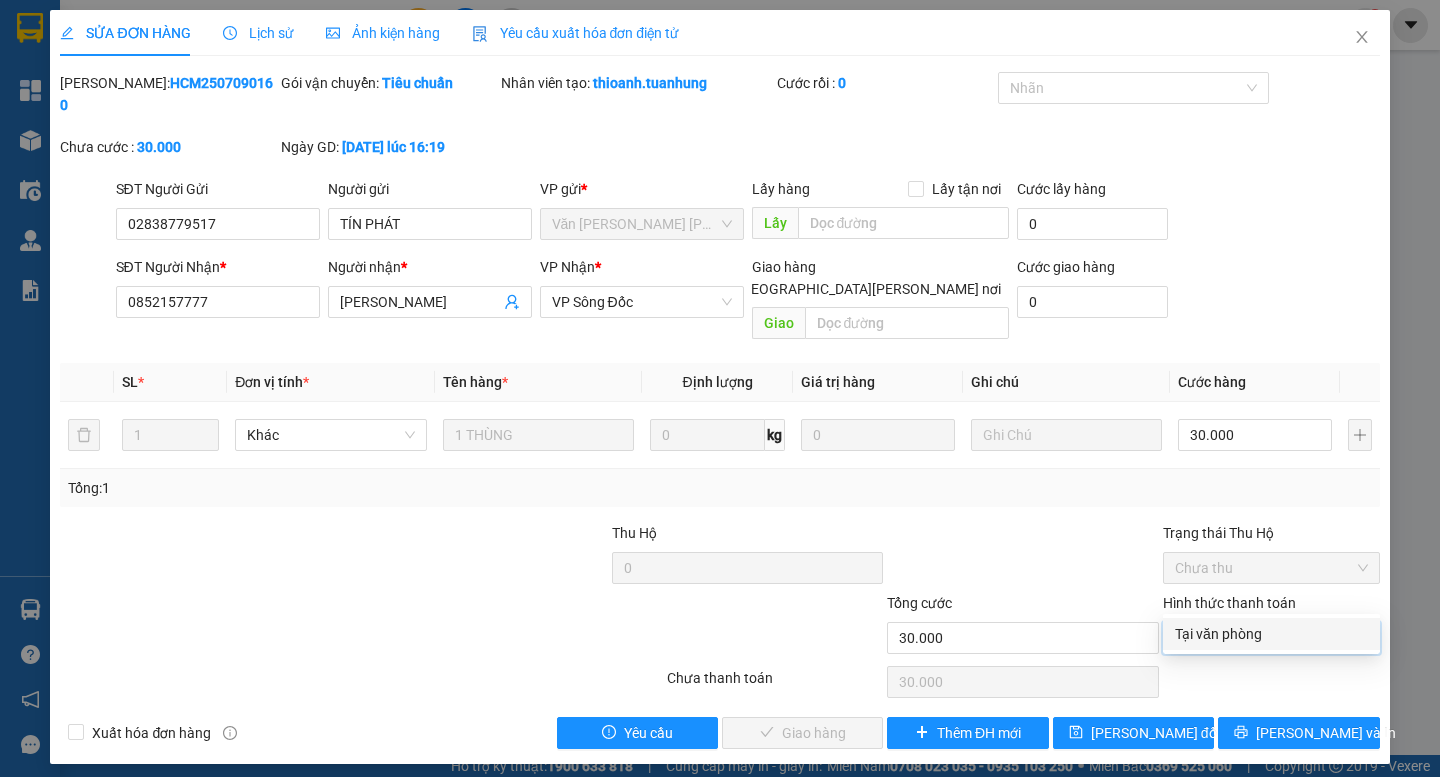 click on "Tại văn phòng" at bounding box center (1271, 634) 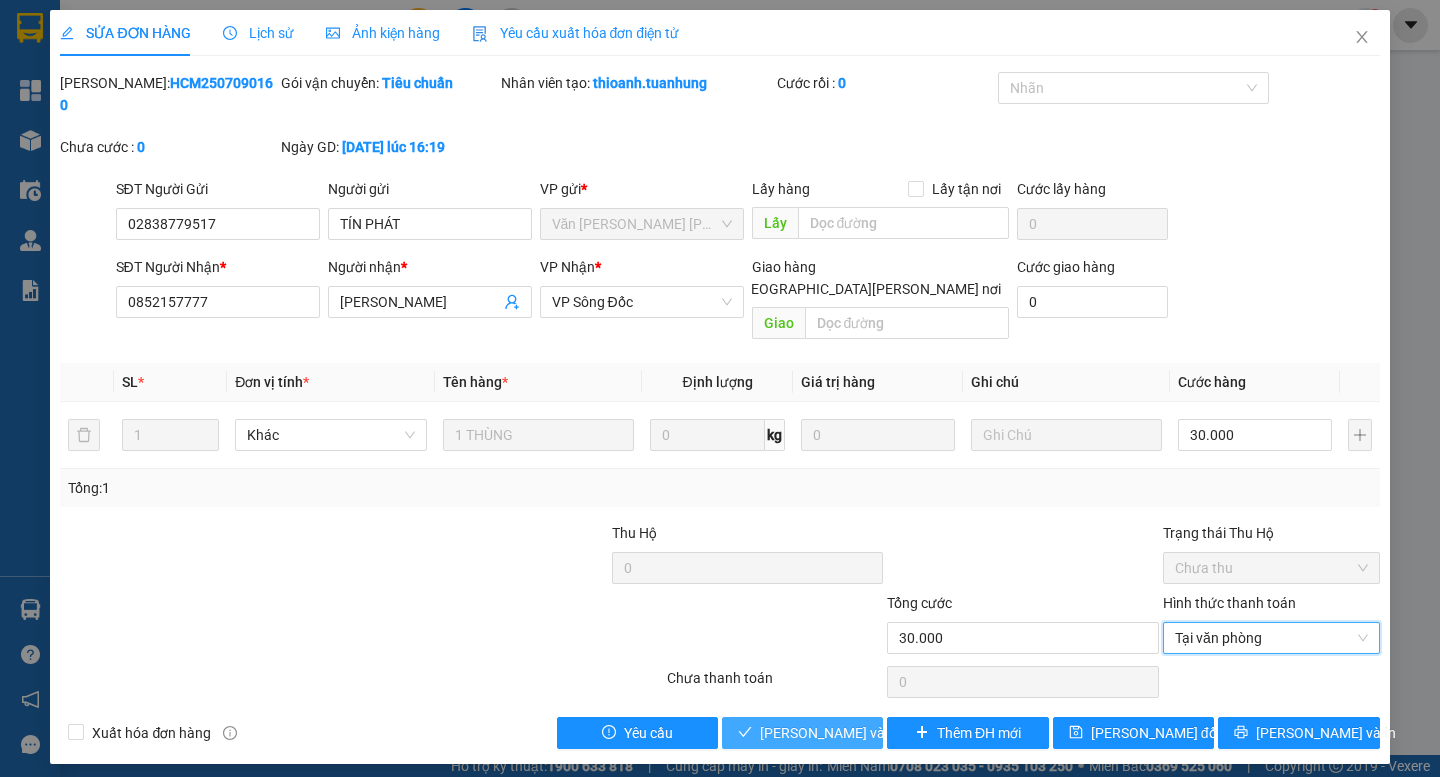 click on "[PERSON_NAME] và Giao hàng" at bounding box center (895, 733) 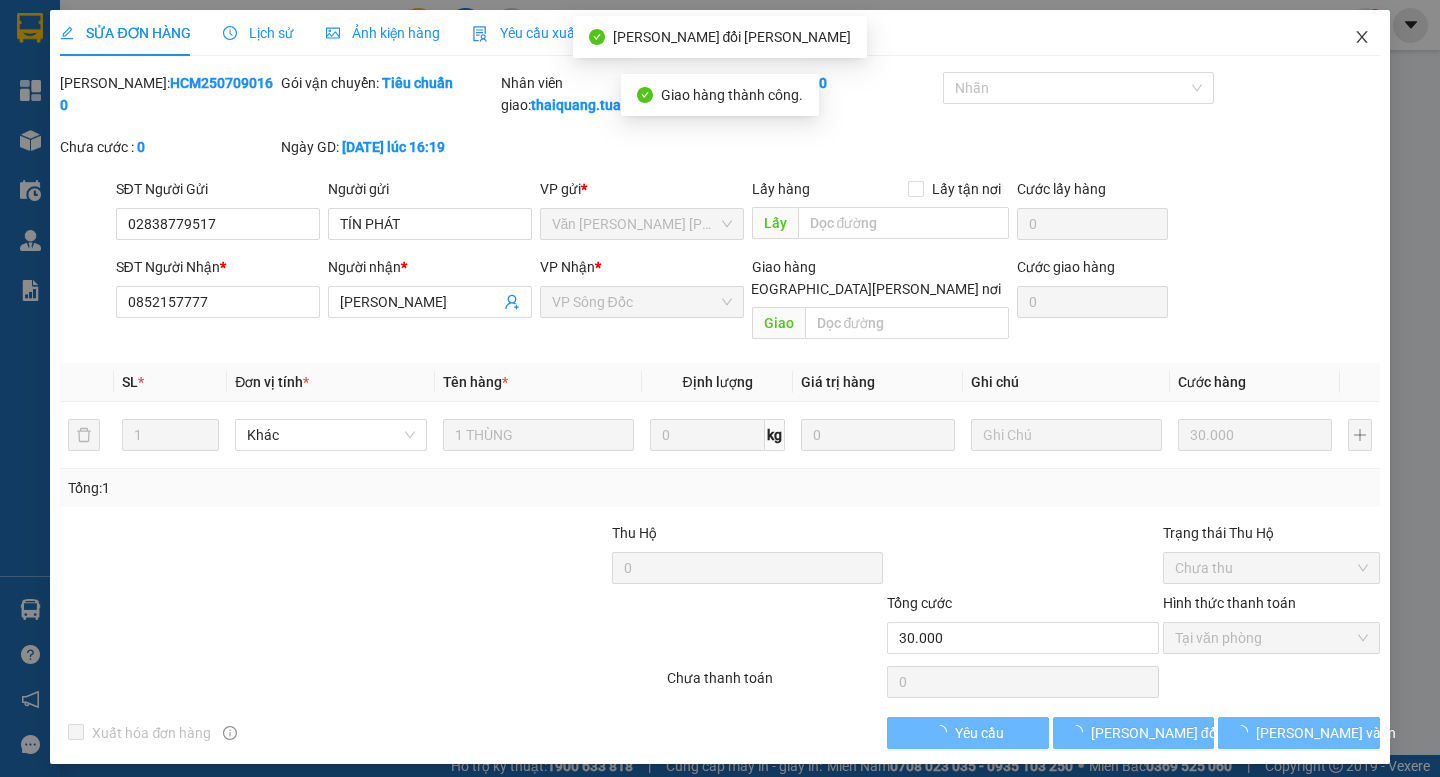 click 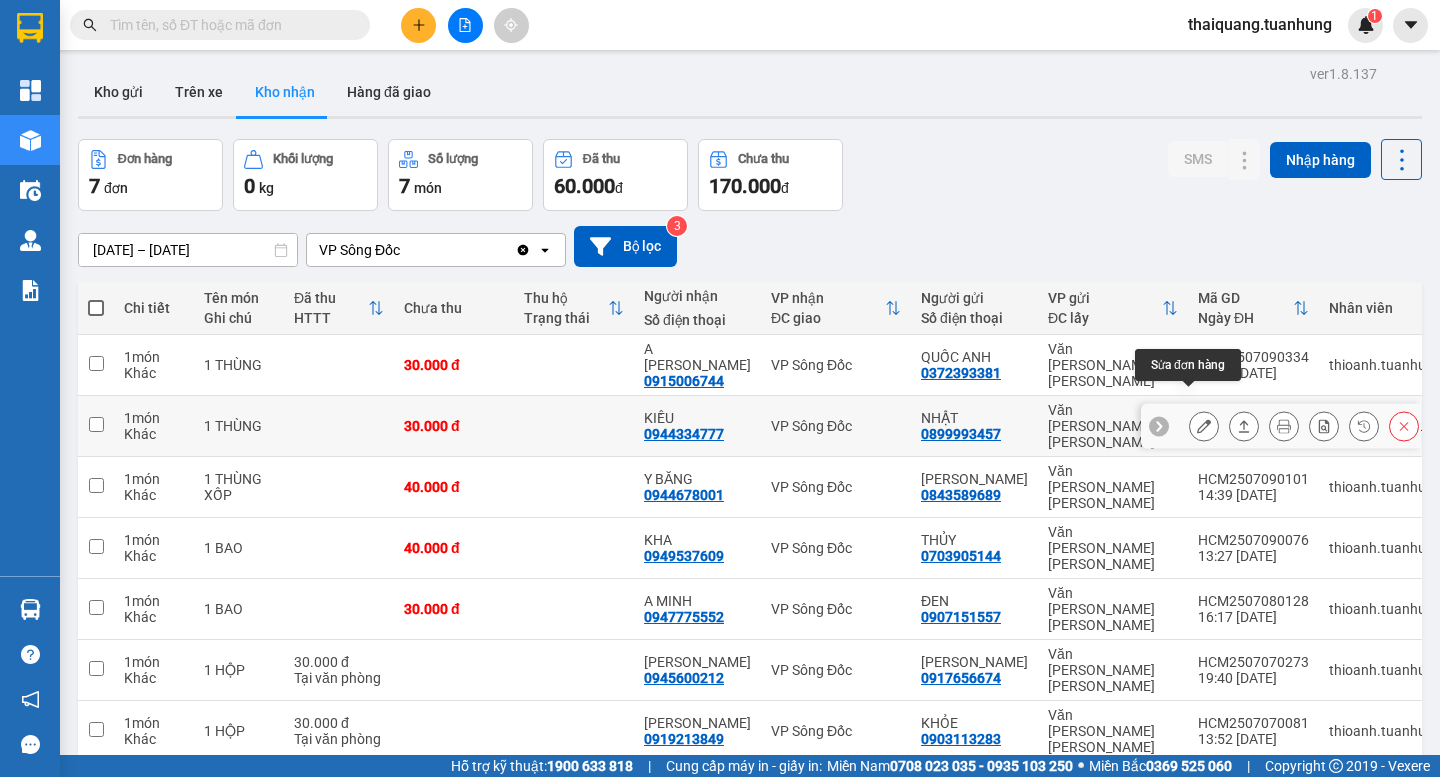 click at bounding box center (1204, 426) 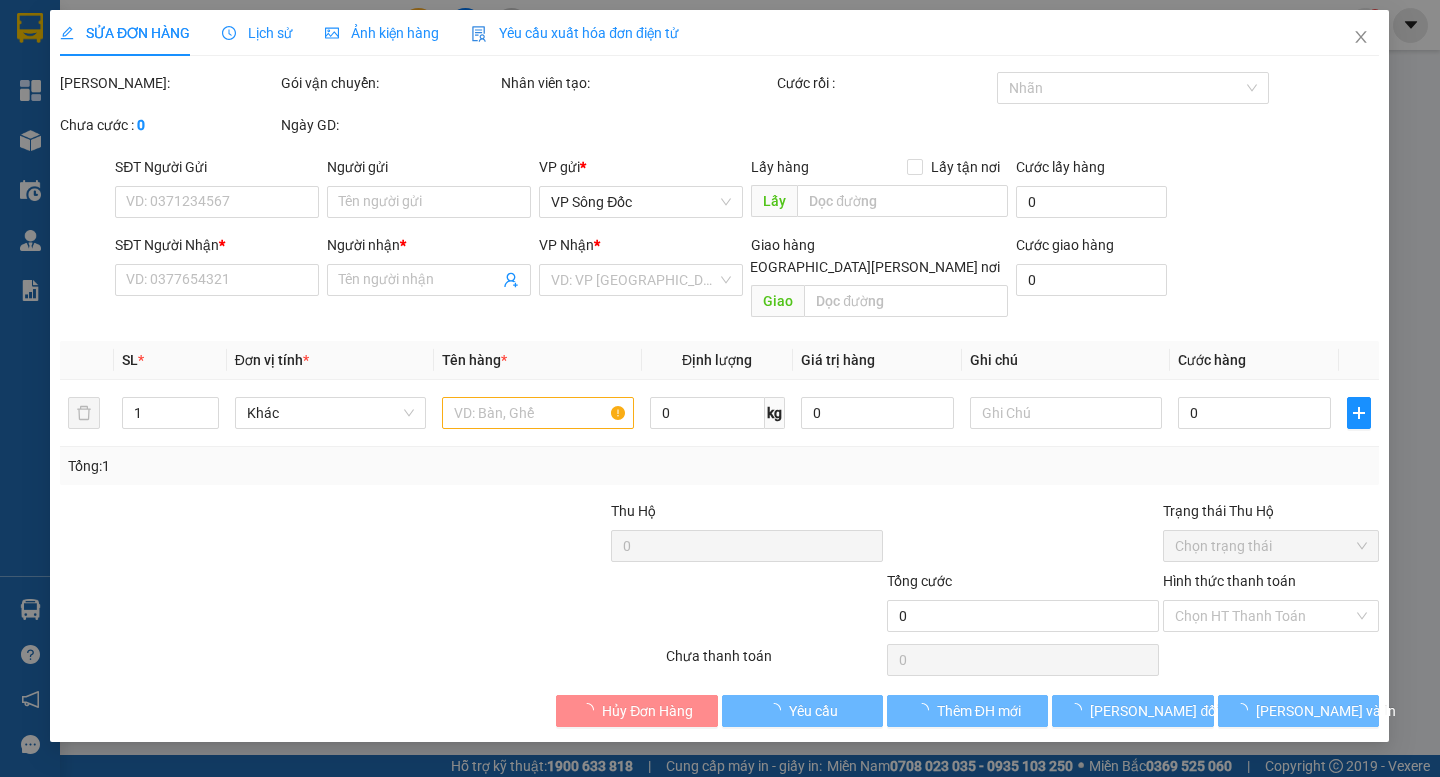type on "0899993457" 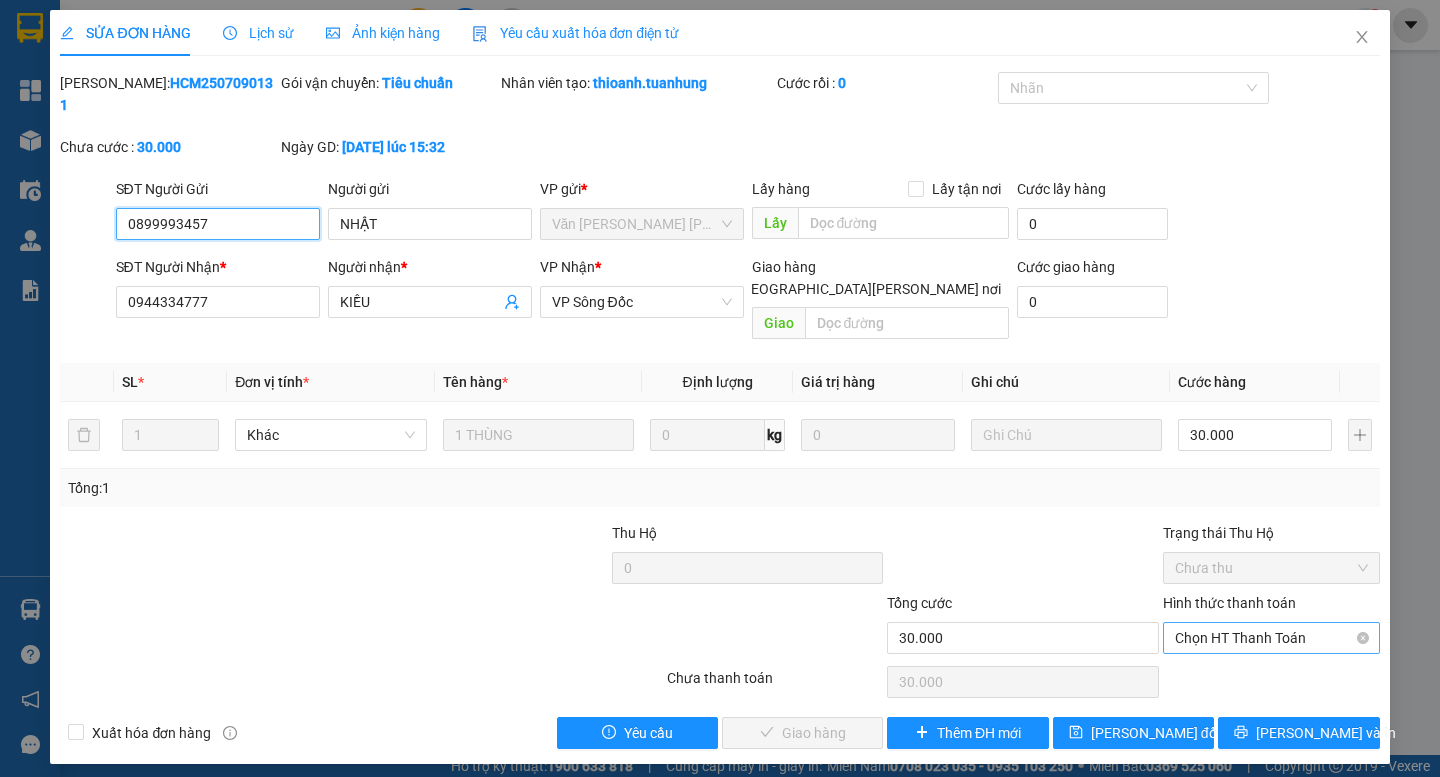 click on "Chọn HT Thanh Toán" at bounding box center [1271, 638] 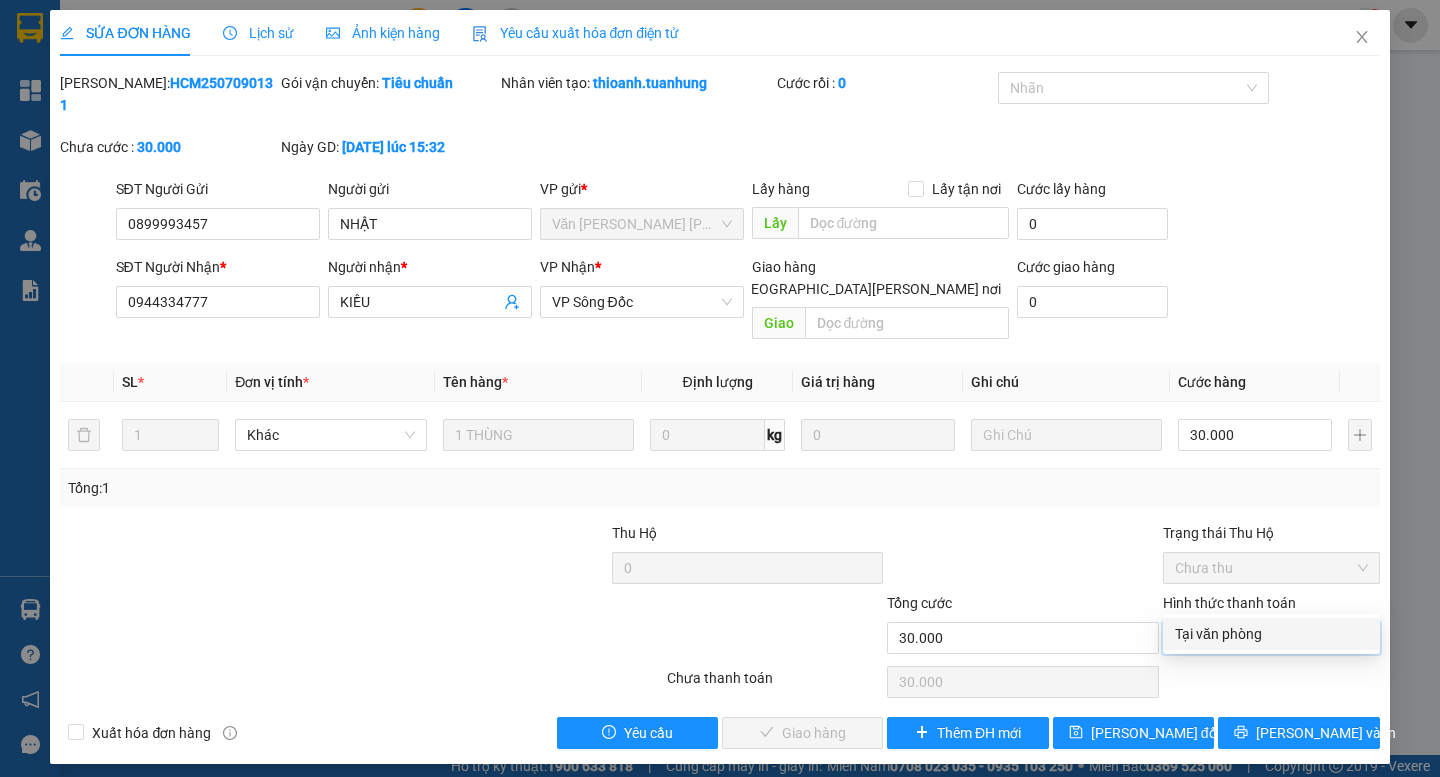 click on "Tại văn phòng" at bounding box center [1271, 634] 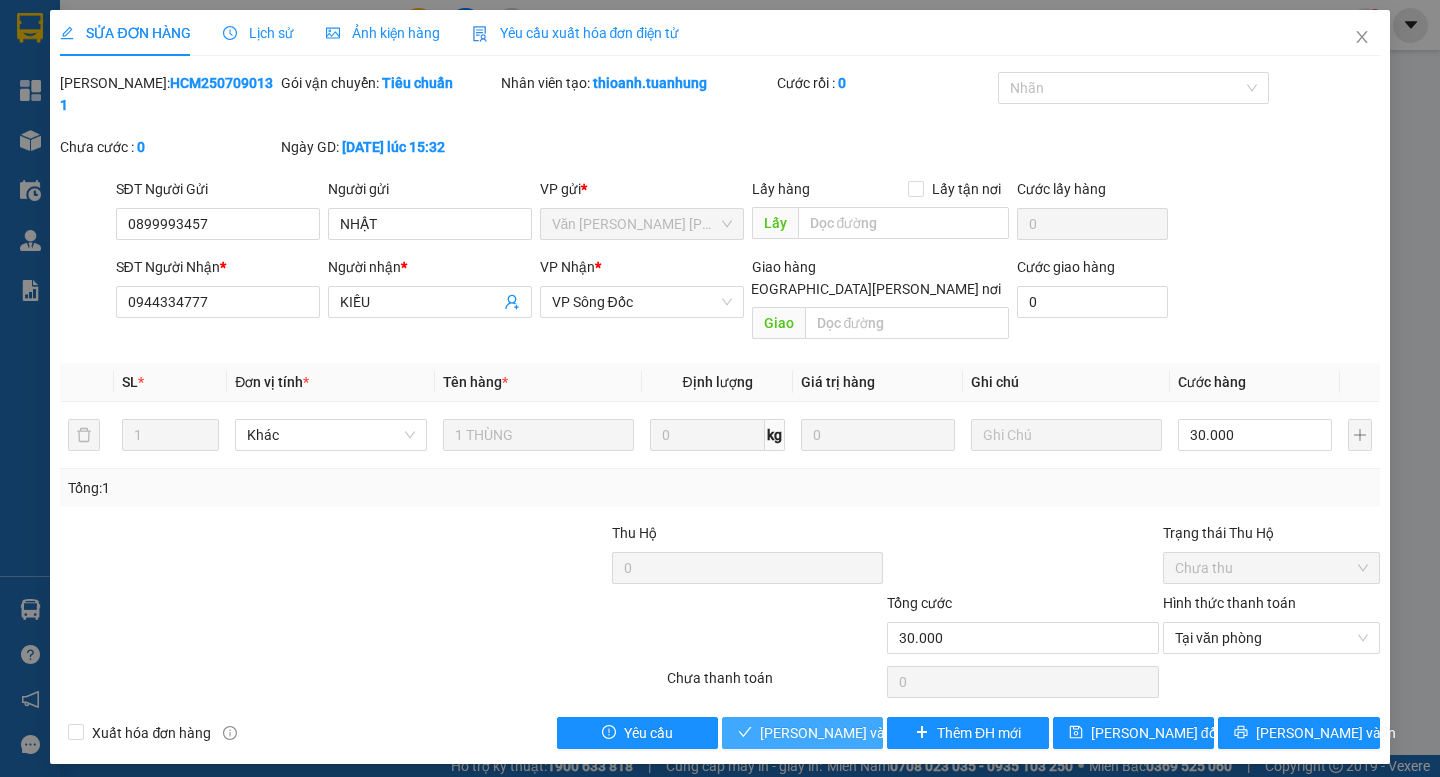 drag, startPoint x: 832, startPoint y: 684, endPoint x: 826, endPoint y: 659, distance: 25.70992 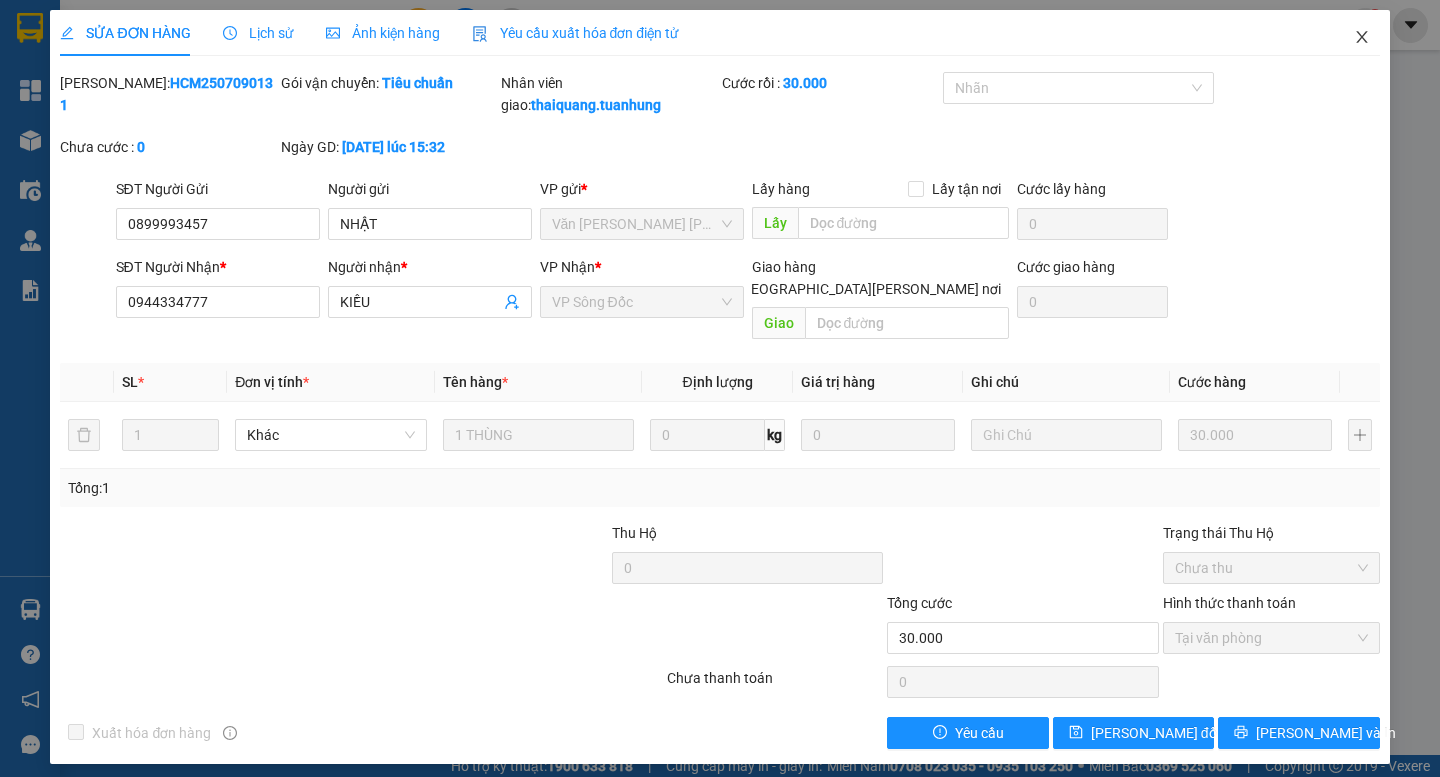 click 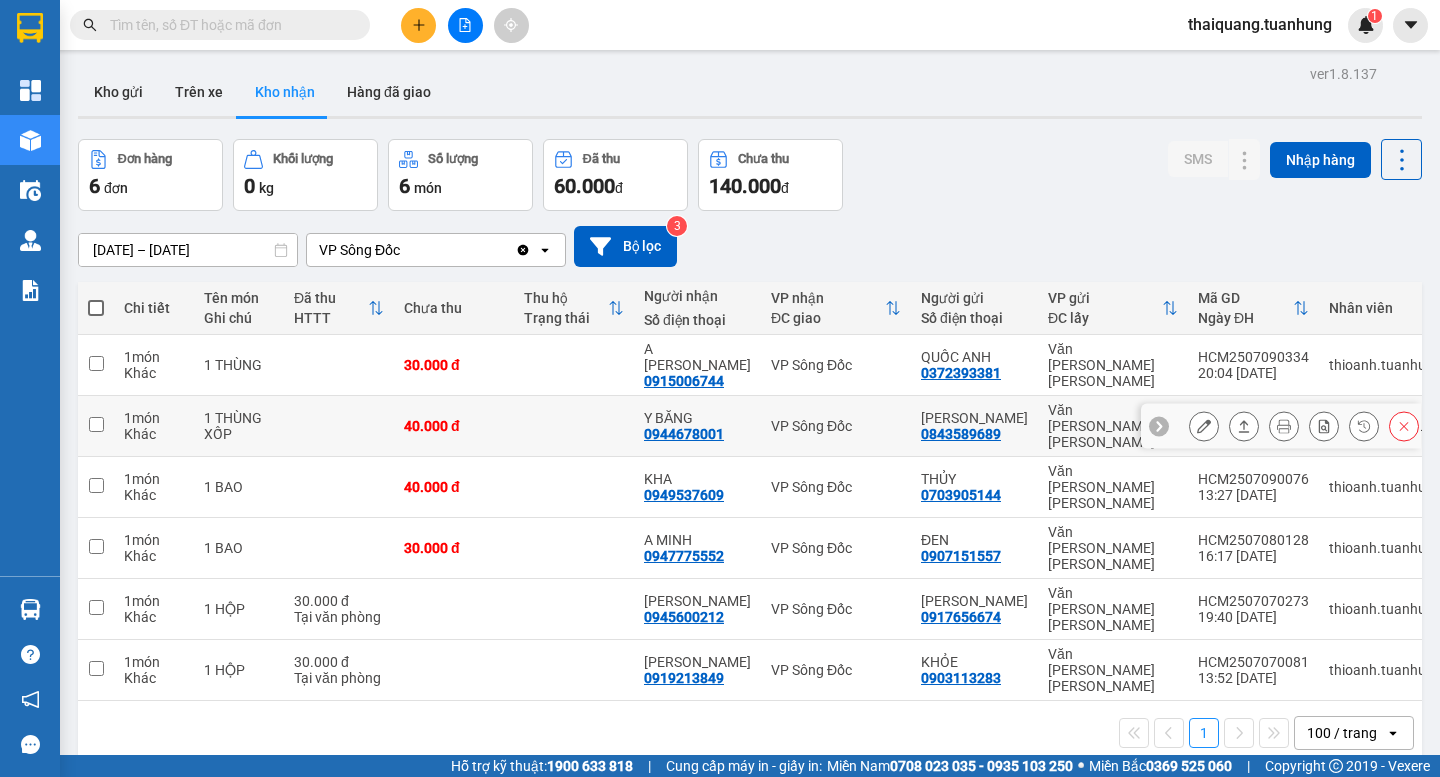 click 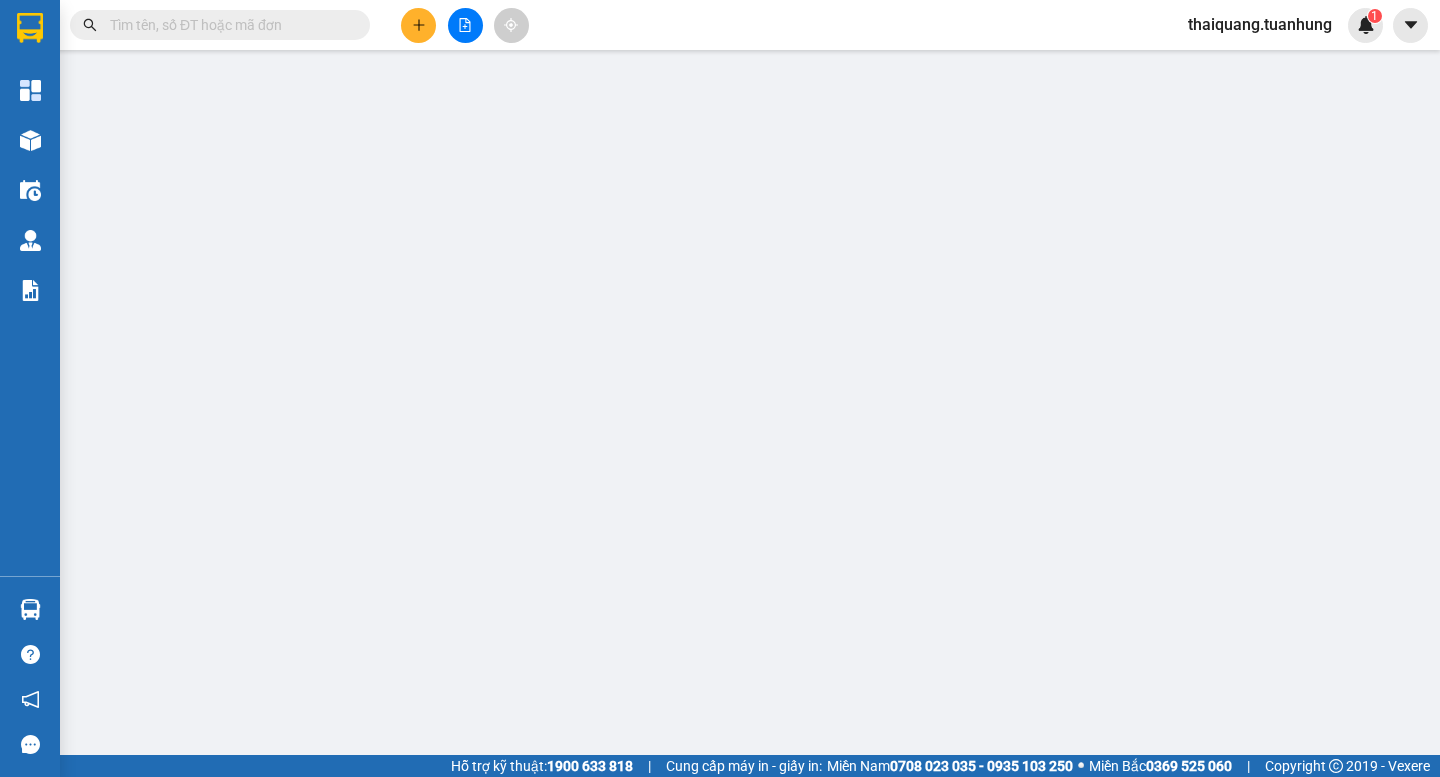 type on "0843589689" 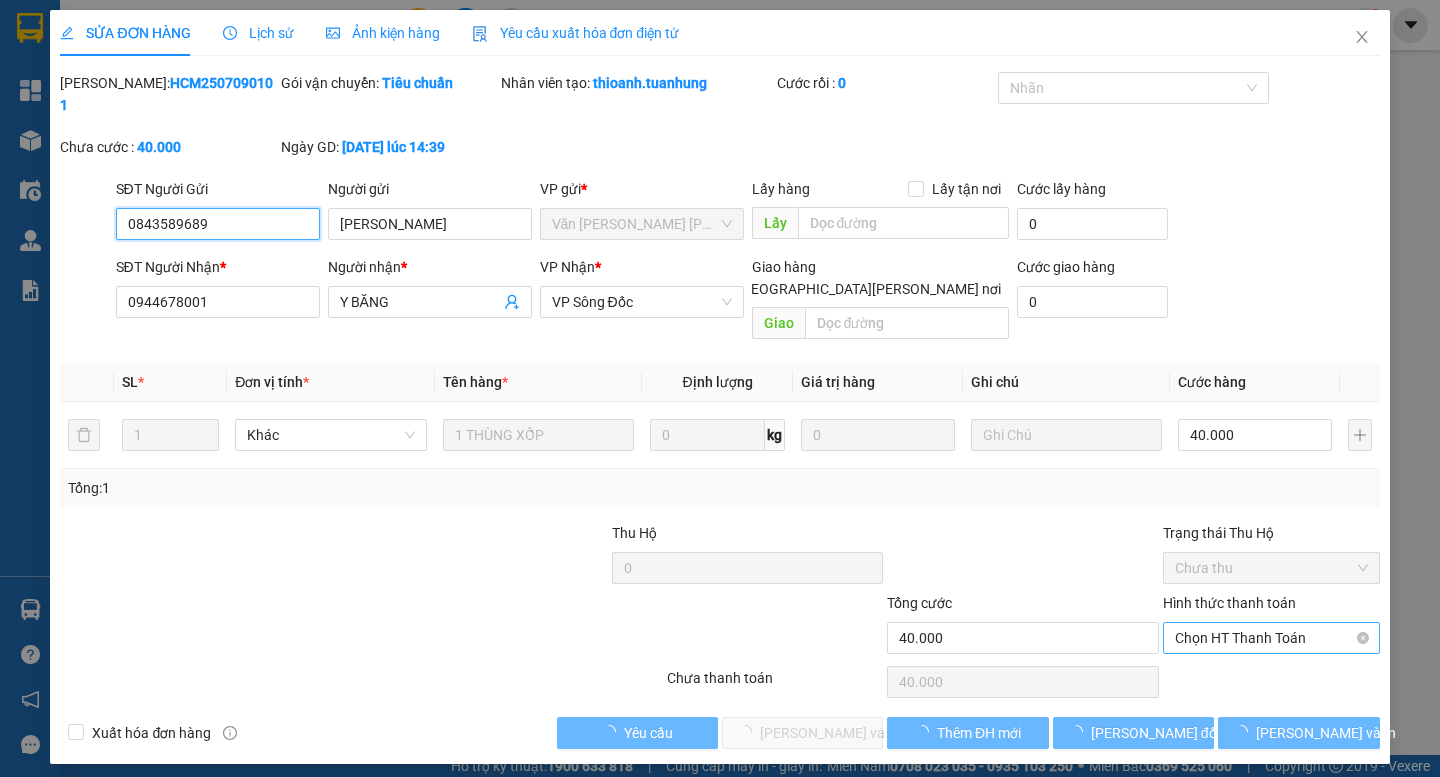 click on "Chọn HT Thanh Toán" at bounding box center [1271, 638] 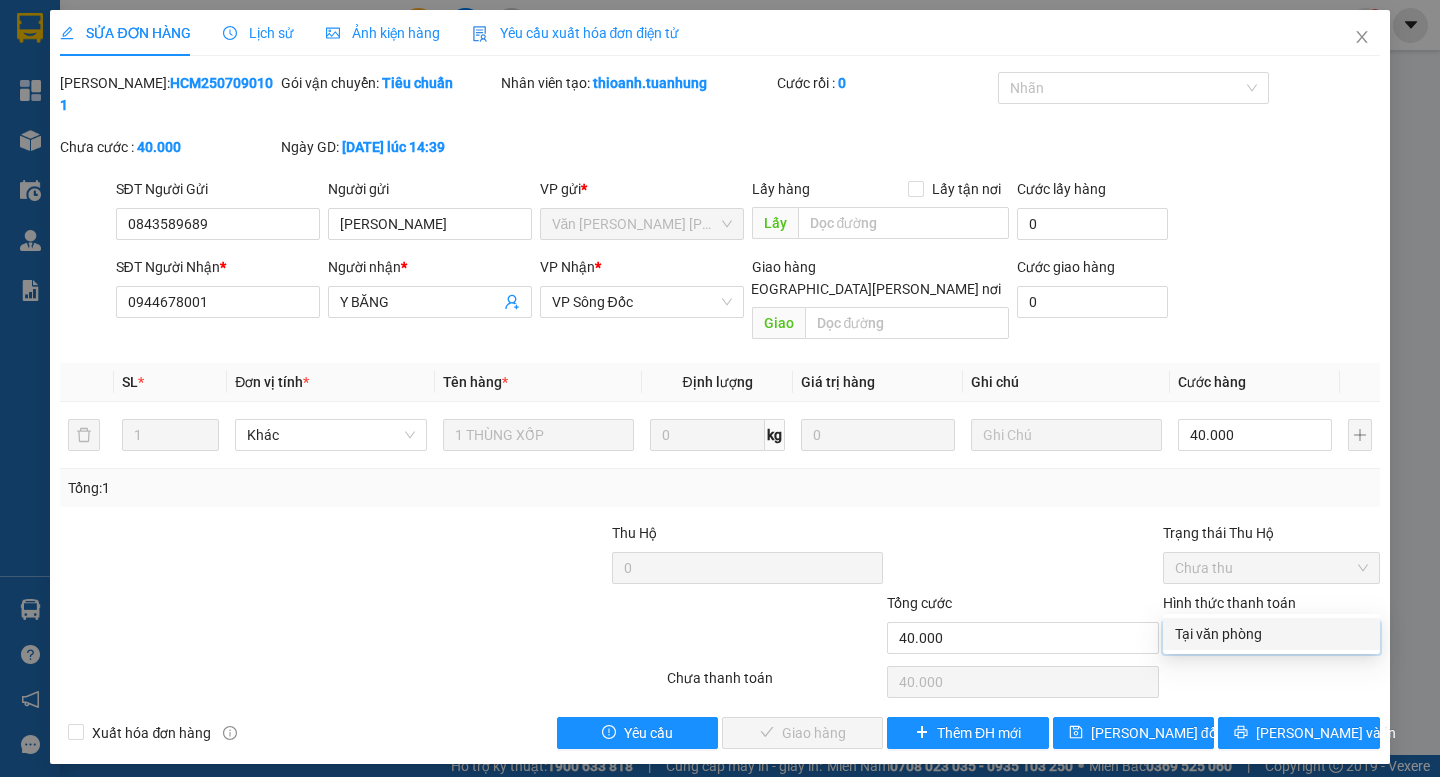 click on "Tại văn phòng" at bounding box center [1271, 634] 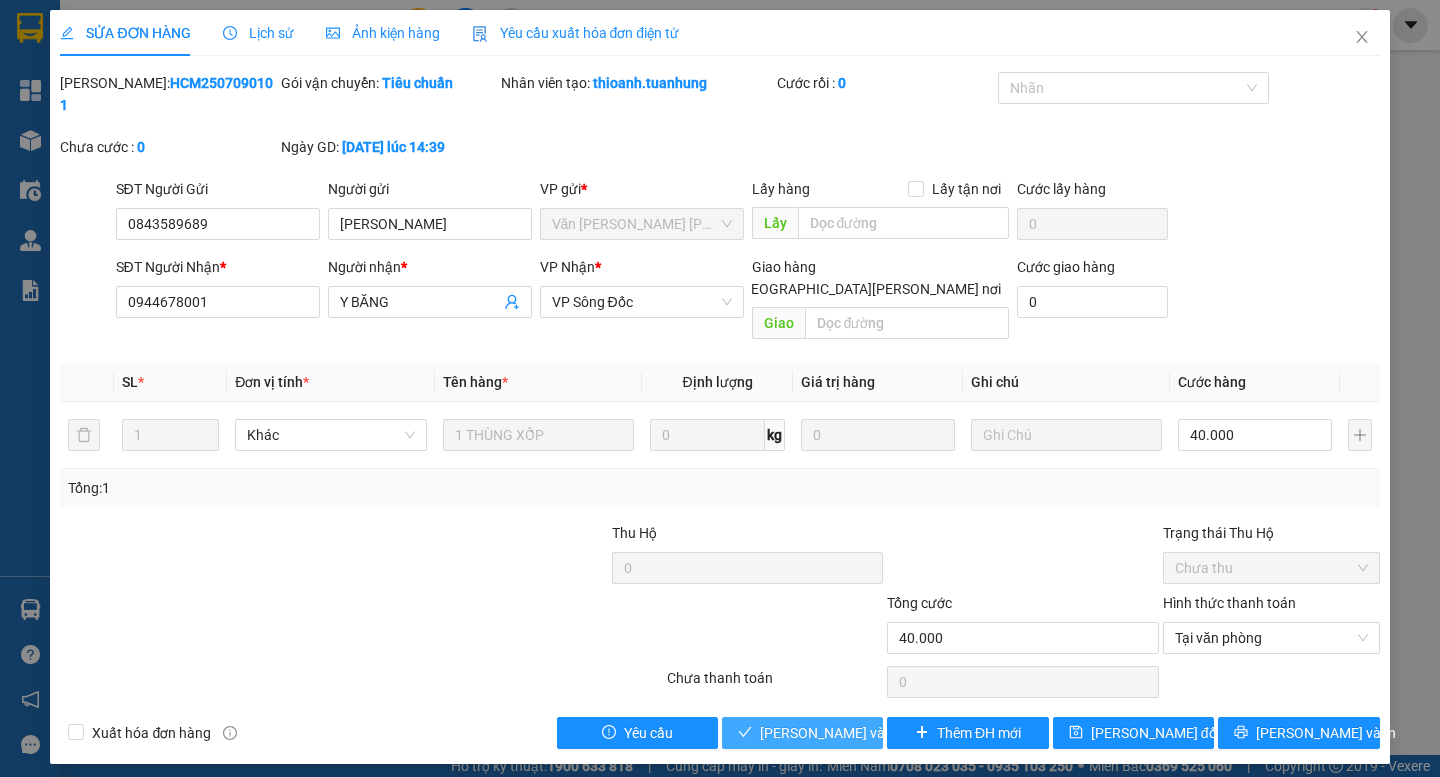 click on "[PERSON_NAME] và Giao hàng" at bounding box center (895, 733) 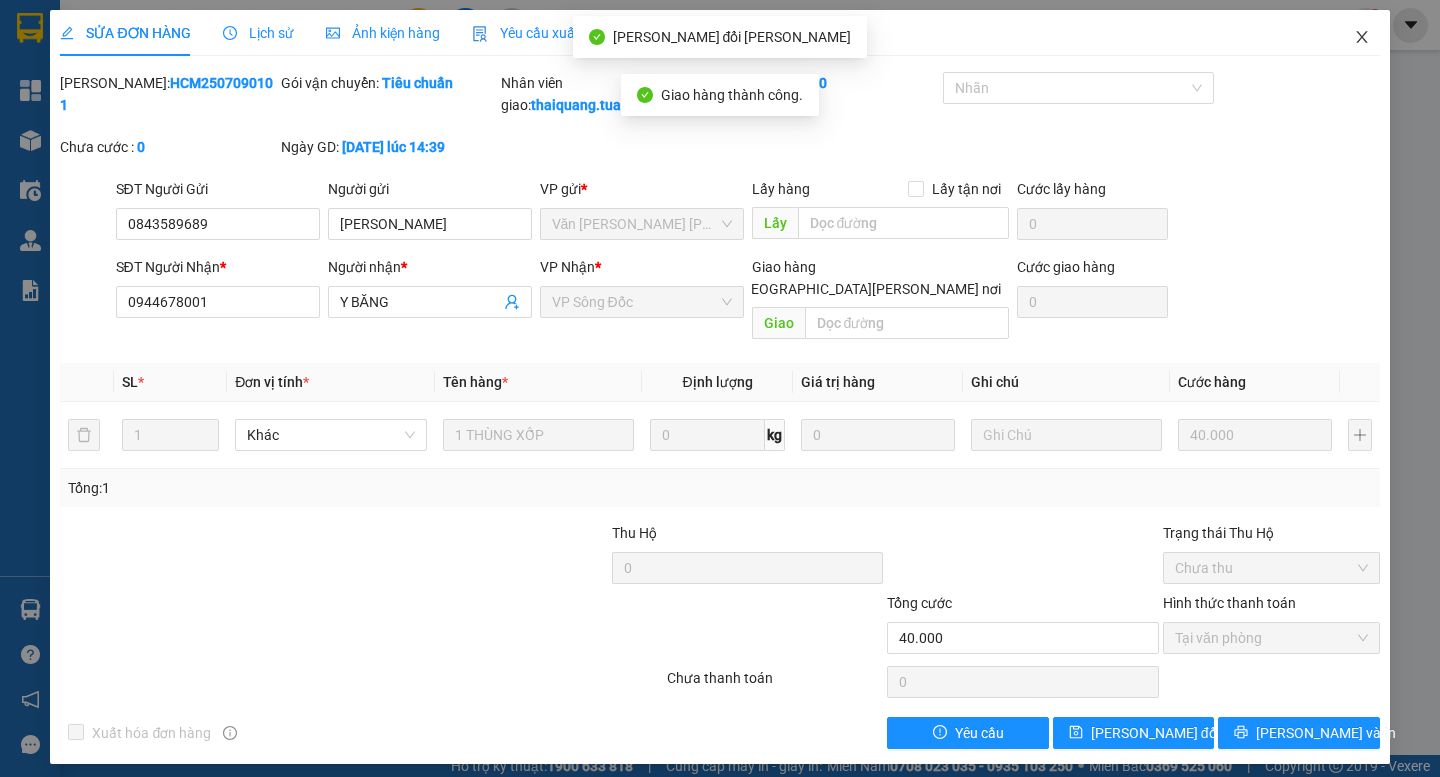 click 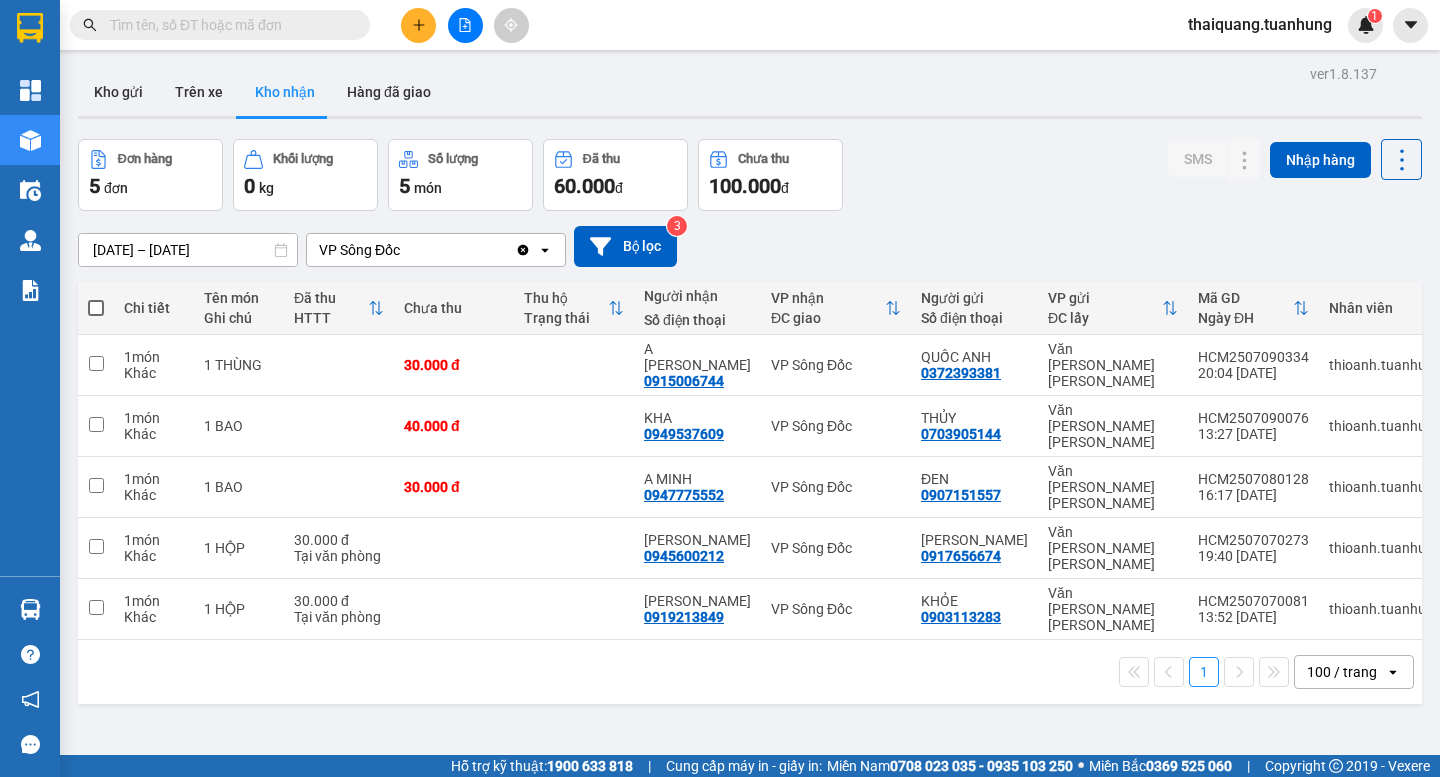 click on "Kho gửi Trên xe Kho nhận Hàng đã giao" at bounding box center (750, 94) 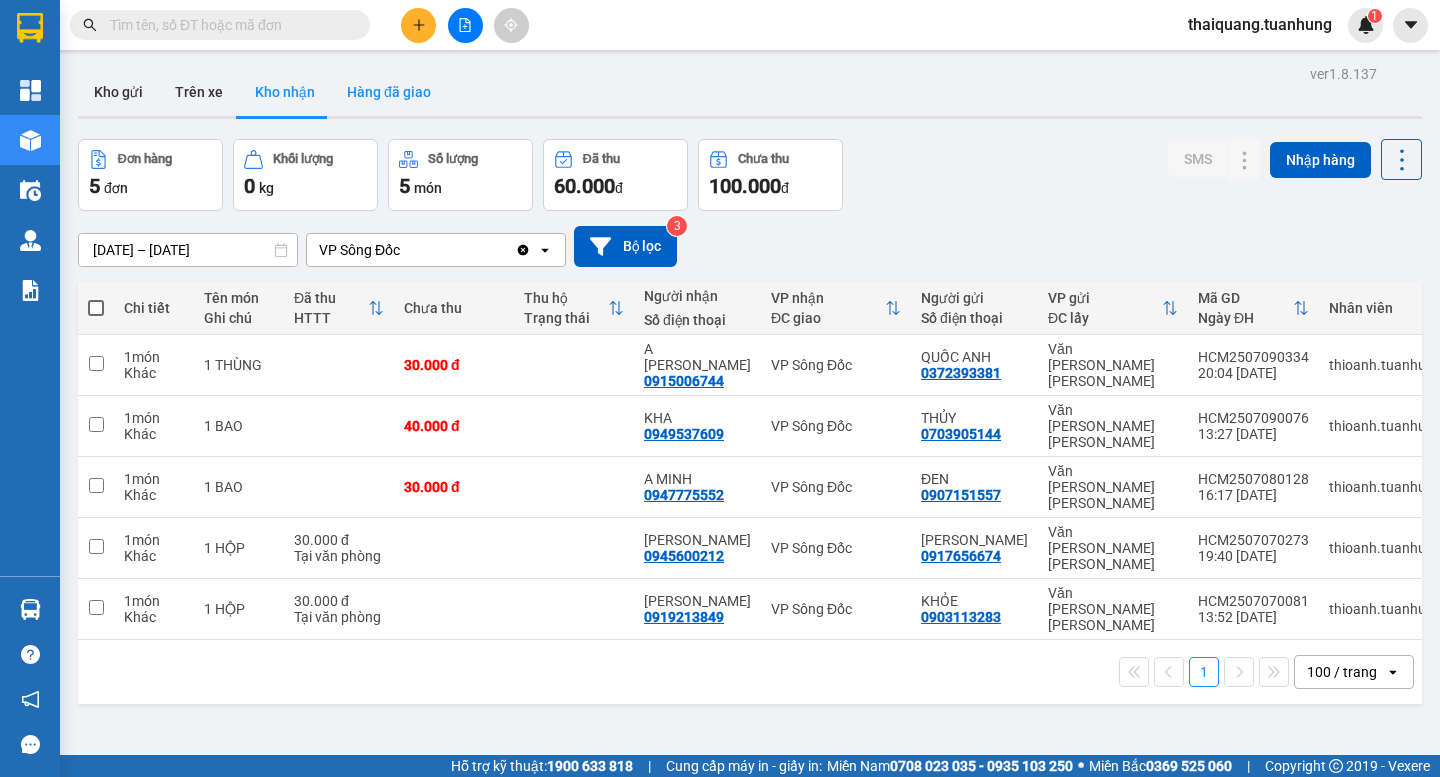 click on "Hàng đã giao" at bounding box center (389, 92) 